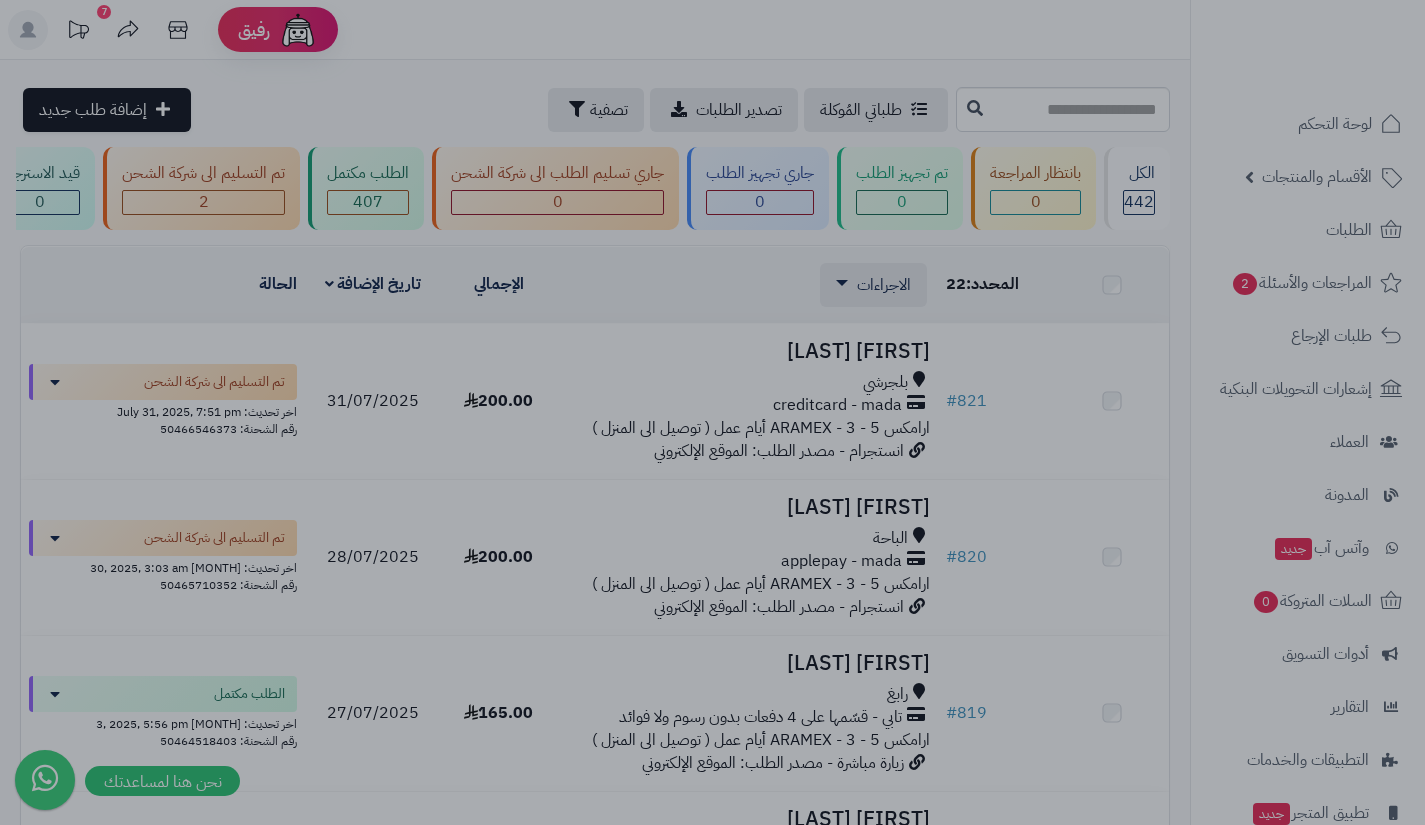 scroll, scrollTop: 0, scrollLeft: 0, axis: both 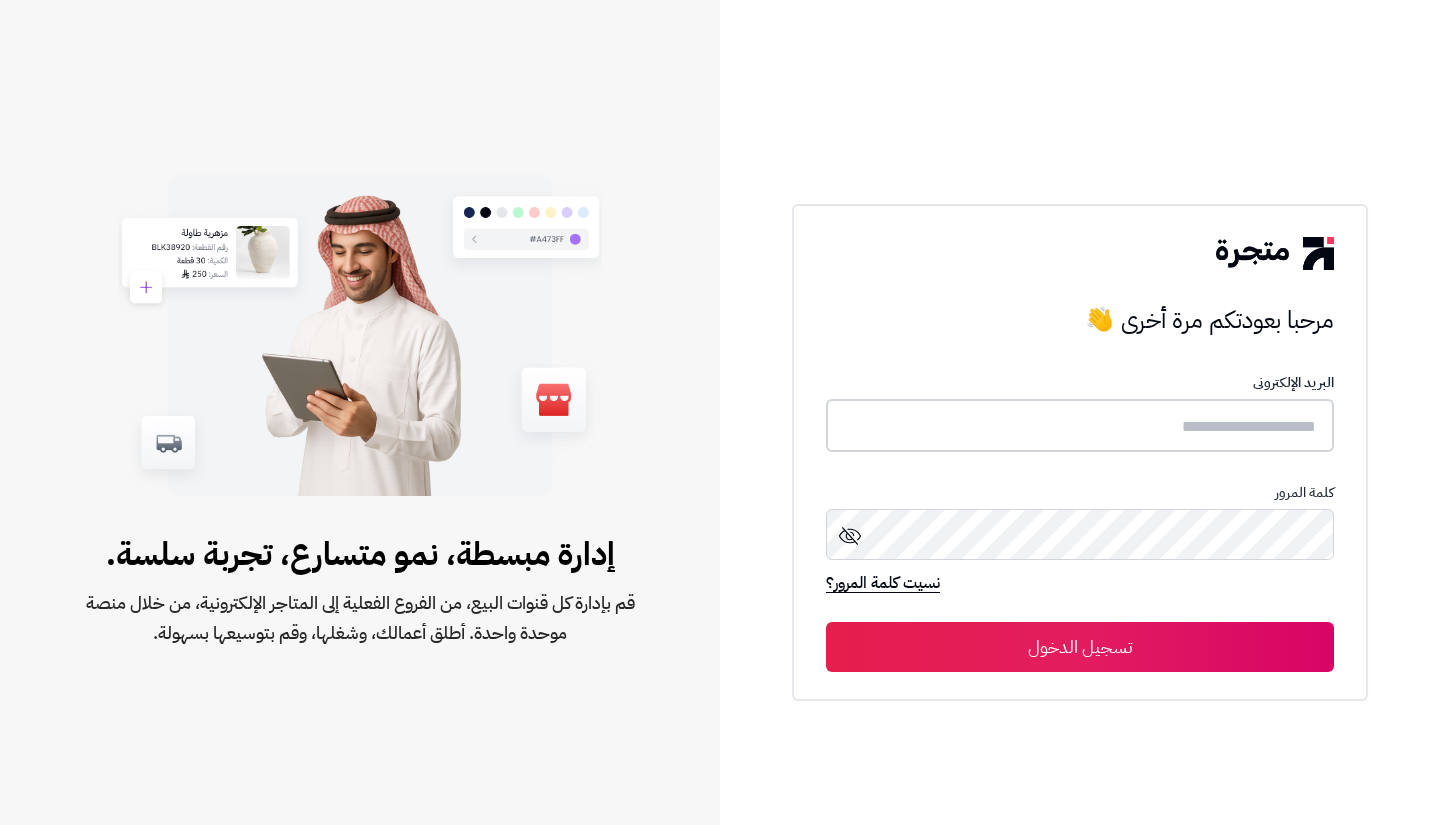 click at bounding box center [1080, 425] 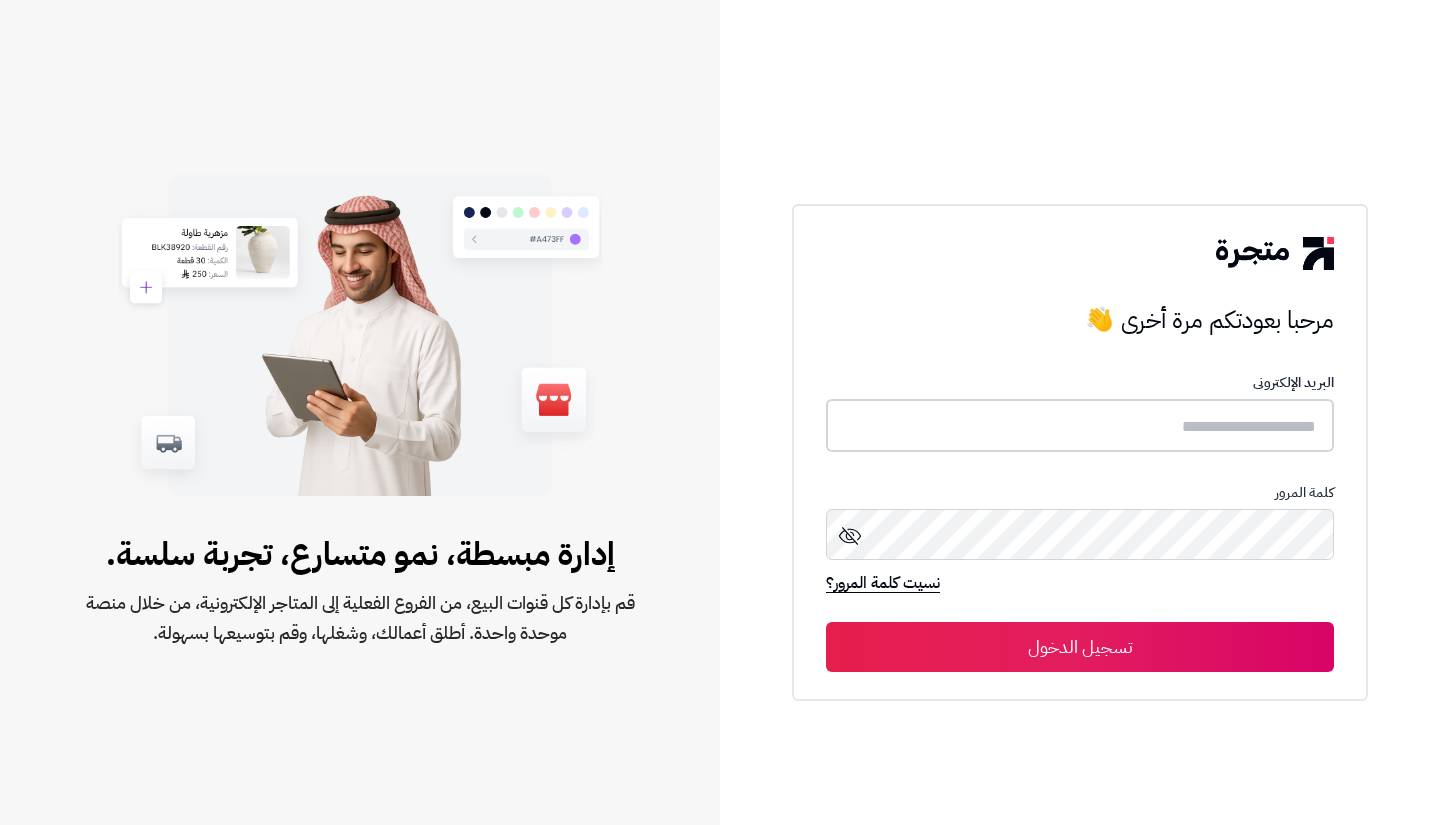 type on "**********" 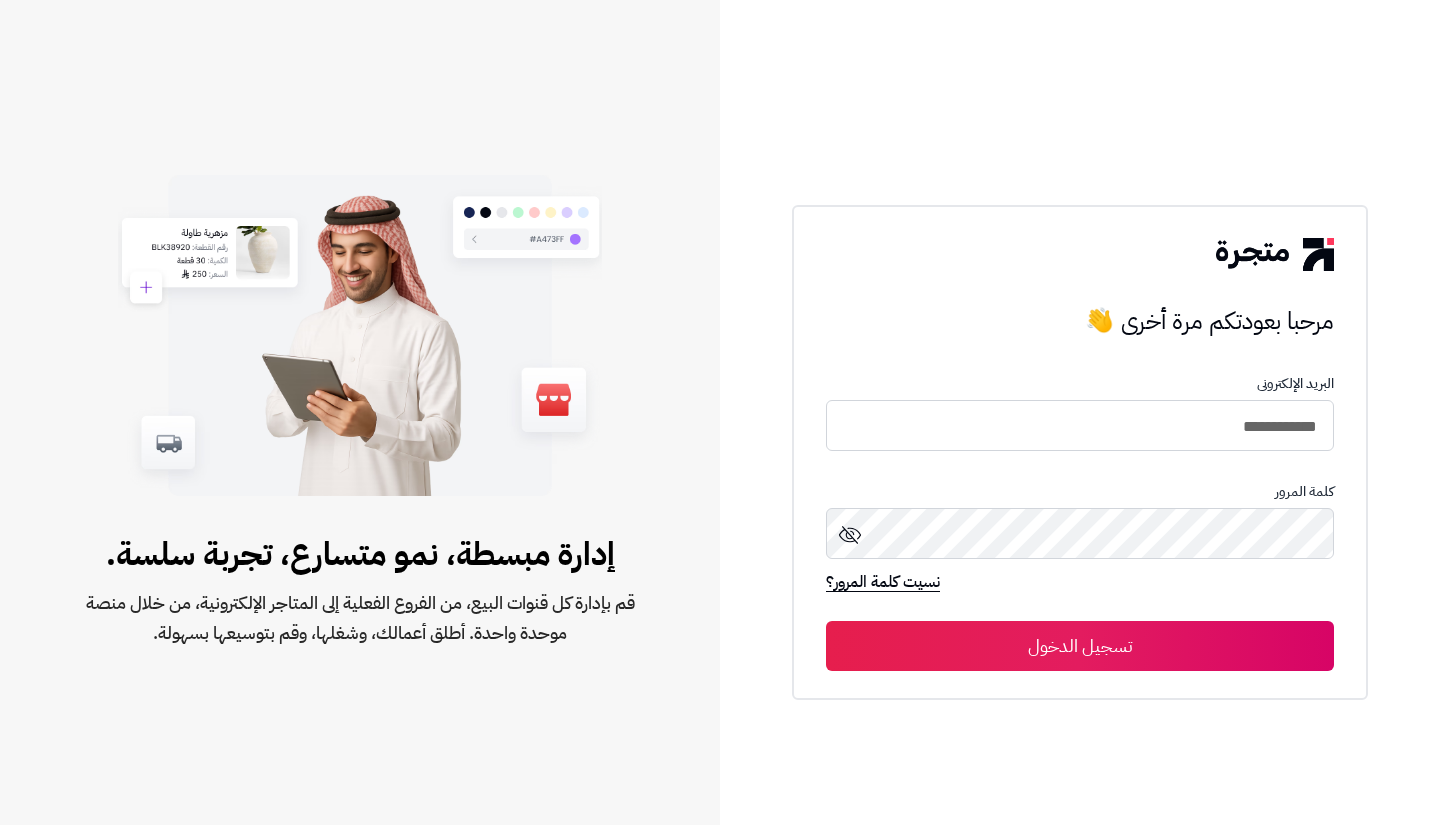 click on "تسجيل الدخول" at bounding box center [1080, 646] 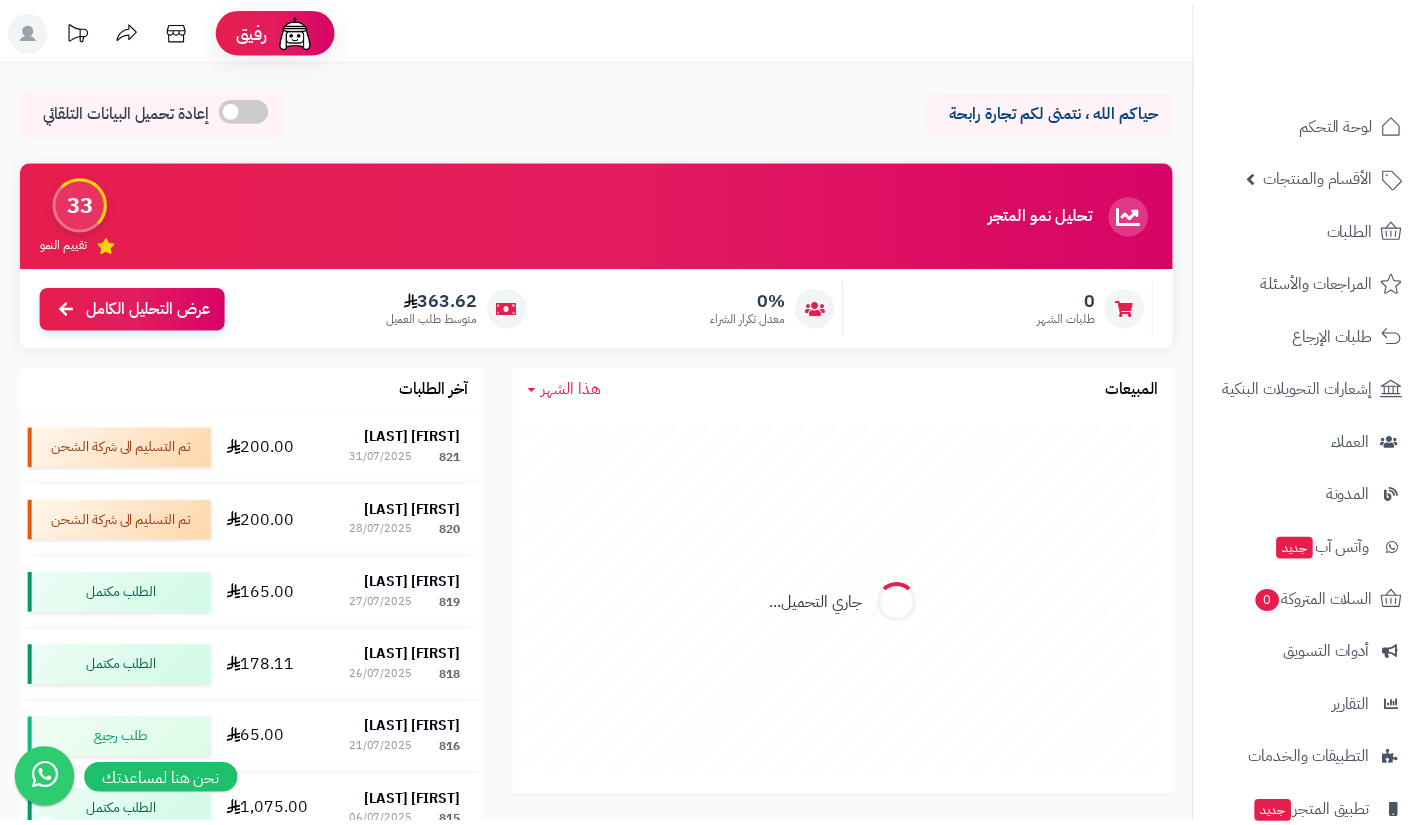 scroll, scrollTop: 0, scrollLeft: 0, axis: both 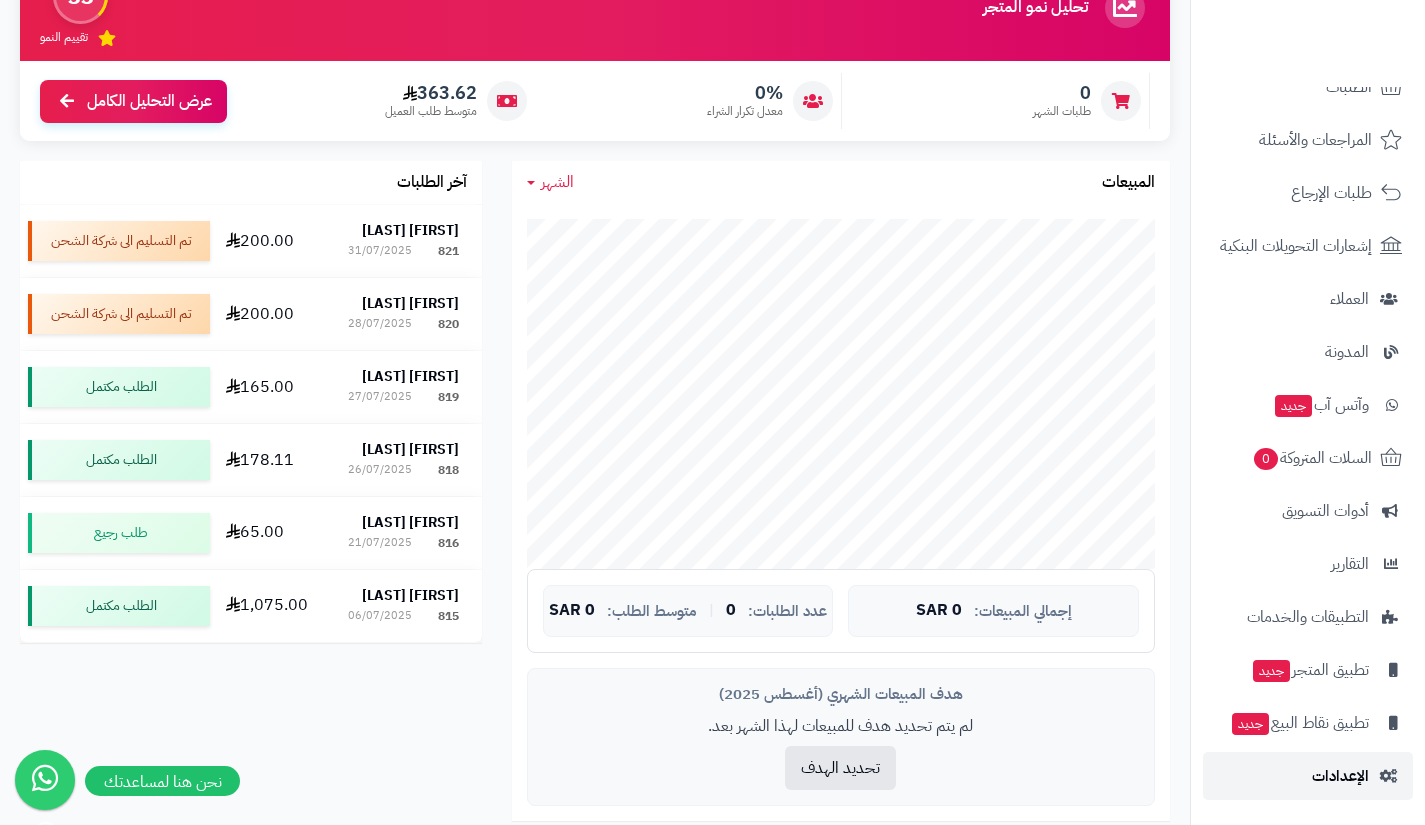 click on "الإعدادات" at bounding box center [1340, 776] 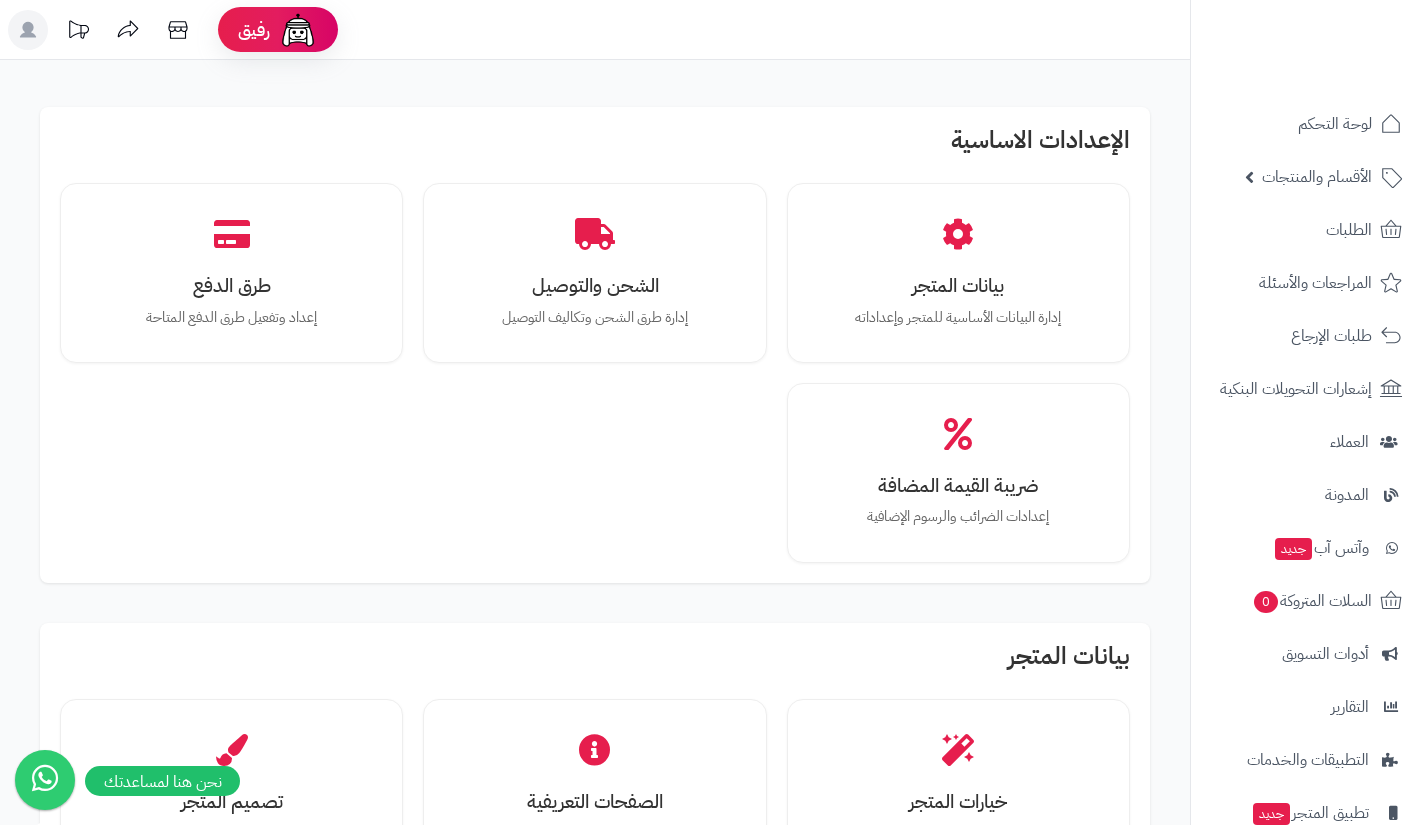 scroll, scrollTop: 0, scrollLeft: 0, axis: both 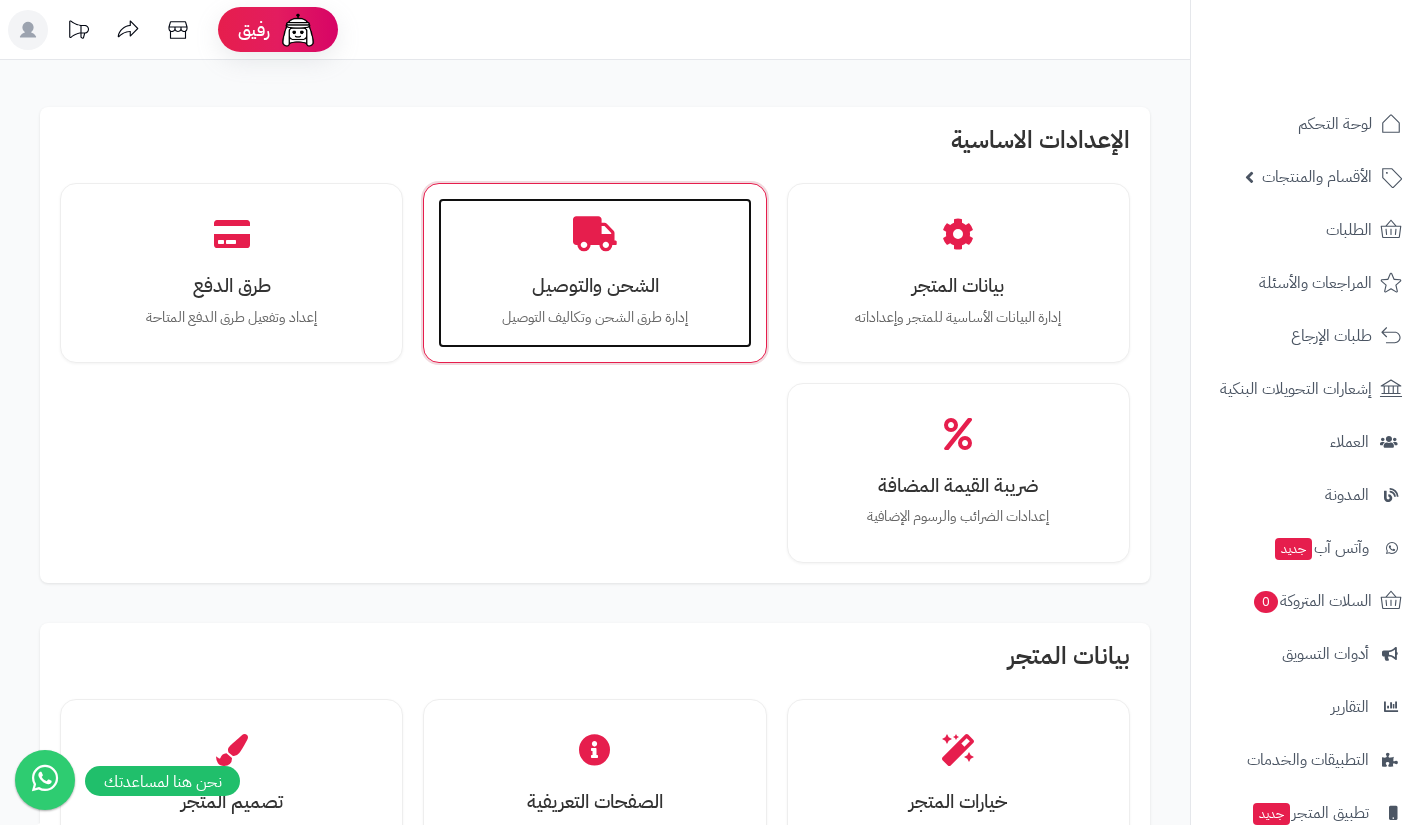 click on "الشحن والتوصيل إدارة طرق الشحن وتكاليف التوصيل" at bounding box center [594, 273] 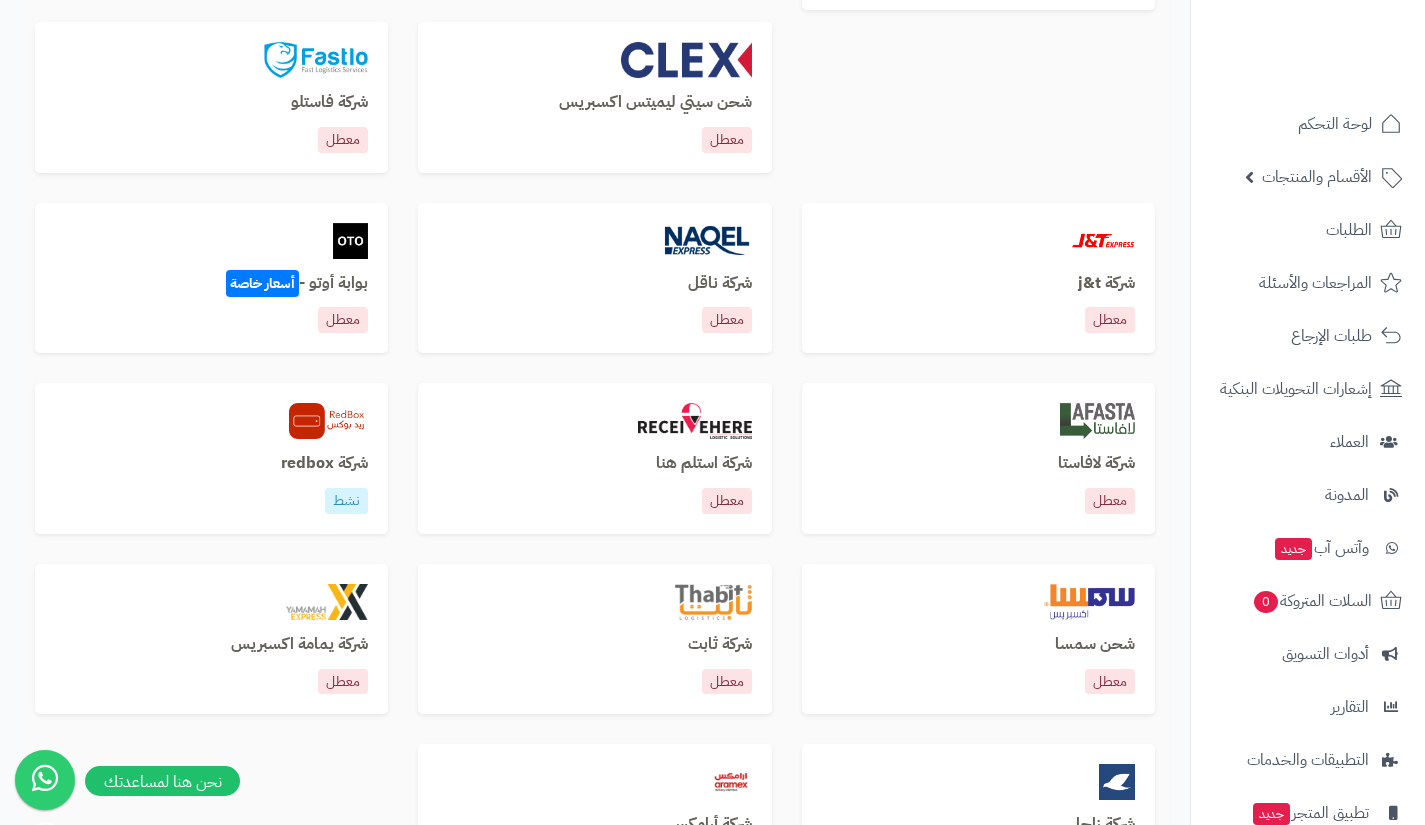 scroll, scrollTop: 851, scrollLeft: 0, axis: vertical 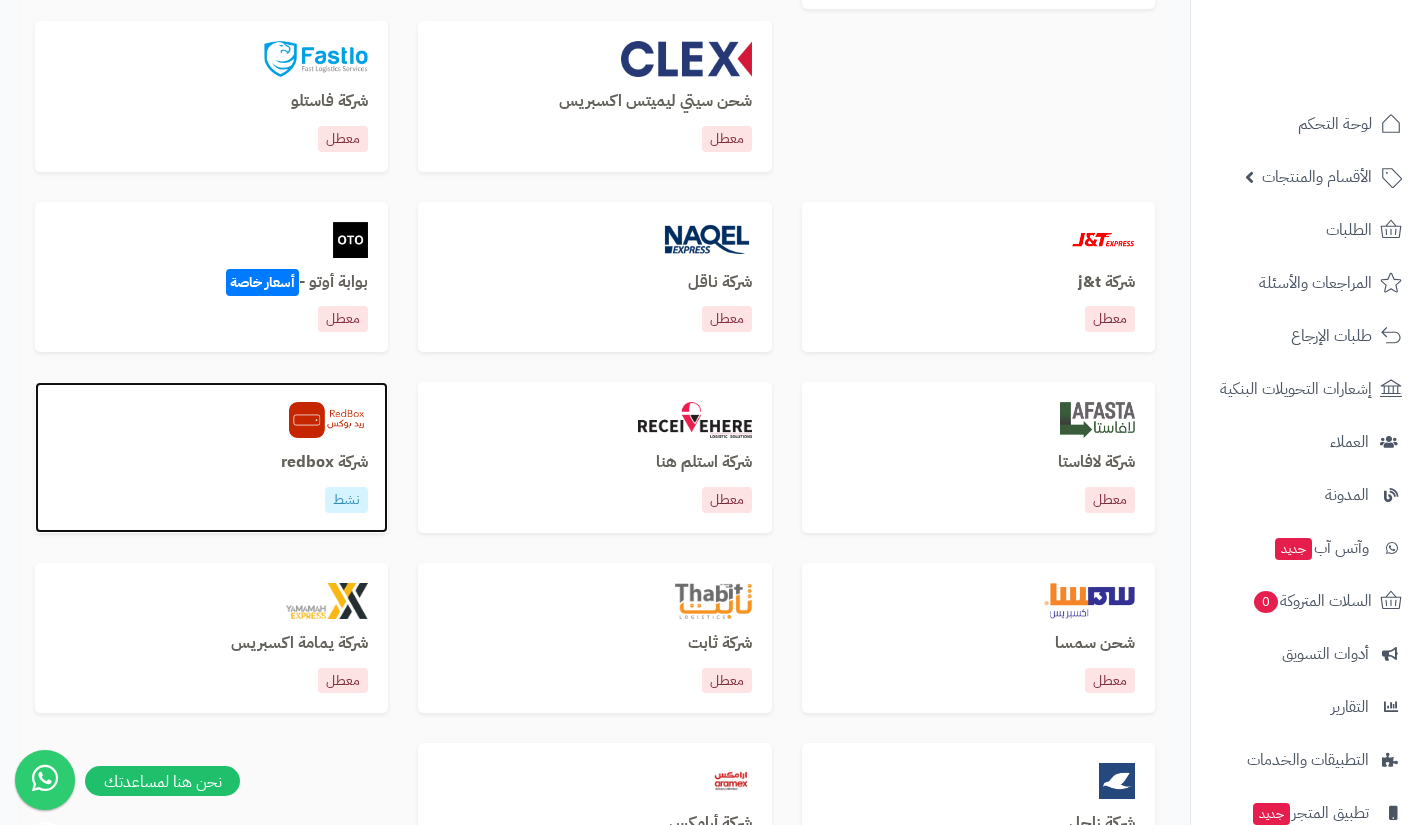 click on "شركة redbox
نشط" at bounding box center [211, 457] 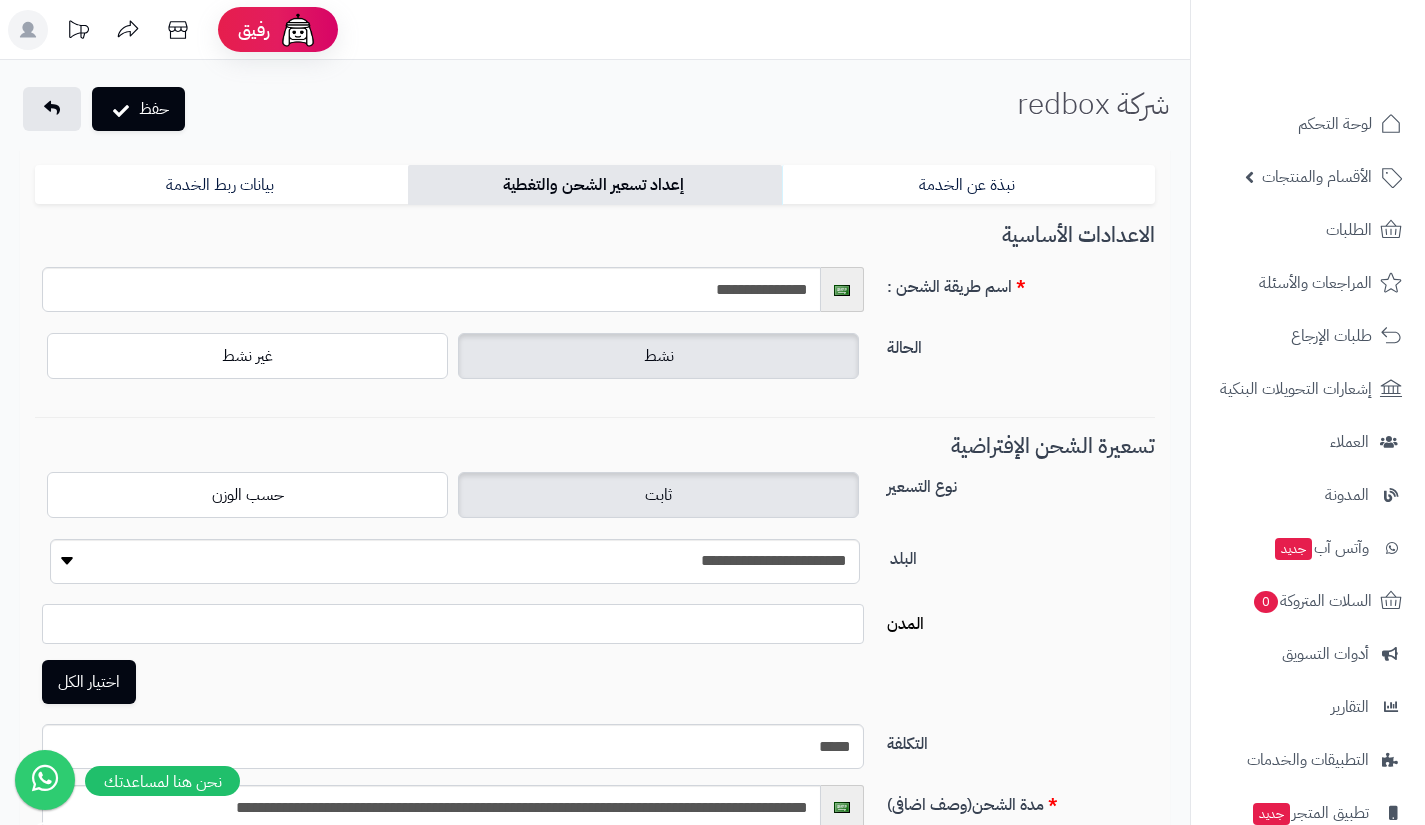 scroll, scrollTop: 0, scrollLeft: 0, axis: both 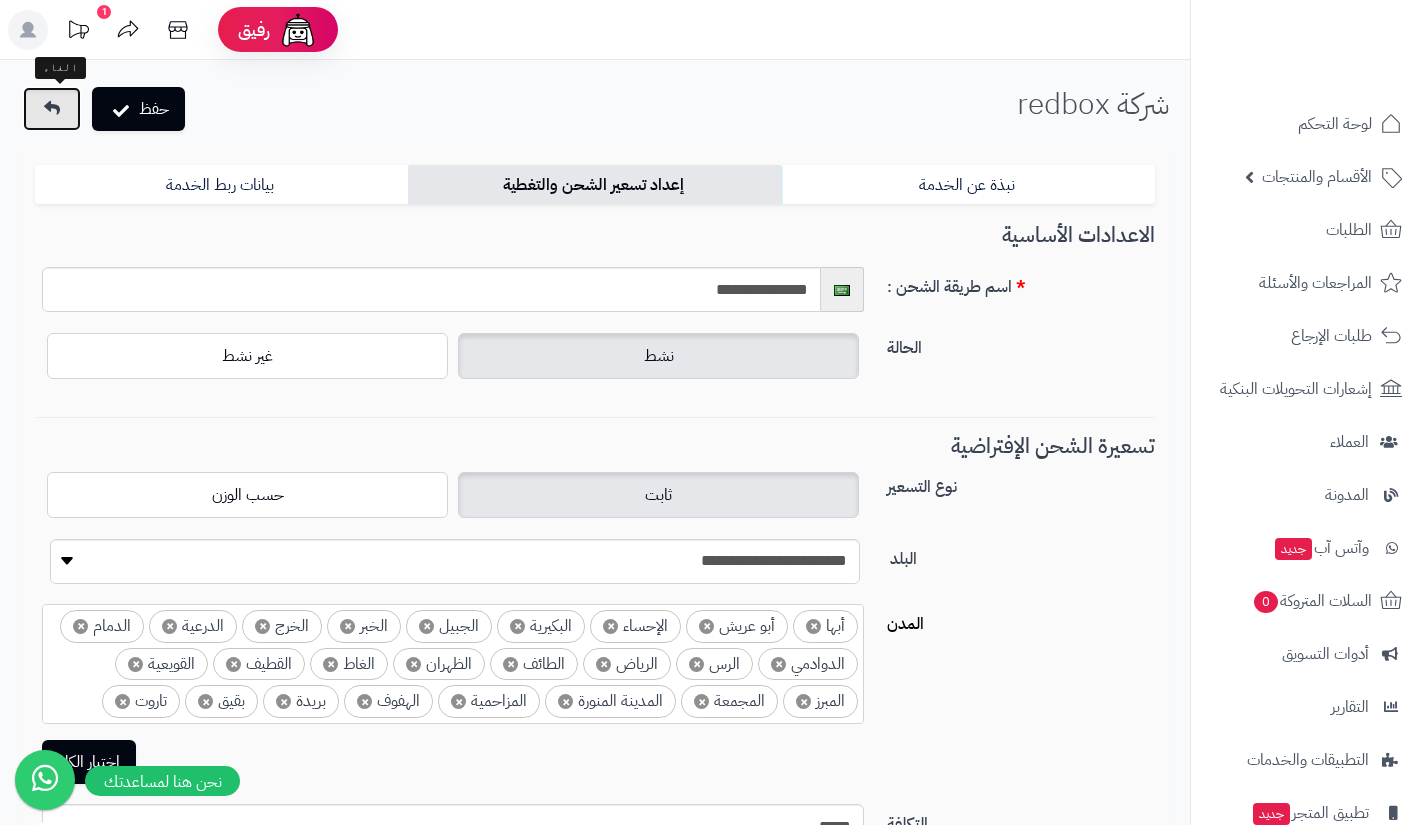 click at bounding box center [52, 109] 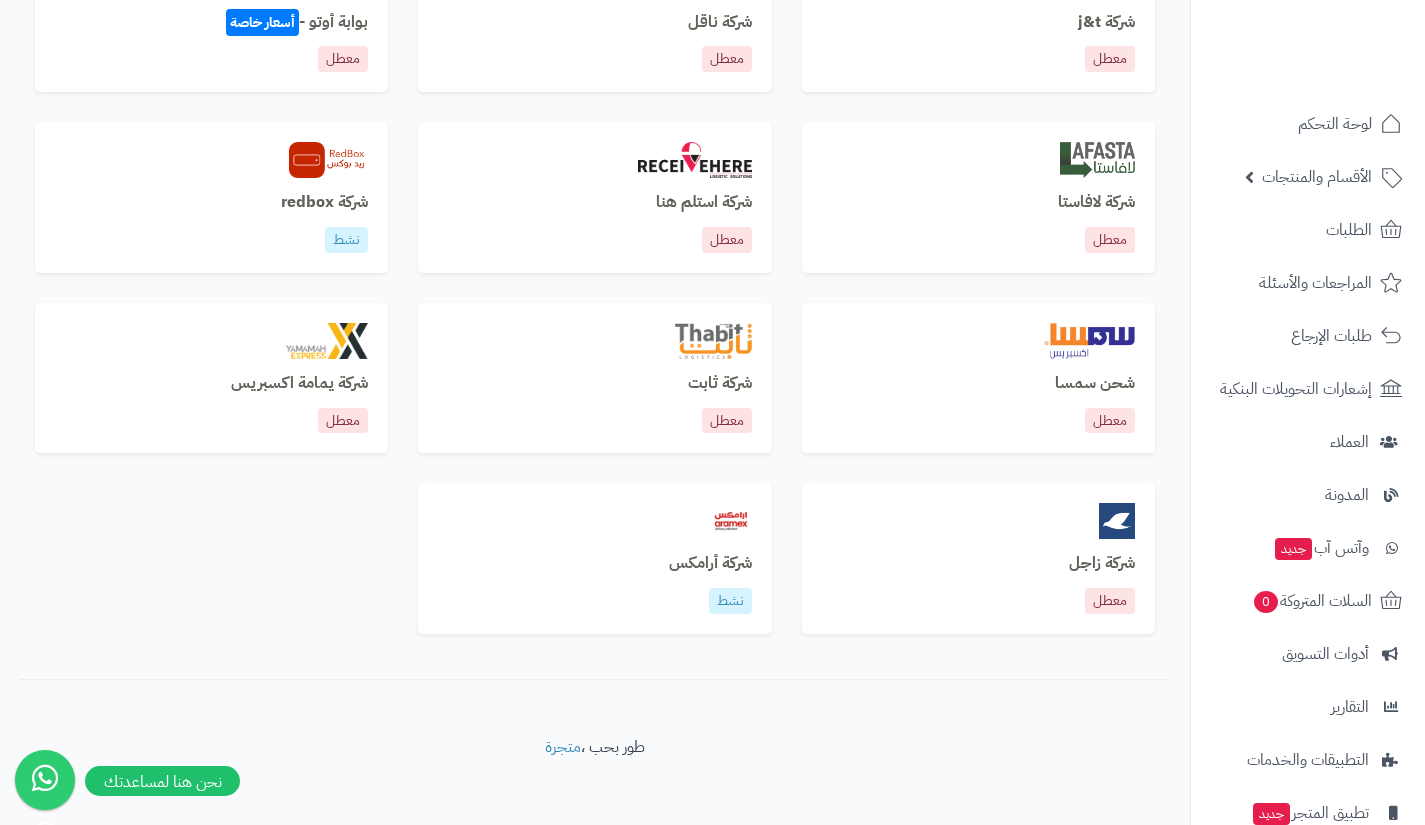 scroll, scrollTop: 1122, scrollLeft: 0, axis: vertical 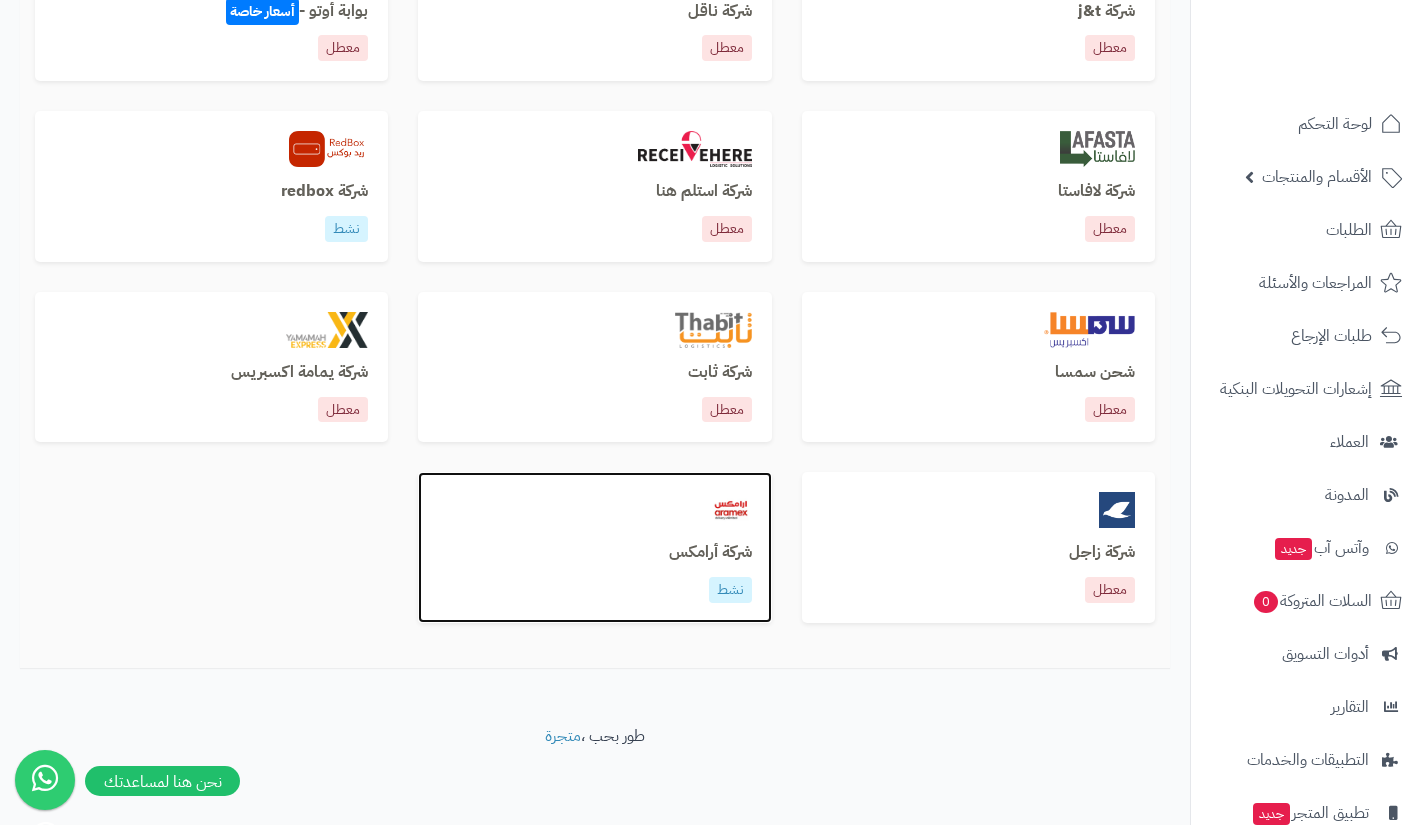 click on "شركة أرامكس" at bounding box center (594, 553) 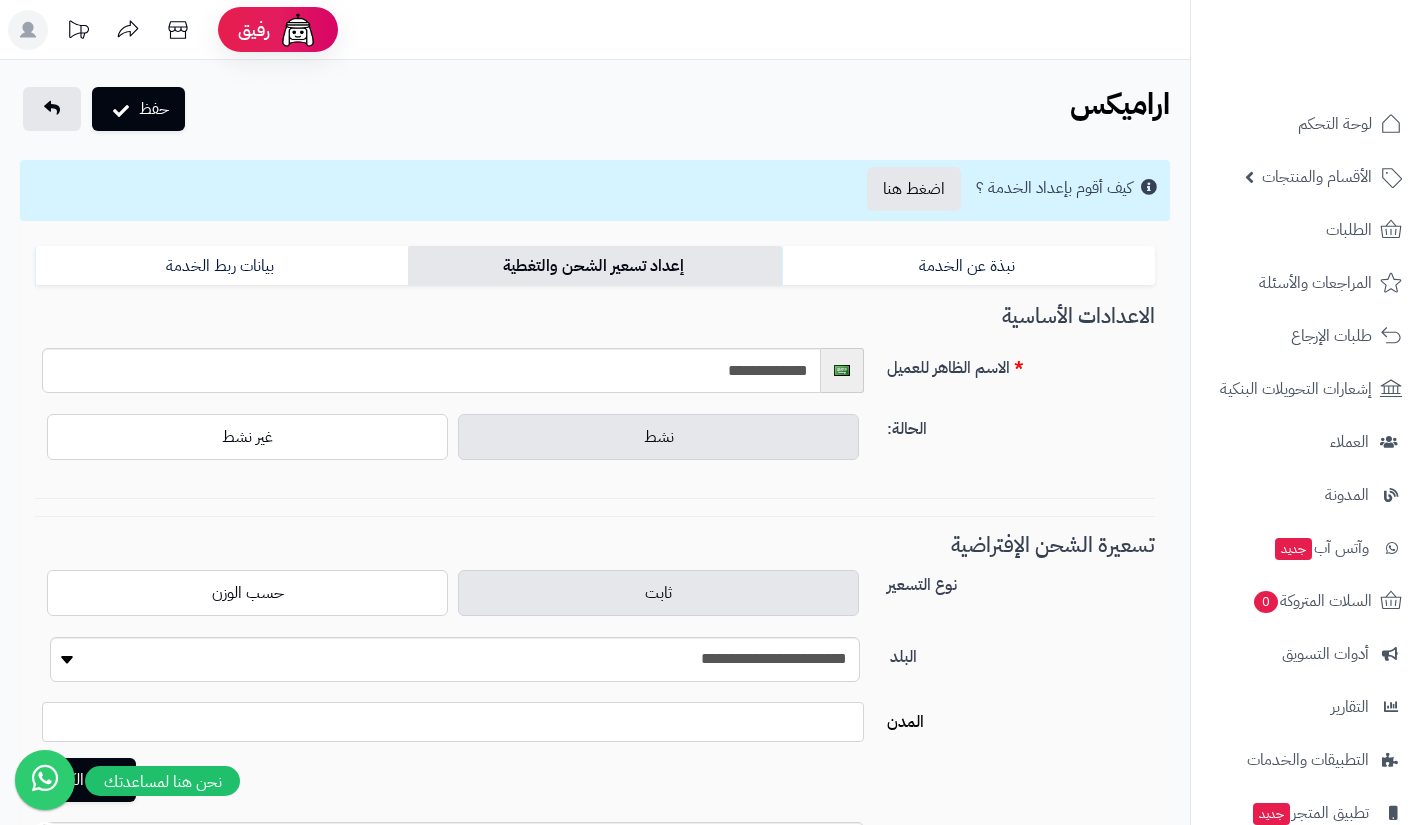 scroll, scrollTop: 0, scrollLeft: 0, axis: both 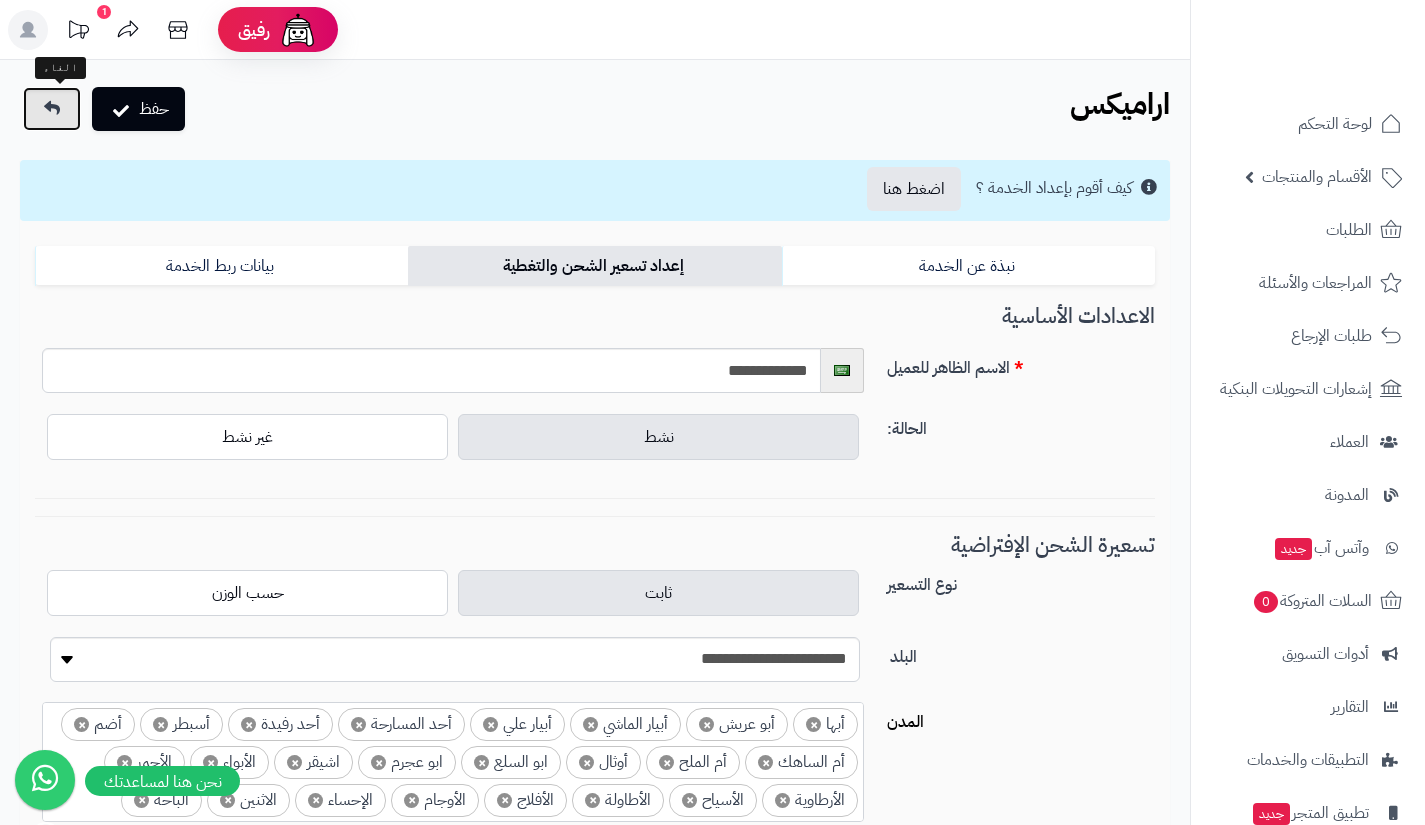 click at bounding box center (52, 108) 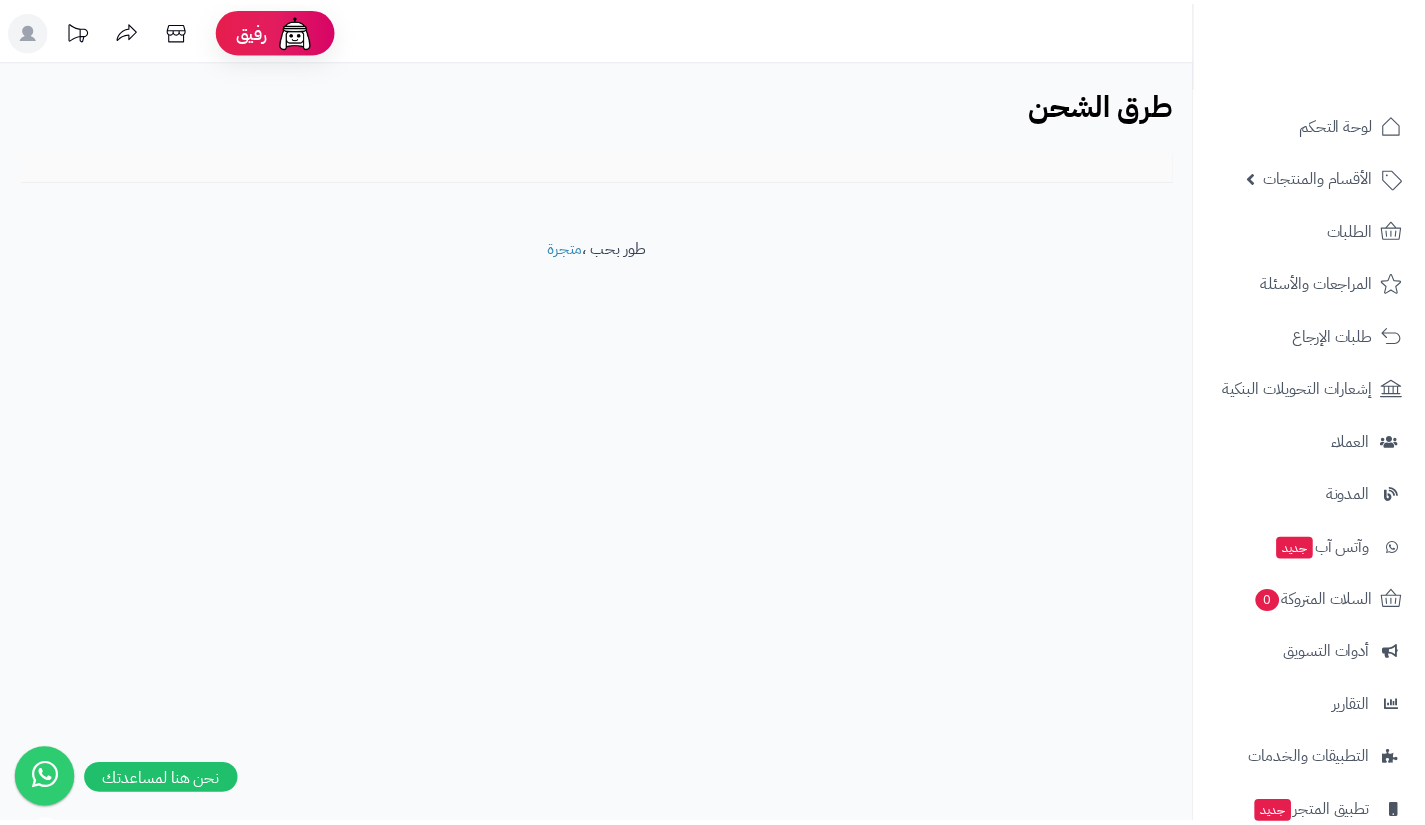 scroll, scrollTop: 0, scrollLeft: 0, axis: both 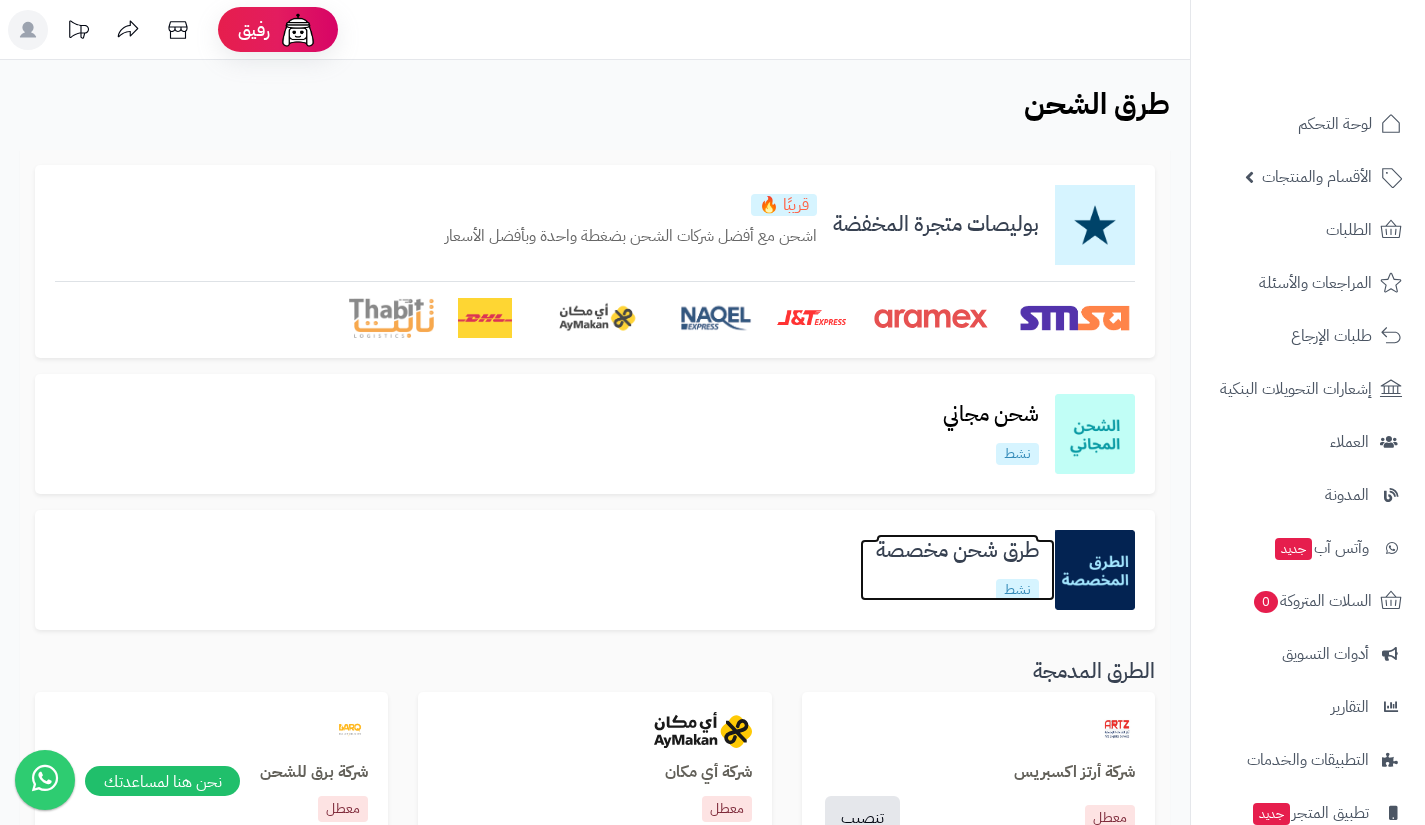 click on "طرق شحن مخصصة" at bounding box center [957, 550] 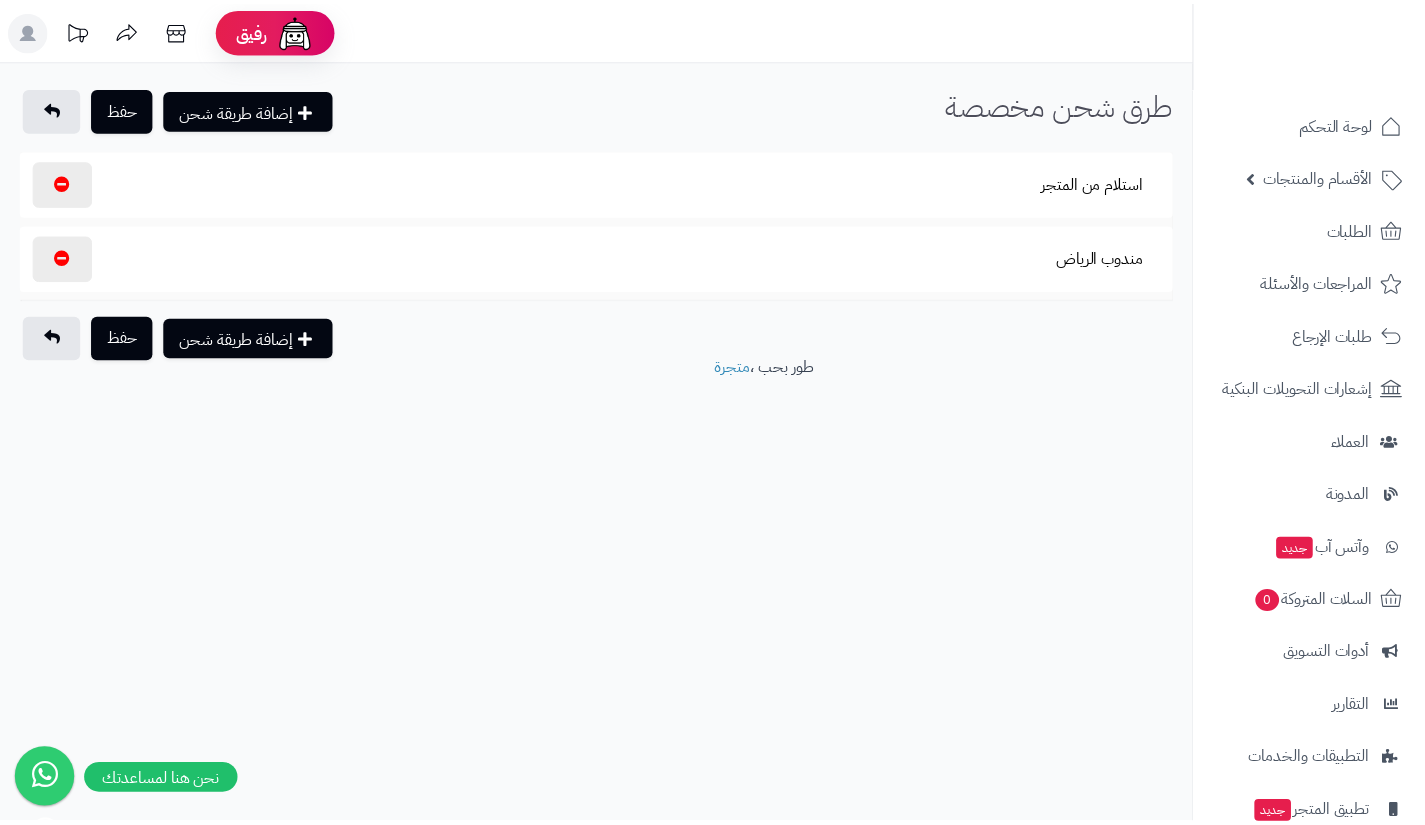 scroll, scrollTop: 0, scrollLeft: 0, axis: both 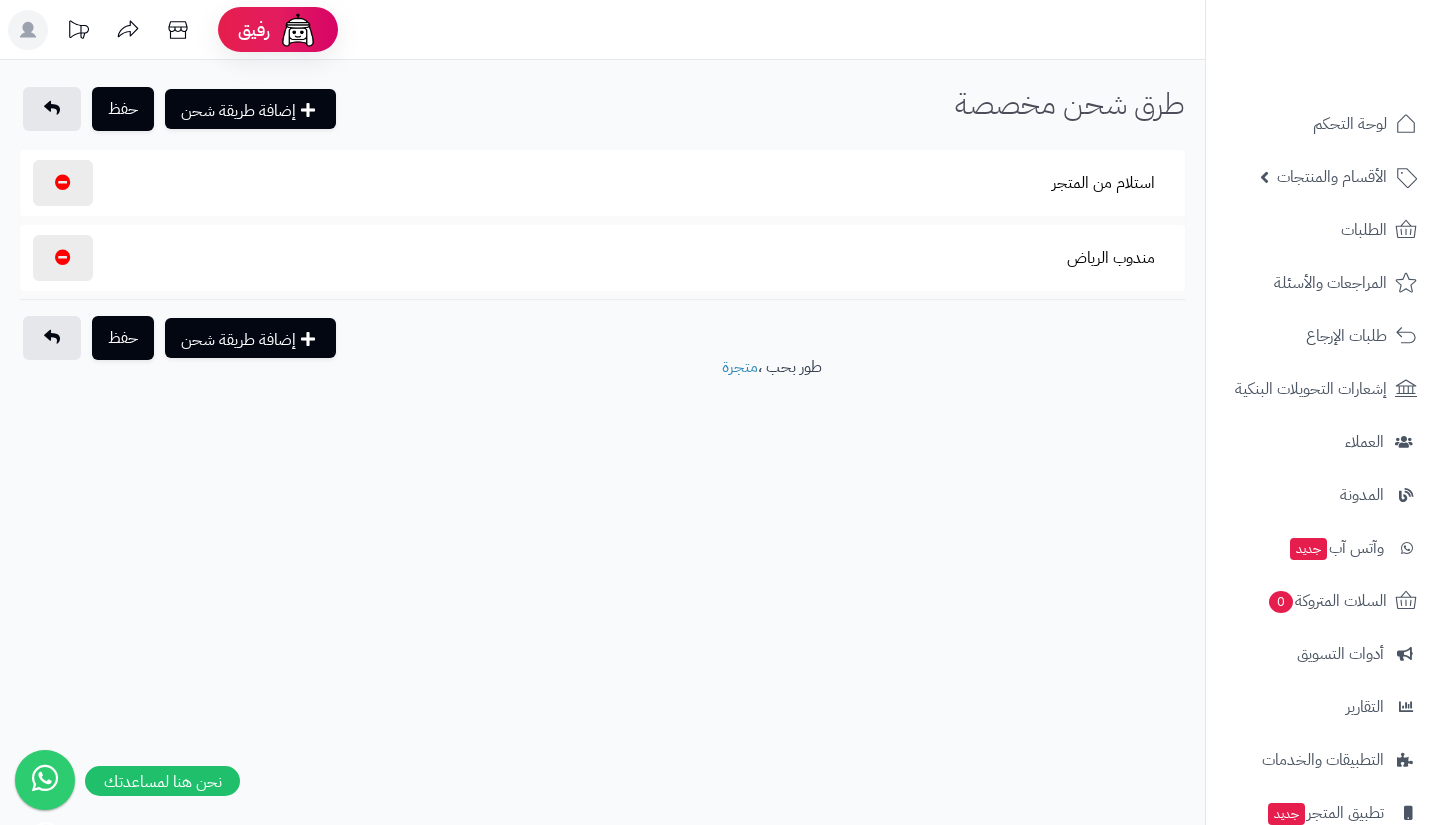 click on "استلام من المتجر" at bounding box center [602, 183] 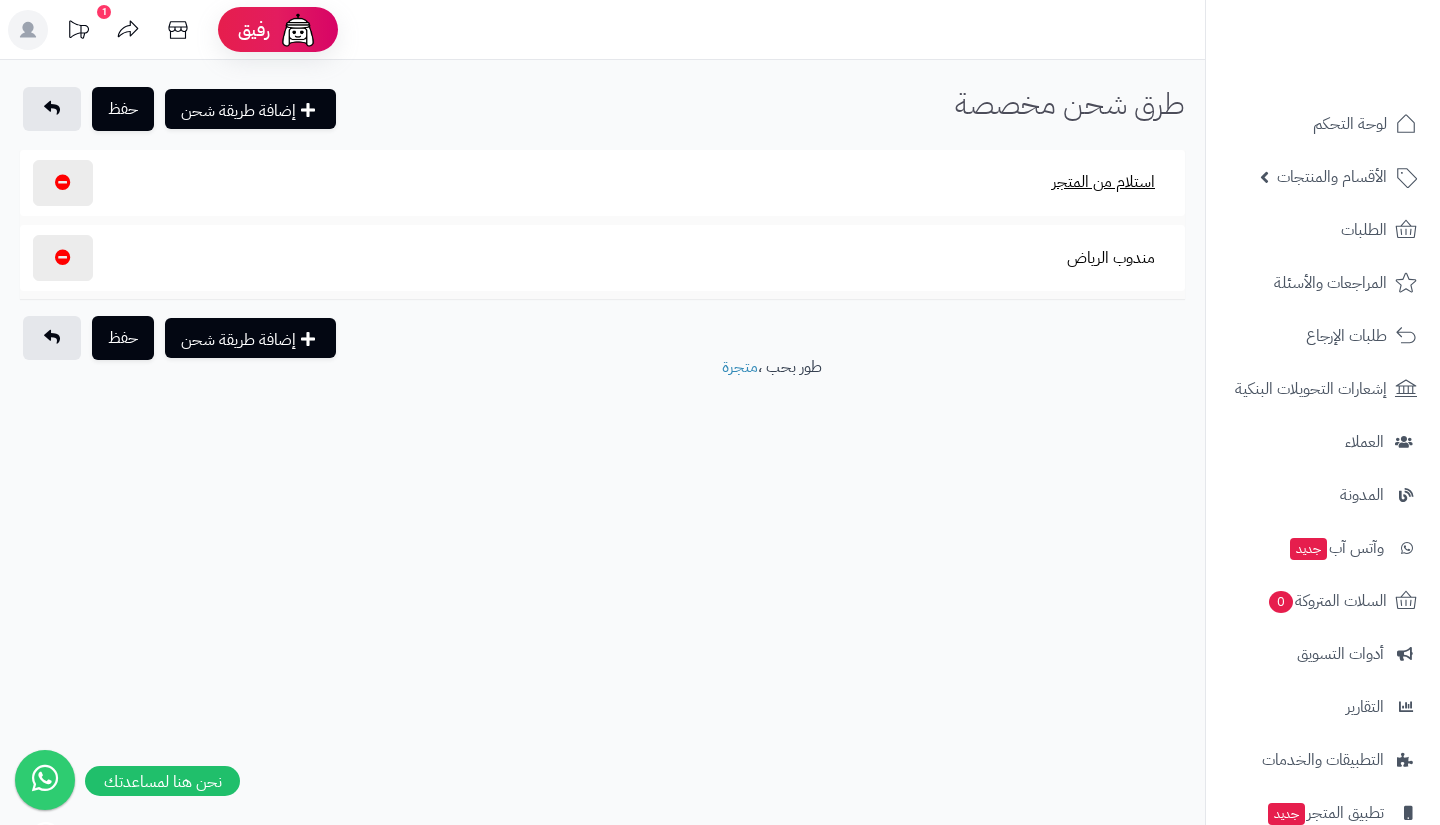 click on "استلام من المتجر" at bounding box center (1103, 182) 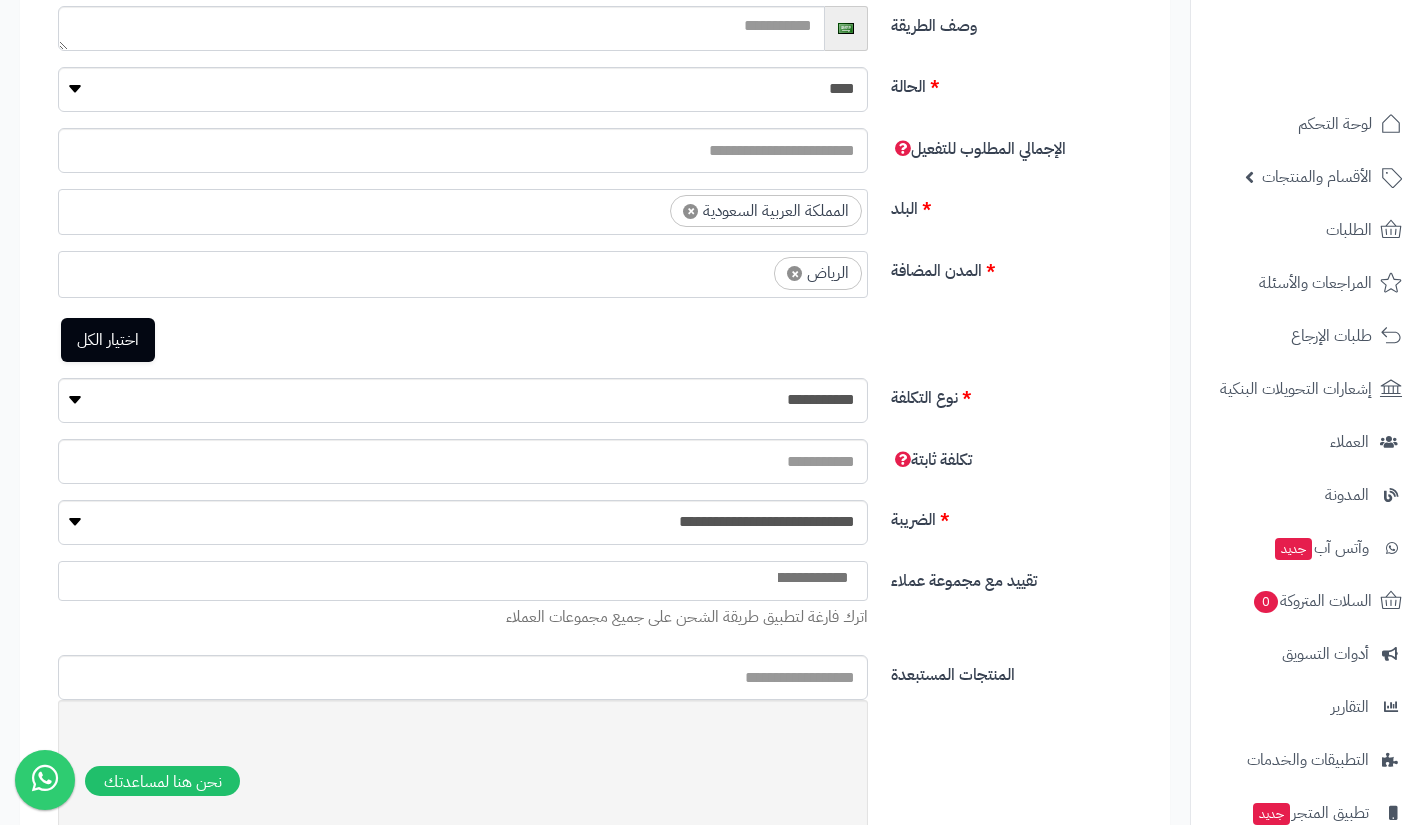 scroll, scrollTop: 0, scrollLeft: 0, axis: both 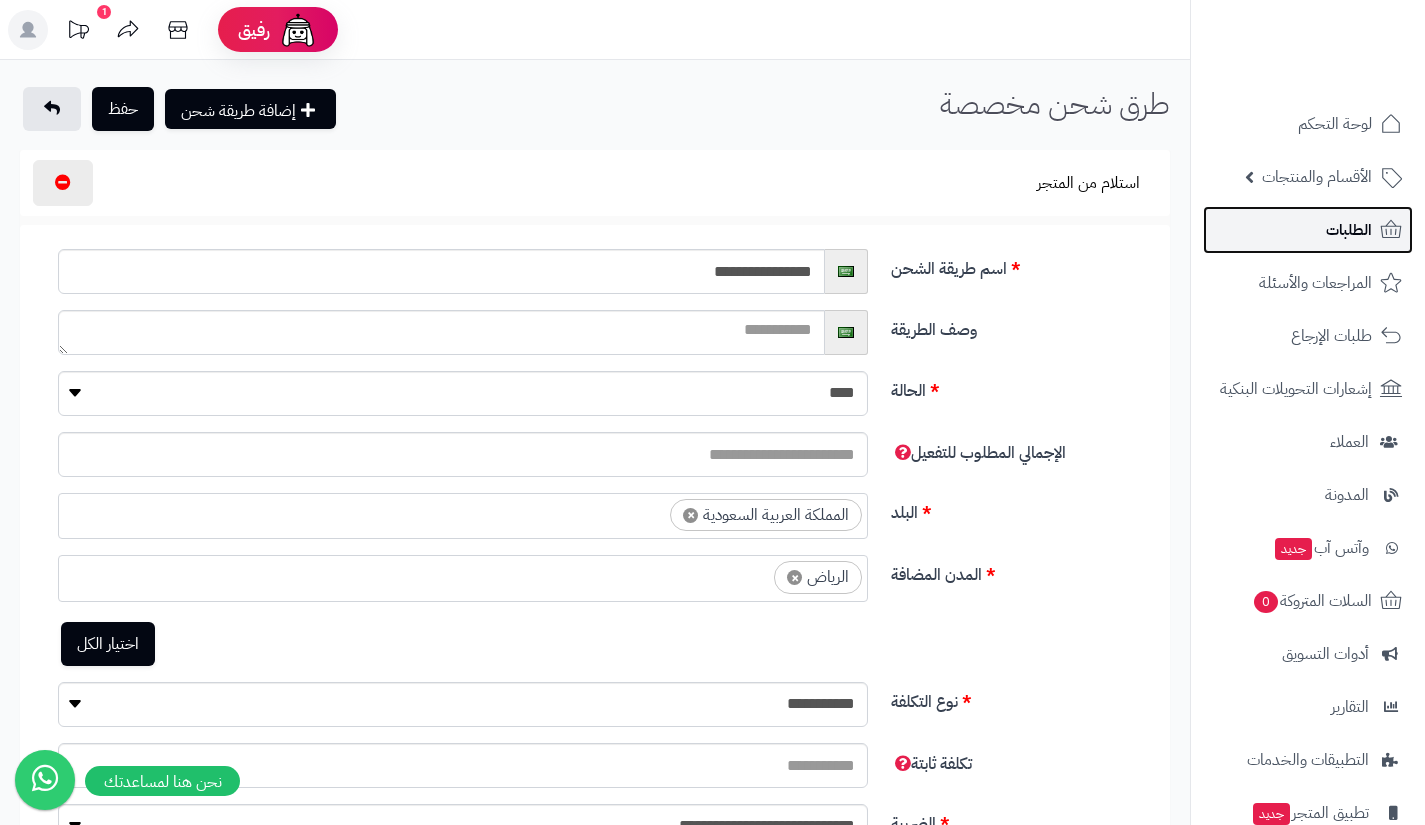 click on "الطلبات" at bounding box center [1349, 230] 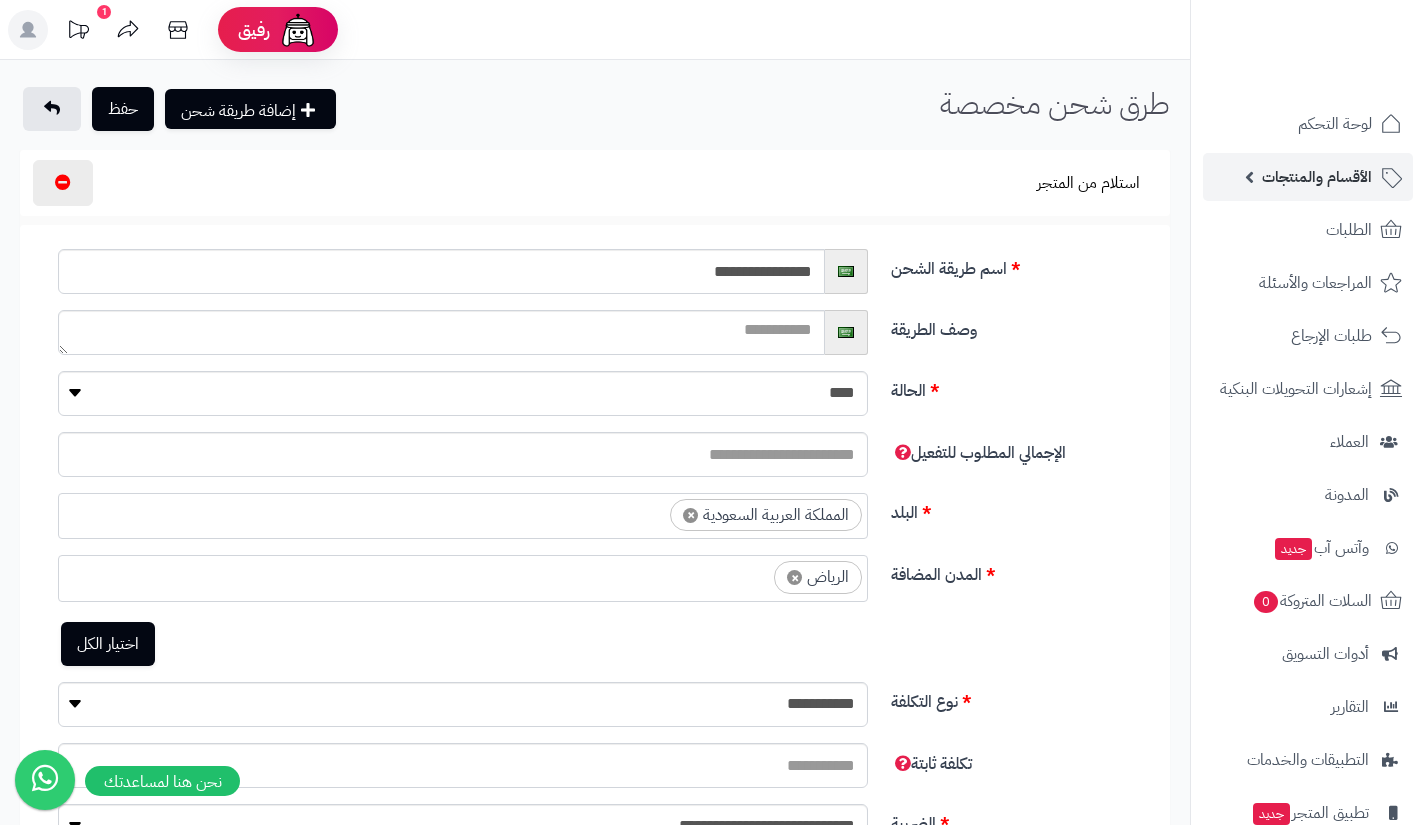 click on "الأقسام والمنتجات" at bounding box center [1317, 177] 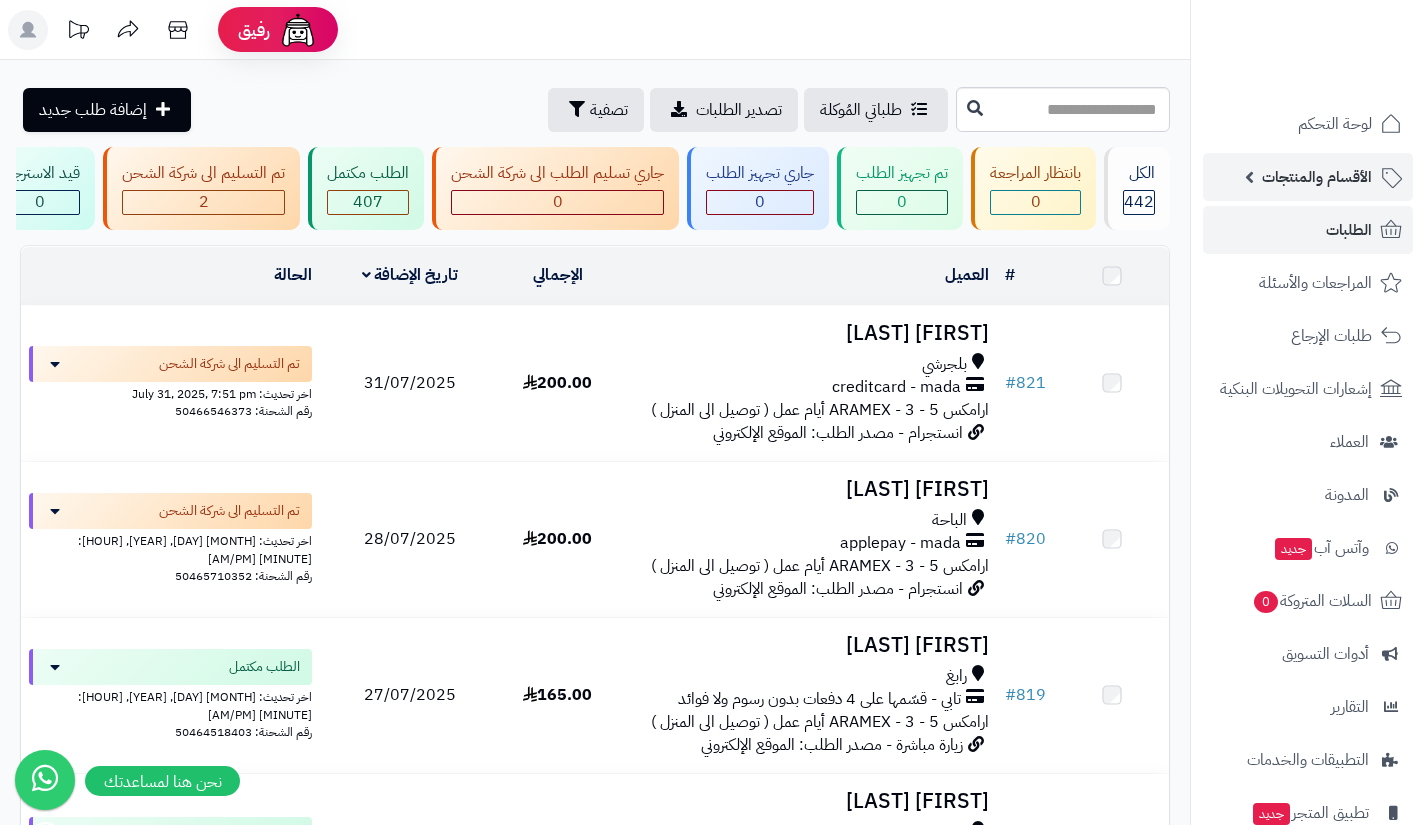 scroll, scrollTop: 0, scrollLeft: 0, axis: both 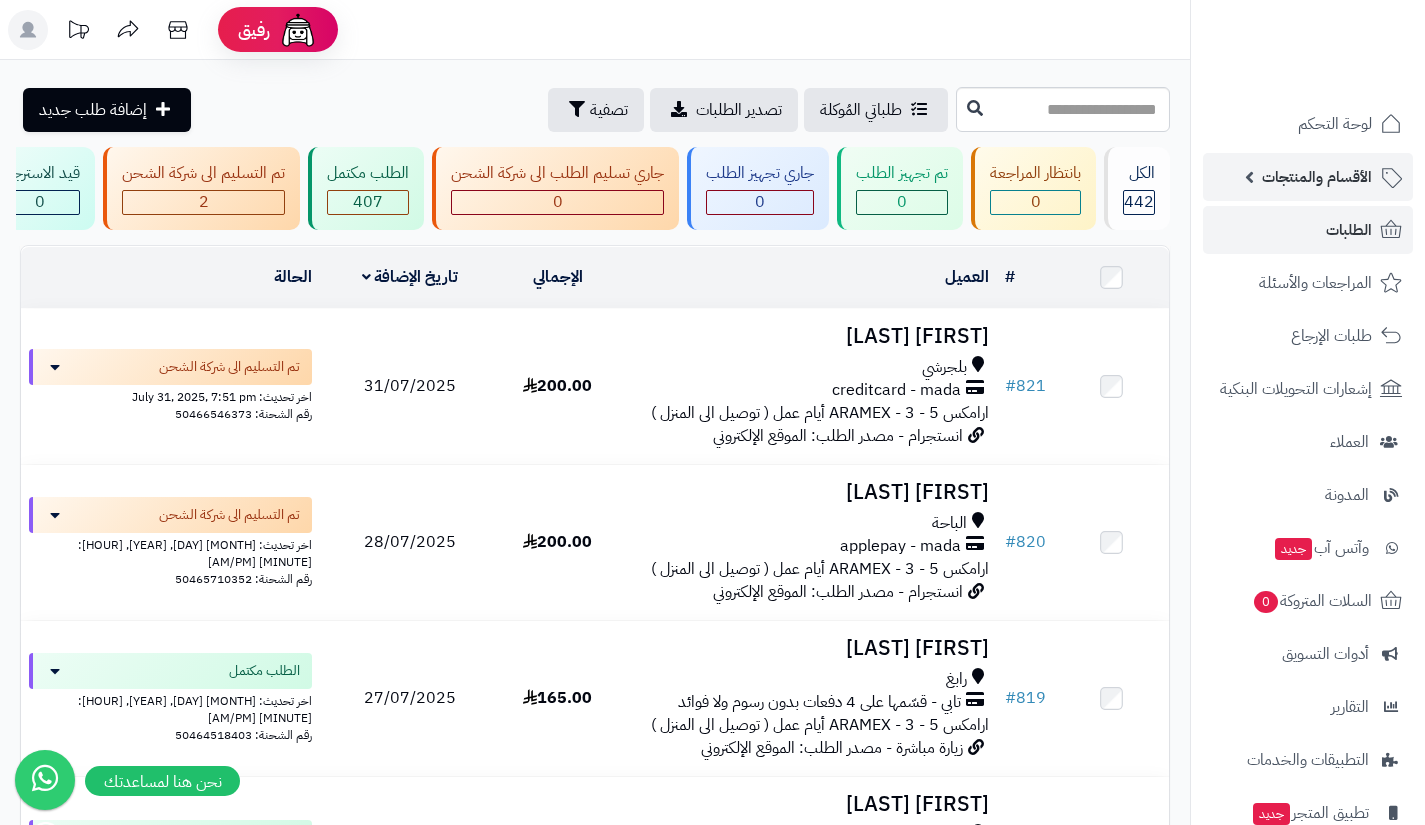 click on "الأقسام والمنتجات" at bounding box center (1317, 177) 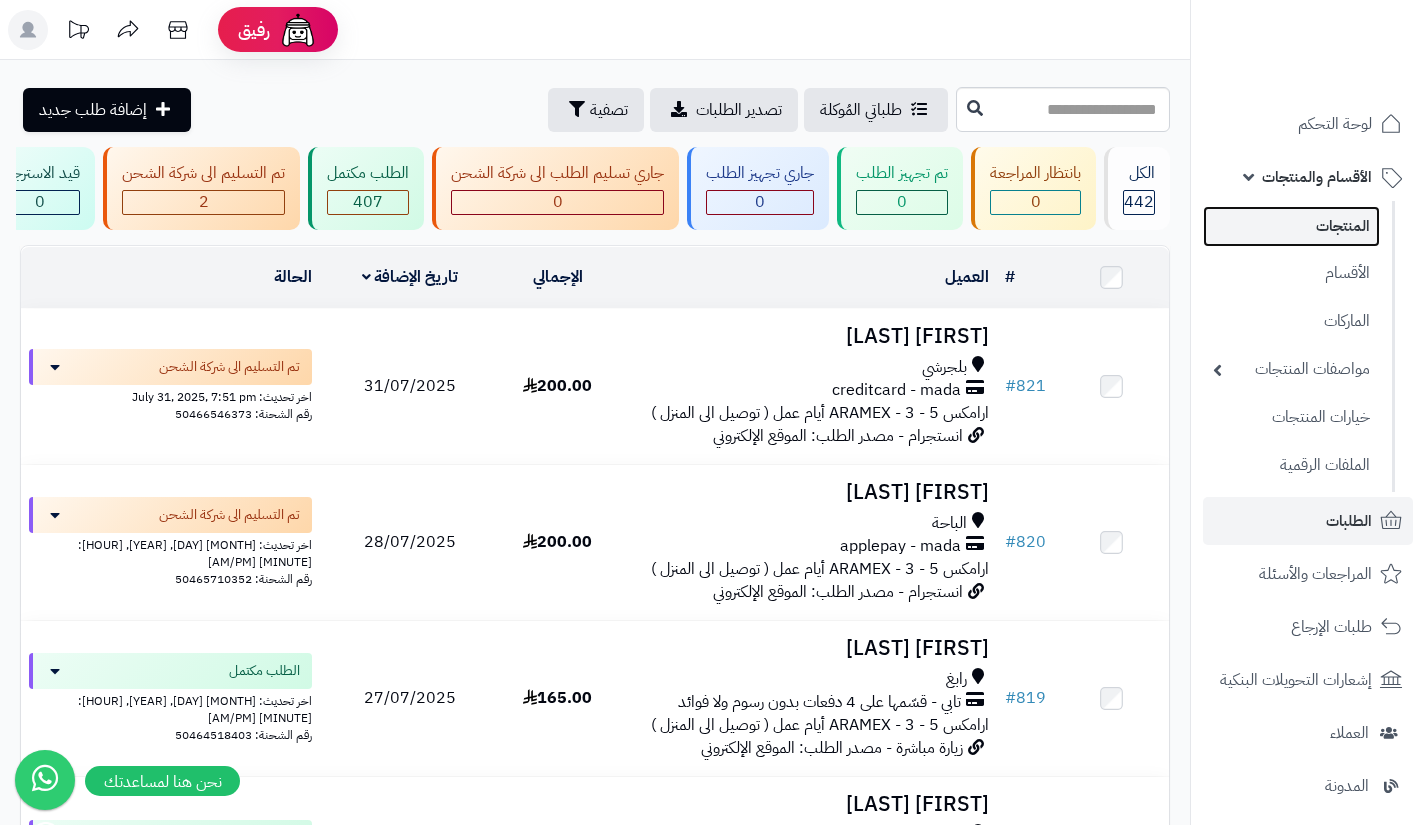 click on "المنتجات" at bounding box center (1291, 226) 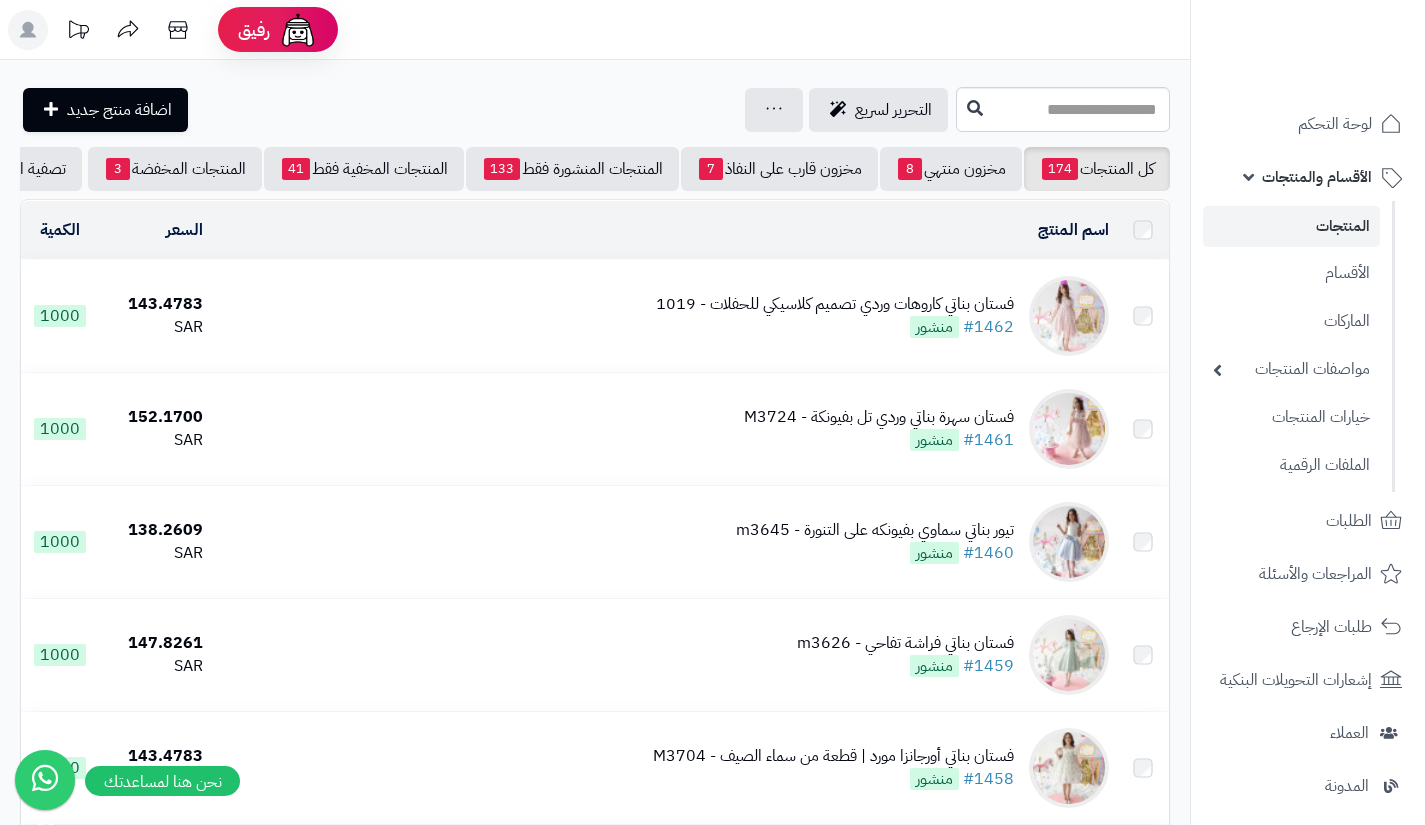 scroll, scrollTop: 0, scrollLeft: 0, axis: both 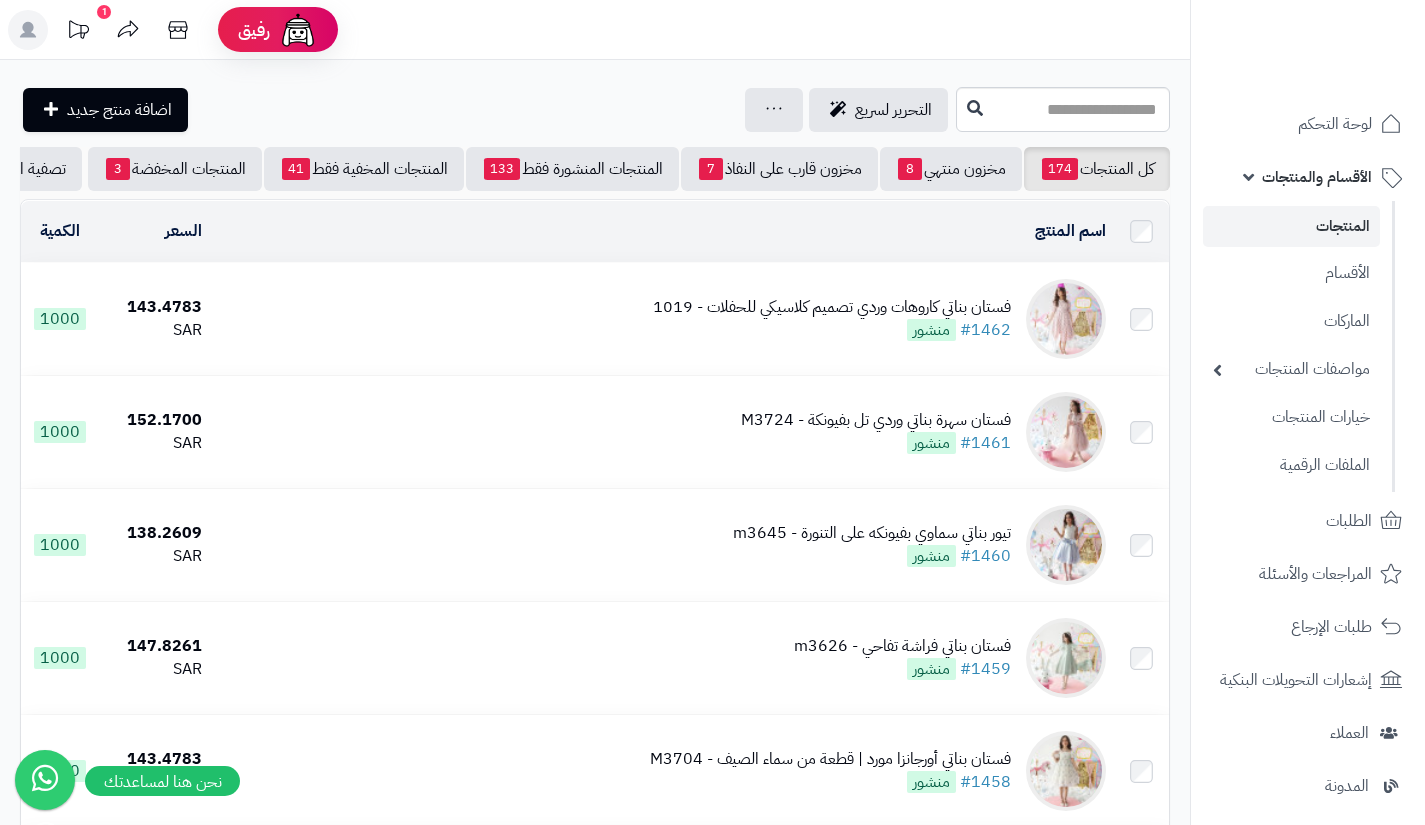 click on "فستان بناتي كاروهات وردي تصميم كلاسيكي للحفلات - 1019" at bounding box center (832, 307) 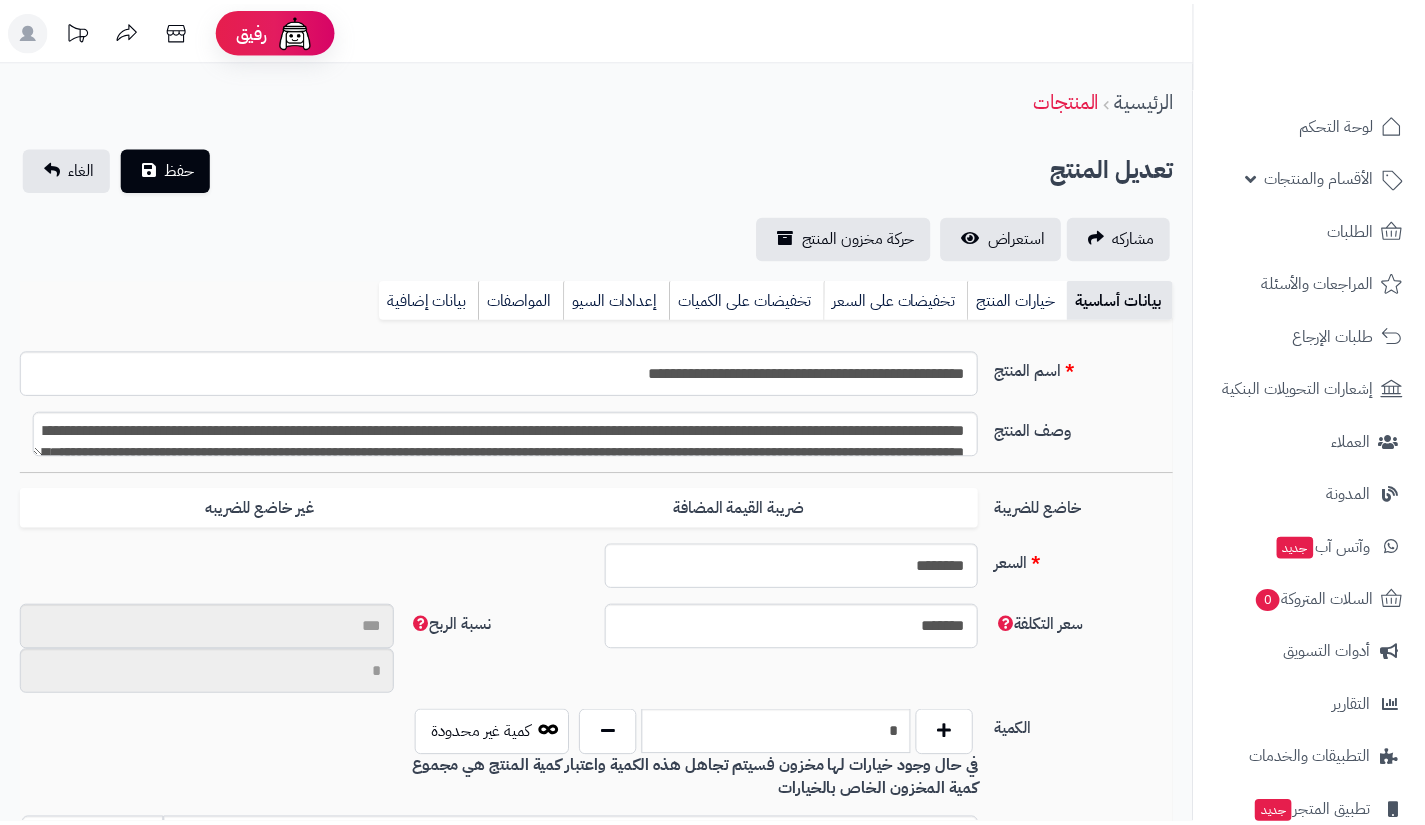 scroll, scrollTop: 0, scrollLeft: 0, axis: both 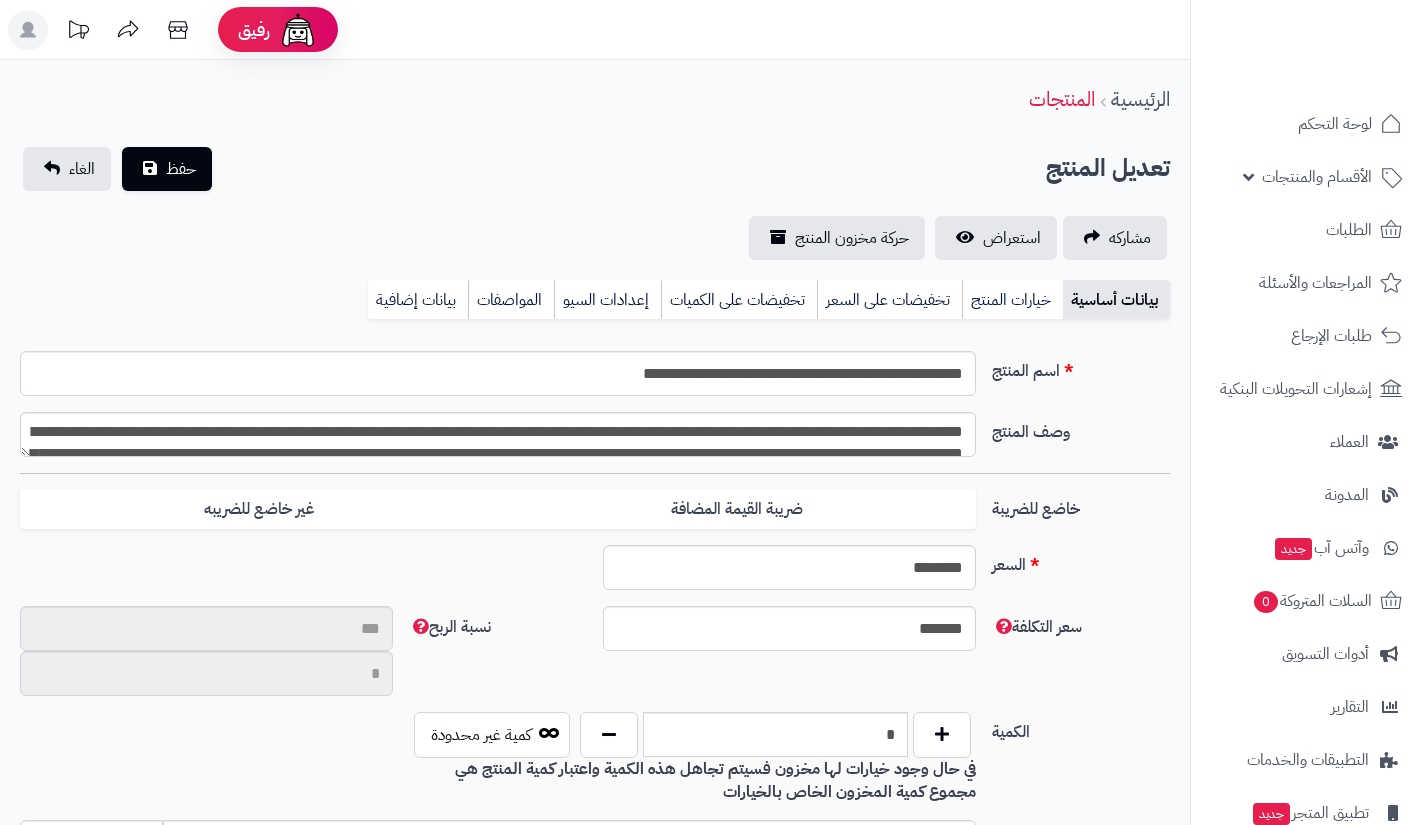 type on "*******" 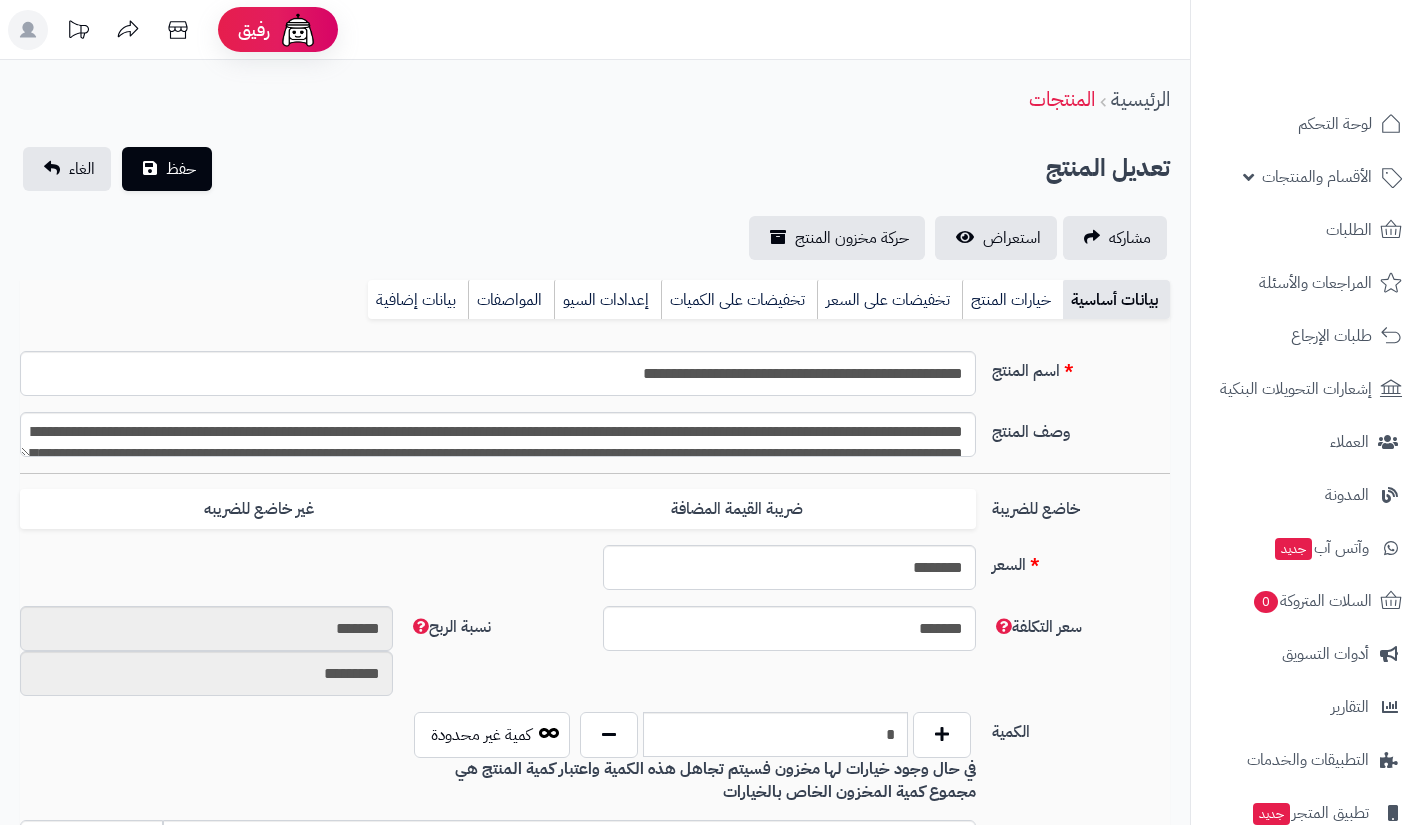 type on "******" 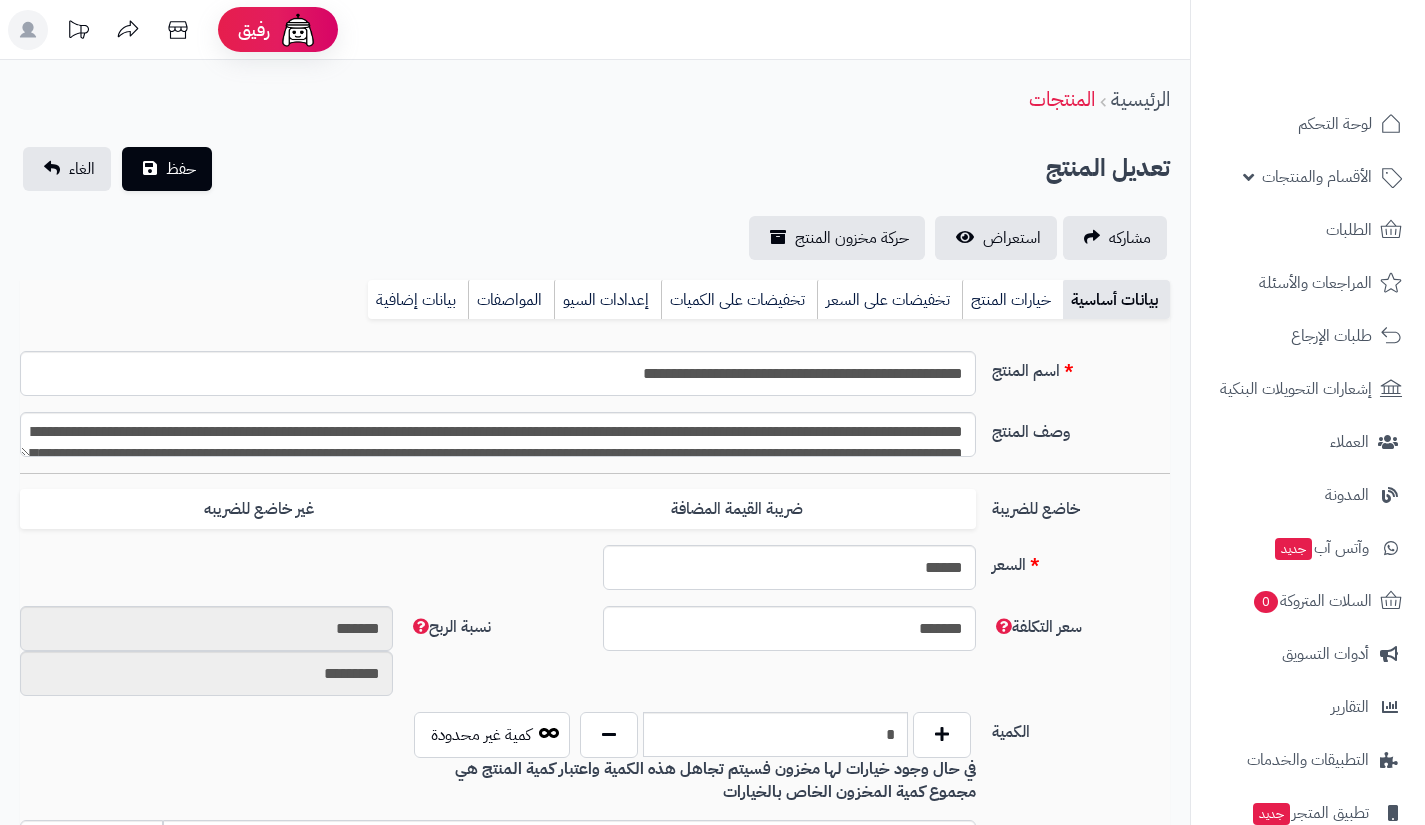 scroll, scrollTop: 234, scrollLeft: 0, axis: vertical 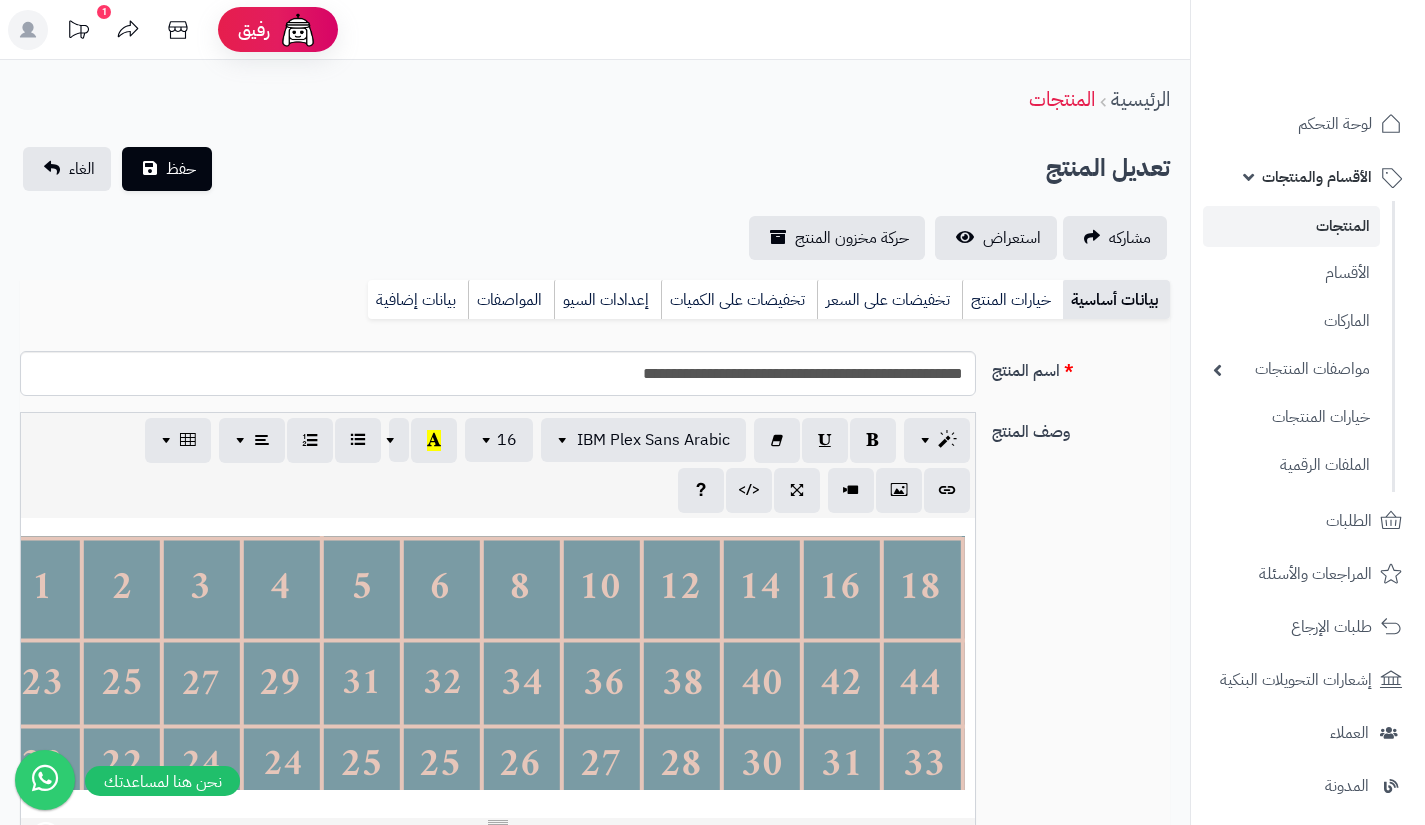 type on "******" 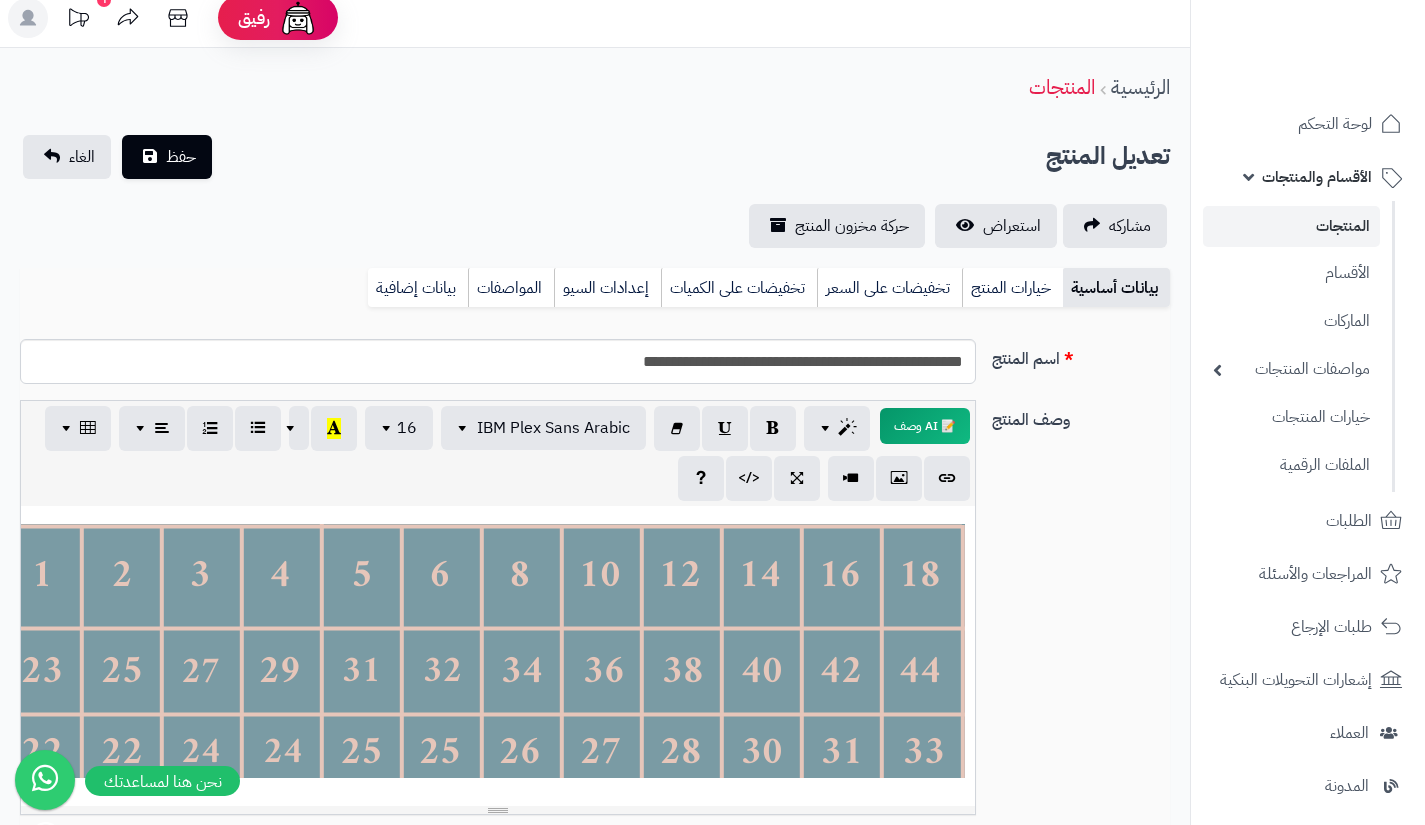 scroll, scrollTop: 2, scrollLeft: 0, axis: vertical 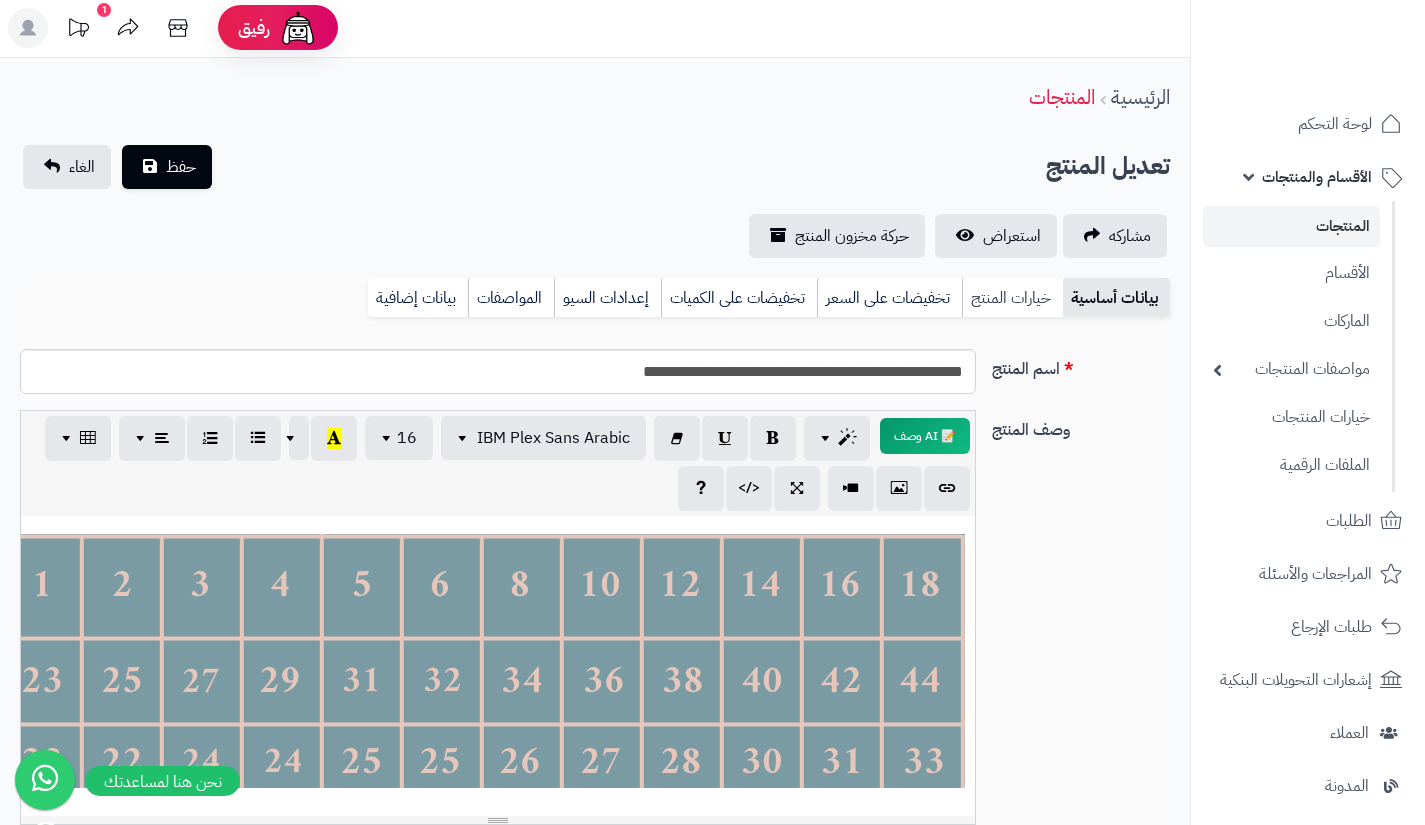 click on "خيارات المنتج" at bounding box center (1012, 298) 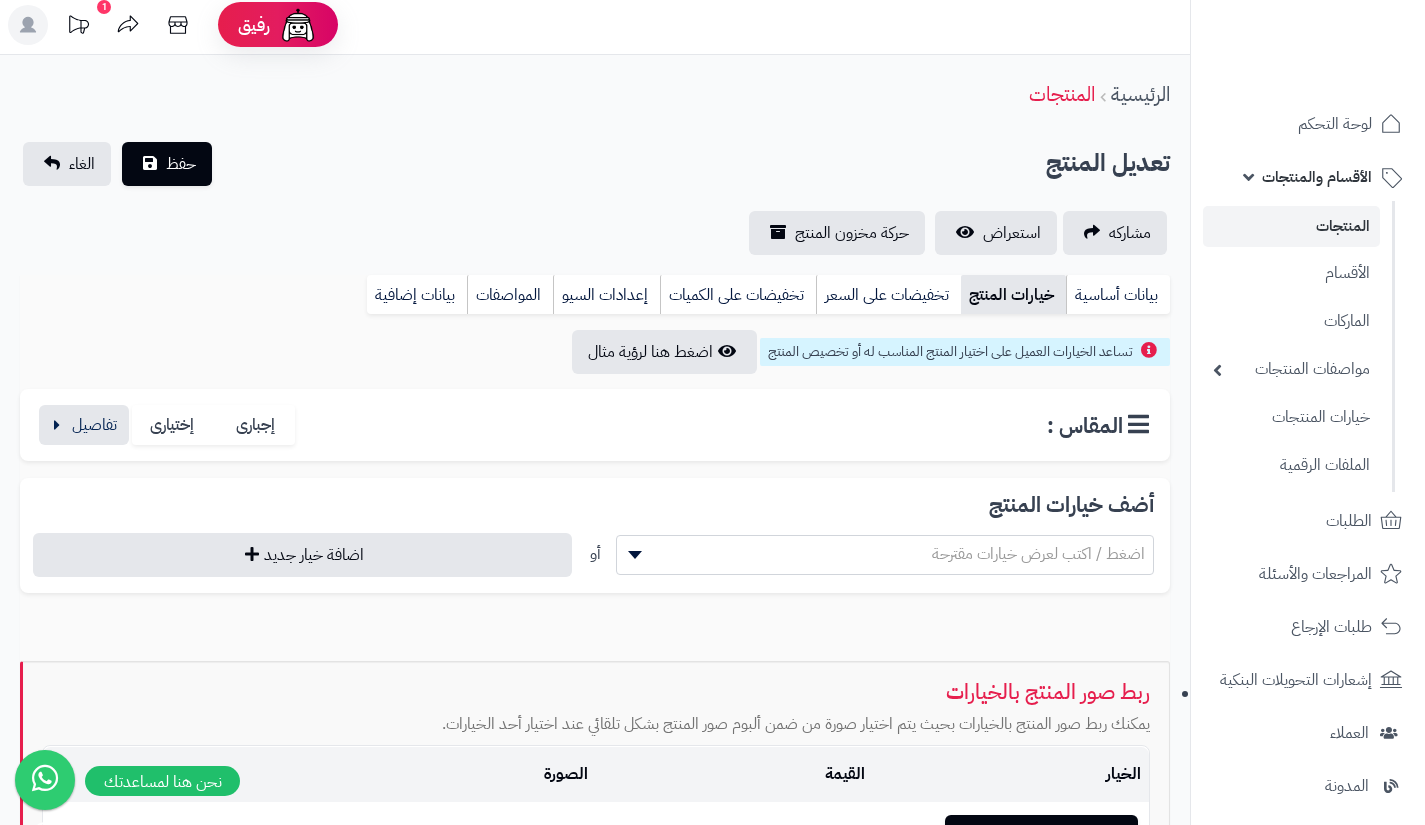scroll, scrollTop: 0, scrollLeft: 0, axis: both 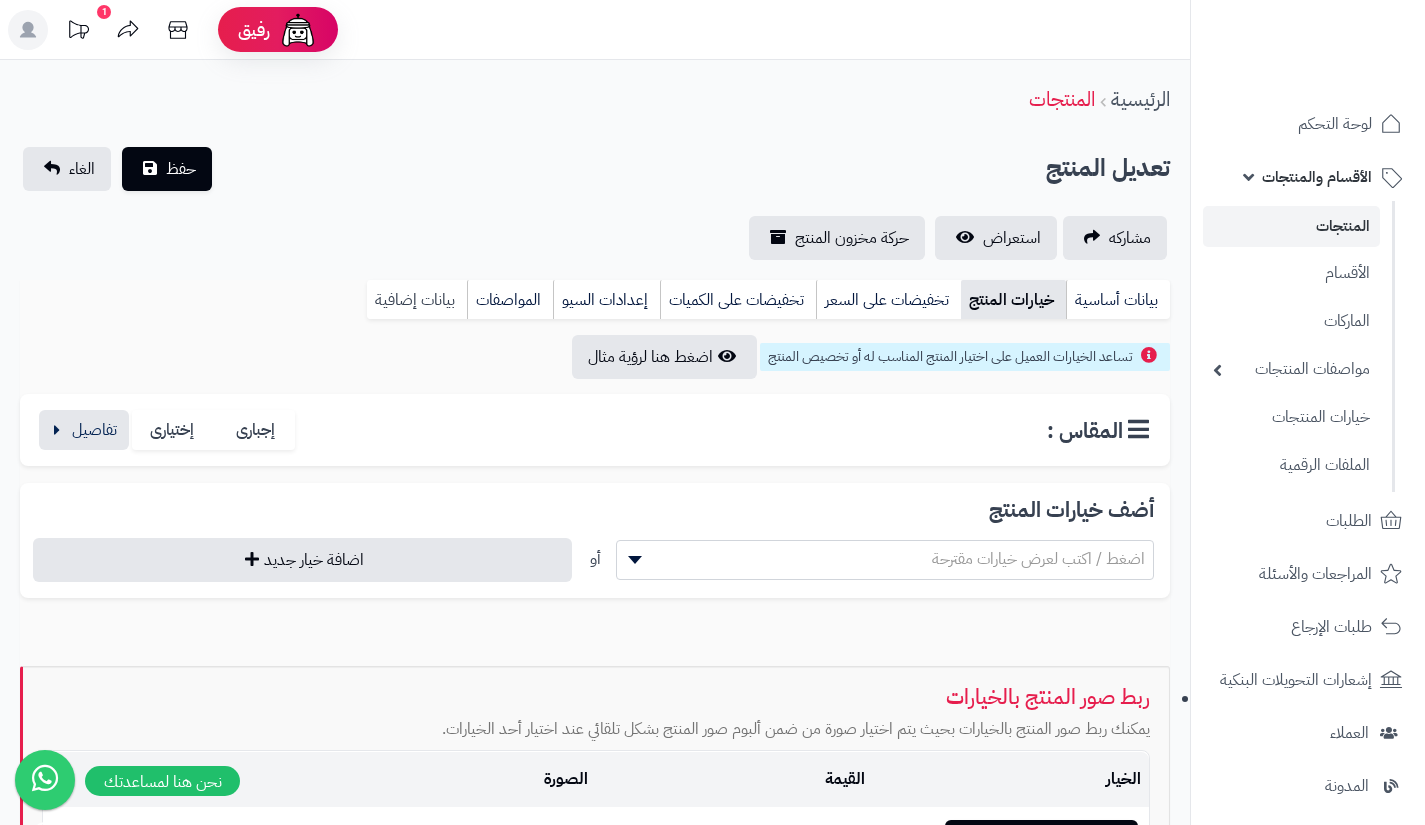 click on "بيانات إضافية" at bounding box center (417, 300) 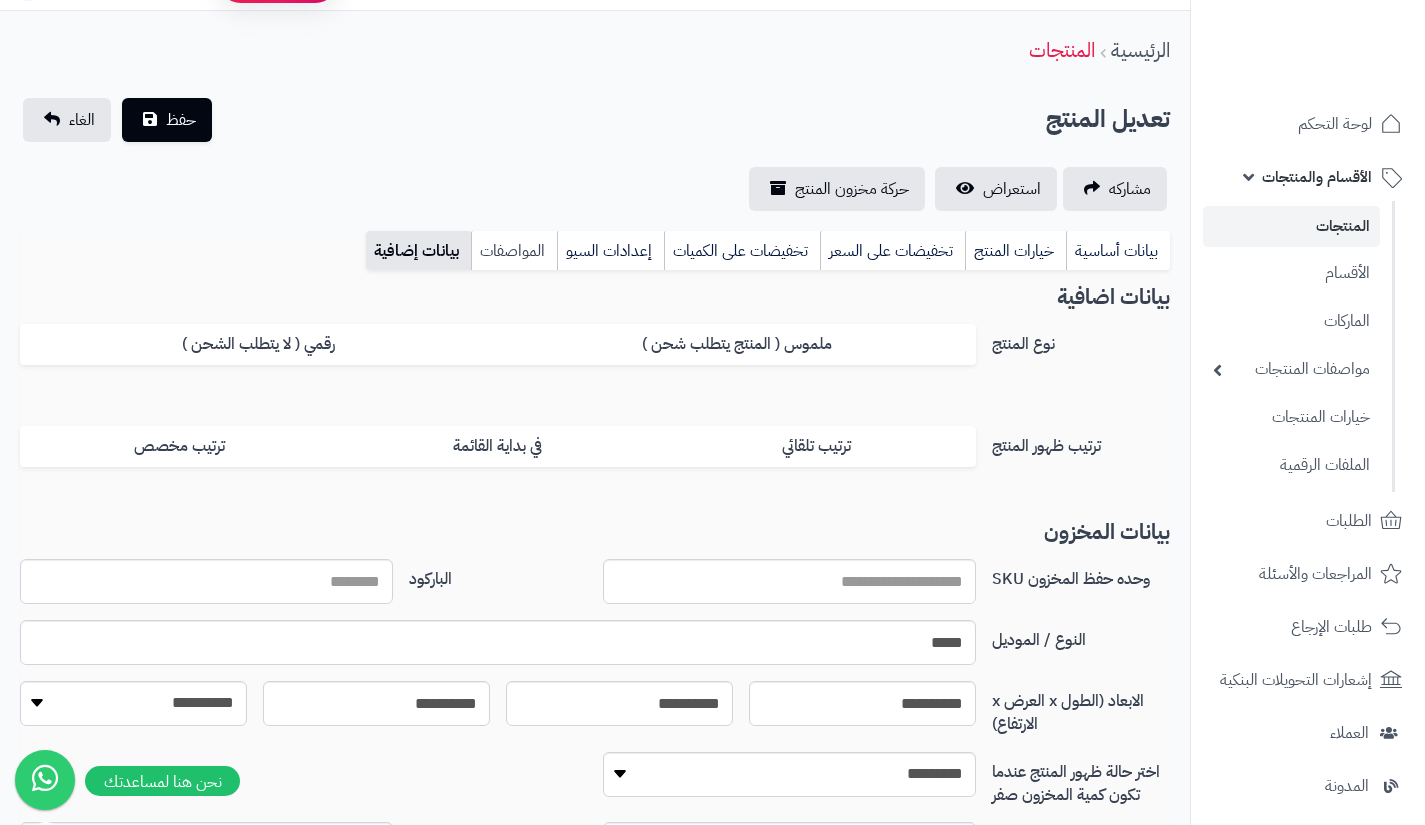 scroll, scrollTop: 45, scrollLeft: 0, axis: vertical 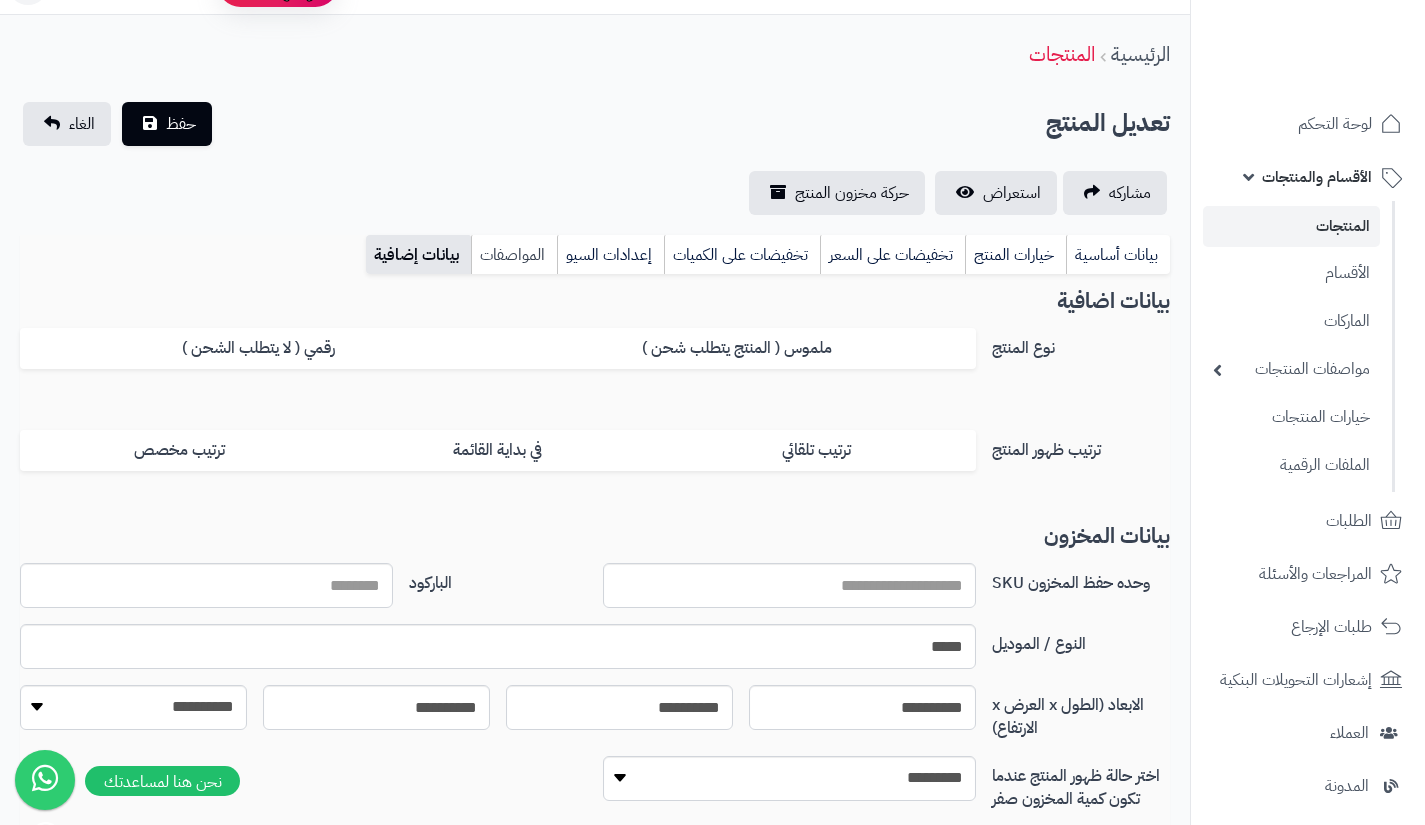 click on "المواصفات" at bounding box center (514, 255) 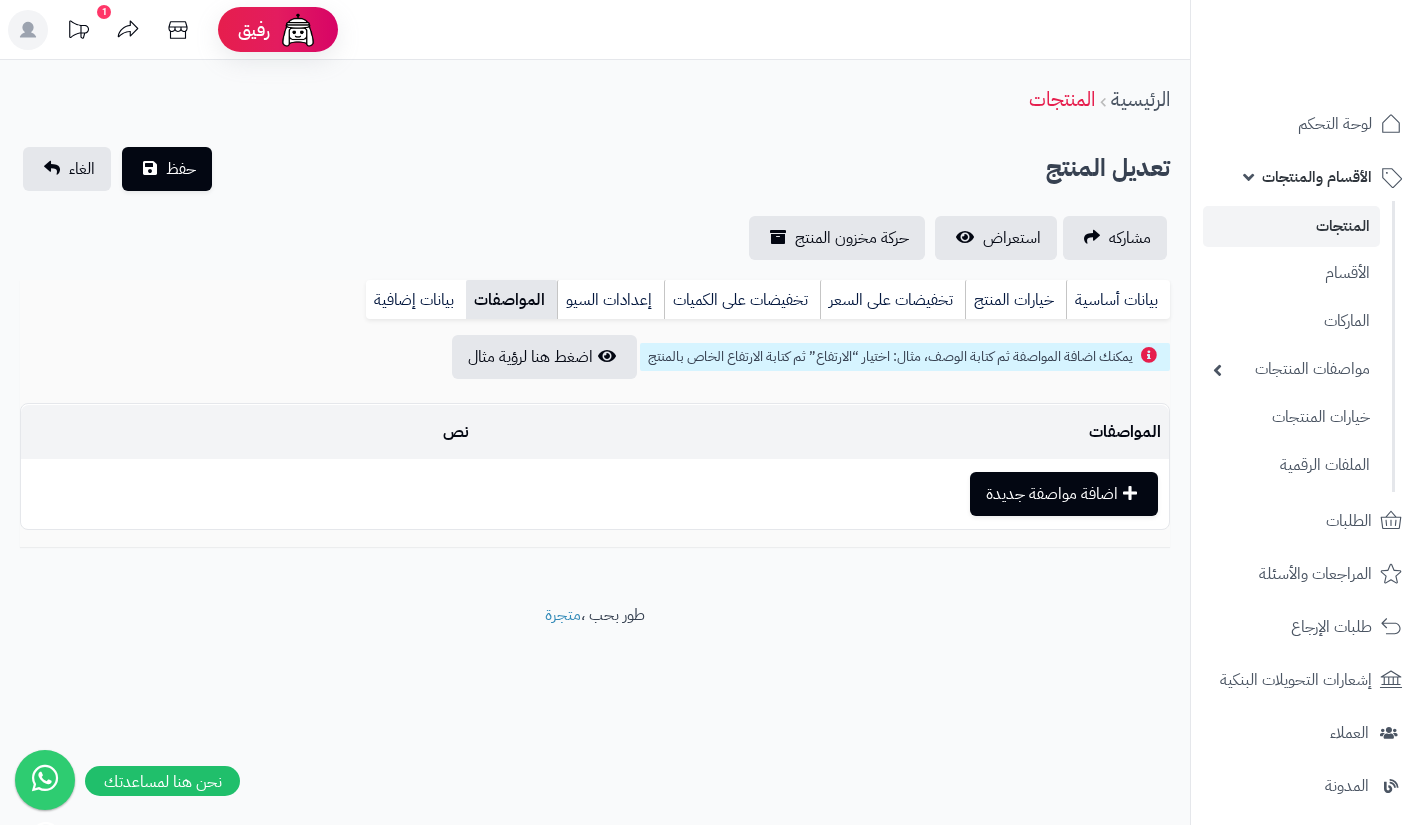 scroll, scrollTop: 0, scrollLeft: 0, axis: both 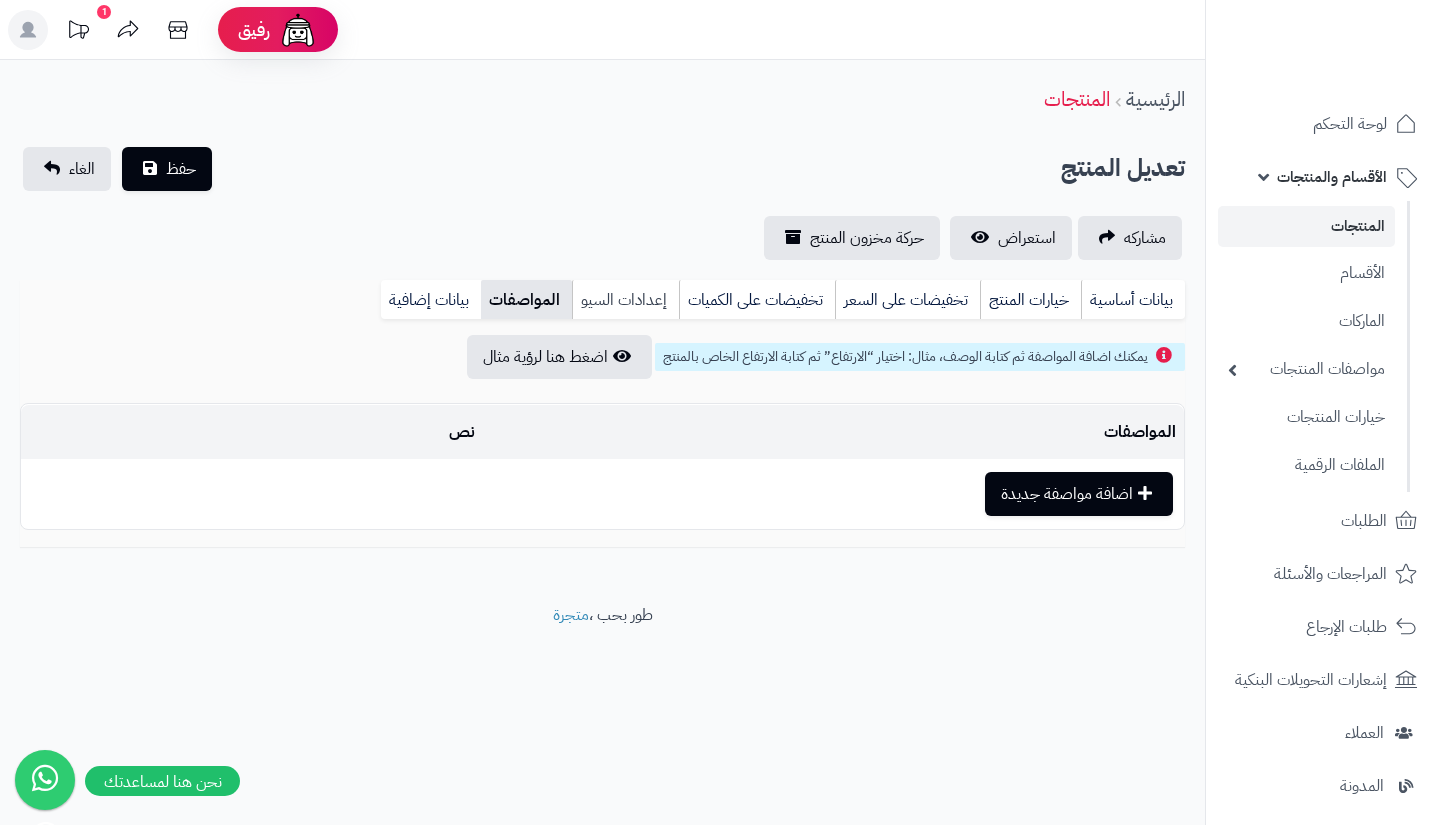 click on "إعدادات السيو" at bounding box center (625, 300) 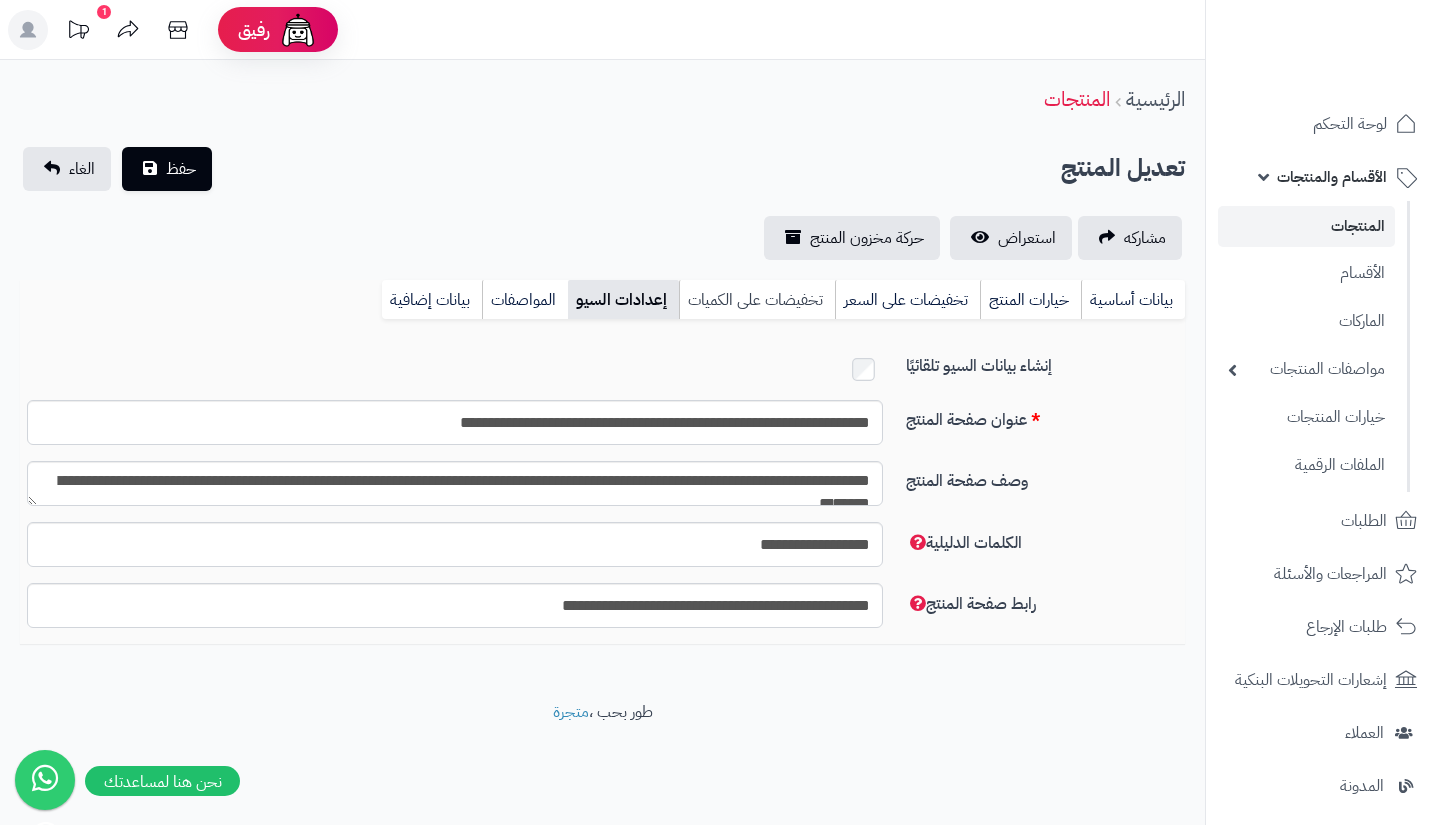 click on "تخفيضات على الكميات" at bounding box center (757, 300) 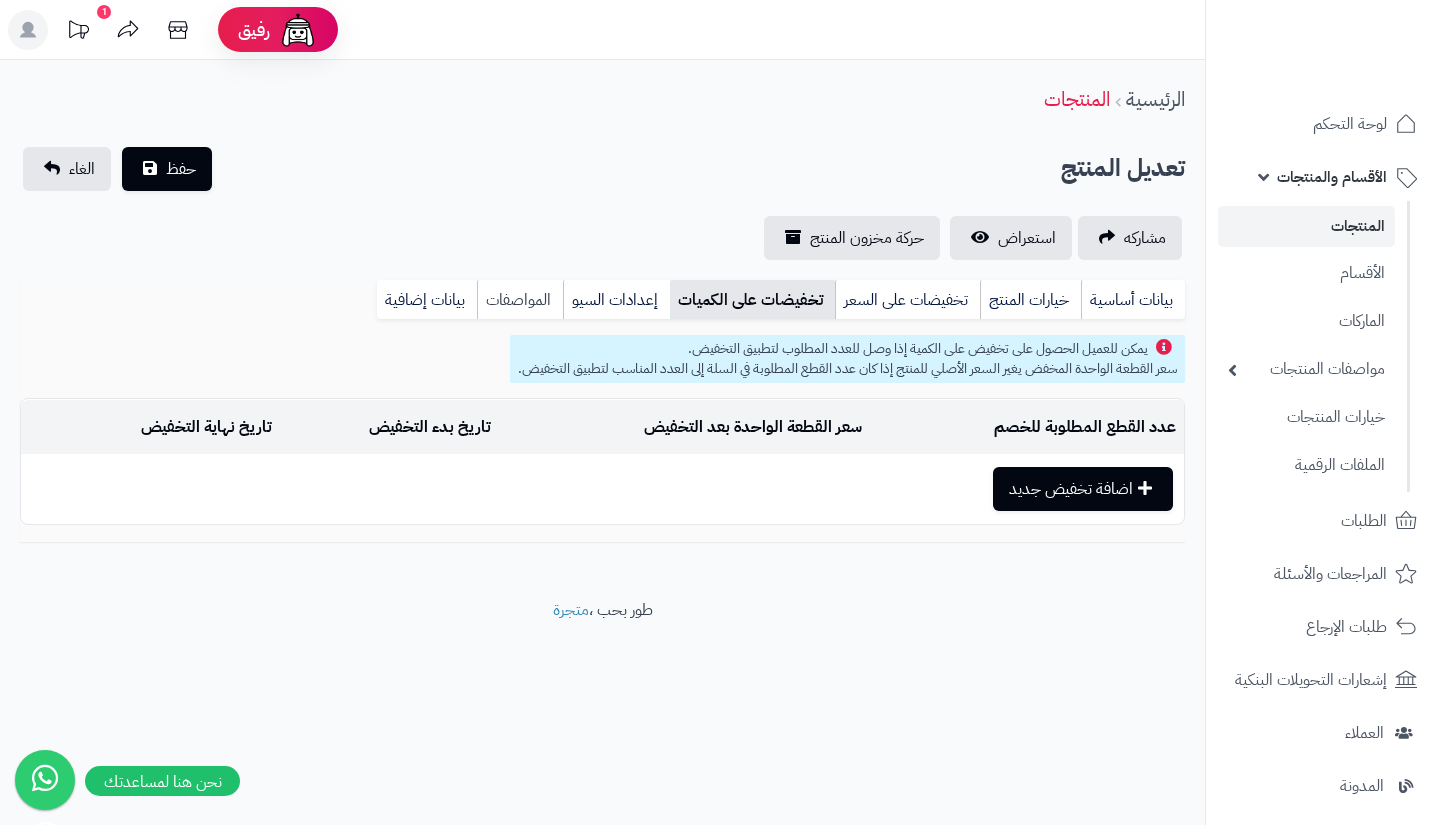 click on "المواصفات" at bounding box center [520, 300] 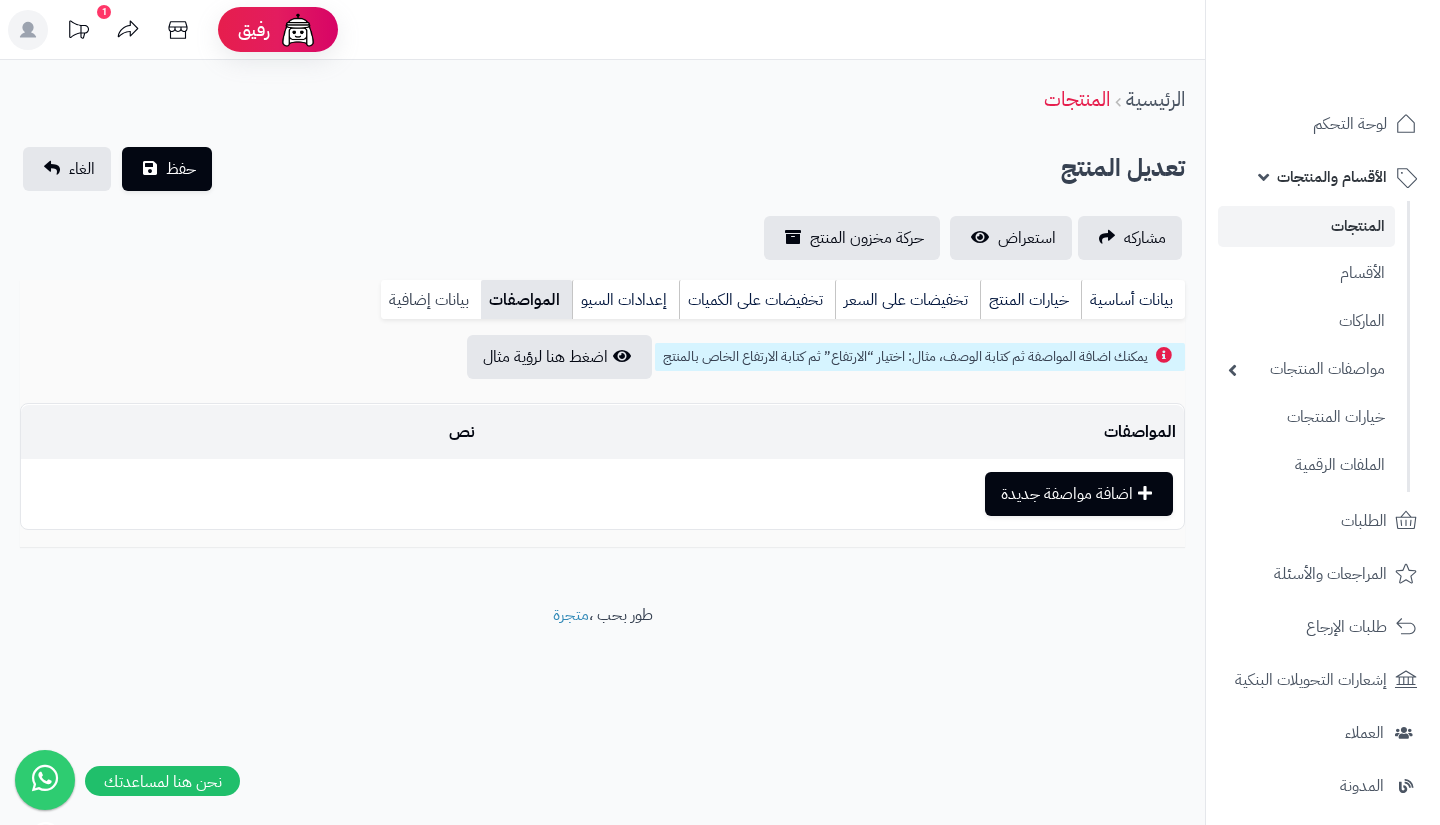 click on "بيانات إضافية" at bounding box center (431, 300) 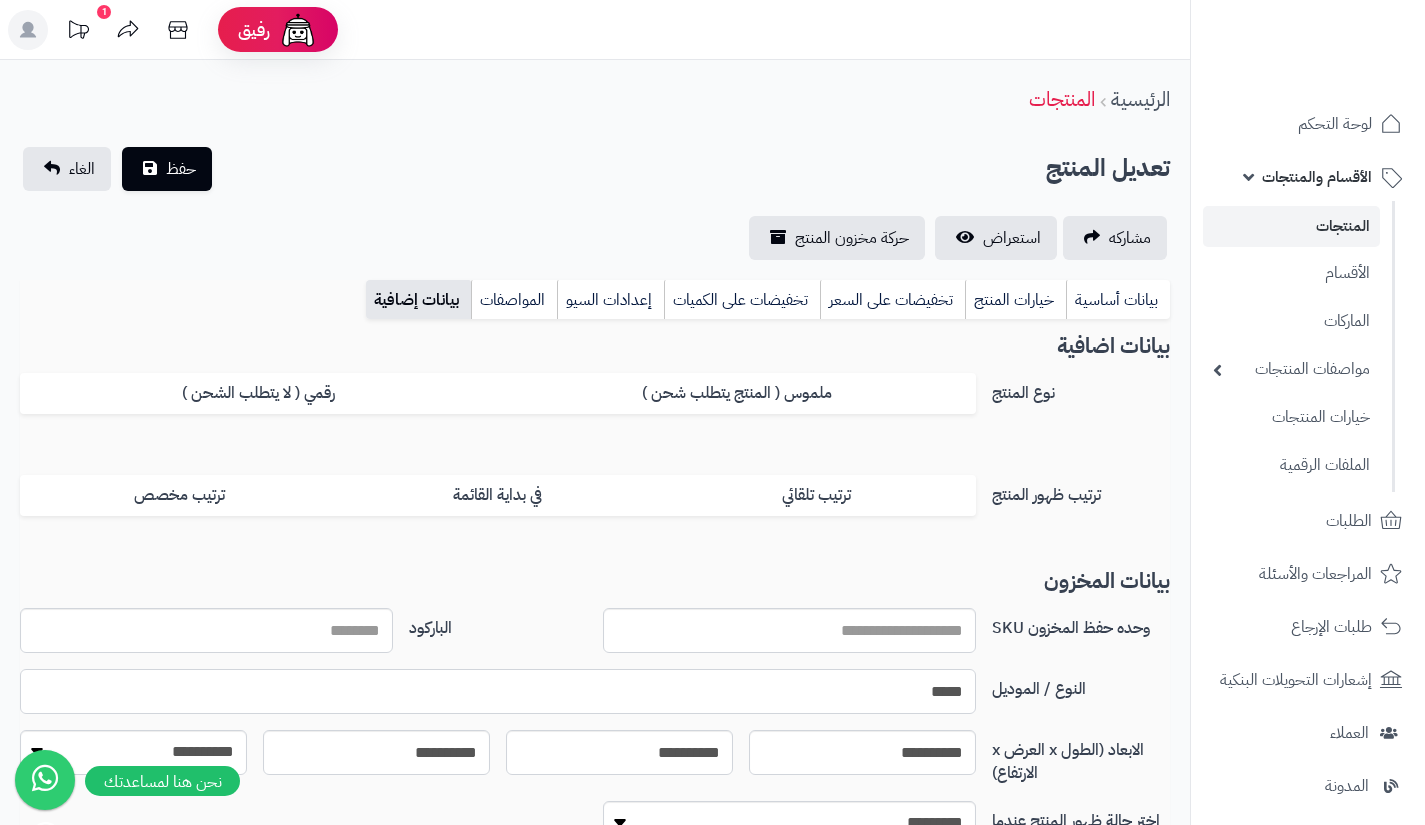 click on "*****" at bounding box center (498, 691) 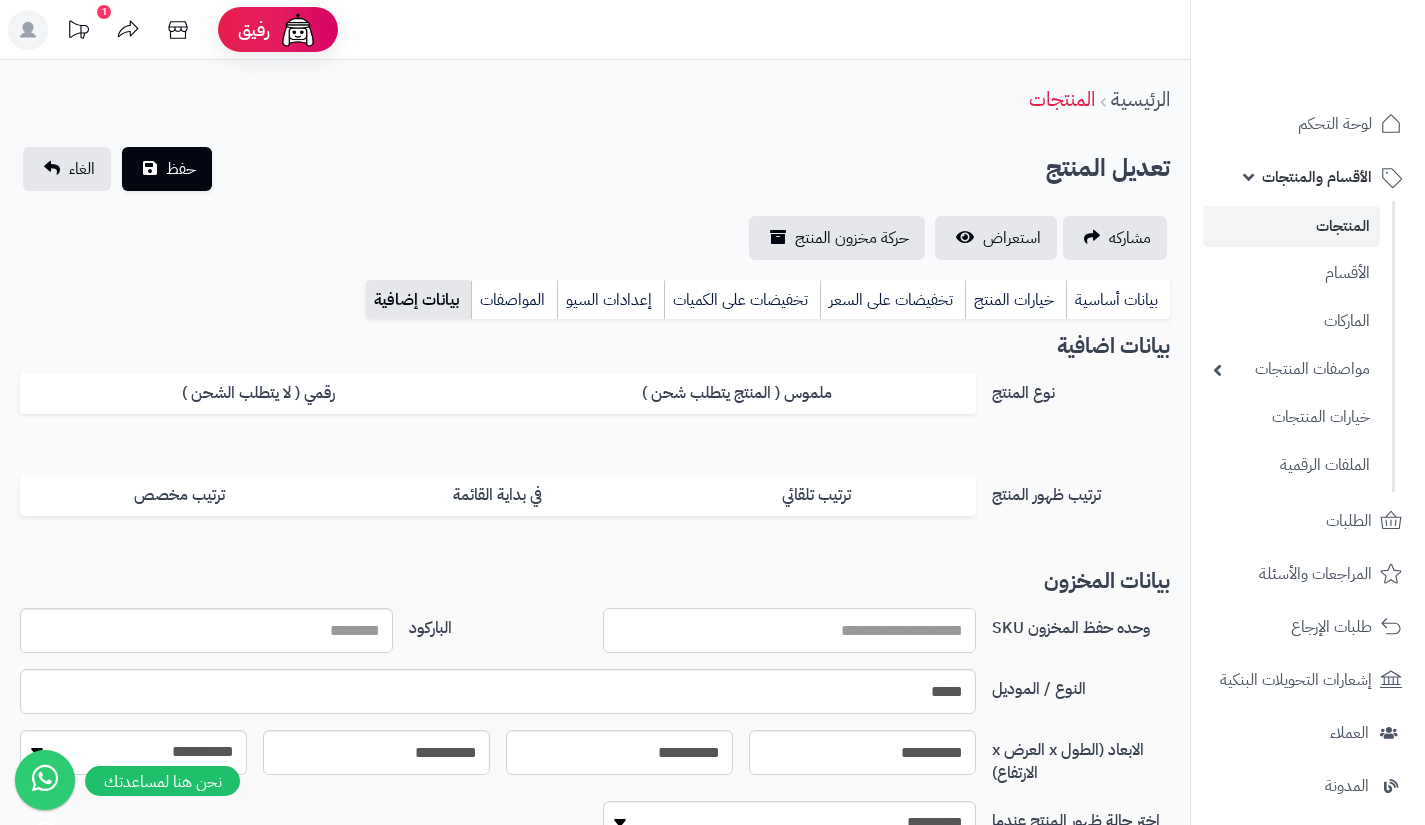 click on "وحده حفظ المخزون SKU" at bounding box center [789, 630] 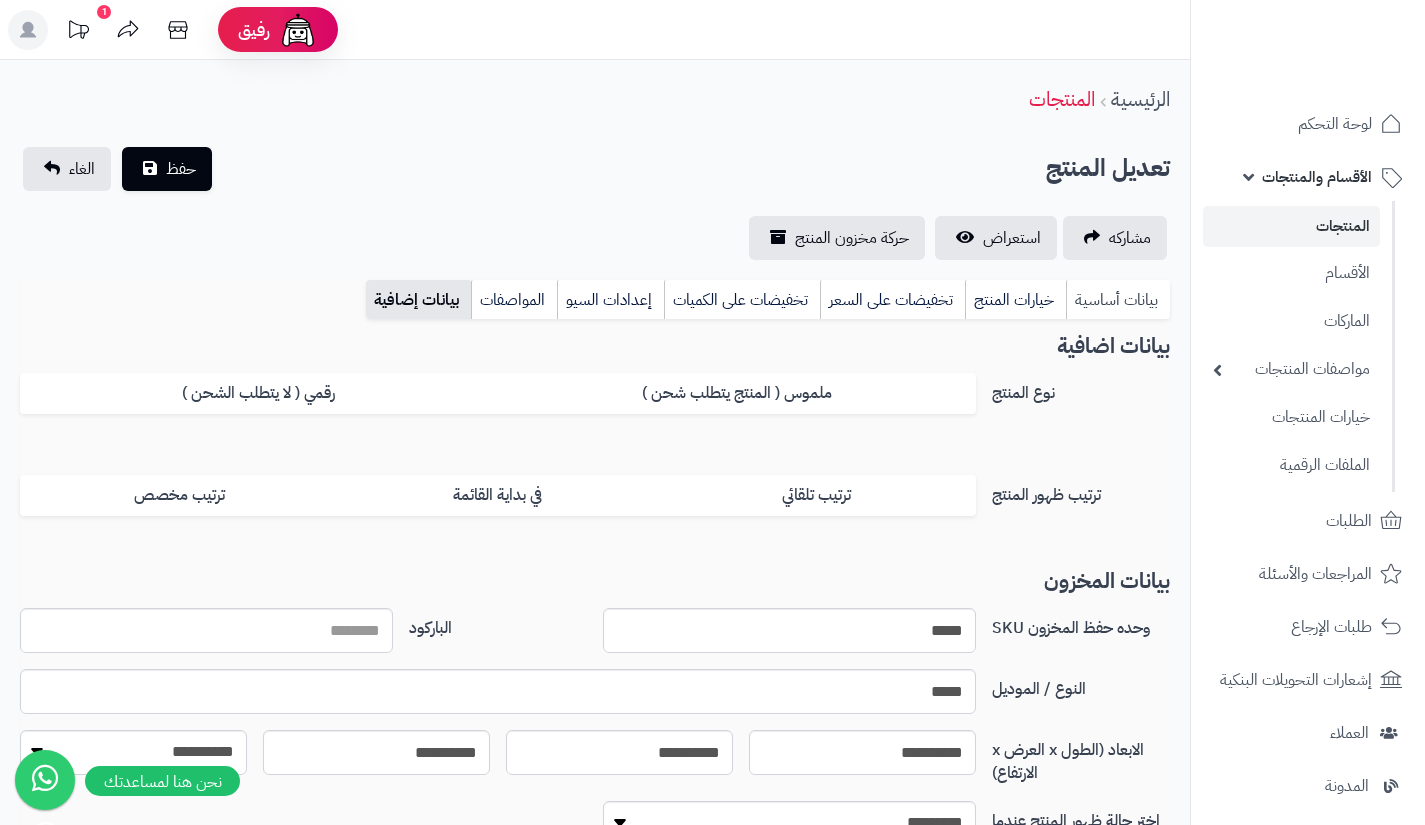 click on "بيانات أساسية" at bounding box center [1118, 300] 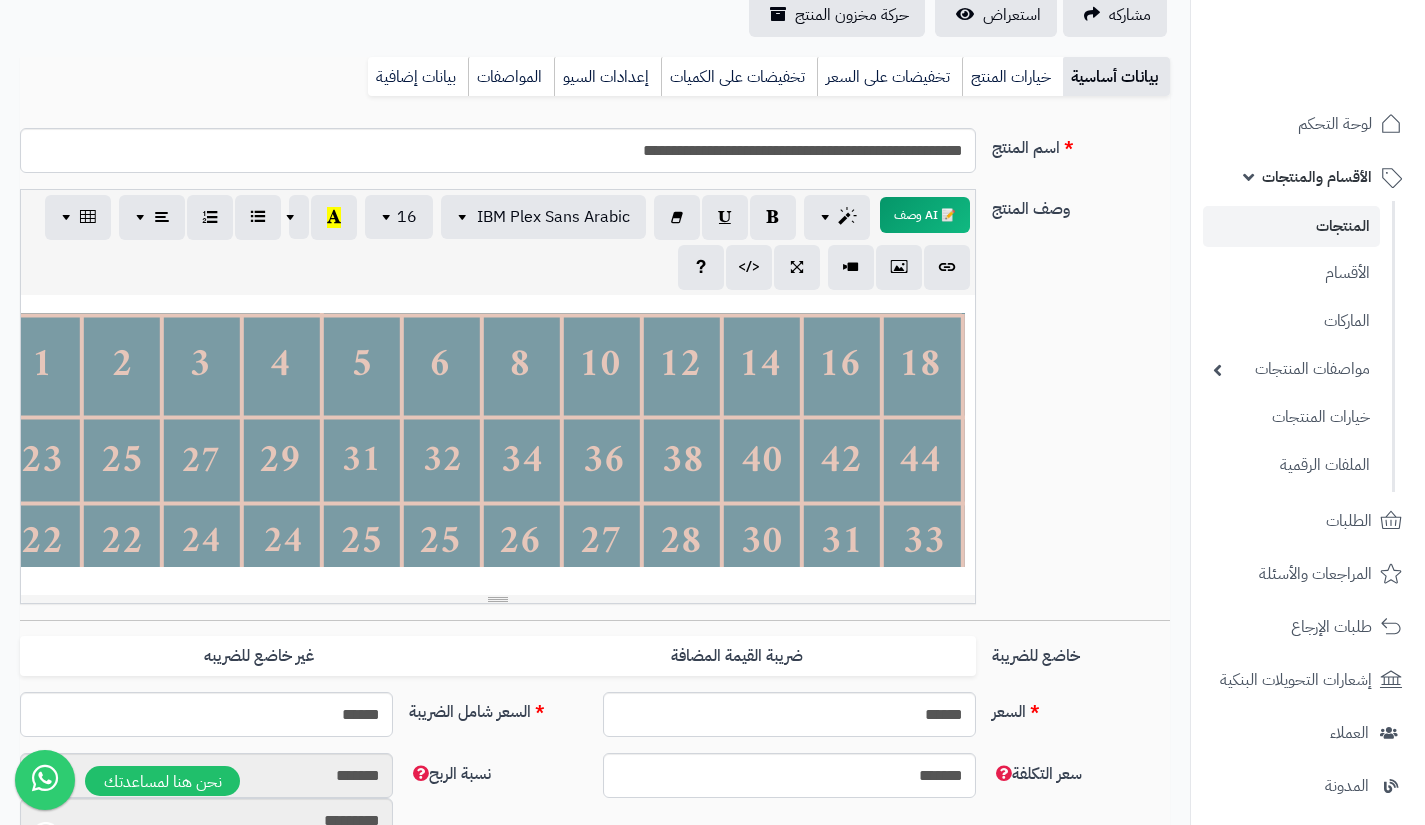 scroll, scrollTop: 0, scrollLeft: 0, axis: both 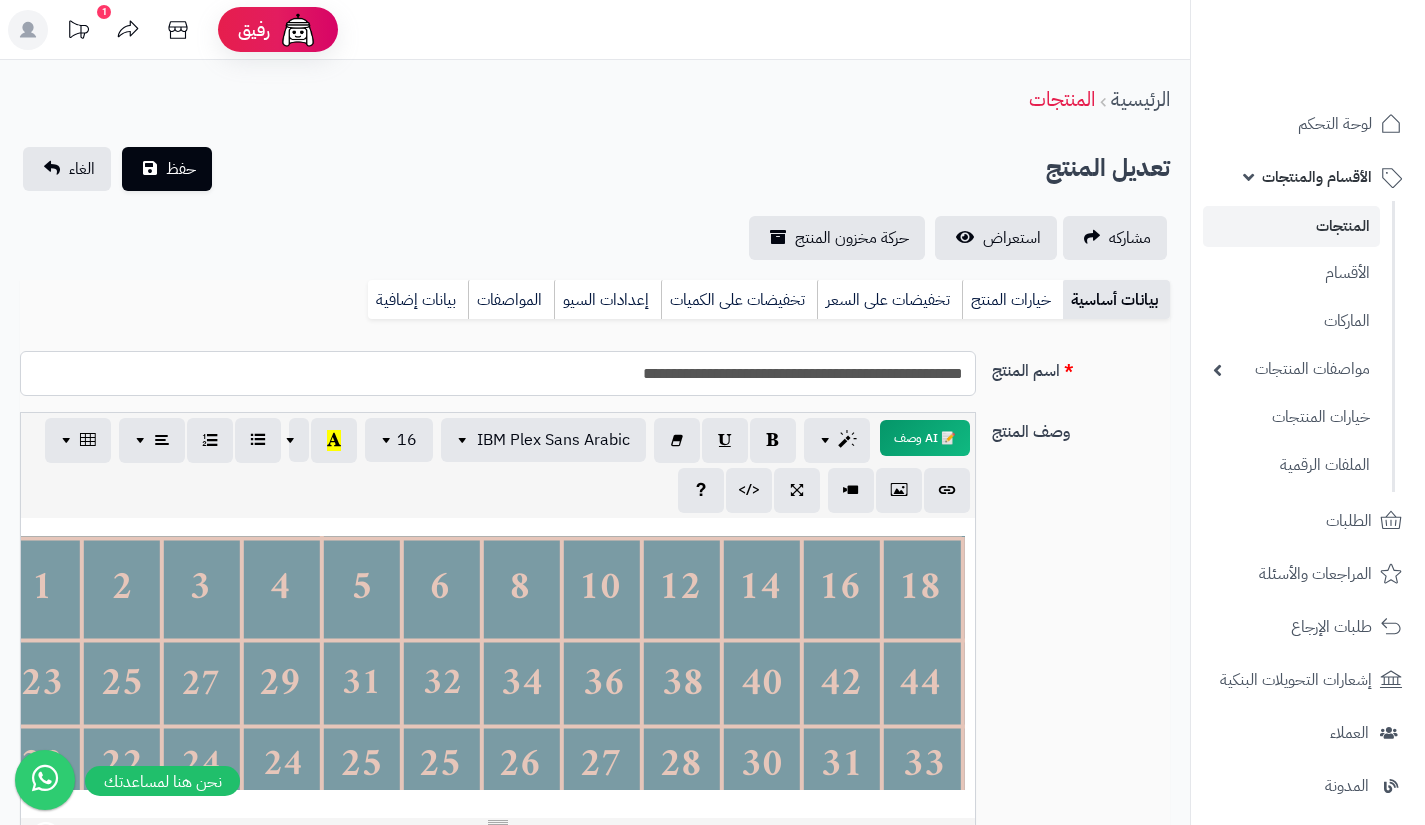 drag, startPoint x: 596, startPoint y: 378, endPoint x: 638, endPoint y: 372, distance: 42.426407 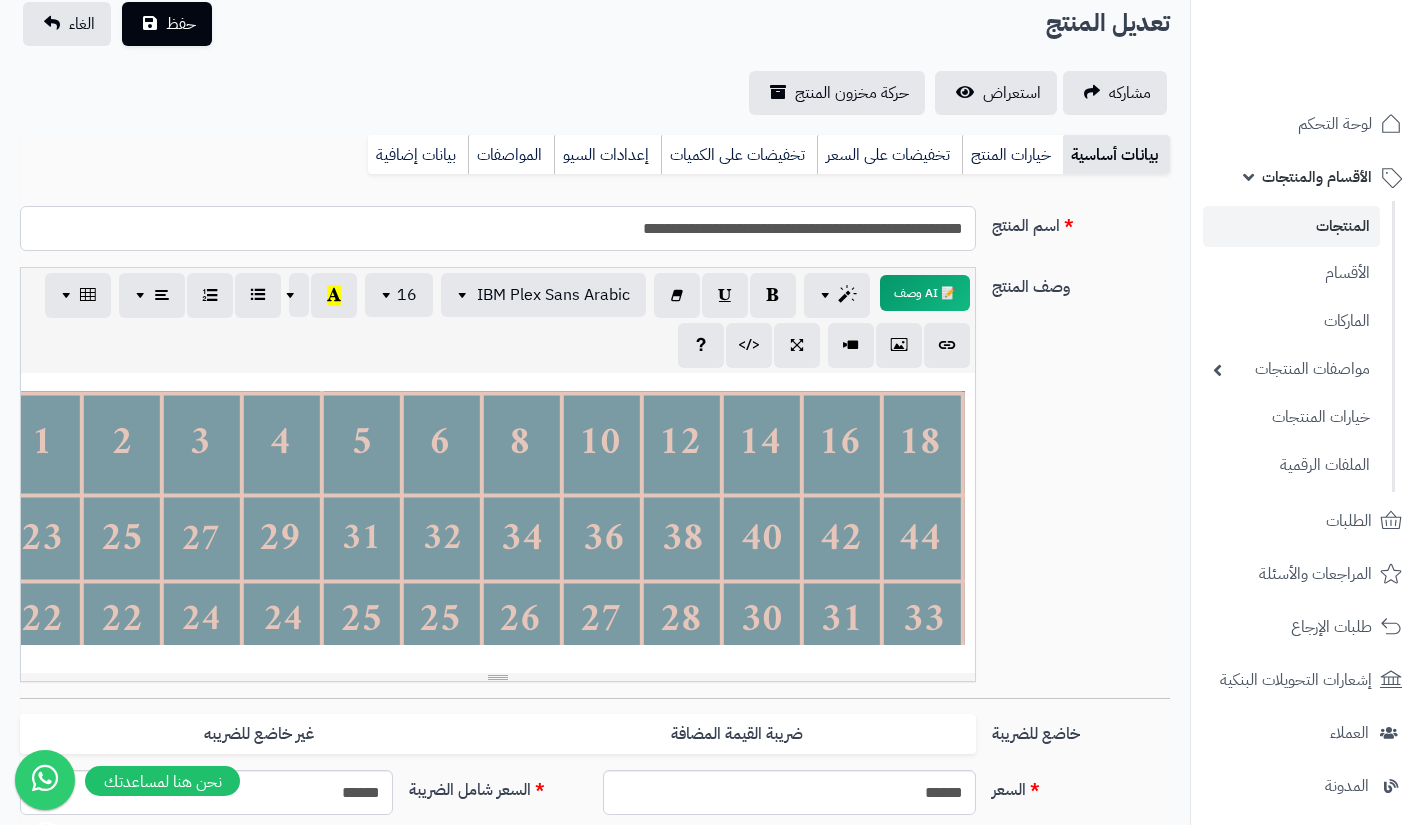 scroll, scrollTop: 41, scrollLeft: 0, axis: vertical 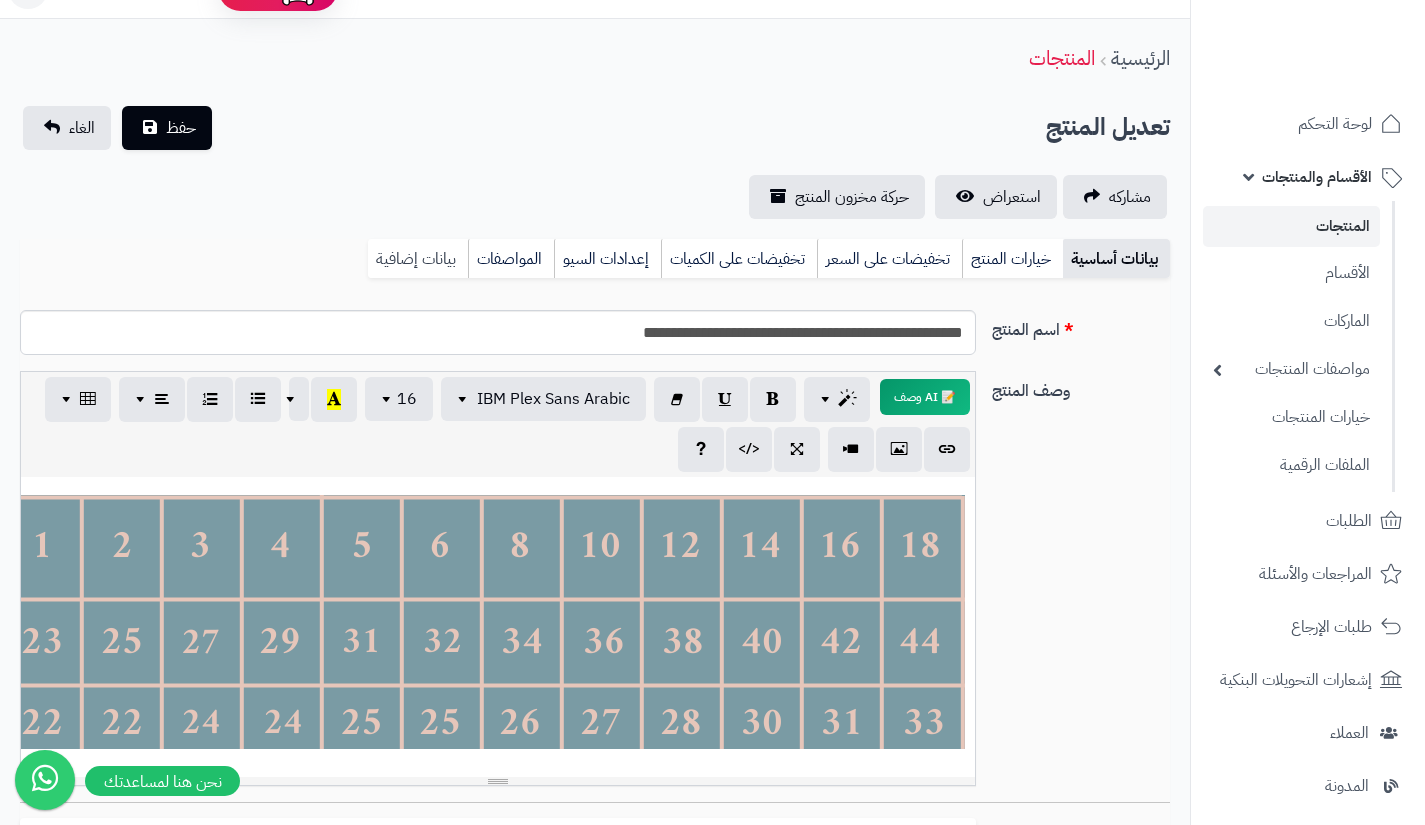 click on "بيانات إضافية" at bounding box center (418, 259) 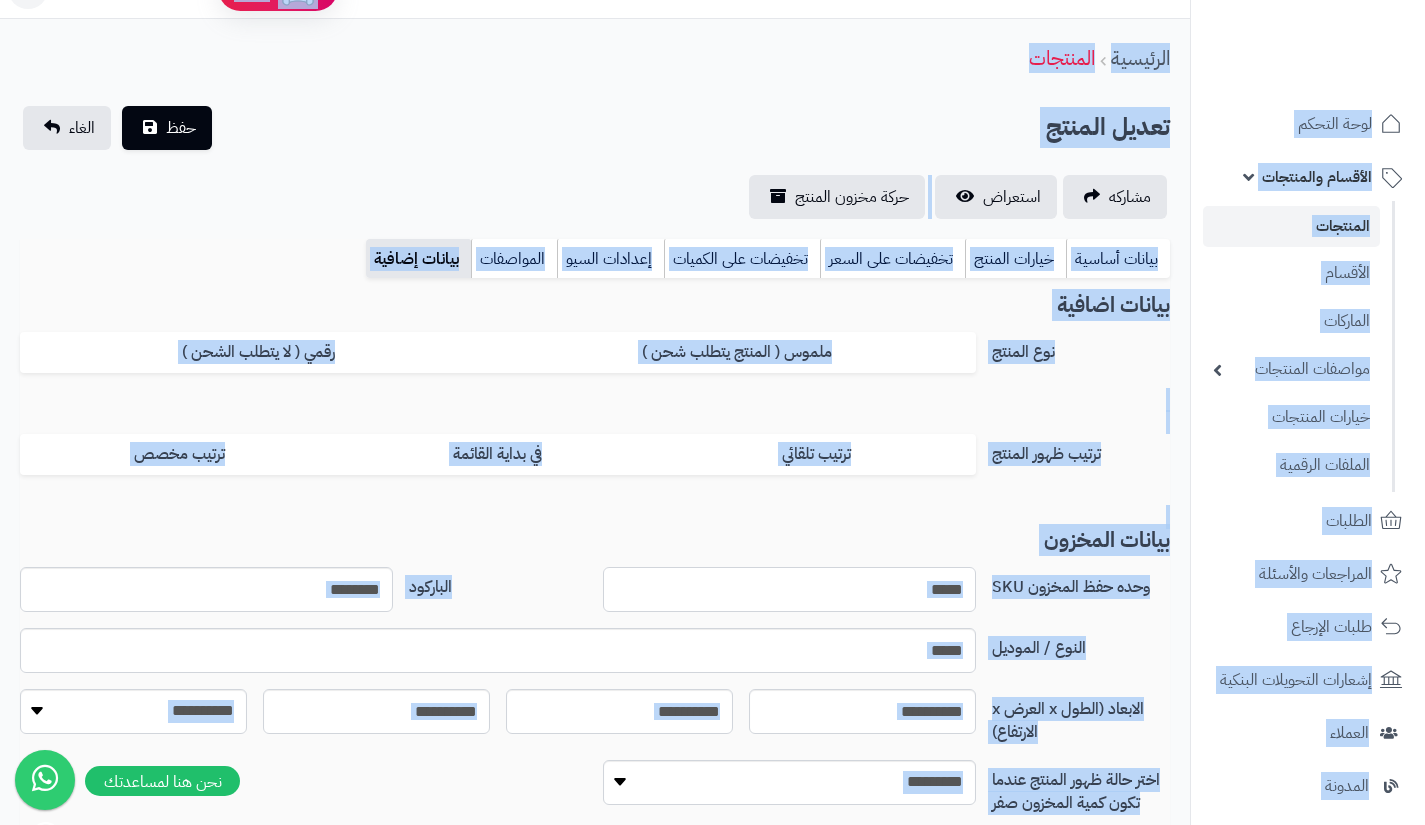 click on "*****" at bounding box center (789, 589) 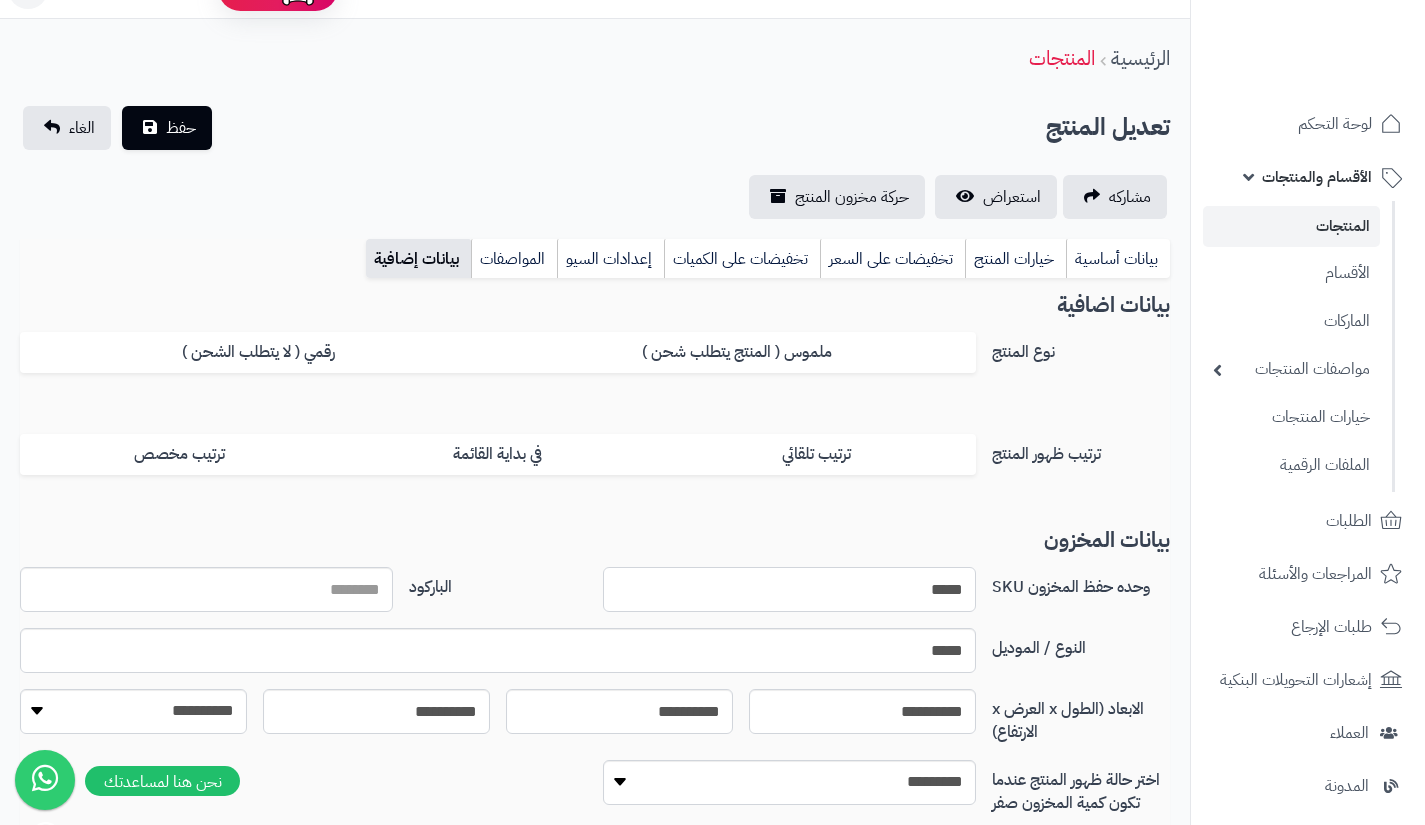 paste 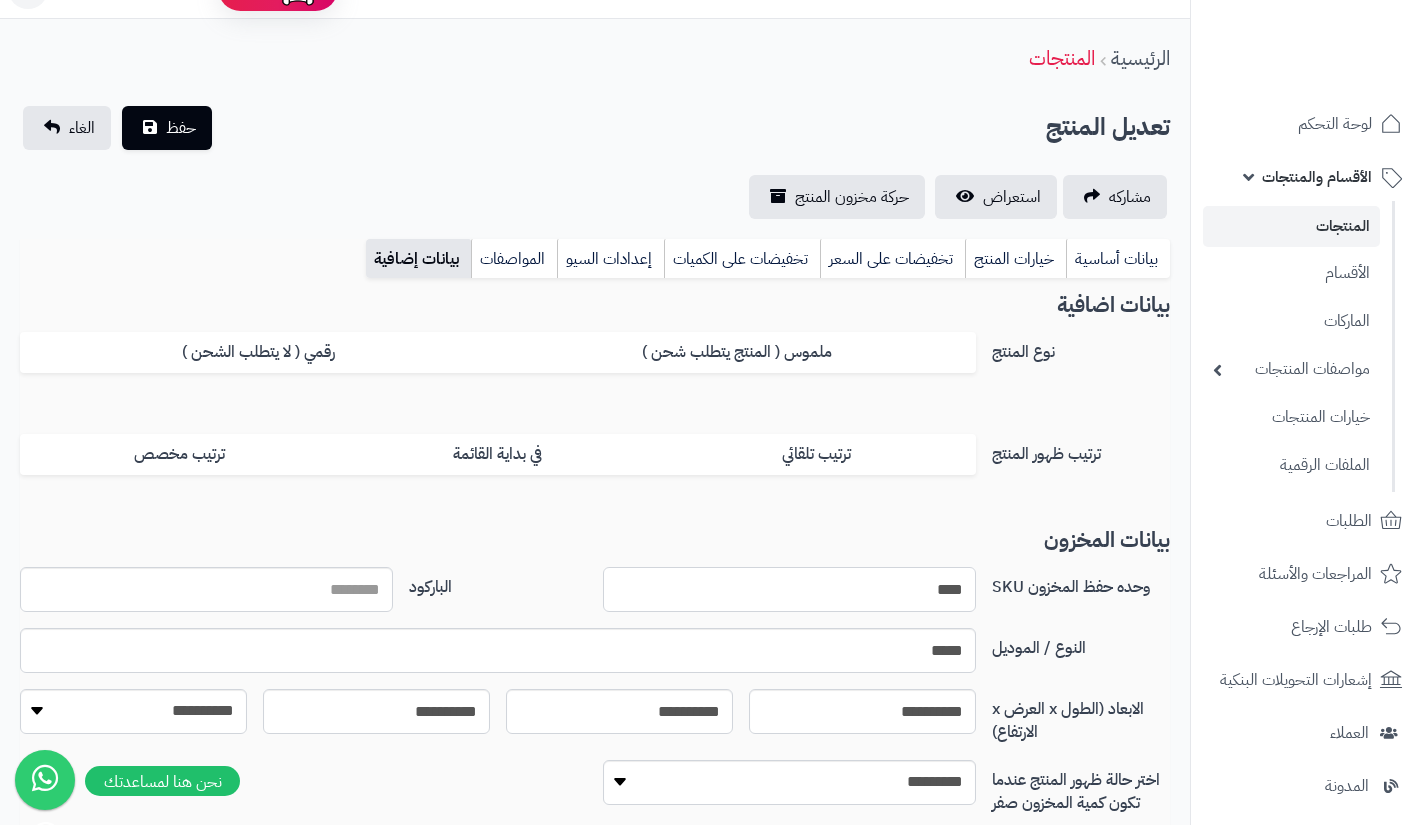type on "****" 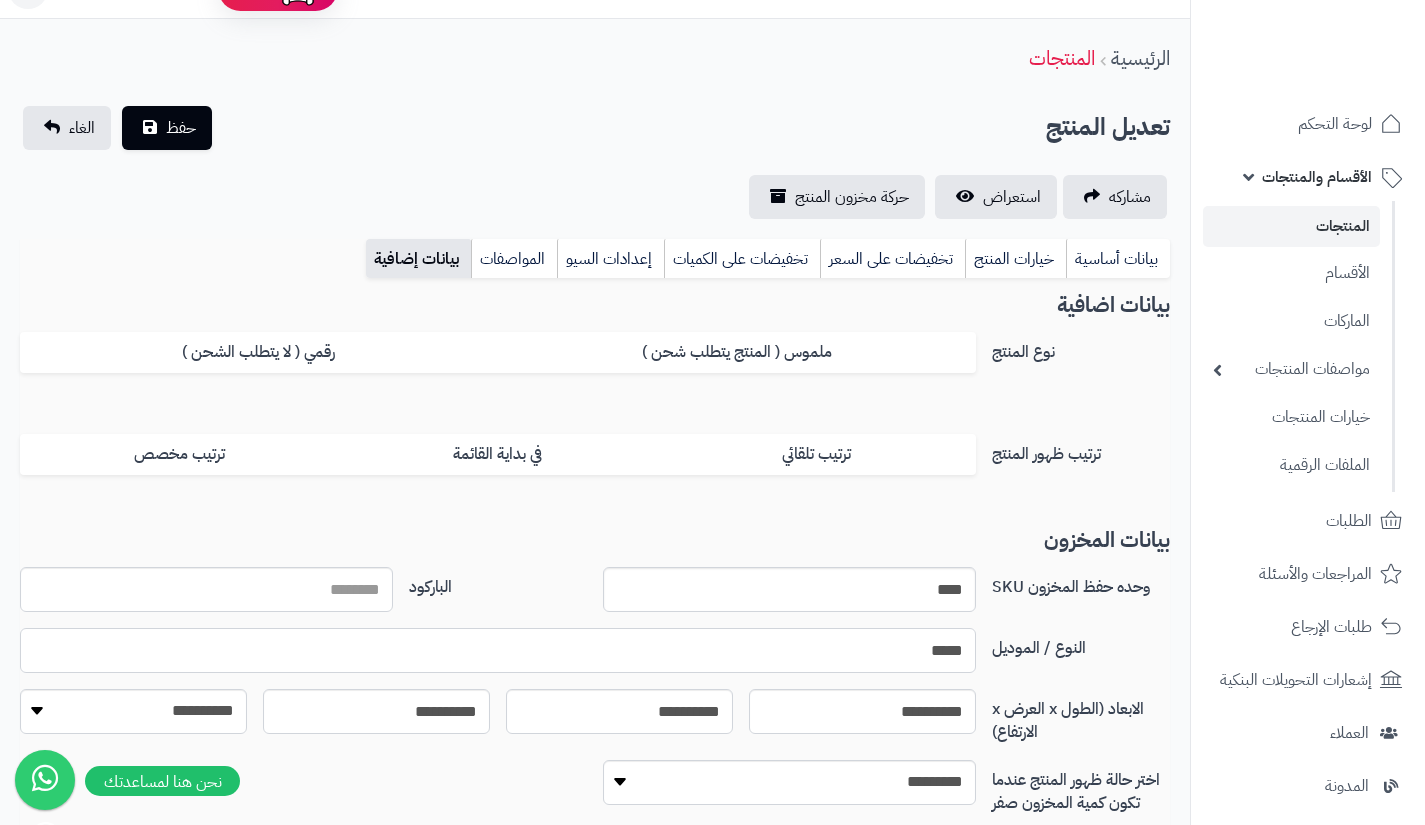 paste 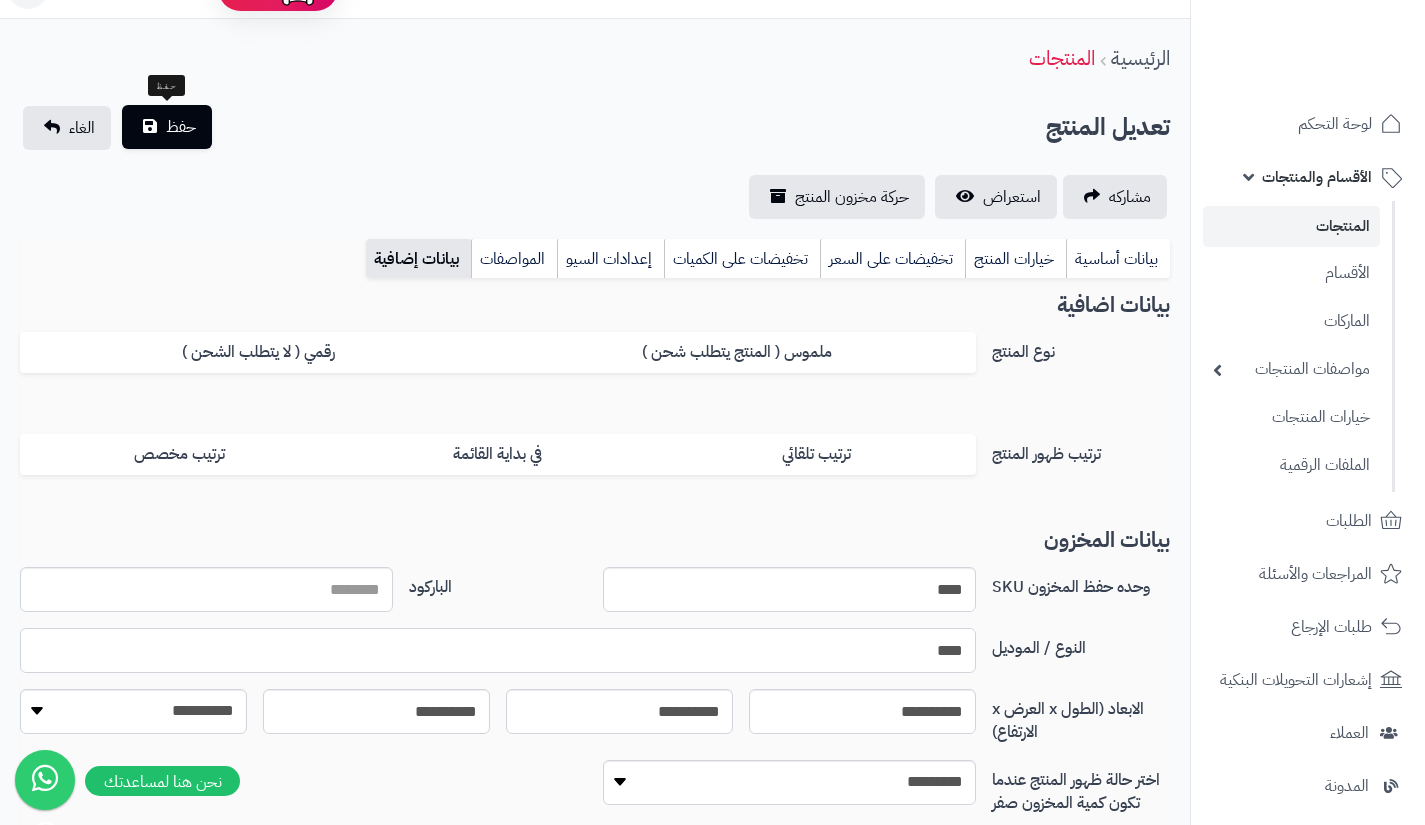 type on "****" 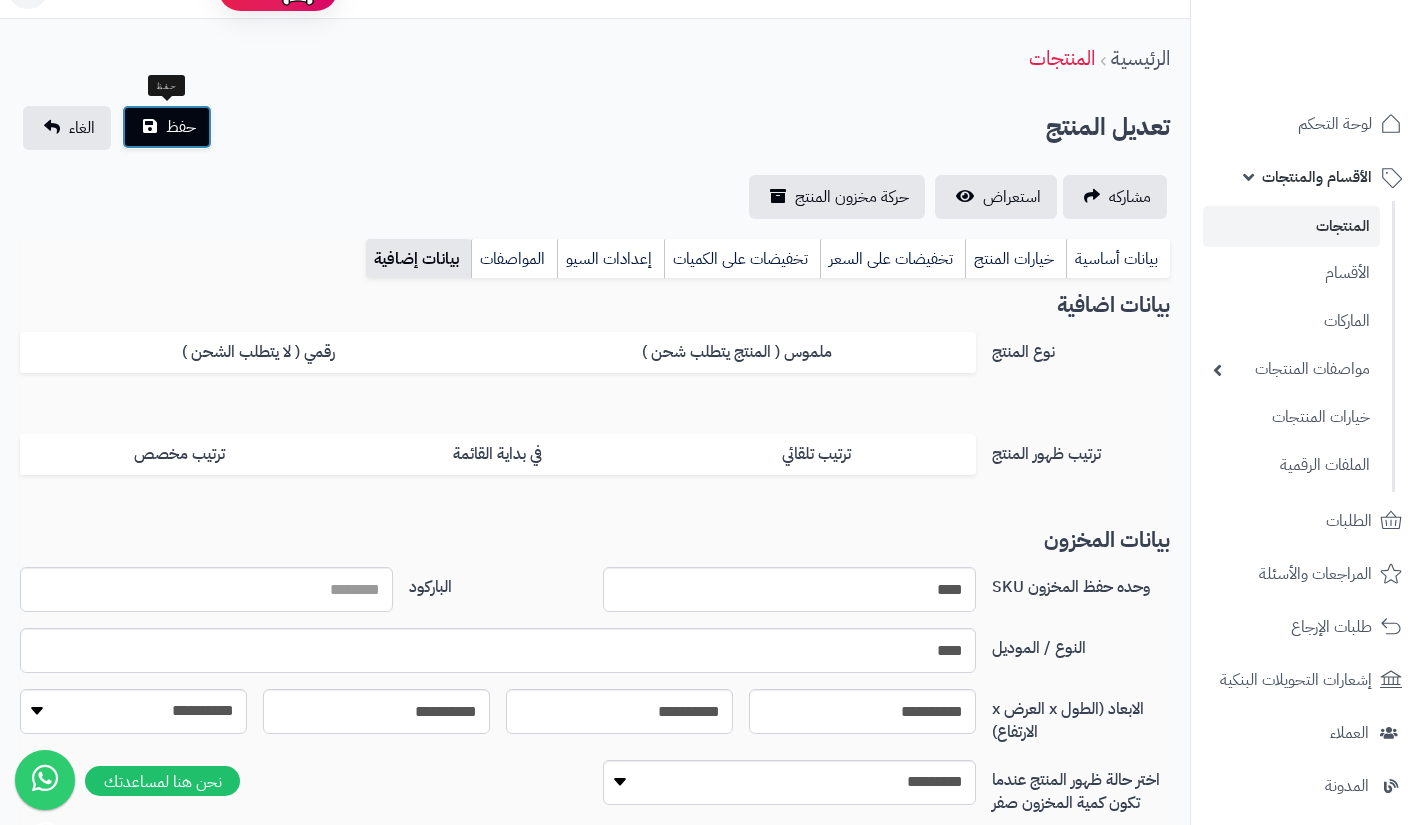 click on "حفظ" at bounding box center (167, 127) 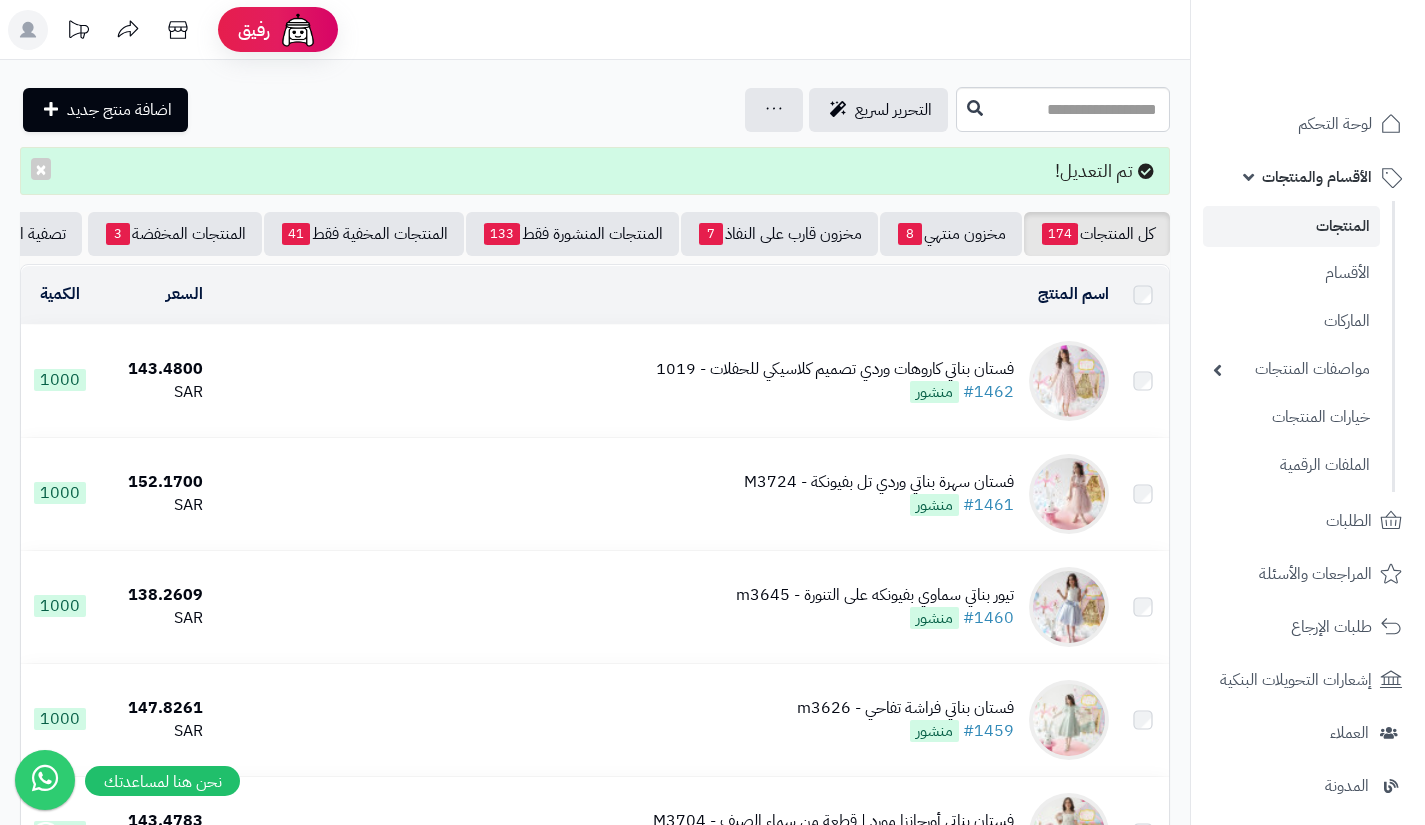 scroll, scrollTop: 0, scrollLeft: 0, axis: both 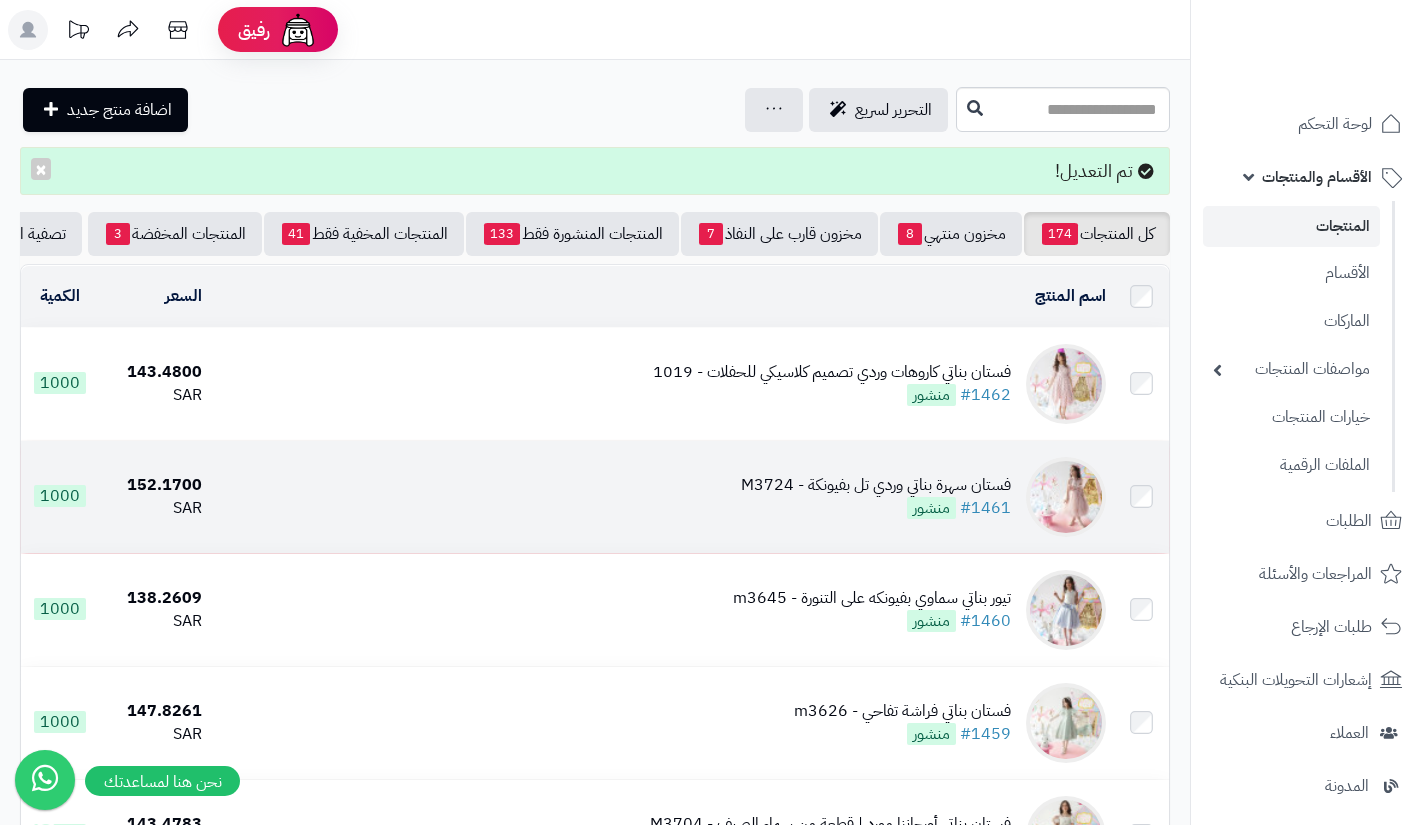 click on "فستان سهرة بناتي وردي تل بفيونكة - M3724" at bounding box center (876, 485) 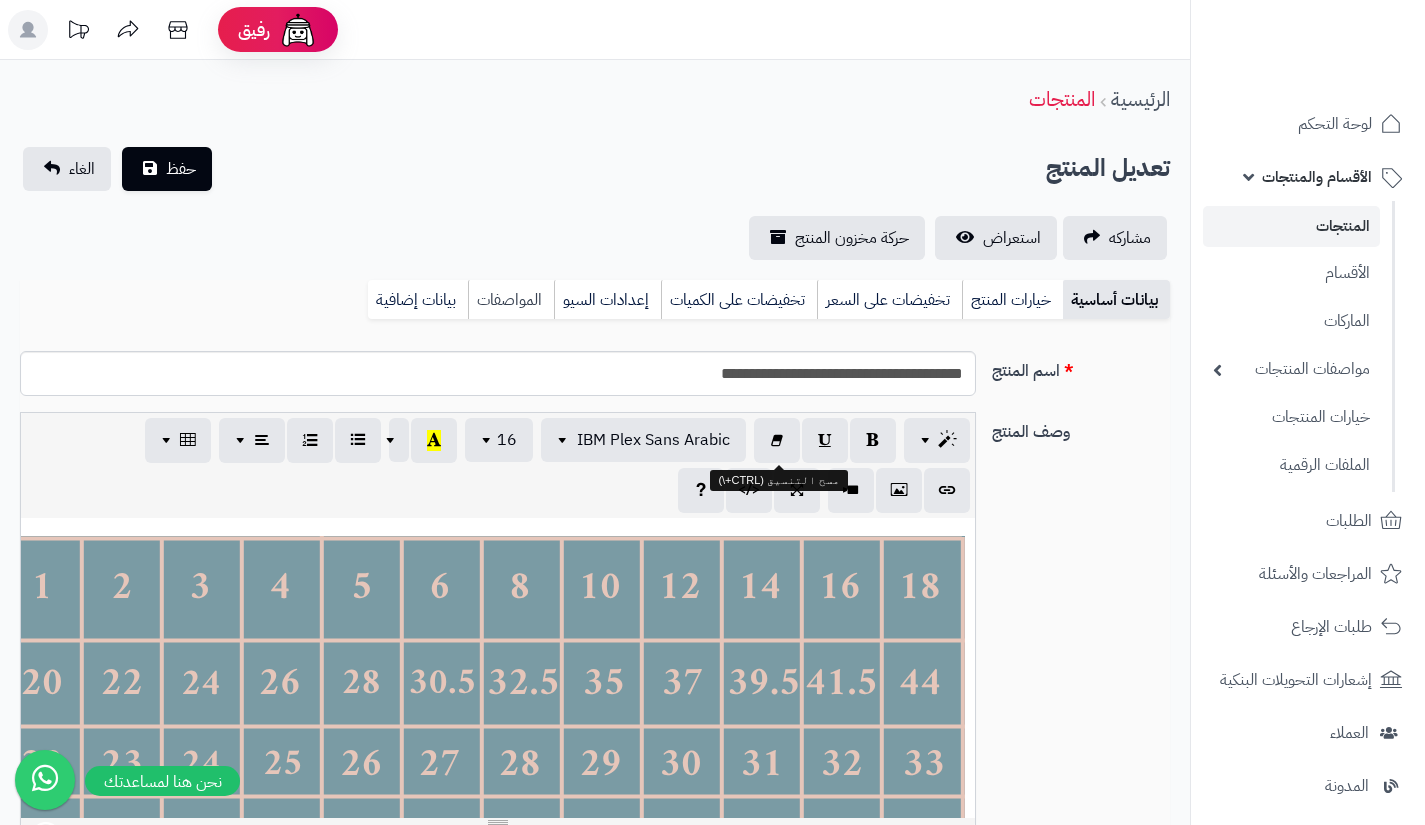 scroll, scrollTop: 0, scrollLeft: 0, axis: both 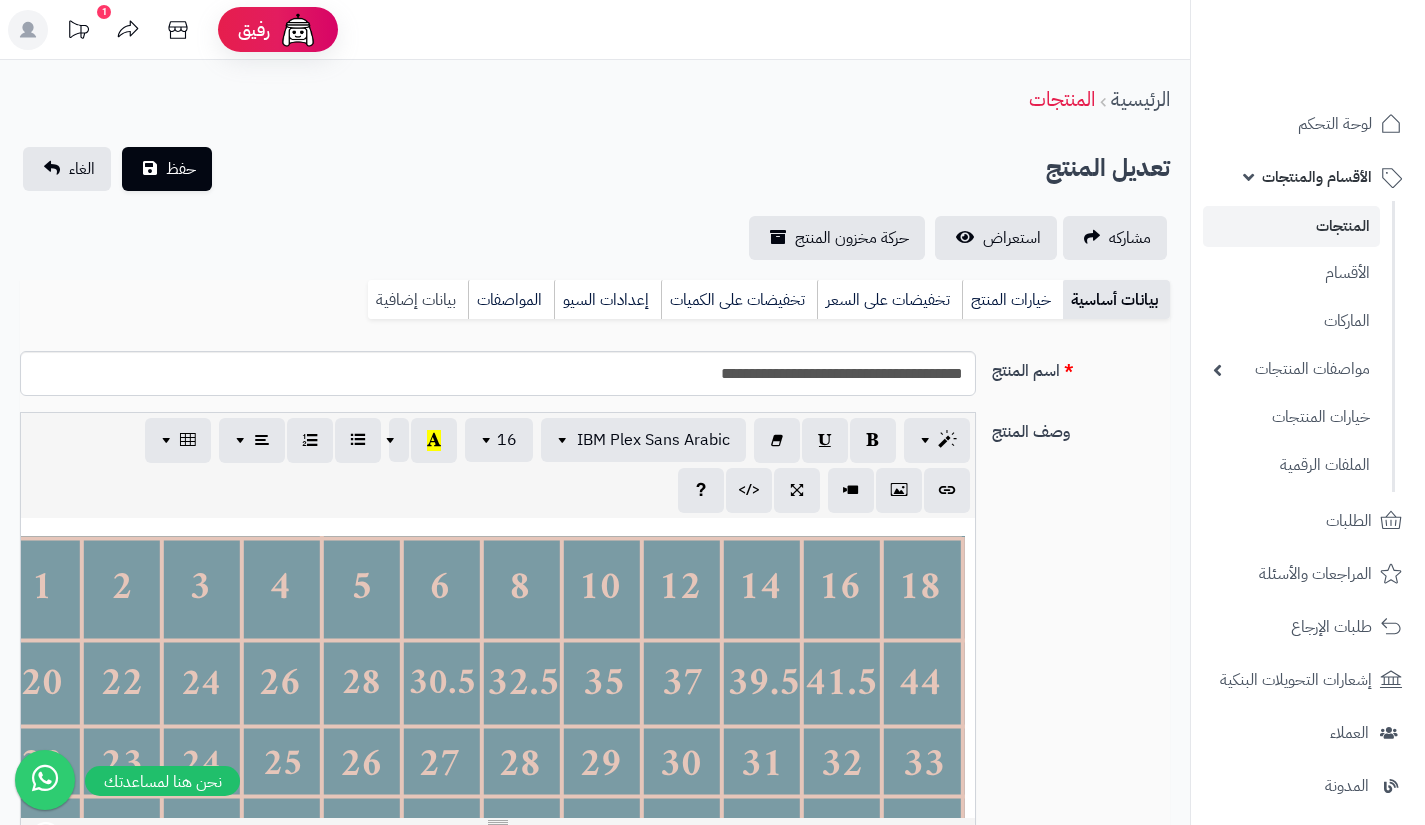 click on "بيانات إضافية" at bounding box center (418, 300) 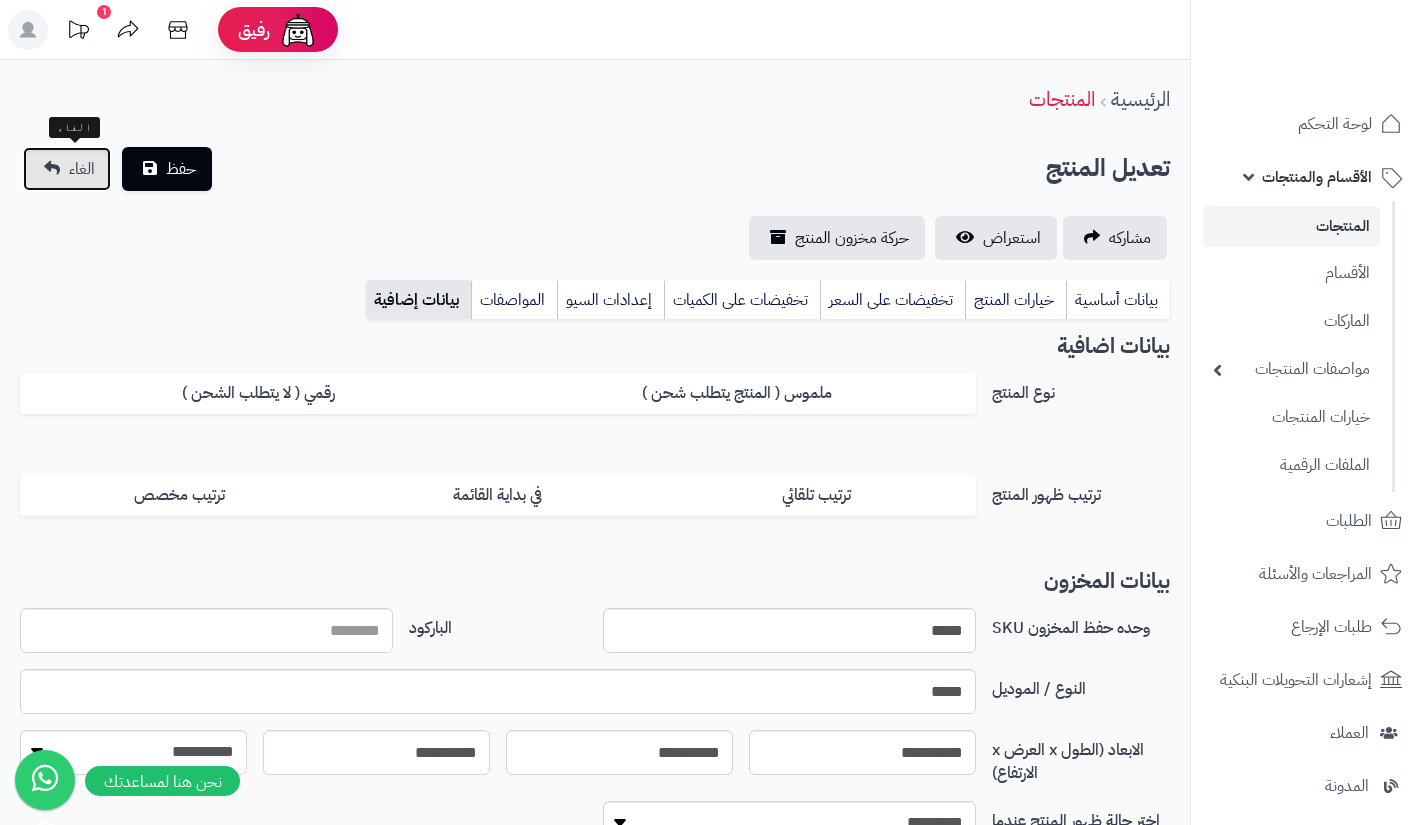 click on "الغاء" at bounding box center (67, 169) 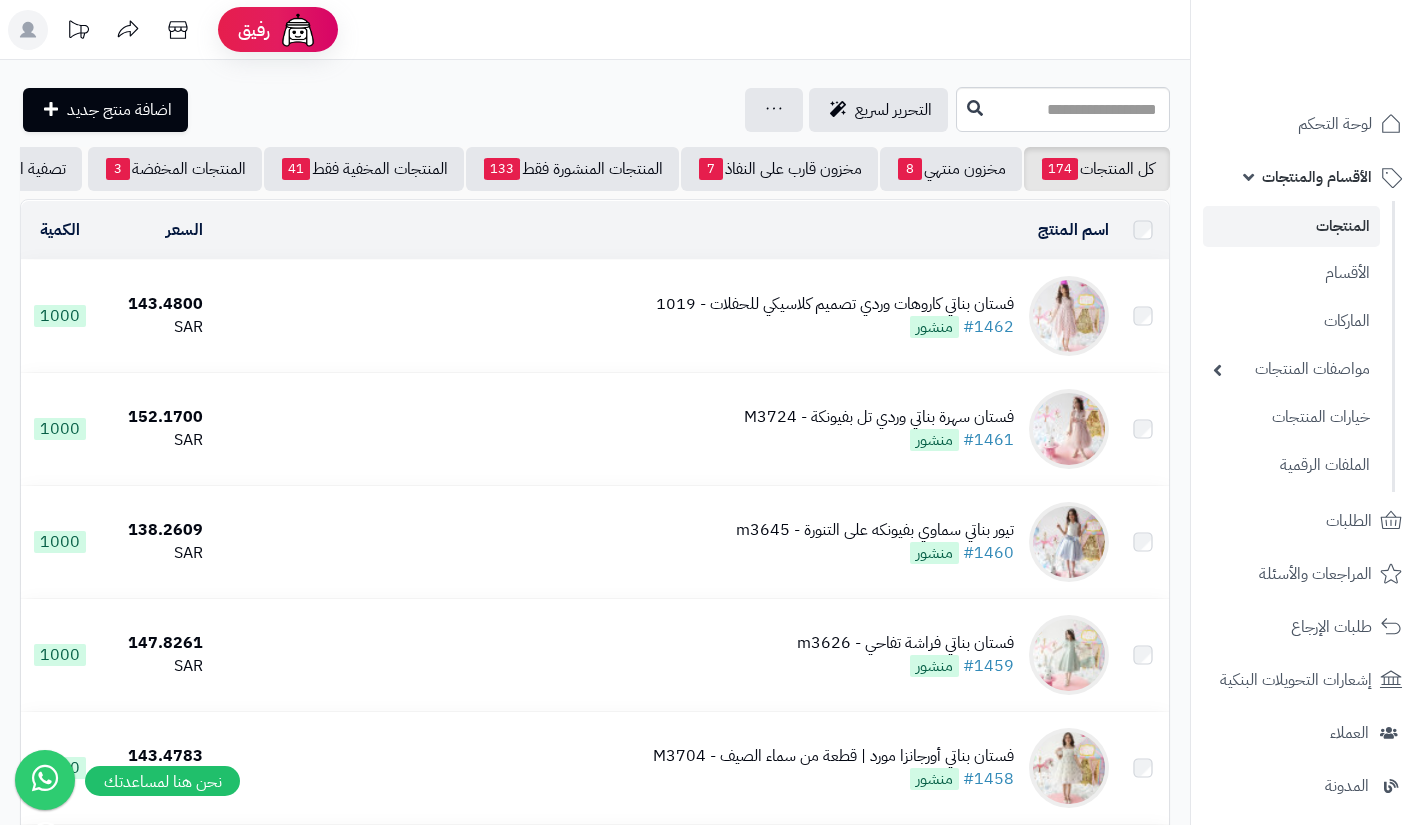 scroll, scrollTop: 0, scrollLeft: 0, axis: both 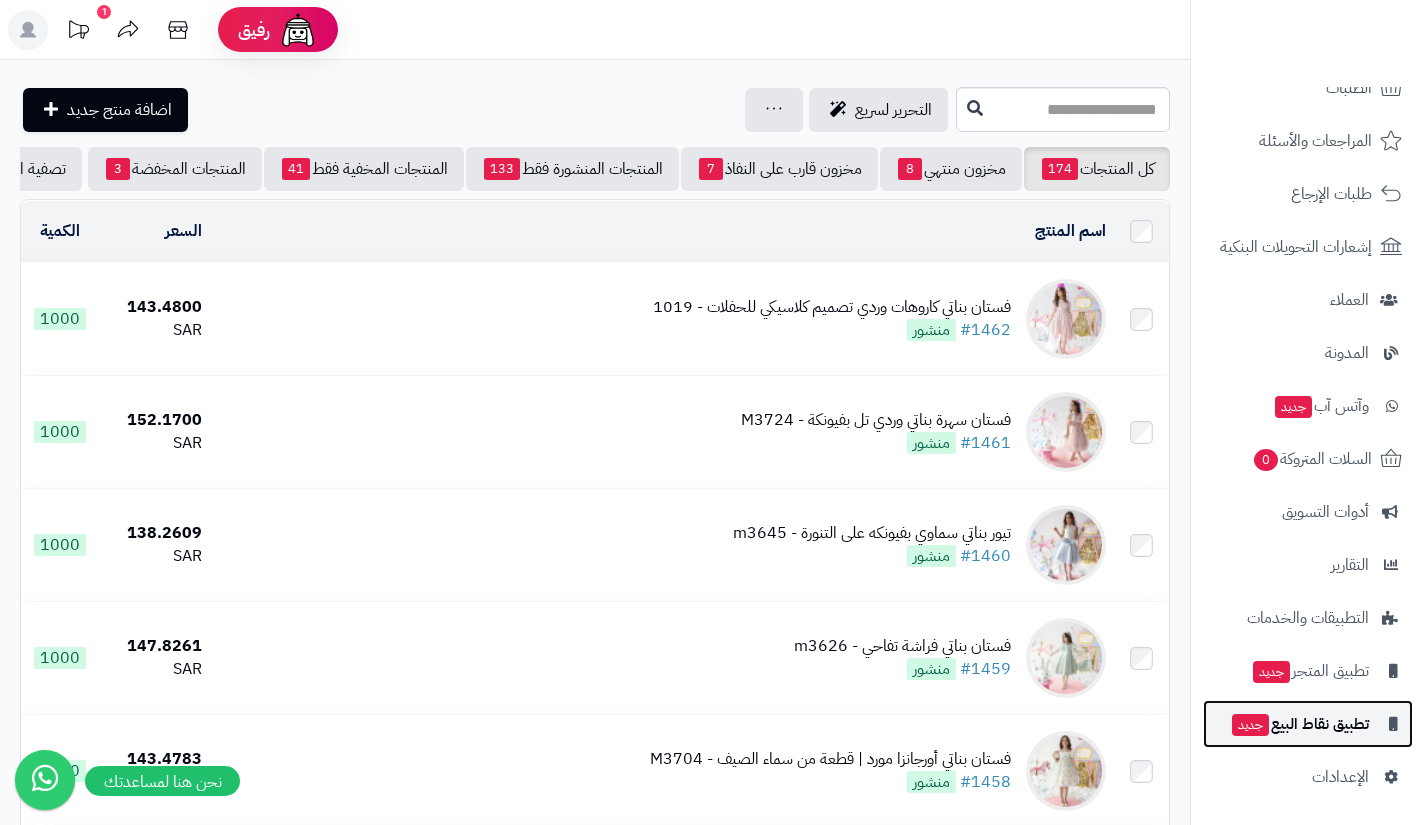 click on "تطبيق نقاط البيع    جديد" at bounding box center [1299, 724] 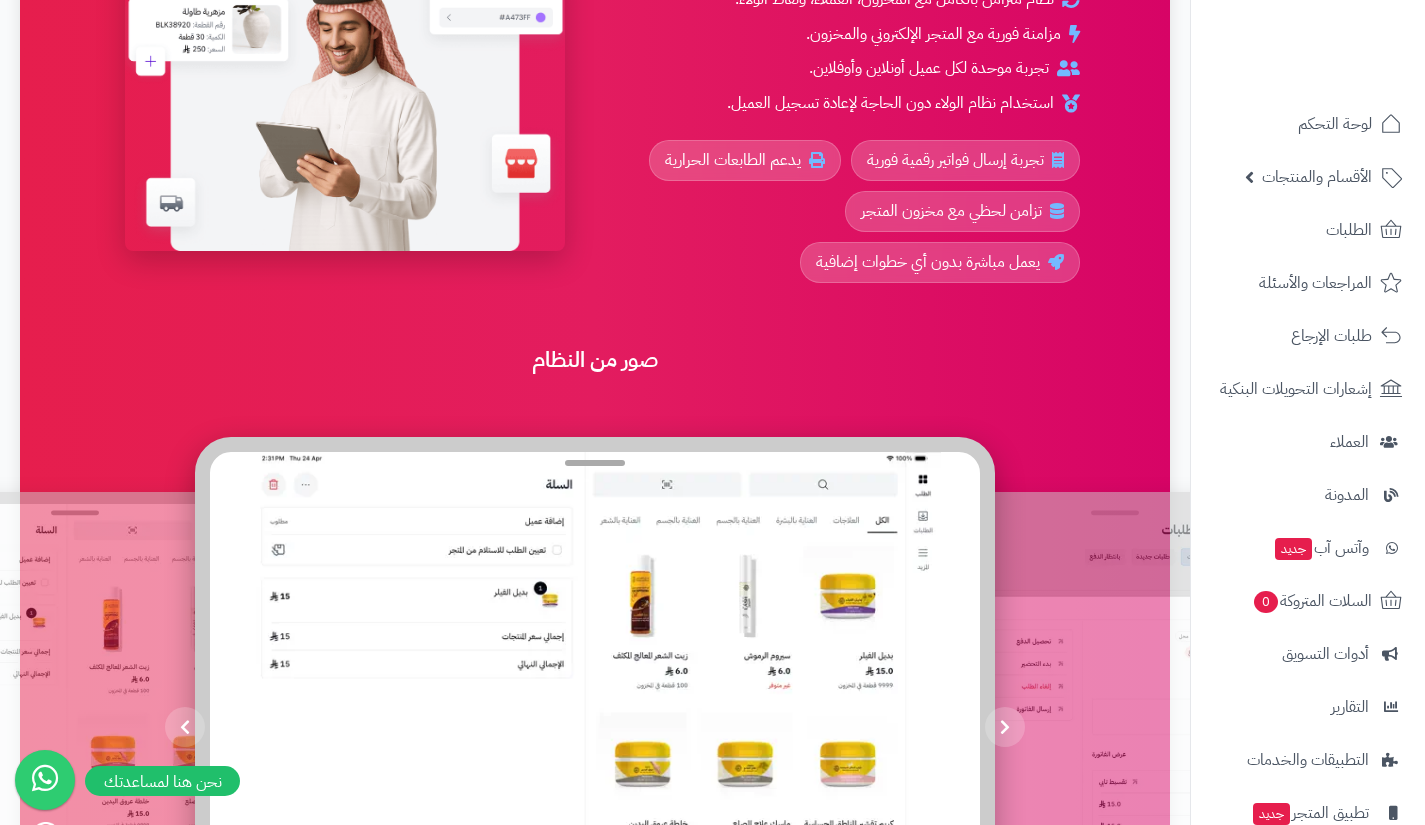 scroll, scrollTop: 389, scrollLeft: 0, axis: vertical 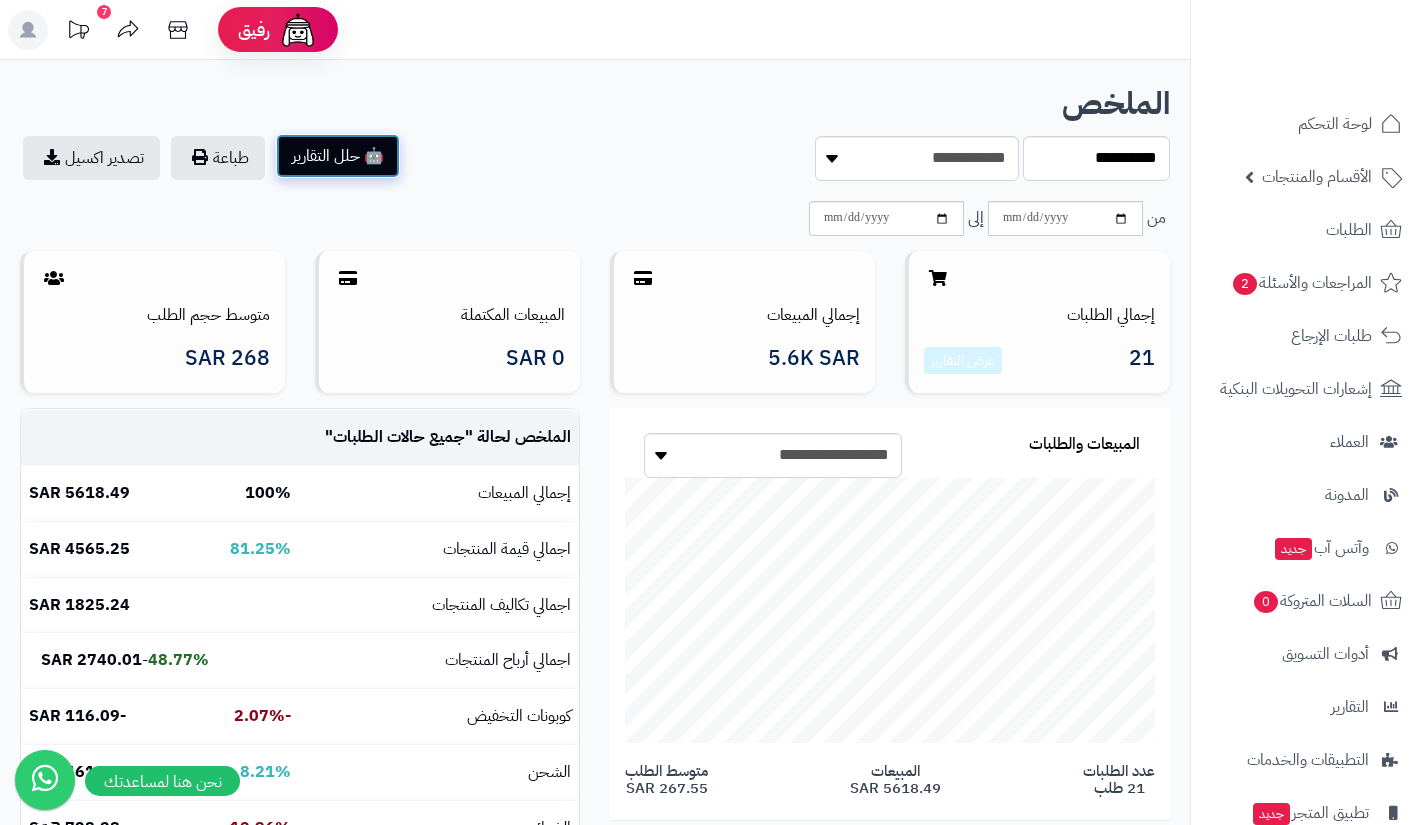 click on "🤖 حلل التقارير" at bounding box center (338, 156) 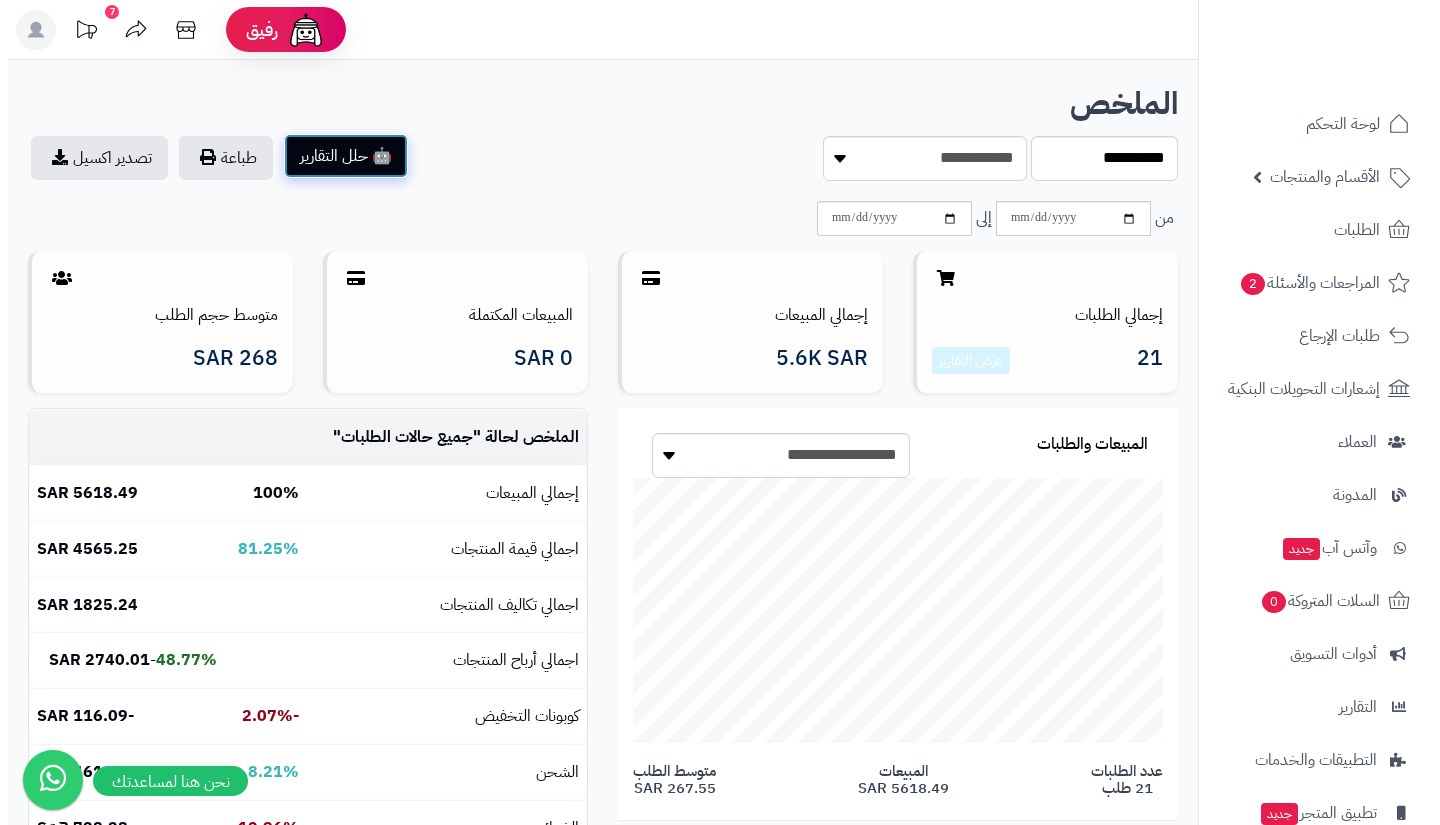scroll, scrollTop: 999567, scrollLeft: 999402, axis: both 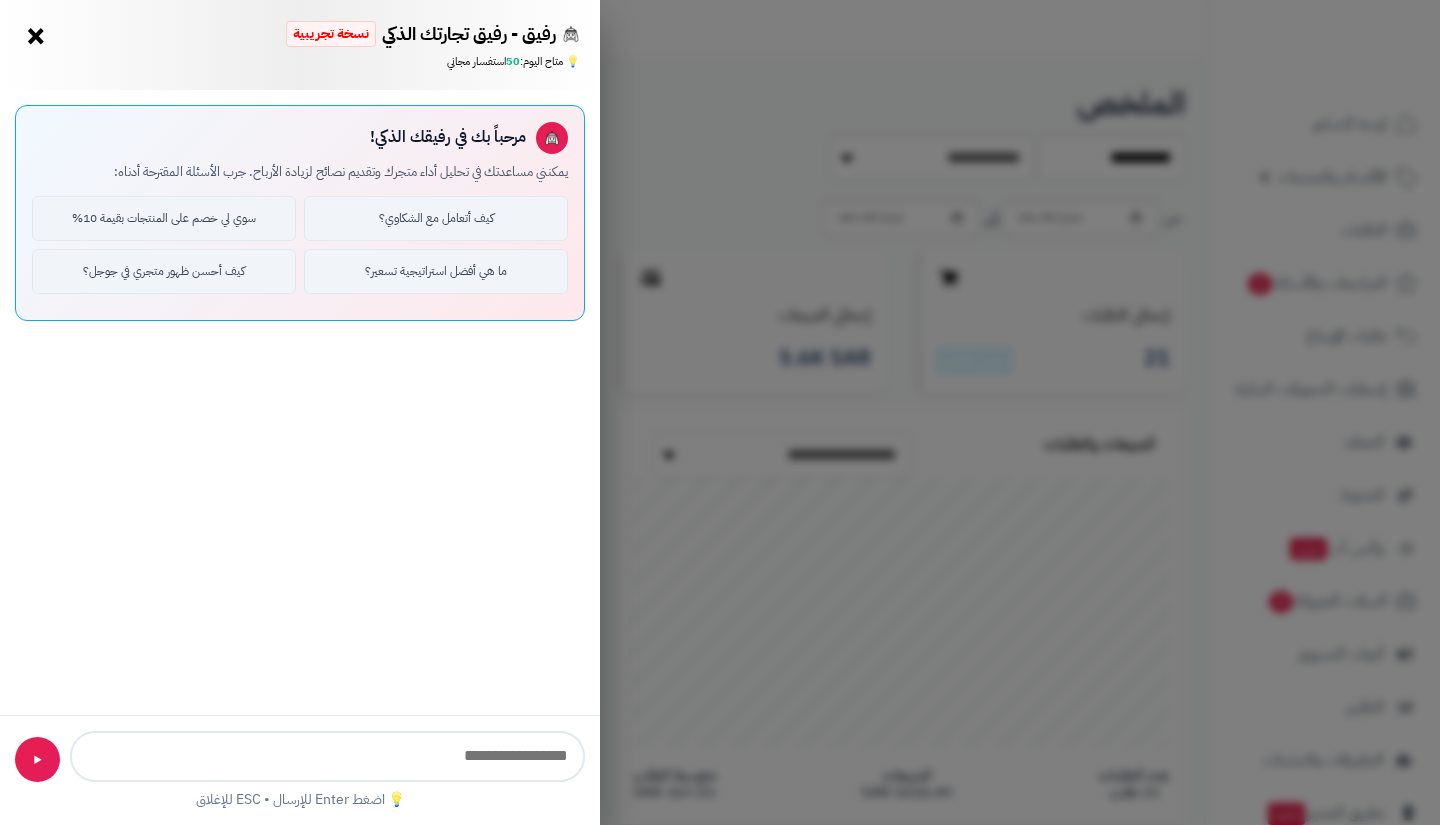 type on "**********" 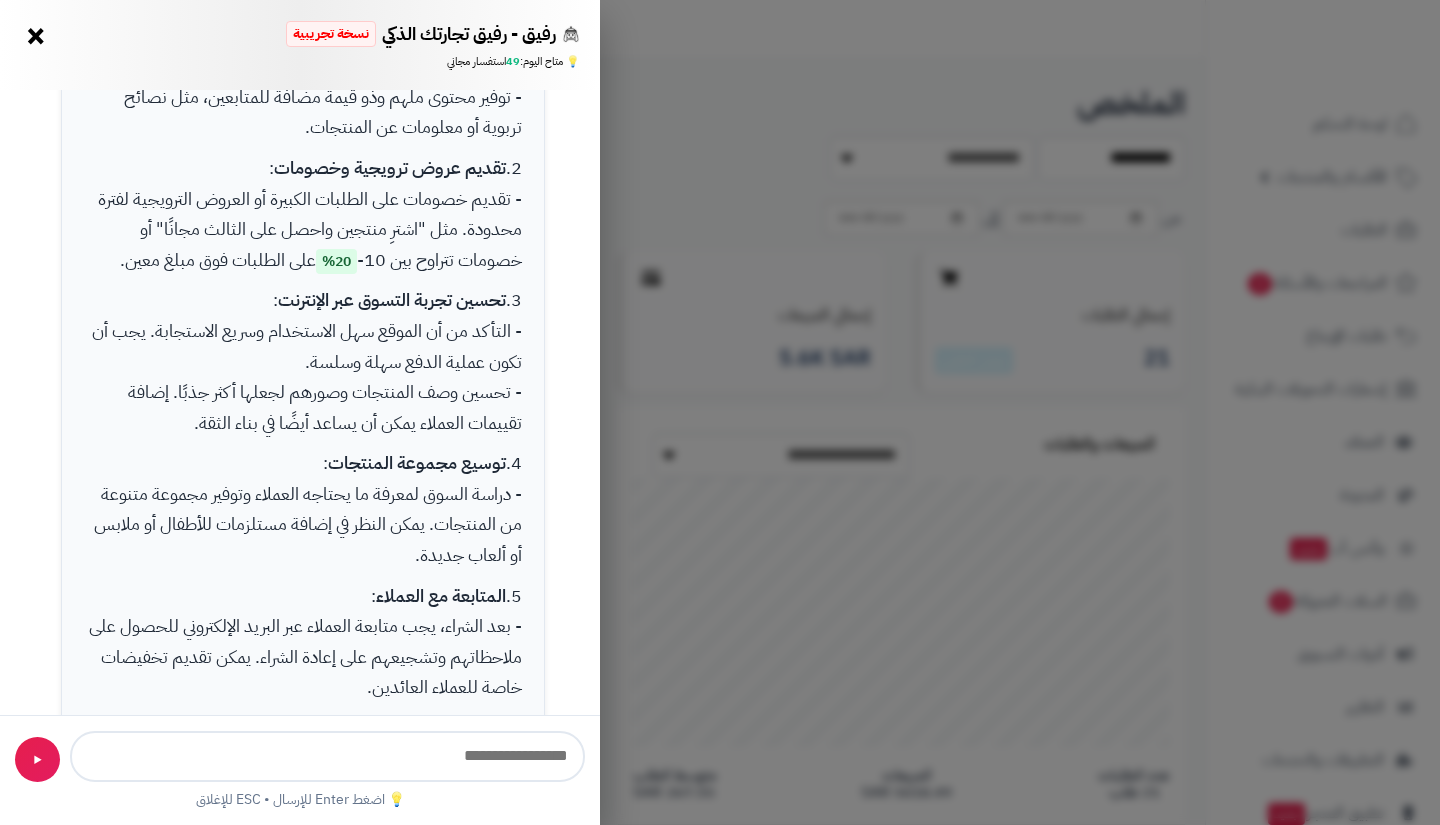 scroll, scrollTop: 964, scrollLeft: 0, axis: vertical 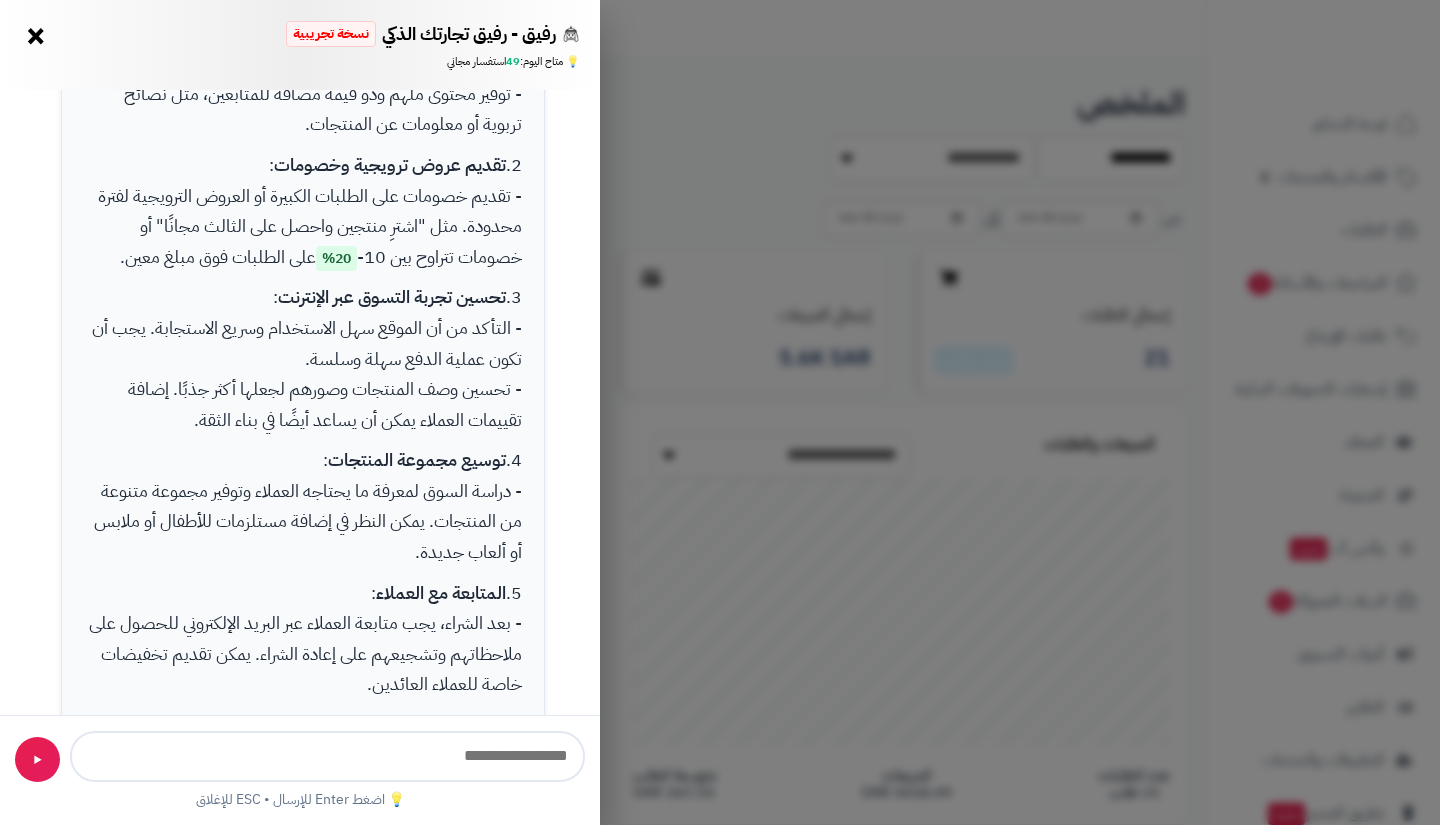 click on "2.  تقديم عروض ترويجية وخصومات :    - تقديم خصومات على الطلبات الكبيرة أو العروض الترويجية لفترة محدودة. مثل "اشترِ منتجين واحصل على الثالث مجانًا" أو خصومات تتراوح بين 10- 20%  على الطلبات فوق مبلغ معين." at bounding box center [303, 211] 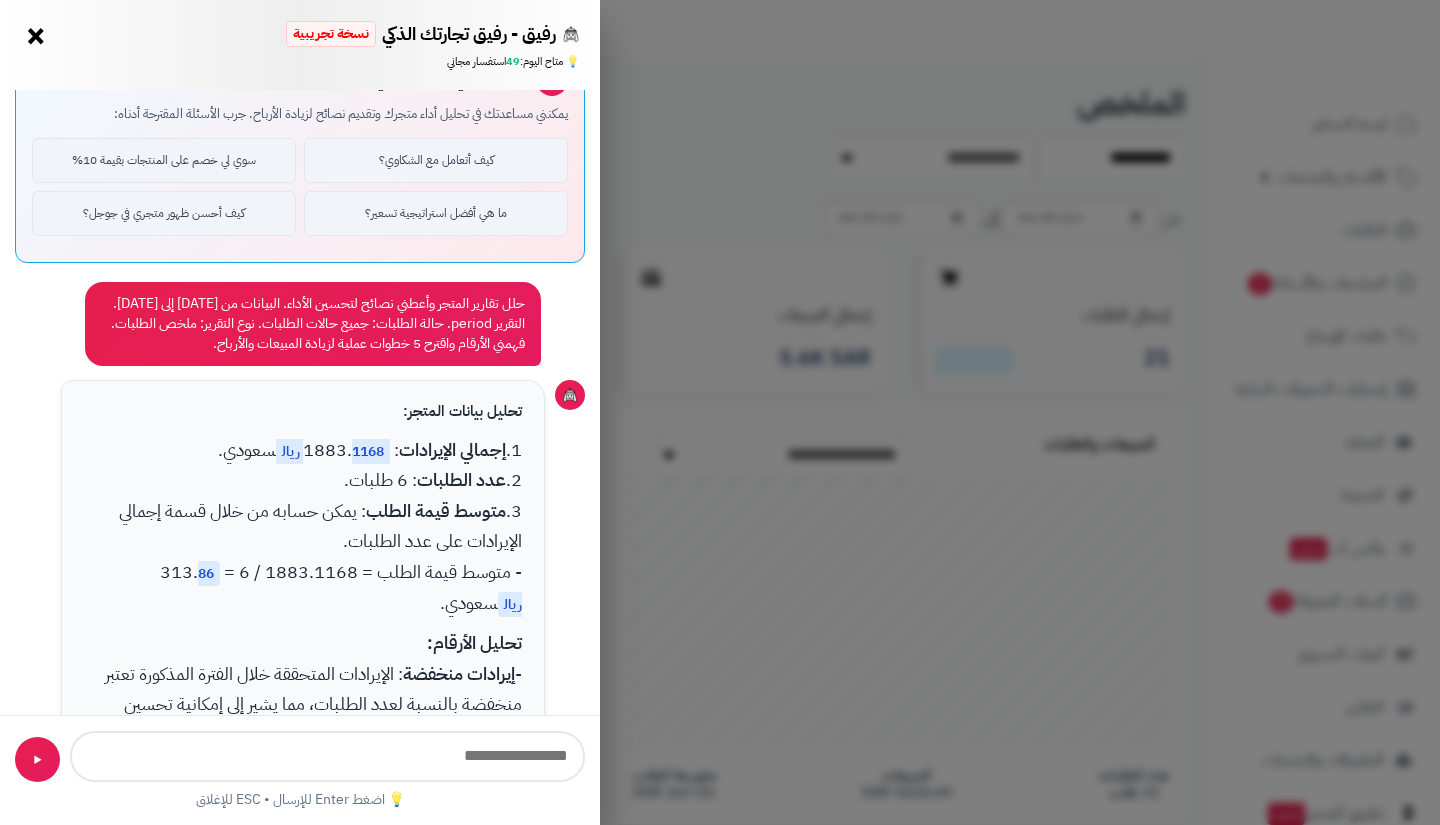 scroll, scrollTop: 0, scrollLeft: 0, axis: both 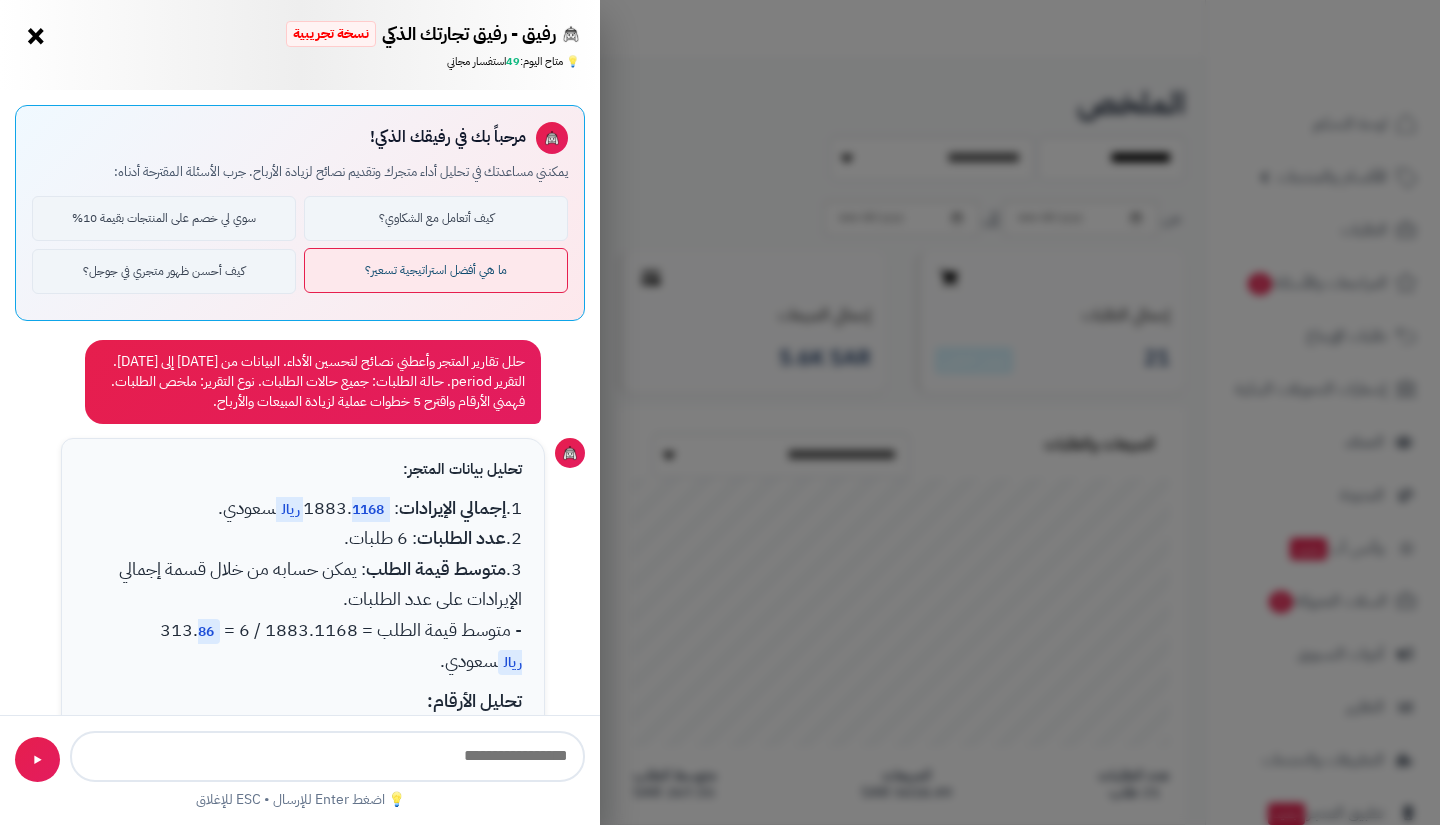 click on "ما هي أفضل استراتيجية تسعير؟" at bounding box center [436, 270] 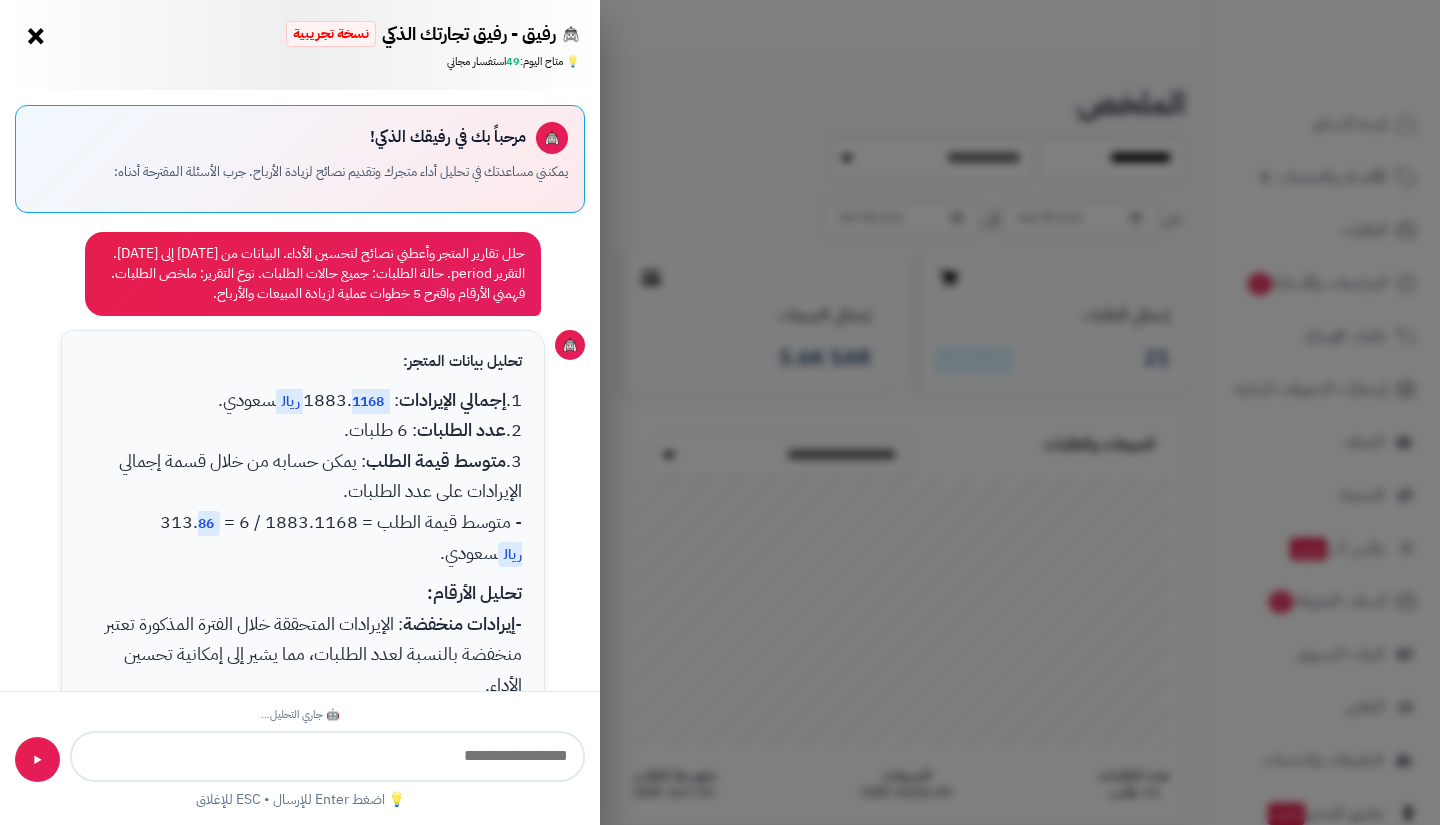 scroll, scrollTop: 1185, scrollLeft: 0, axis: vertical 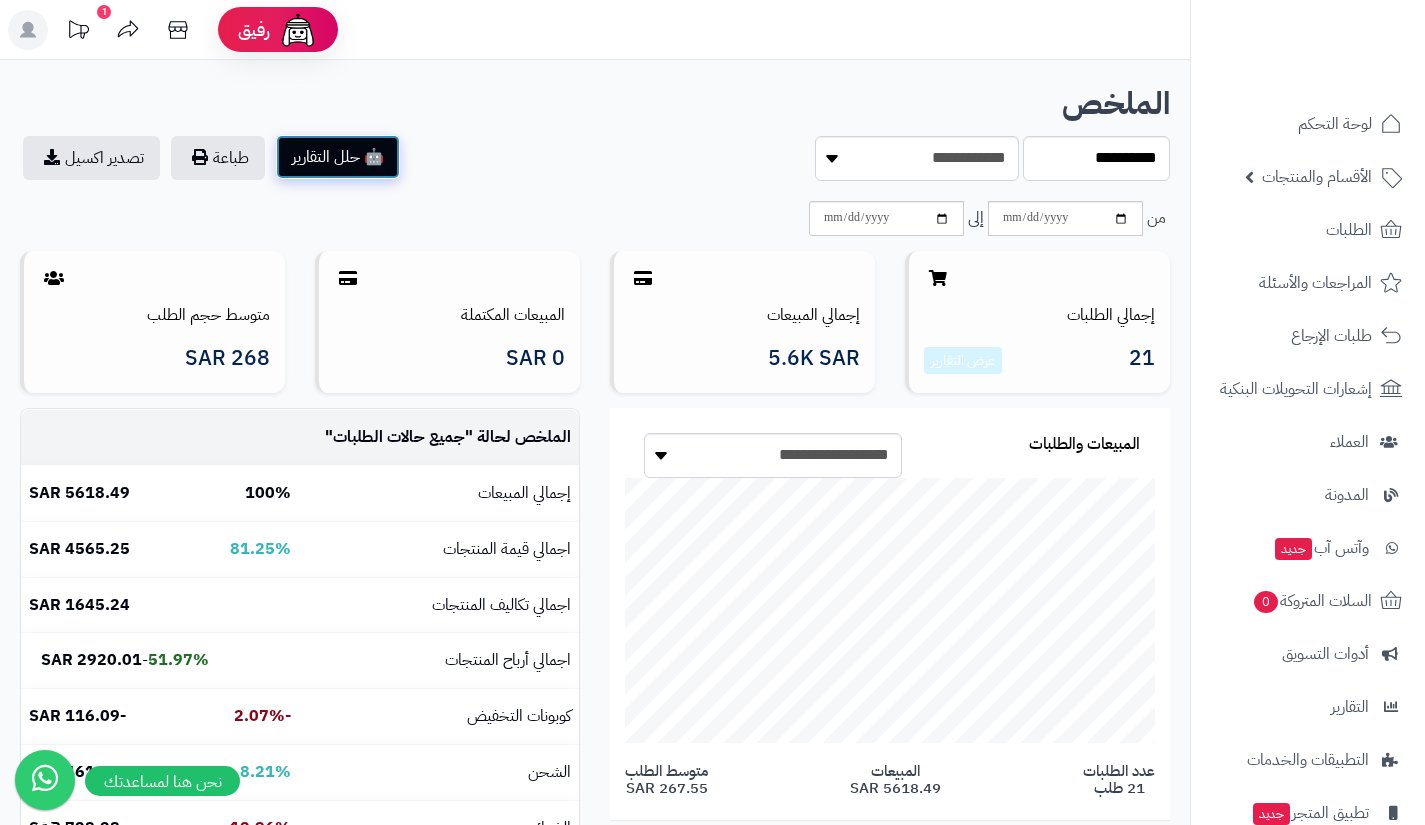 click on "🤖 حلل التقارير" at bounding box center [338, 157] 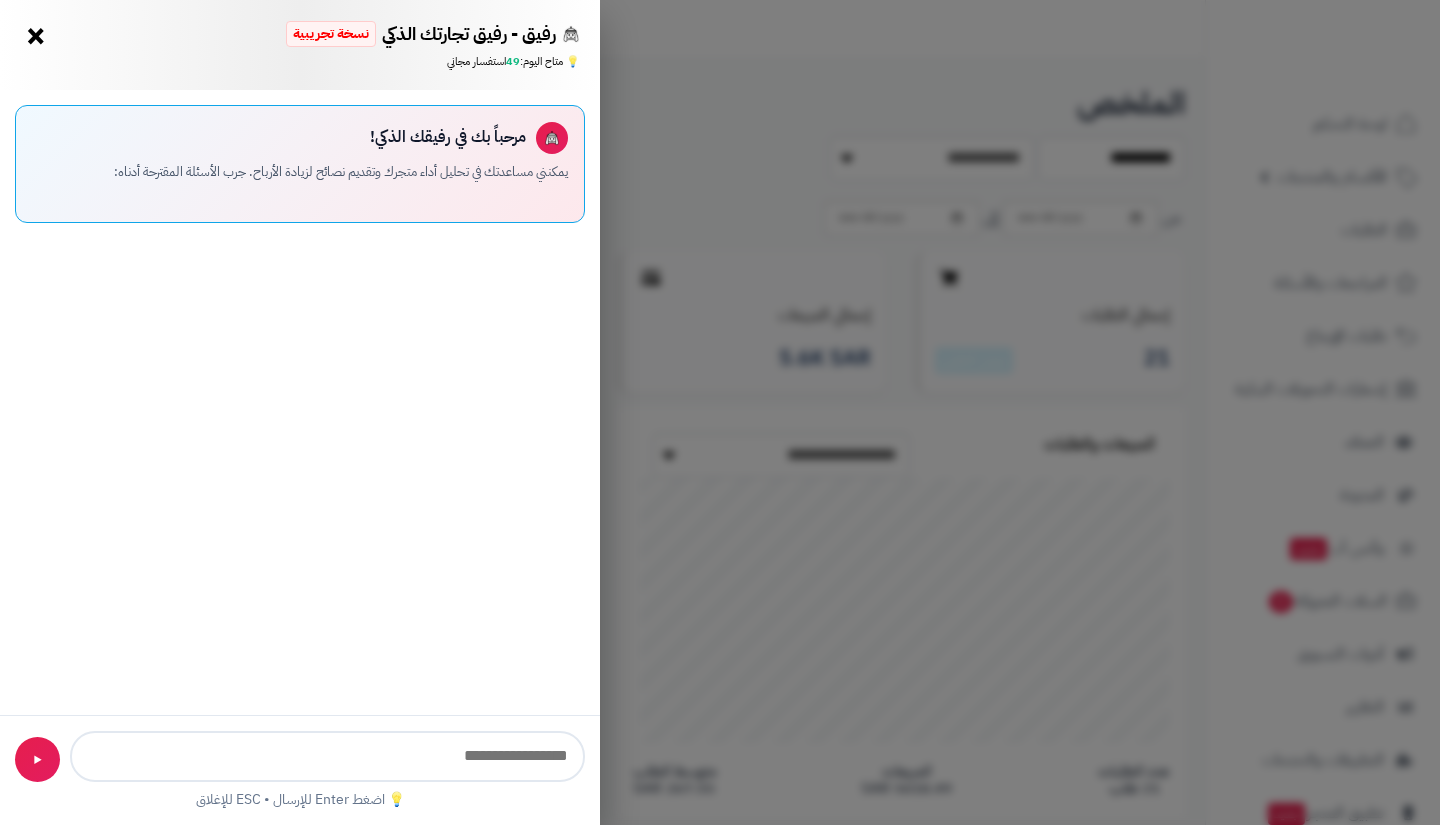 scroll, scrollTop: 999567, scrollLeft: 999402, axis: both 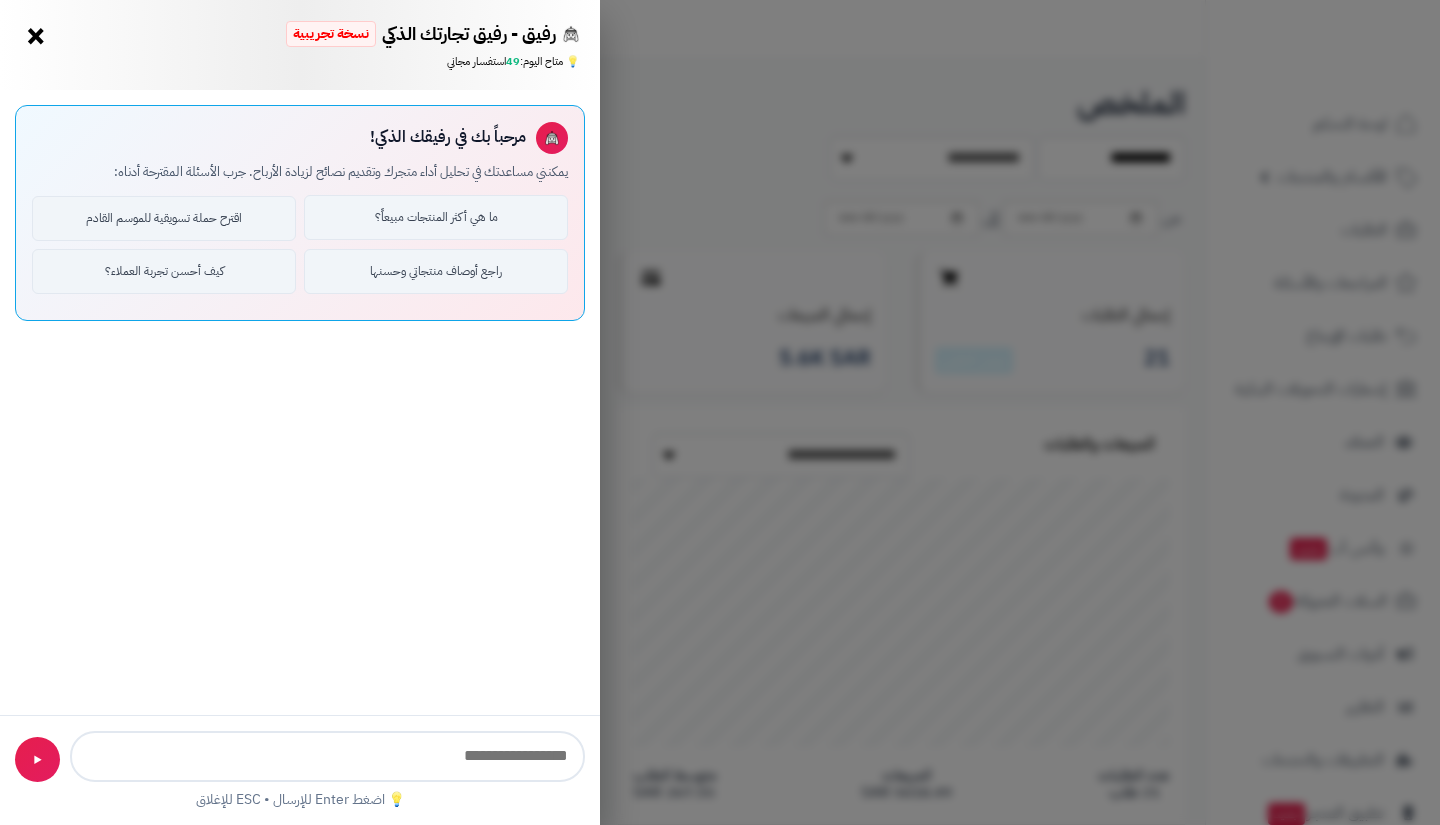 type on "**********" 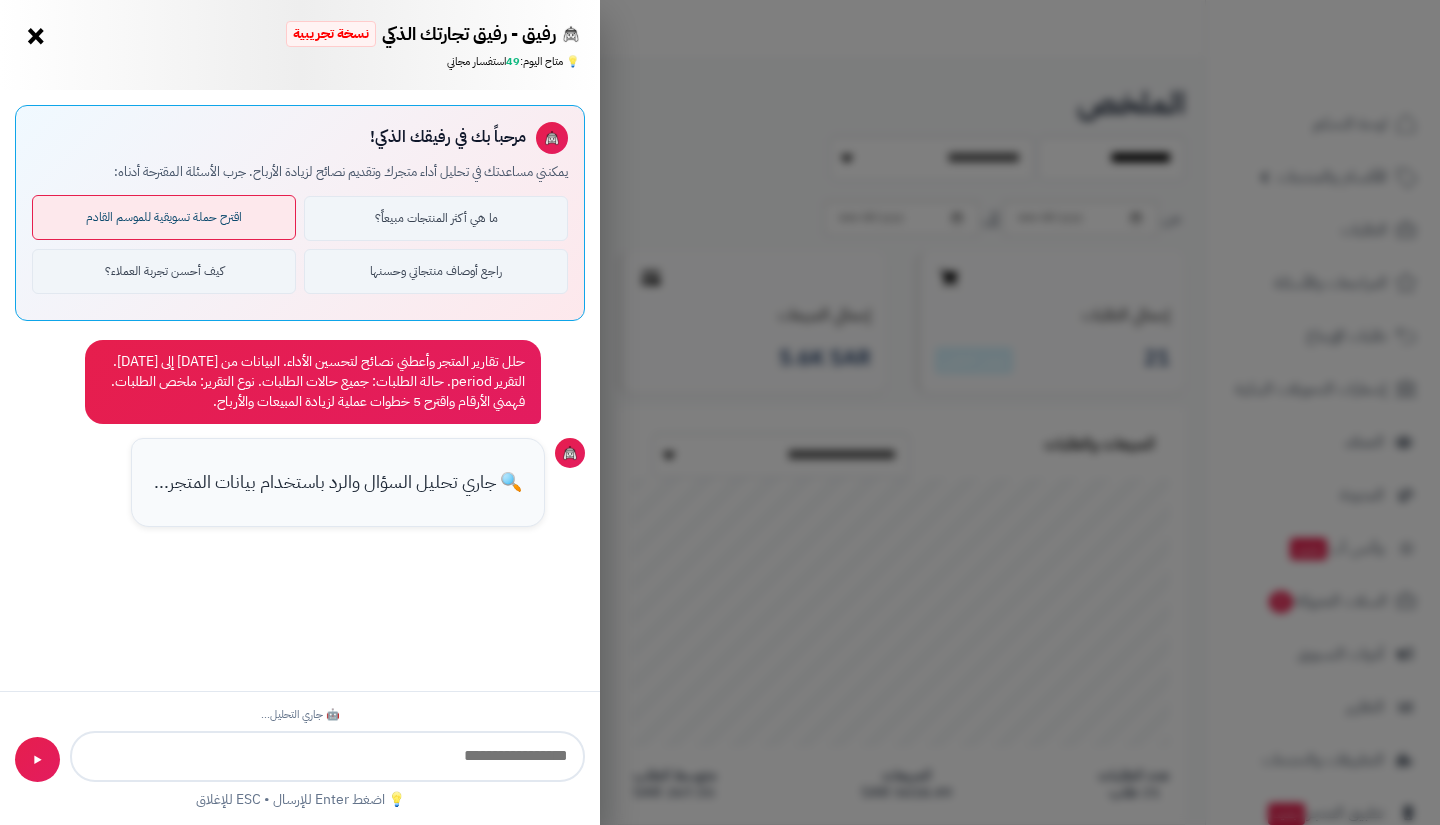 click on "اقترح حملة تسويقية للموسم القادم" at bounding box center [164, 217] 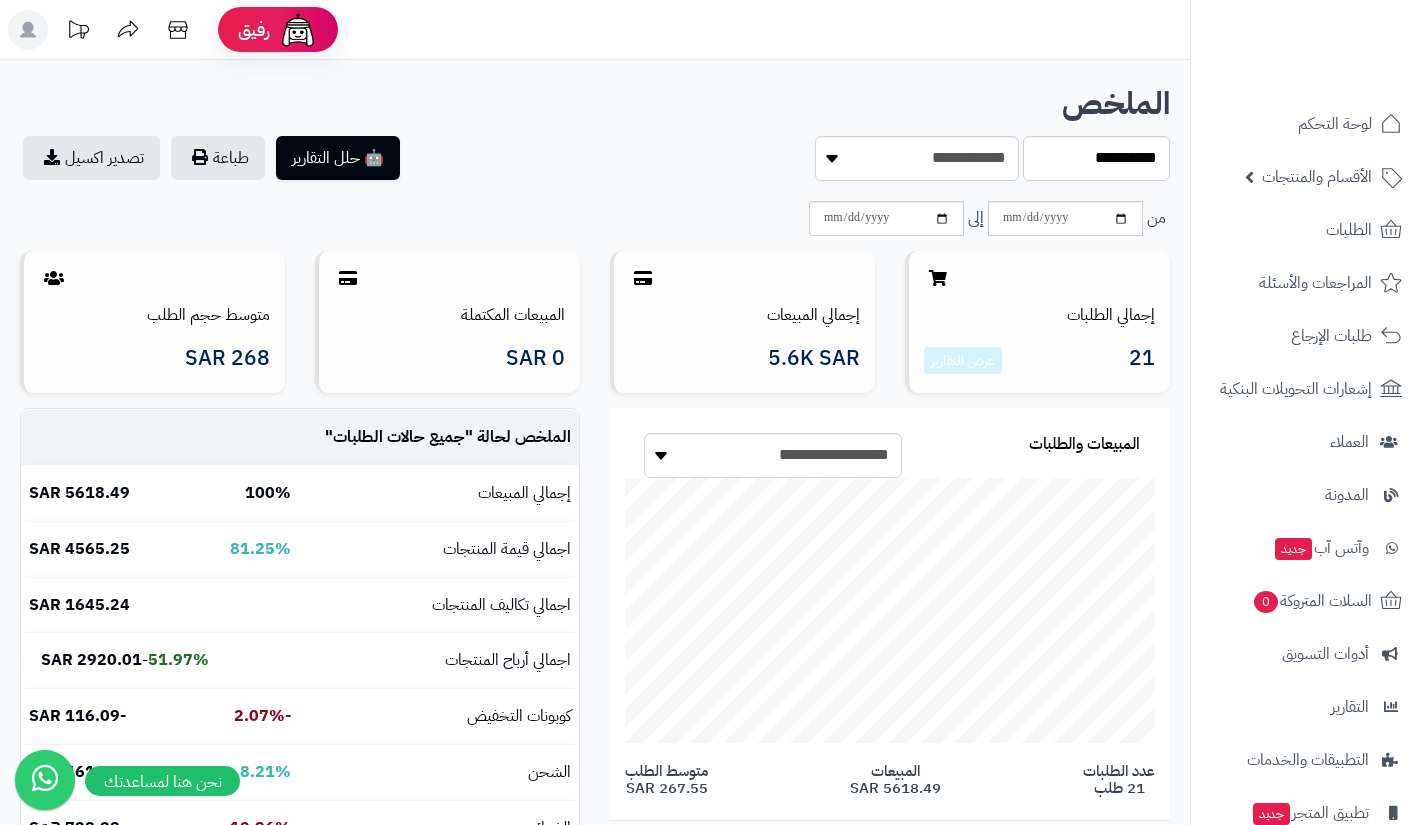 scroll, scrollTop: 0, scrollLeft: 0, axis: both 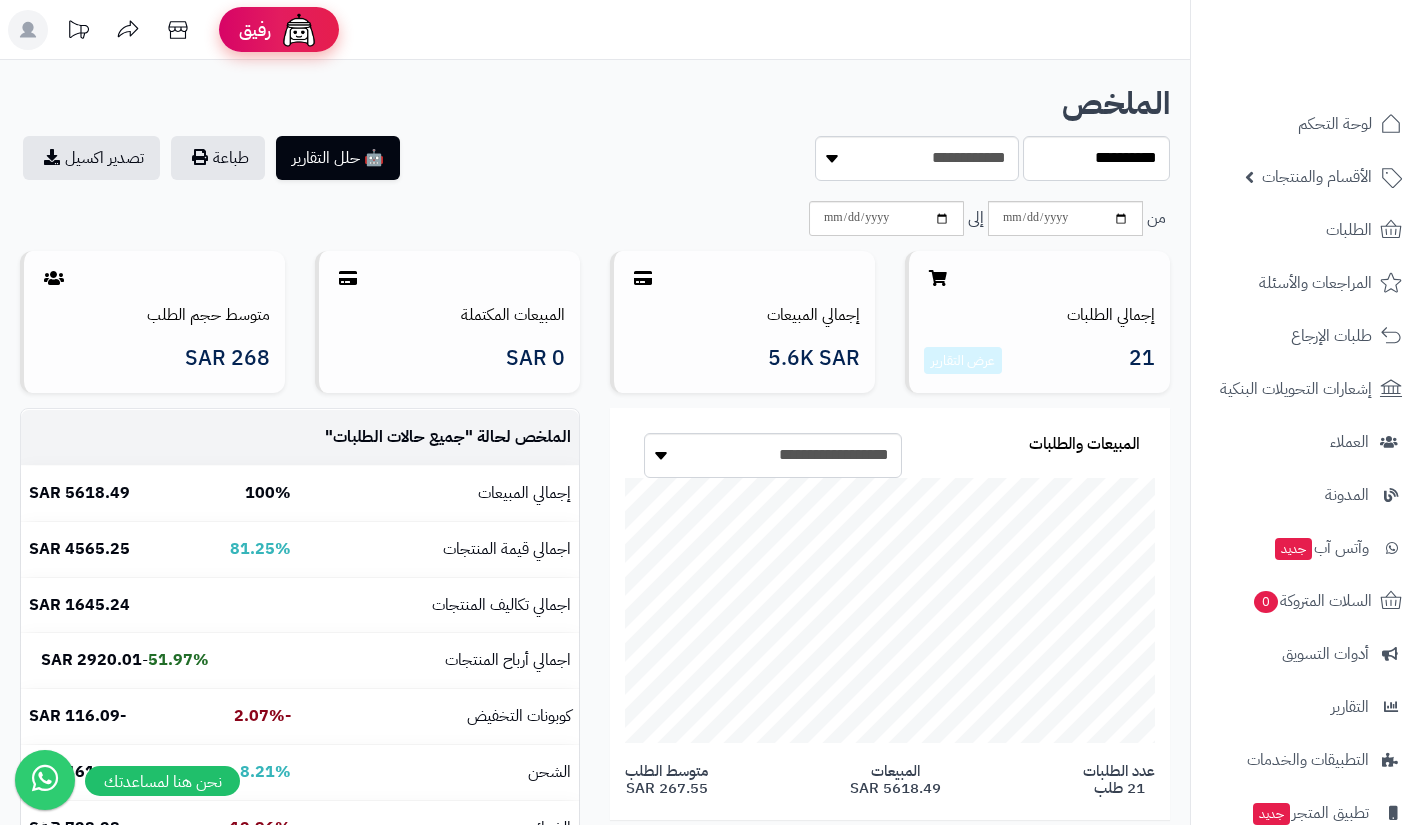 click at bounding box center [299, 30] 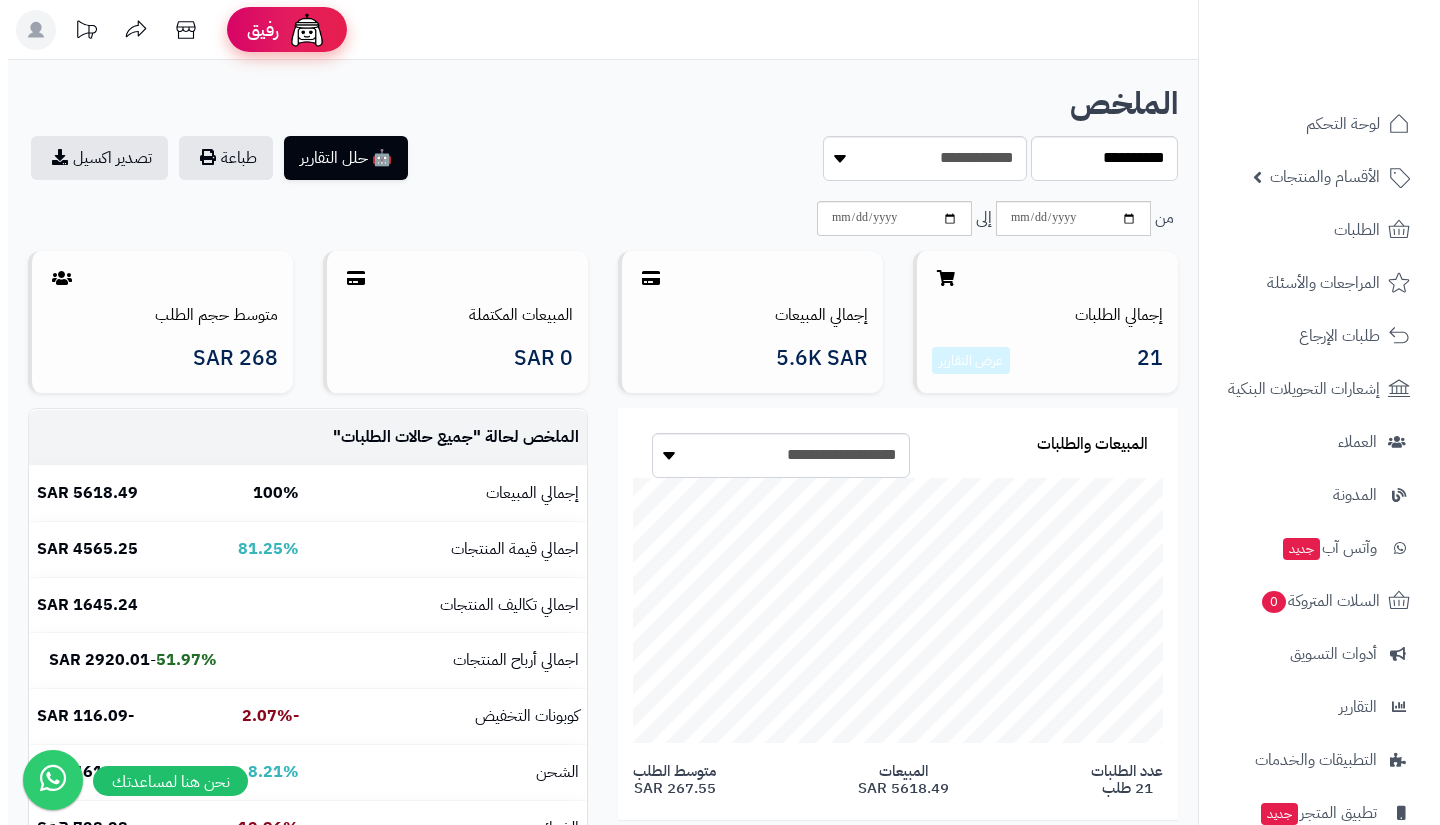 scroll, scrollTop: 999567, scrollLeft: 999402, axis: both 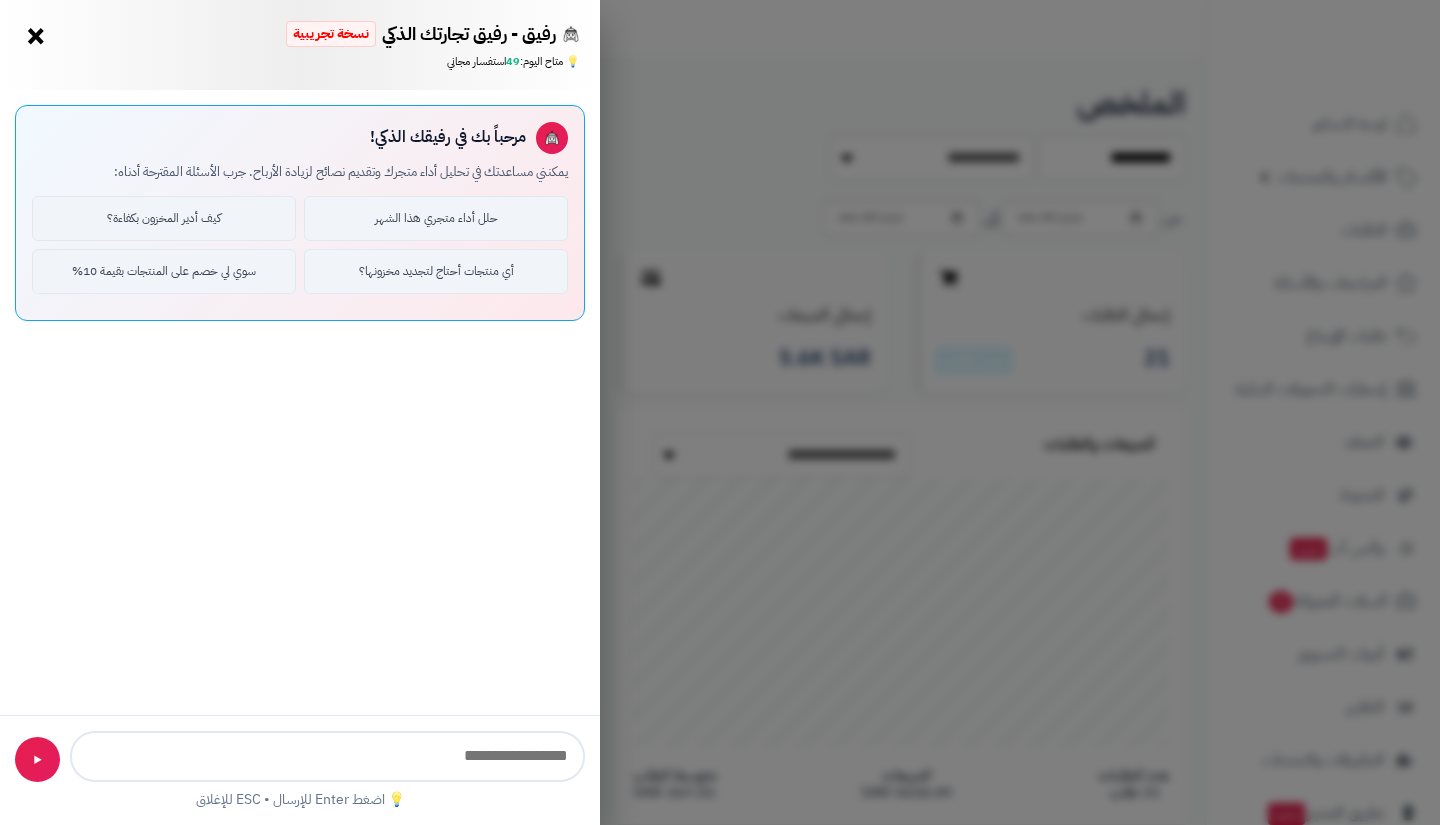 click on "رفيق - رفيق تجارتك الذكي
نسخة تجريبية
⭐
تاجر متنامي
×
💡 متاح اليوم:  49  استفسار مجاني
📝  مساعد كتابة المنتجات  - اطلب مني كتابة عناوين أو أوصاف احترافية
✨ عنوان المنتج
📝 وصف المنتج
💰 تحليل المبيعات
🏆 أفضل المنتجات
👥 ولاء العملاء
📦 إدارة المخزون
مرحباً بك في رفيقك الذكي!
يمكنني مساعدتك في تحليل أداء متجرك وتقديم نصائح لزيادة الأرباح. جرب الأسئلة المقترحة أدناه: حلل أداء متجري هذا الشهر كيف أدير المخزون بكفاءة؟ أي منتجات أحتاج لتجديد مخزونها؟ سوي لي خصم على المنتجات بقيمة 10% 🤖 جاري التحليل...
▶
💡 اضغط Enter للإرسال • ESC للإغلاق" at bounding box center (720, 412) 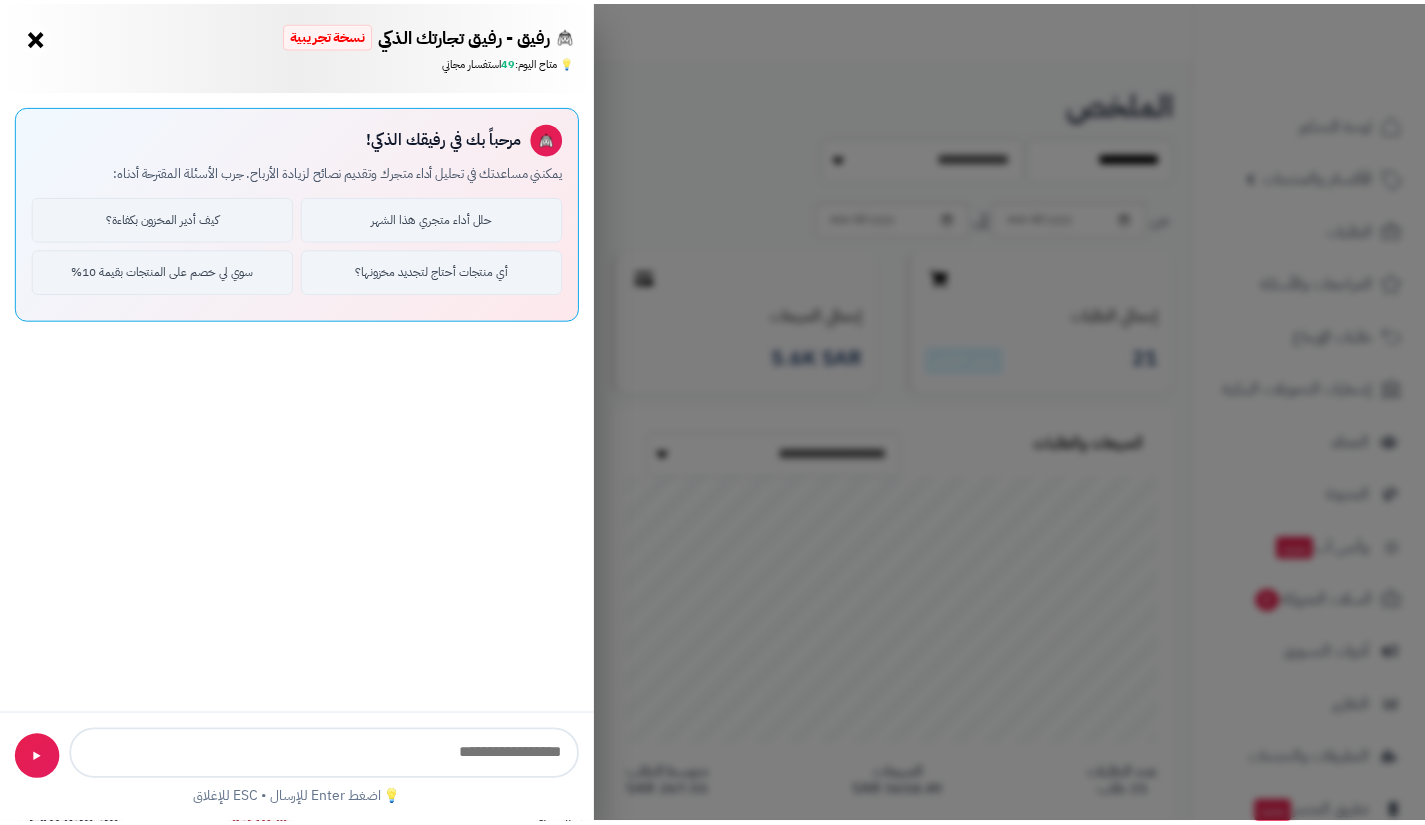 scroll, scrollTop: 428, scrollLeft: 590, axis: both 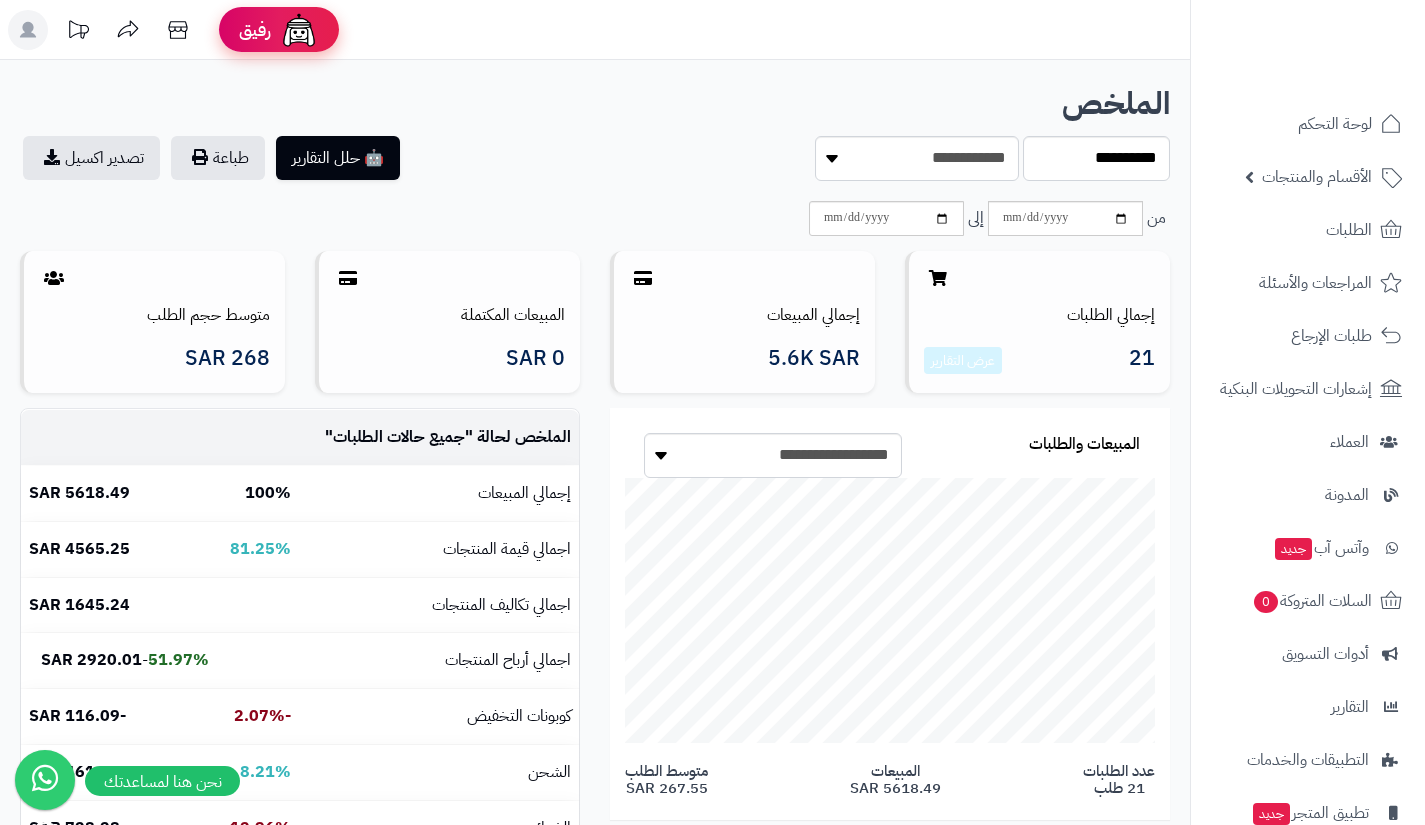 click on "رفيق" at bounding box center [279, 30] 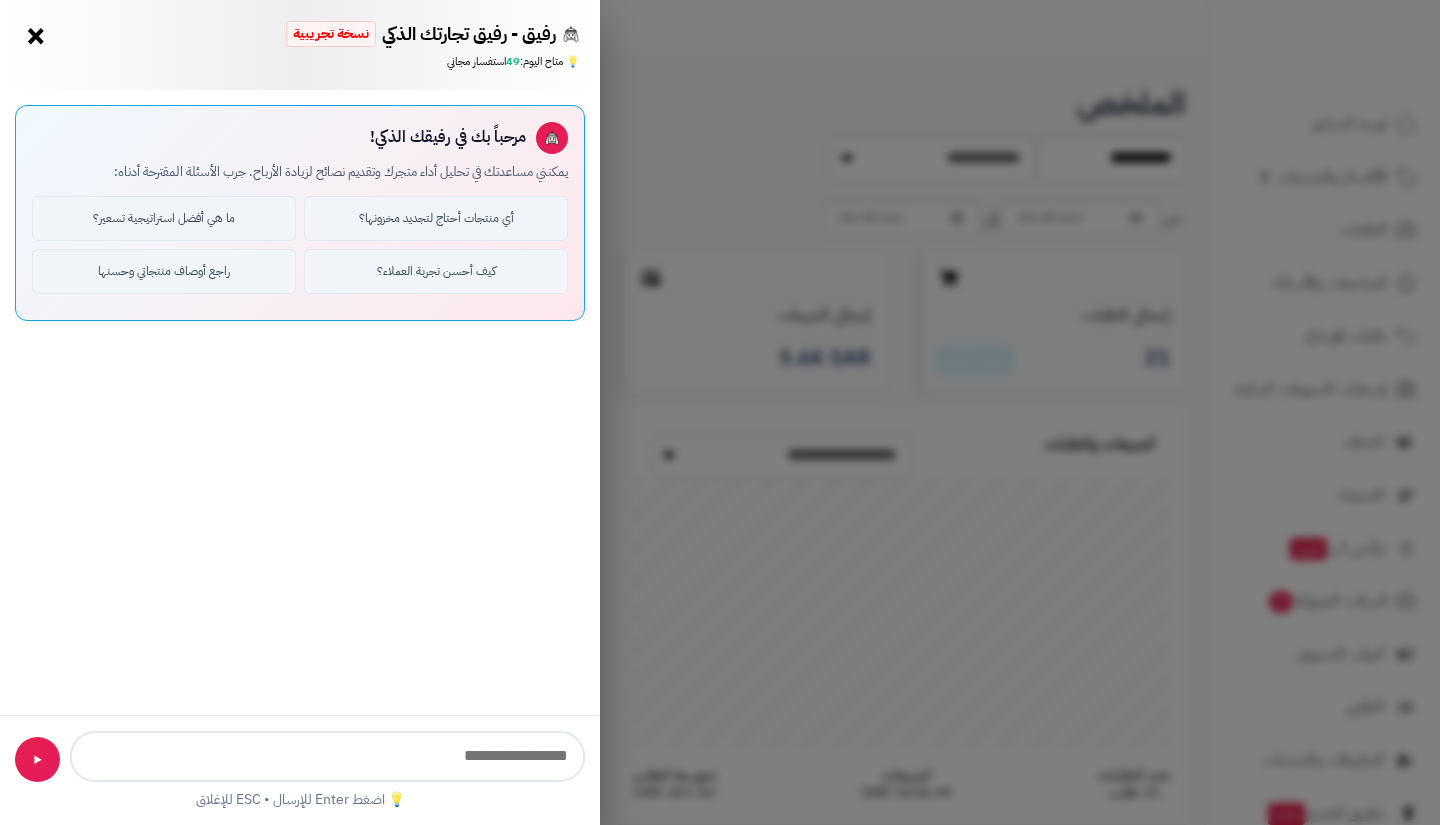 click on "رفيق - رفيق تجارتك الذكي
نسخة تجريبية
⭐
تاجر متنامي
×
💡 متاح اليوم:  49  استفسار مجاني
📝  مساعد كتابة المنتجات  - اطلب مني كتابة عناوين أو أوصاف احترافية
✨ عنوان المنتج
📝 وصف المنتج
💰 تحليل المبيعات
🏆 أفضل المنتجات
👥 ولاء العملاء
📦 إدارة المخزون
مرحباً بك في رفيقك الذكي!
يمكنني مساعدتك في تحليل أداء متجرك وتقديم نصائح لزيادة الأرباح. جرب الأسئلة المقترحة أدناه: أي منتجات أحتاج لتجديد مخزونها؟ ما هي أفضل استراتيجية تسعير؟ كيف أحسن تجربة العملاء؟ راجع أوصاف منتجاتي وحسنها 🤖 جاري التحليل...
▶
💡 اضغط Enter للإرسال • ESC للإغلاق" at bounding box center (720, 412) 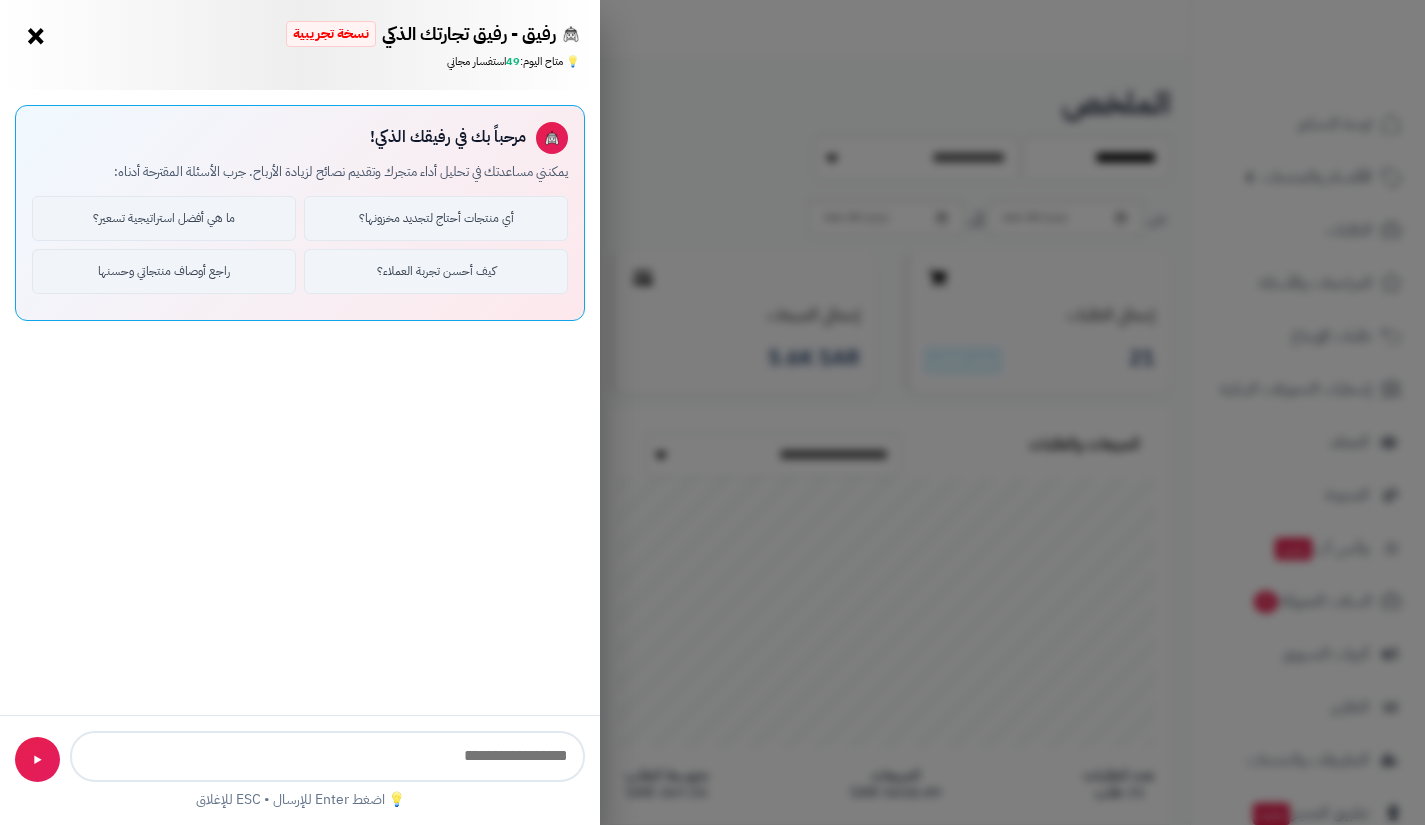 scroll, scrollTop: 428, scrollLeft: 590, axis: both 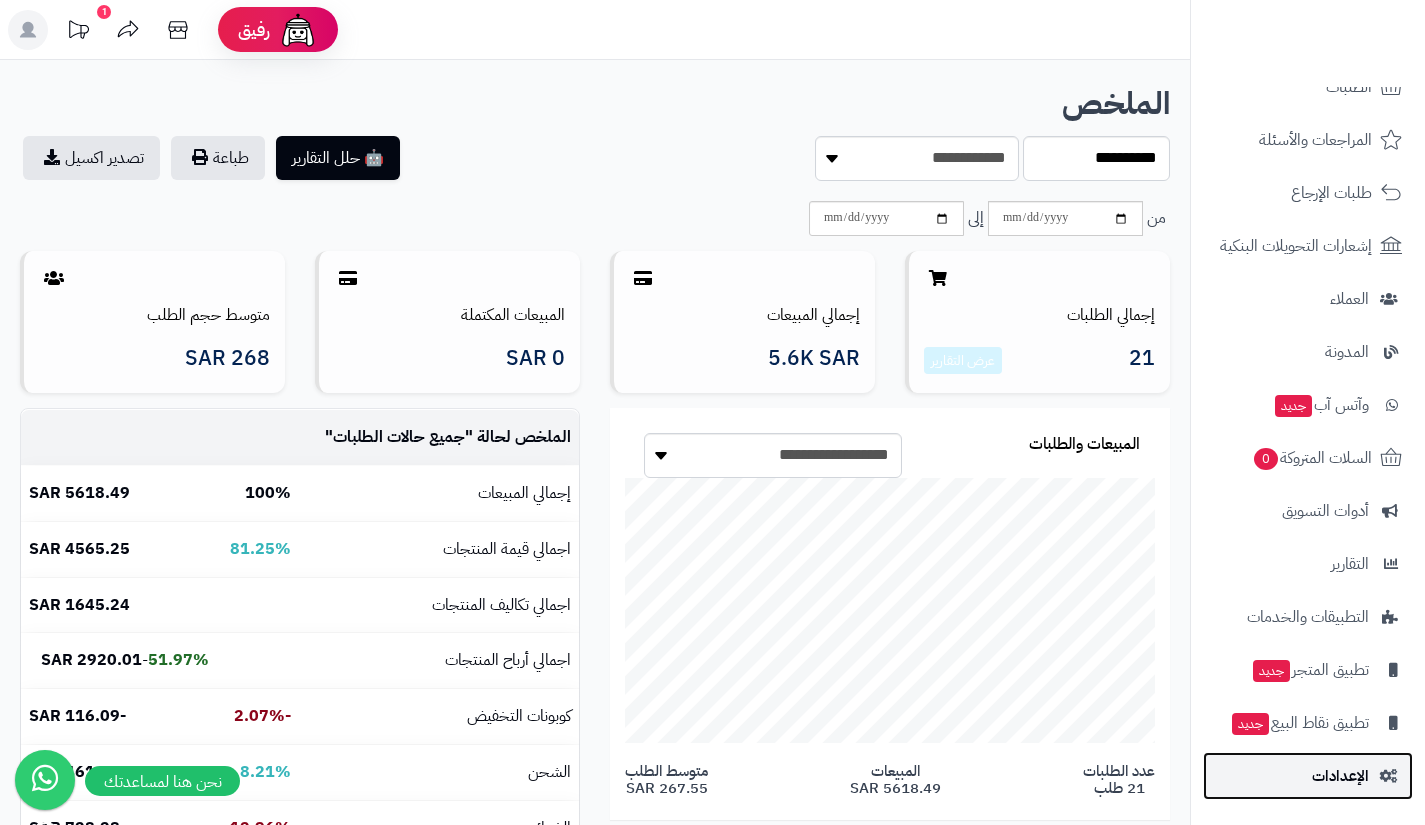 click on "الإعدادات" at bounding box center [1308, 776] 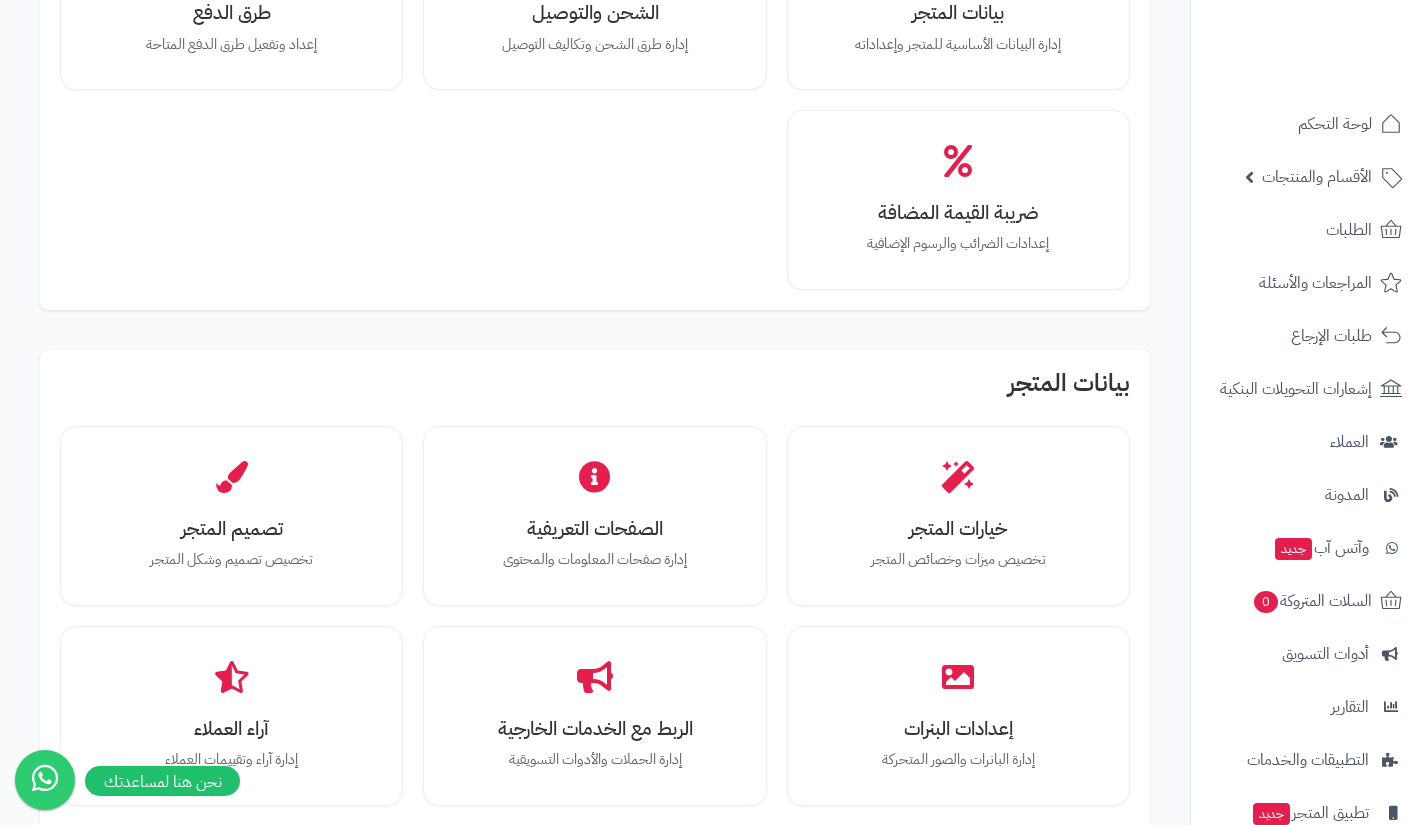 scroll, scrollTop: 278, scrollLeft: 0, axis: vertical 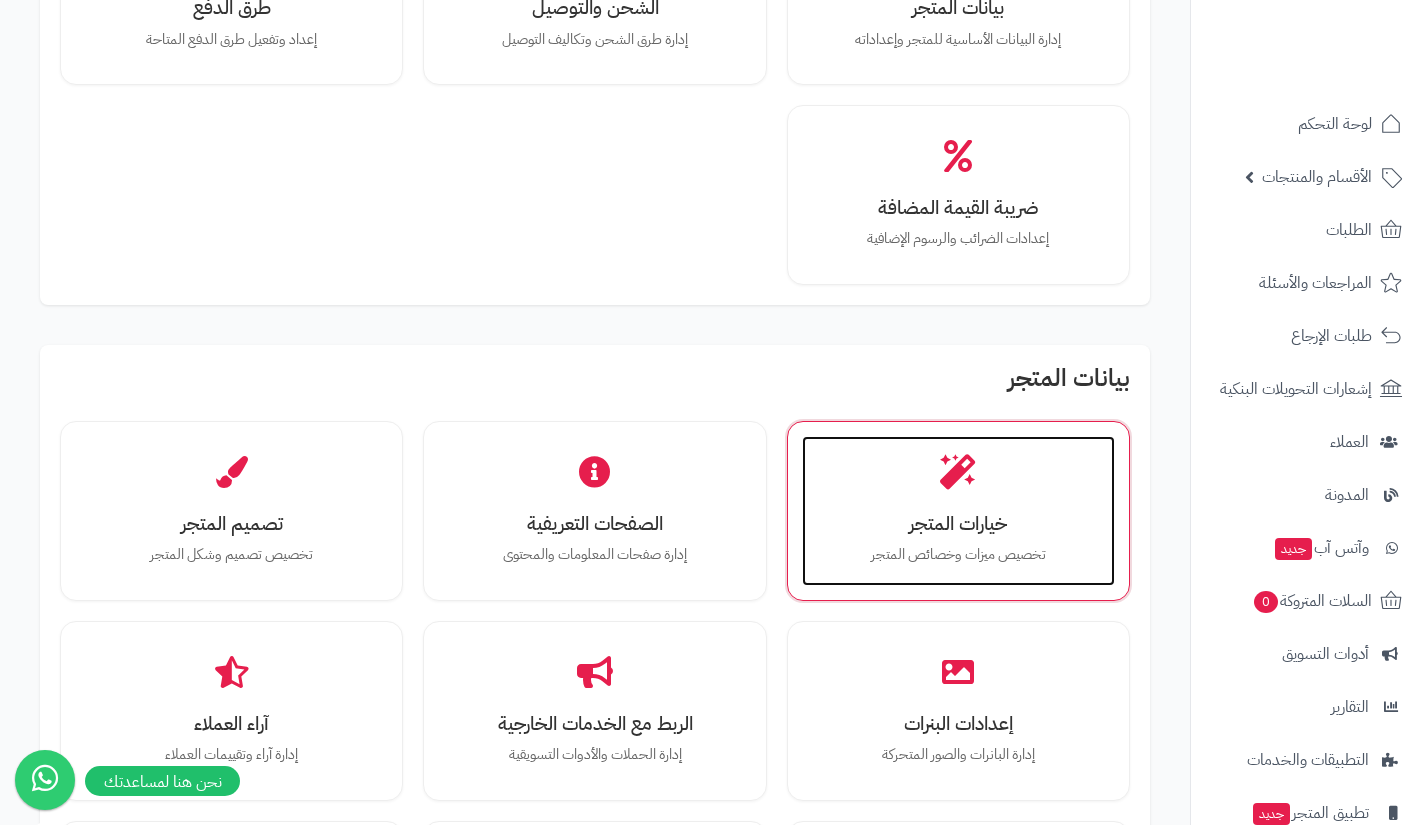 click on "خيارات المتجر" at bounding box center [958, 523] 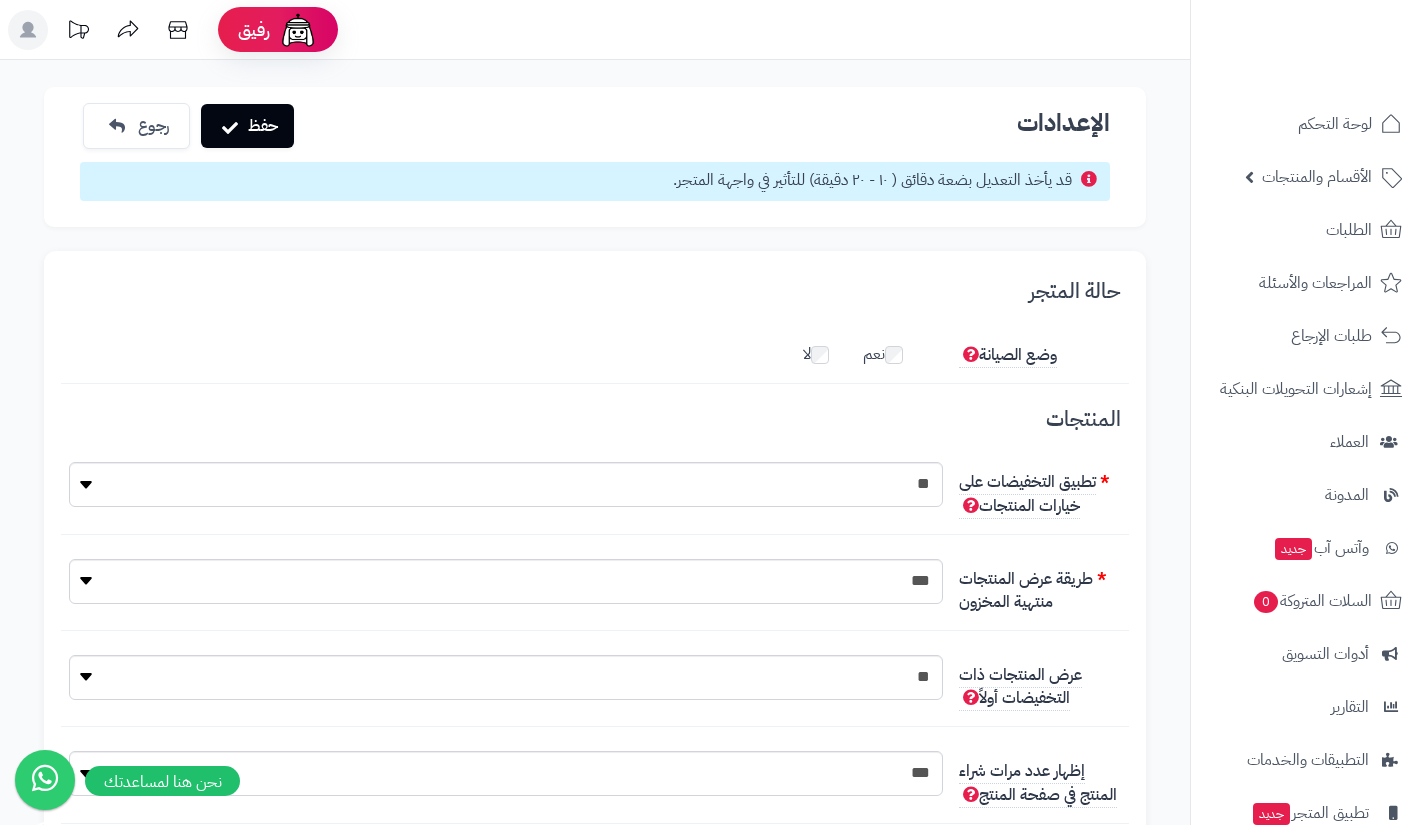 scroll, scrollTop: 0, scrollLeft: 0, axis: both 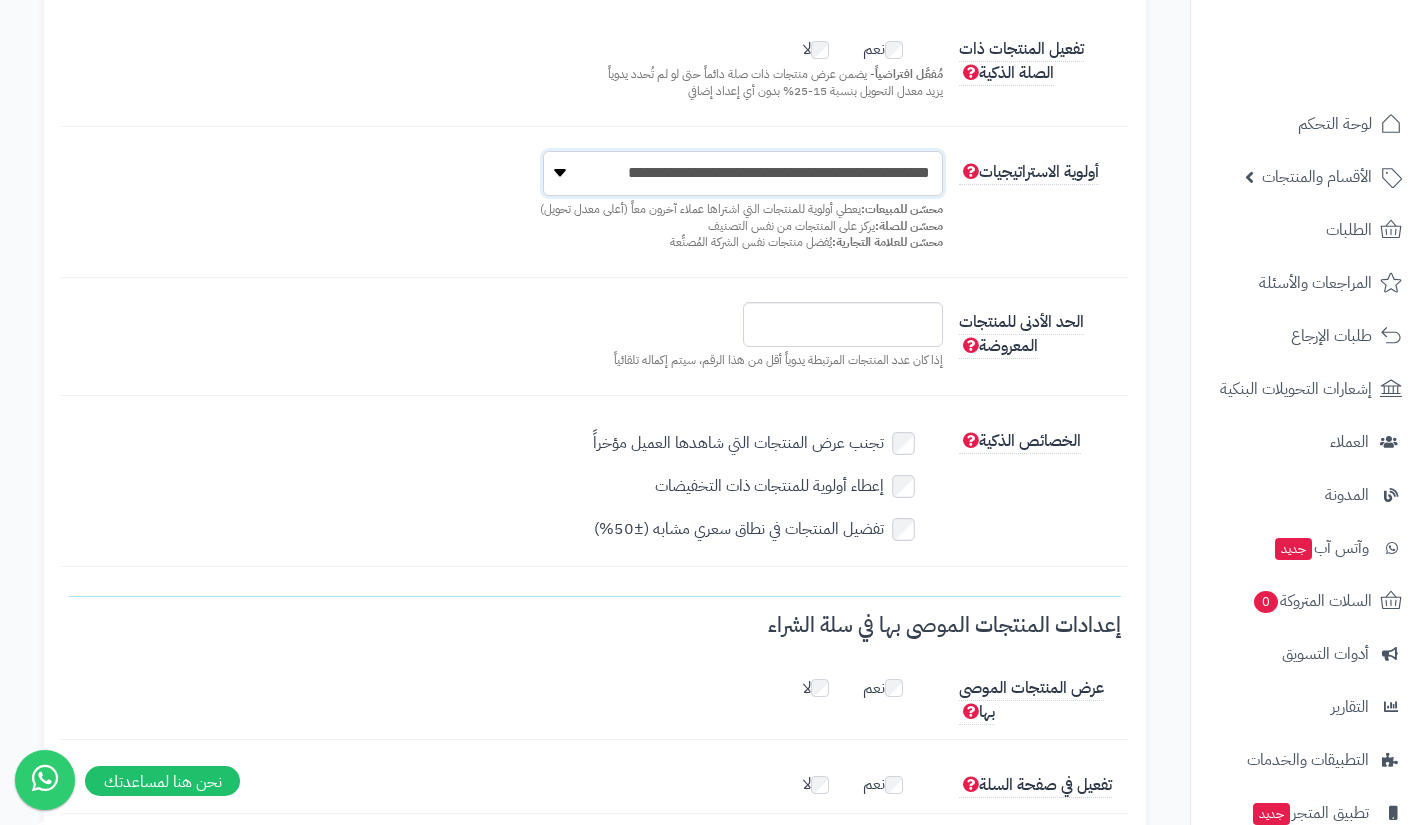click on "**********" at bounding box center [743, 173] 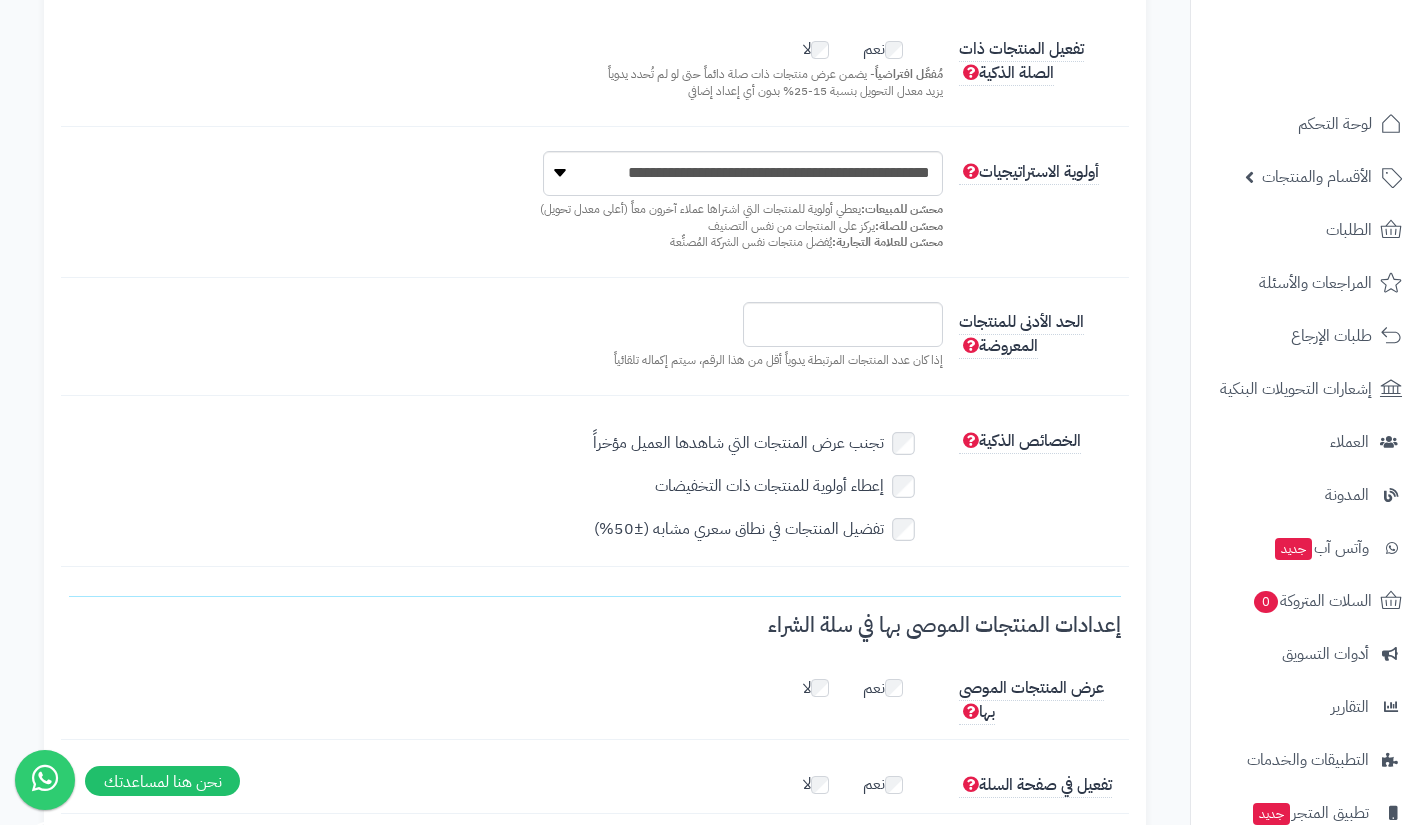 click on "**********" at bounding box center [595, 214] 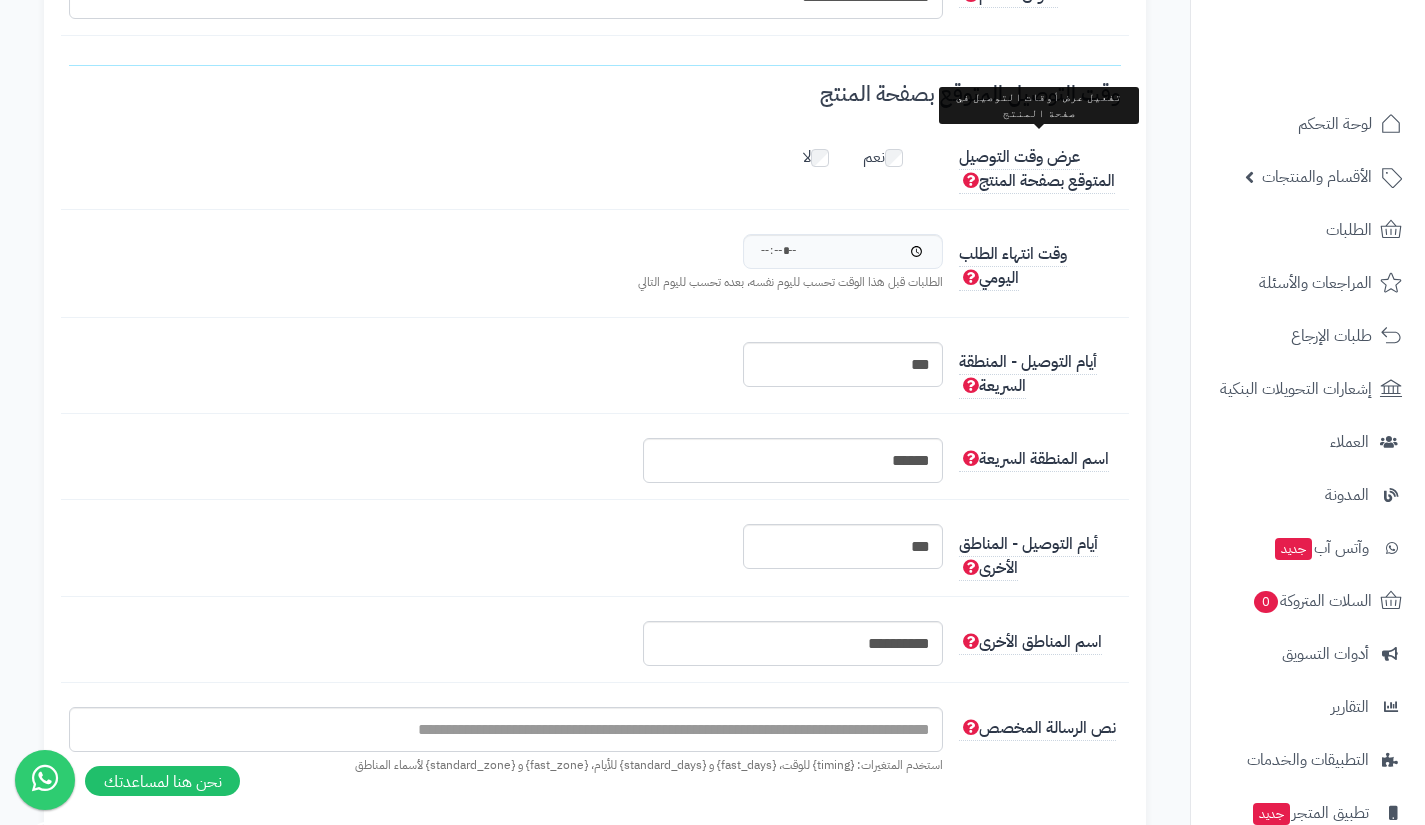 scroll, scrollTop: 2326, scrollLeft: 0, axis: vertical 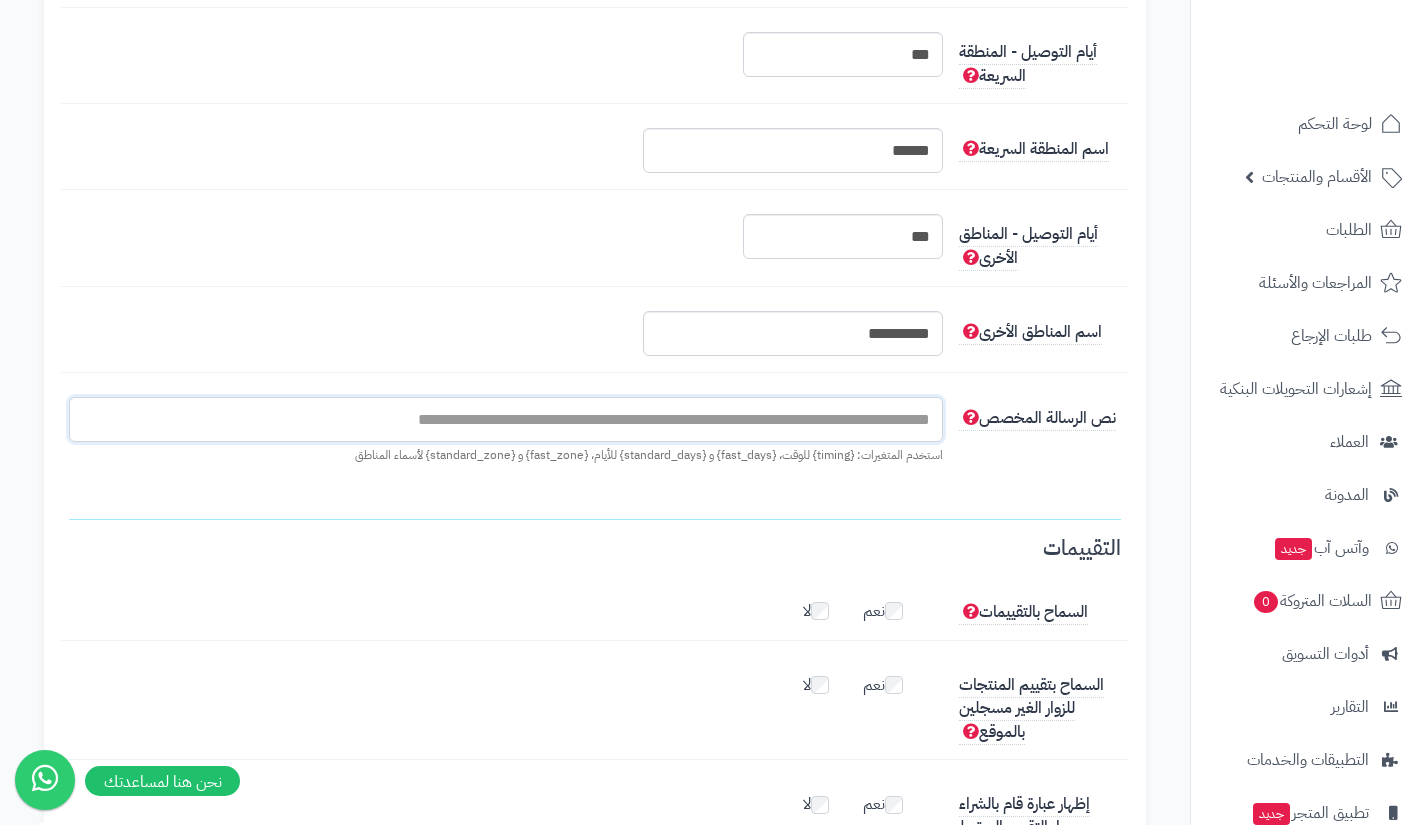 click at bounding box center (506, 419) 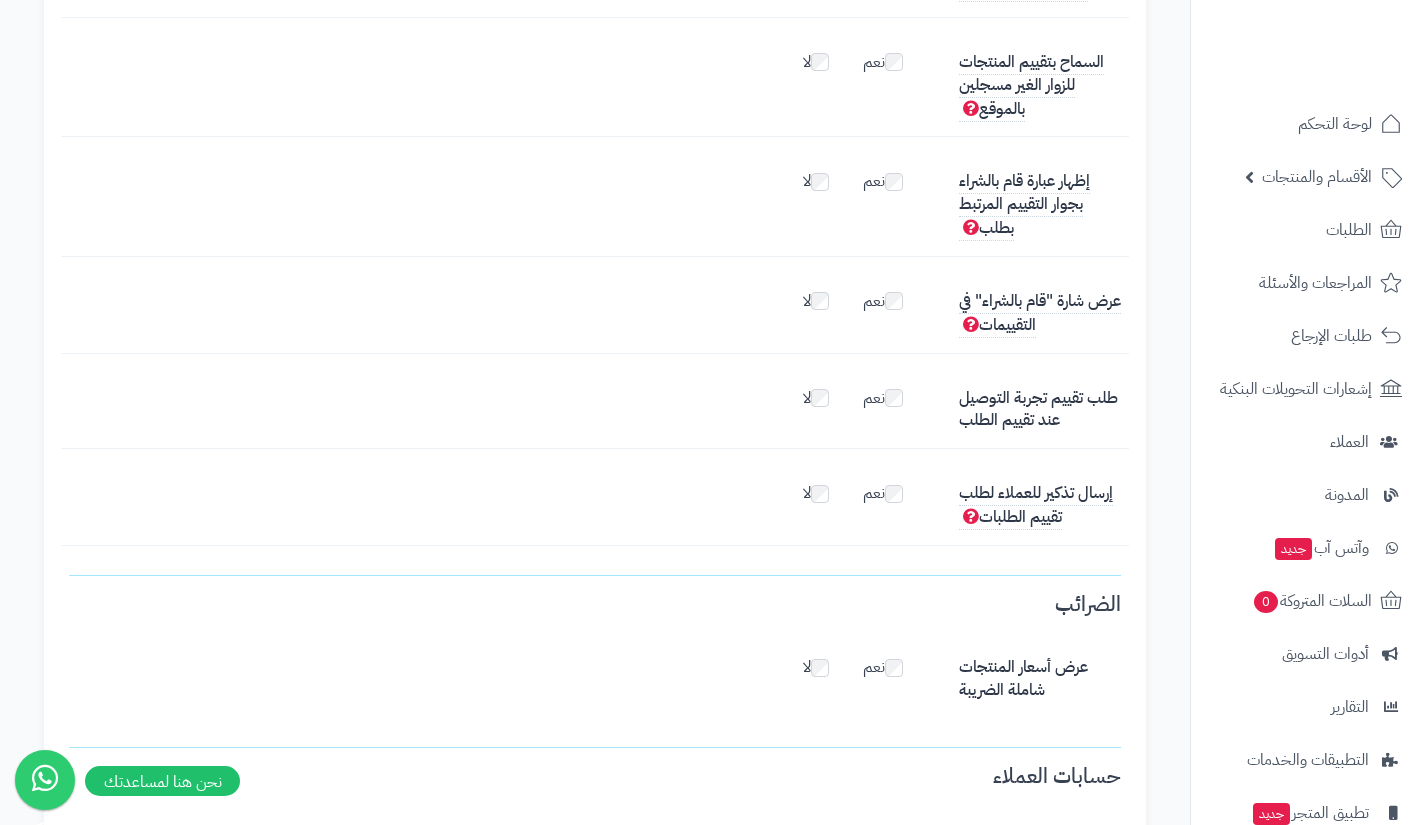 scroll, scrollTop: 3258, scrollLeft: 0, axis: vertical 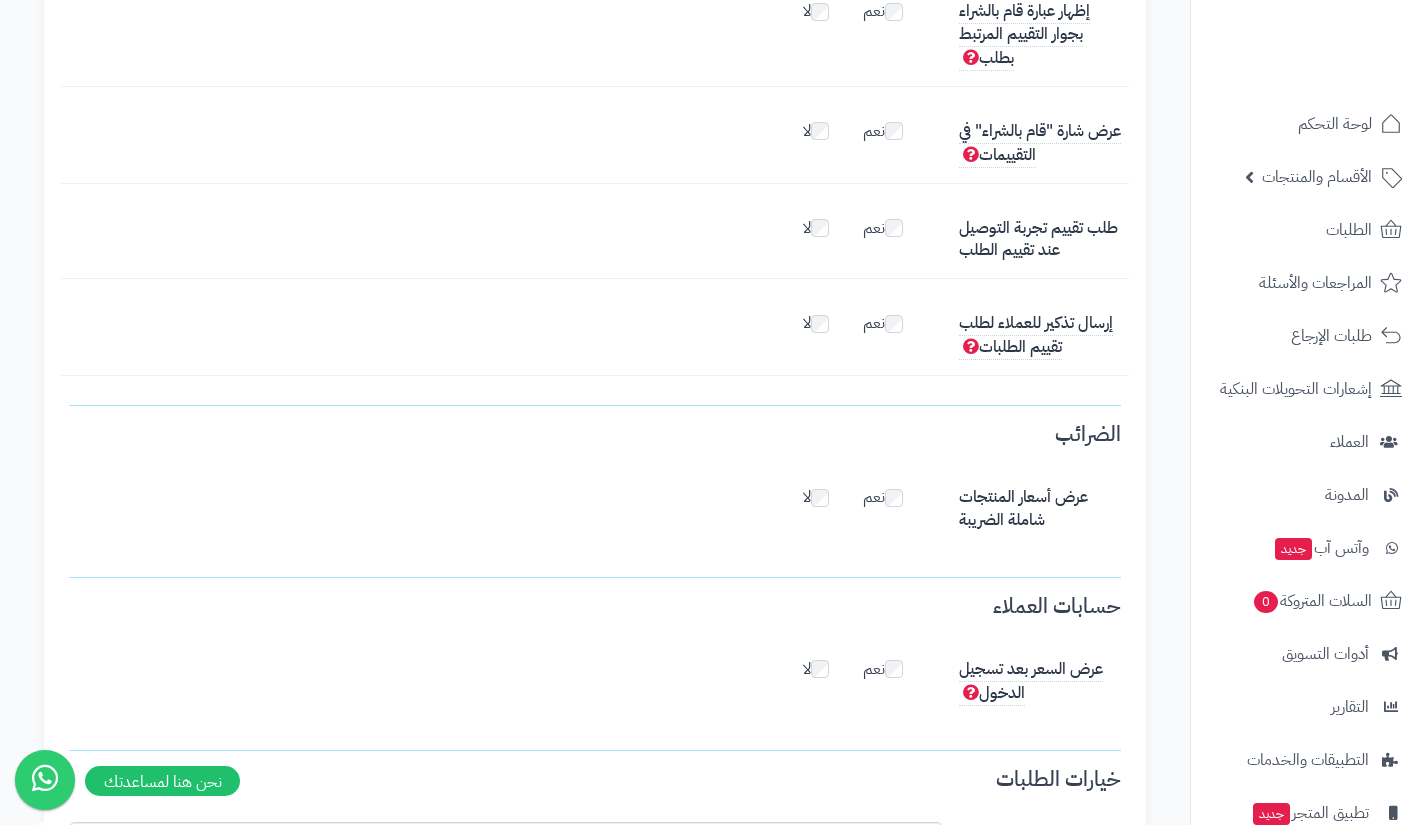 click on "نعم" at bounding box center [893, 319] 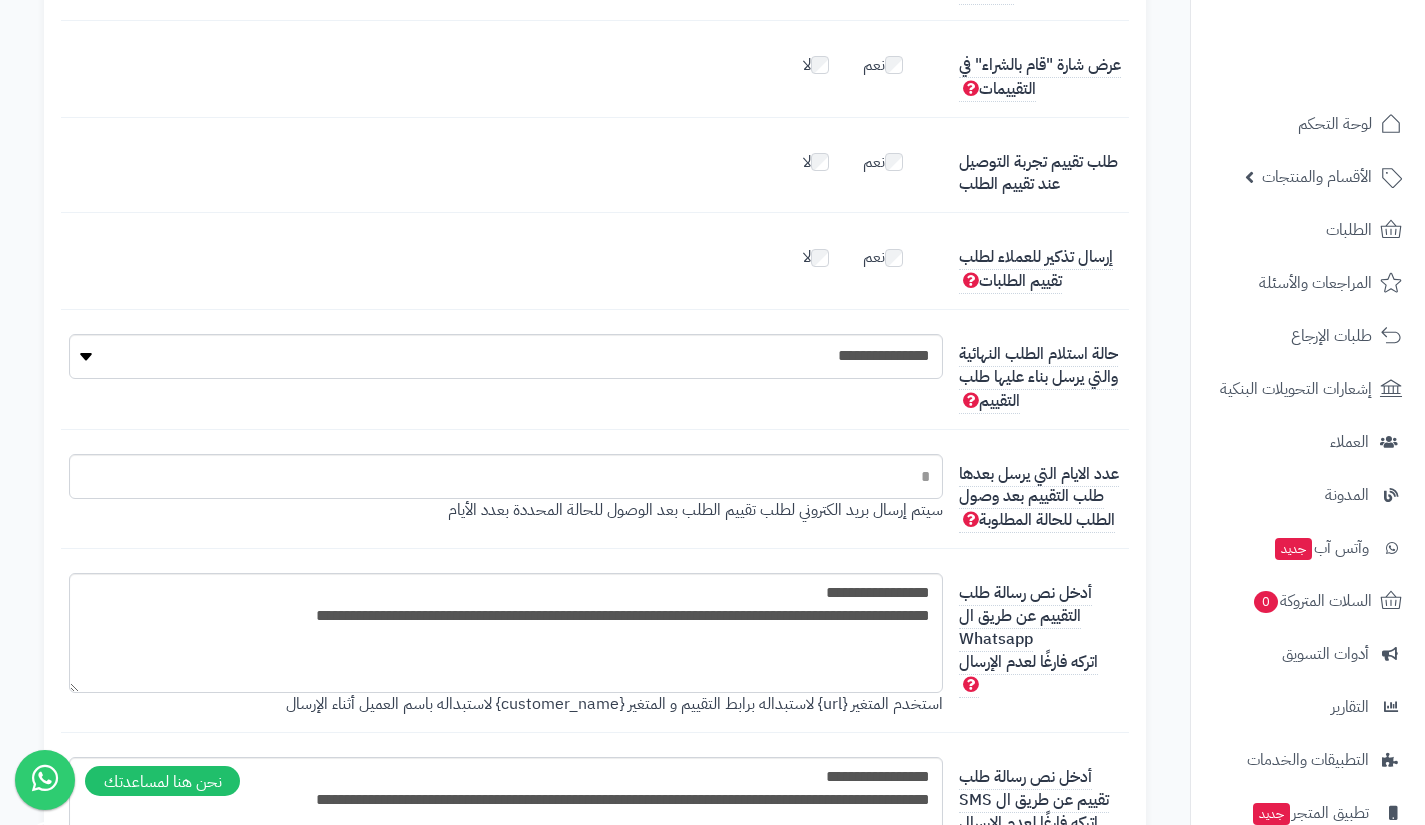 scroll, scrollTop: 3488, scrollLeft: 0, axis: vertical 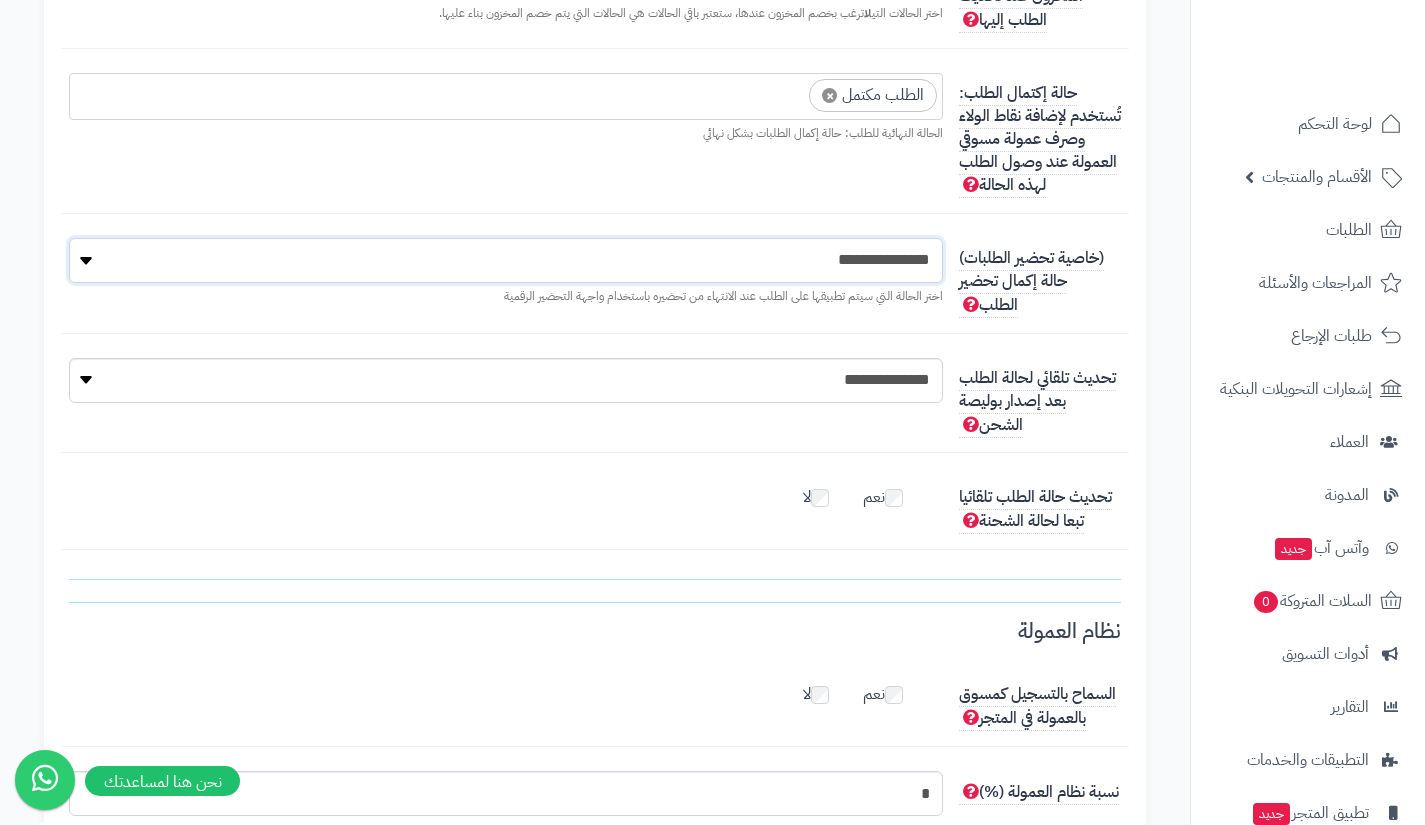 click on "**********" at bounding box center [506, 260] 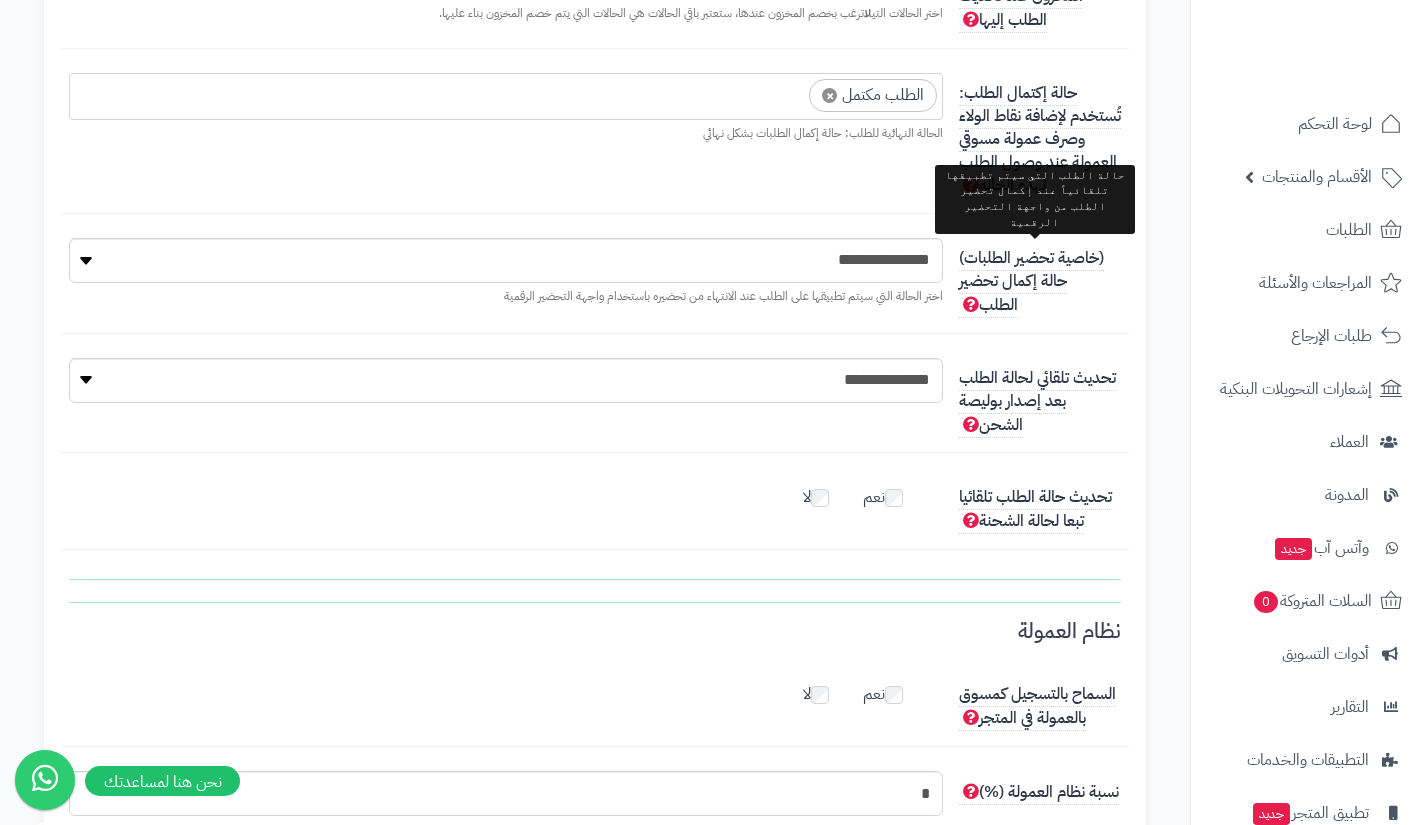 click on "(خاصية تحضير الطلبات)   حالة إكمال تحضير الطلب" at bounding box center (1031, 282) 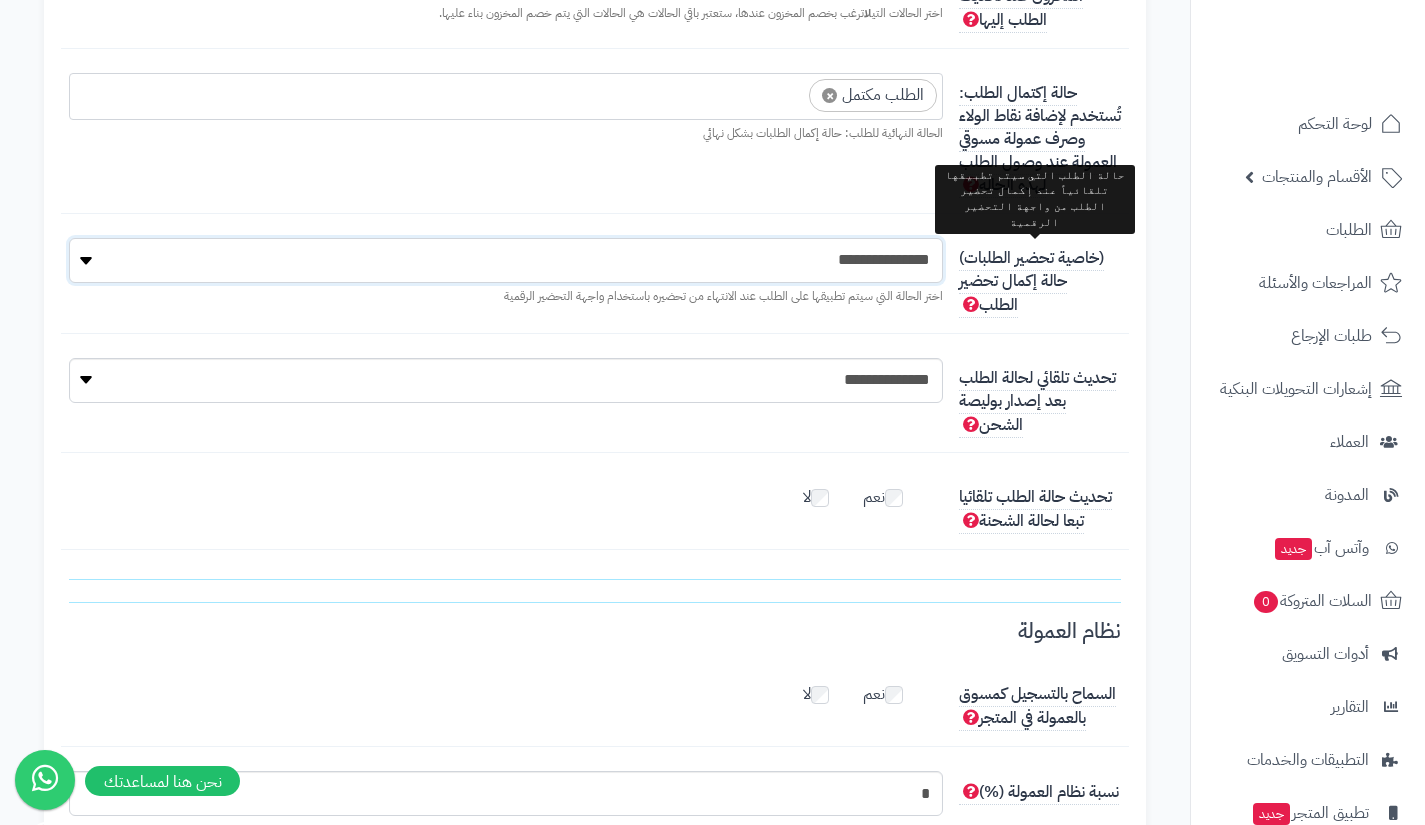 click on "**********" at bounding box center [506, 260] 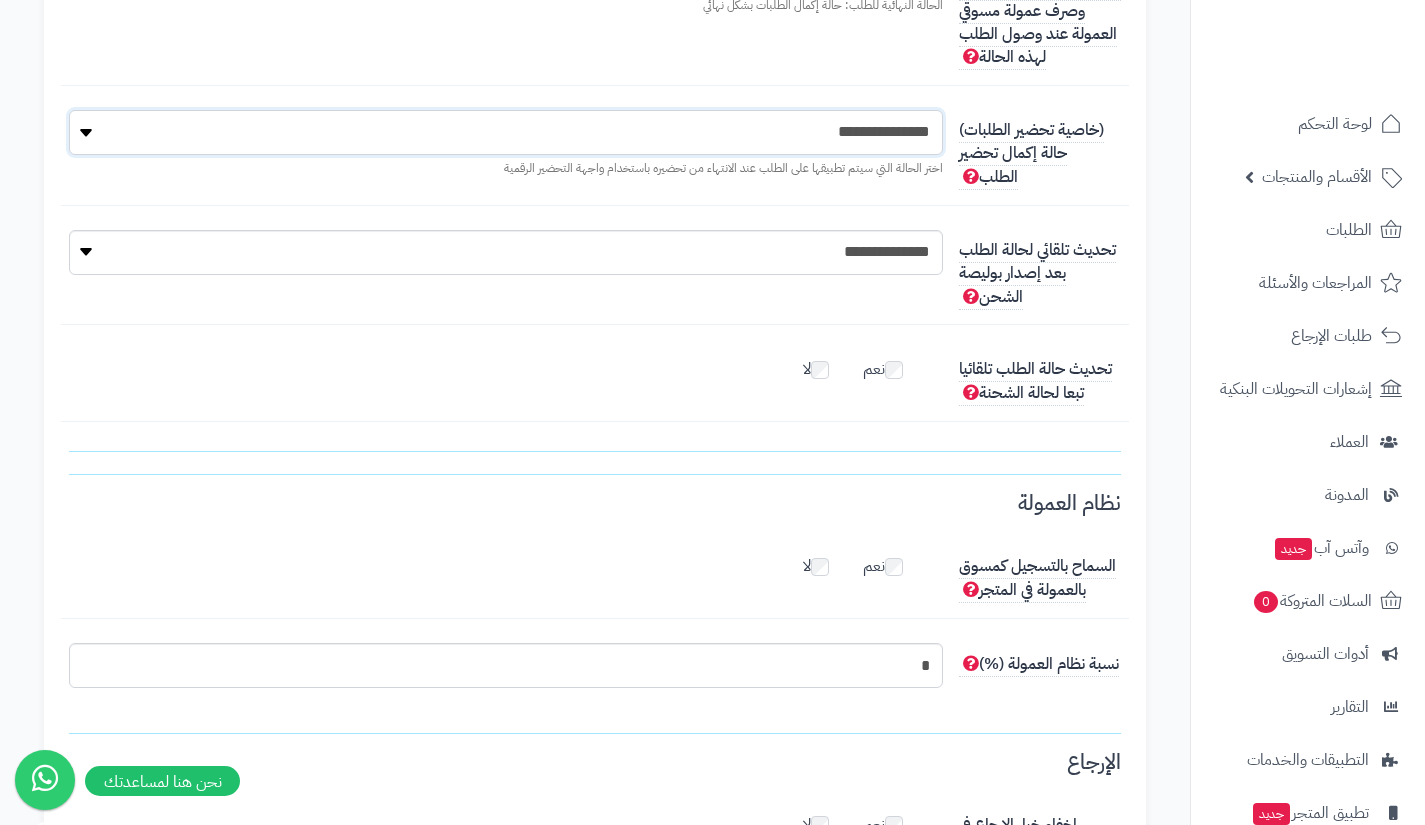 scroll, scrollTop: 5047, scrollLeft: 0, axis: vertical 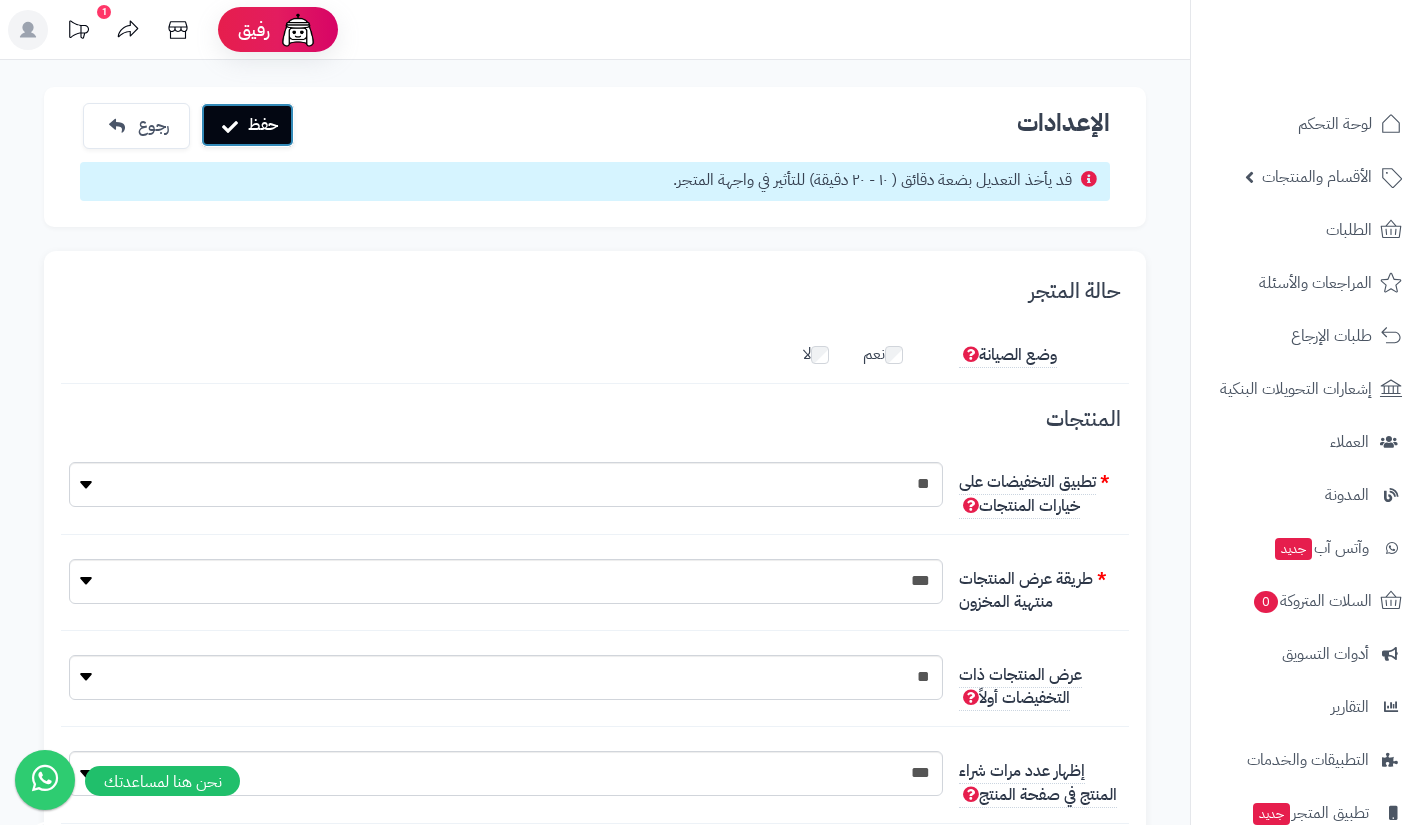 click on "حفظ" at bounding box center [247, 125] 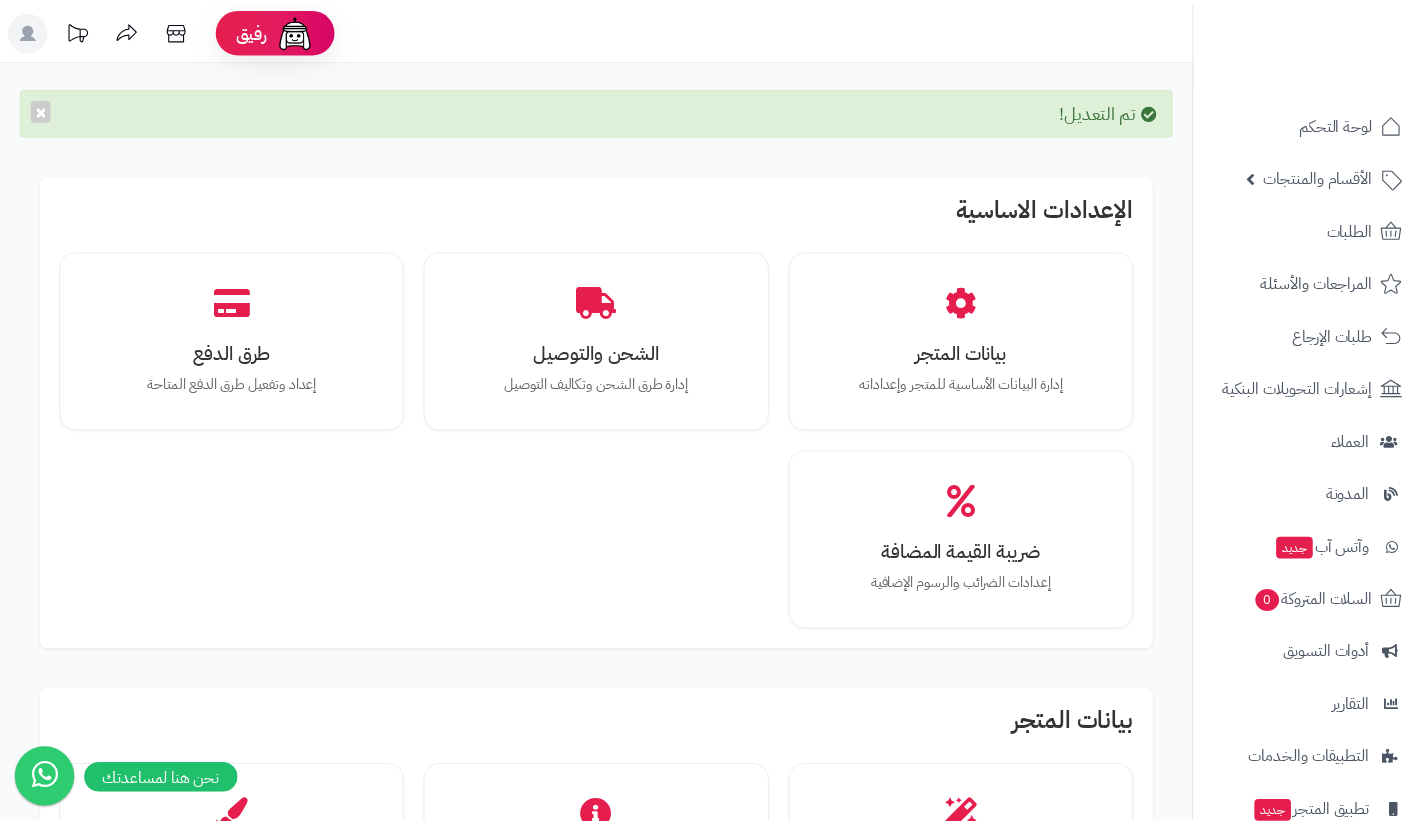 scroll, scrollTop: 0, scrollLeft: 0, axis: both 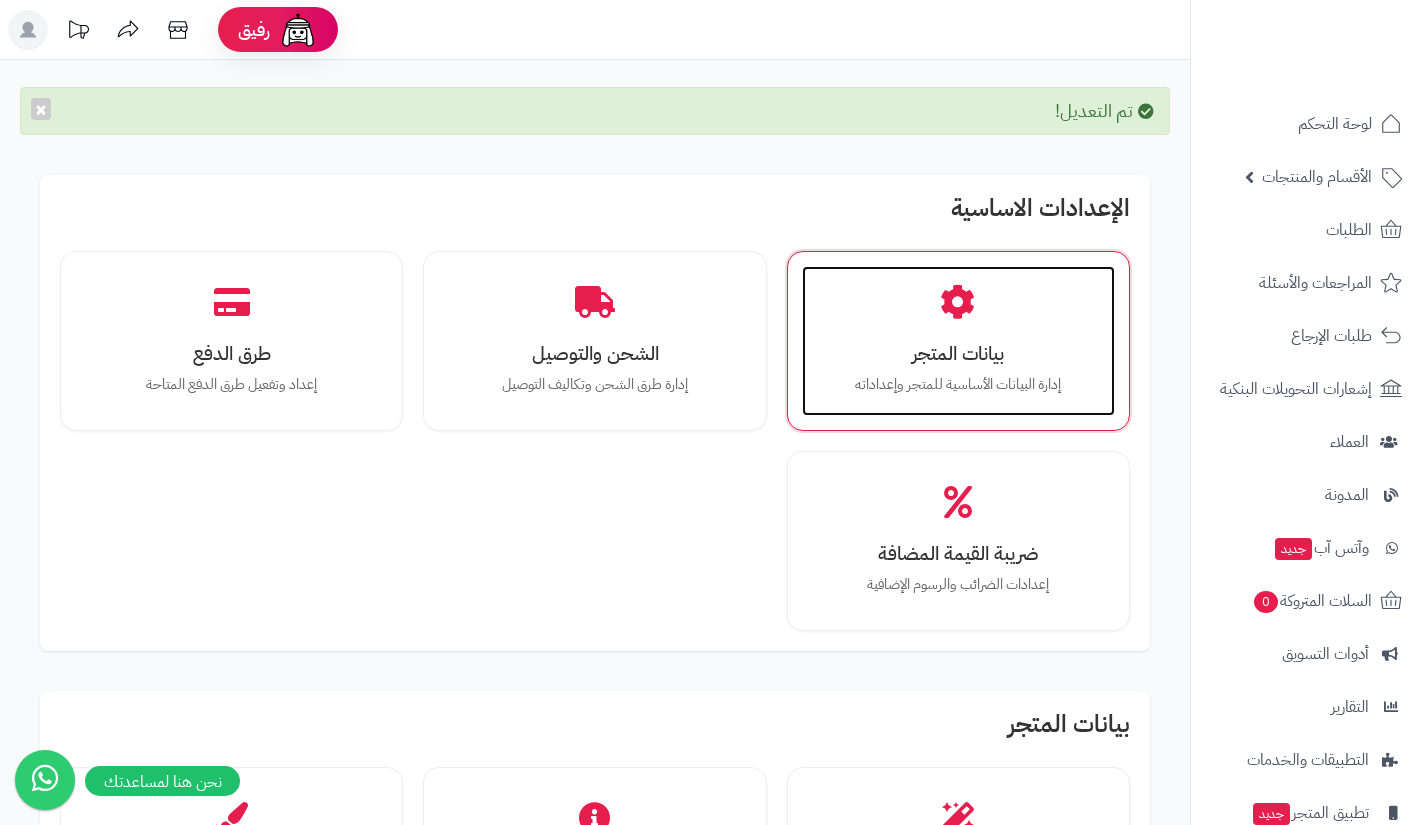 click on "بيانات المتجر إدارة البيانات الأساسية للمتجر وإعداداته" at bounding box center (958, 341) 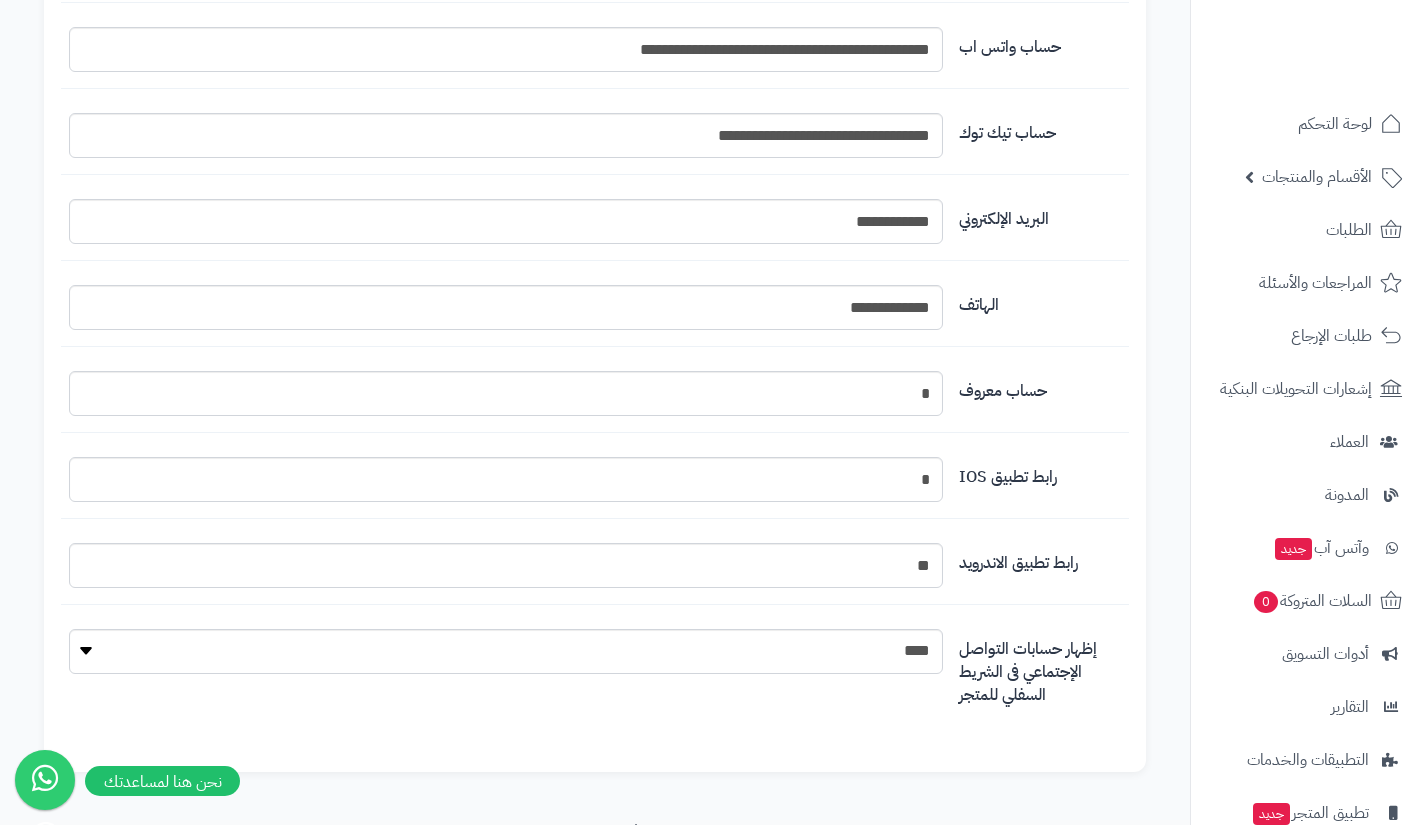 scroll, scrollTop: 2287, scrollLeft: 0, axis: vertical 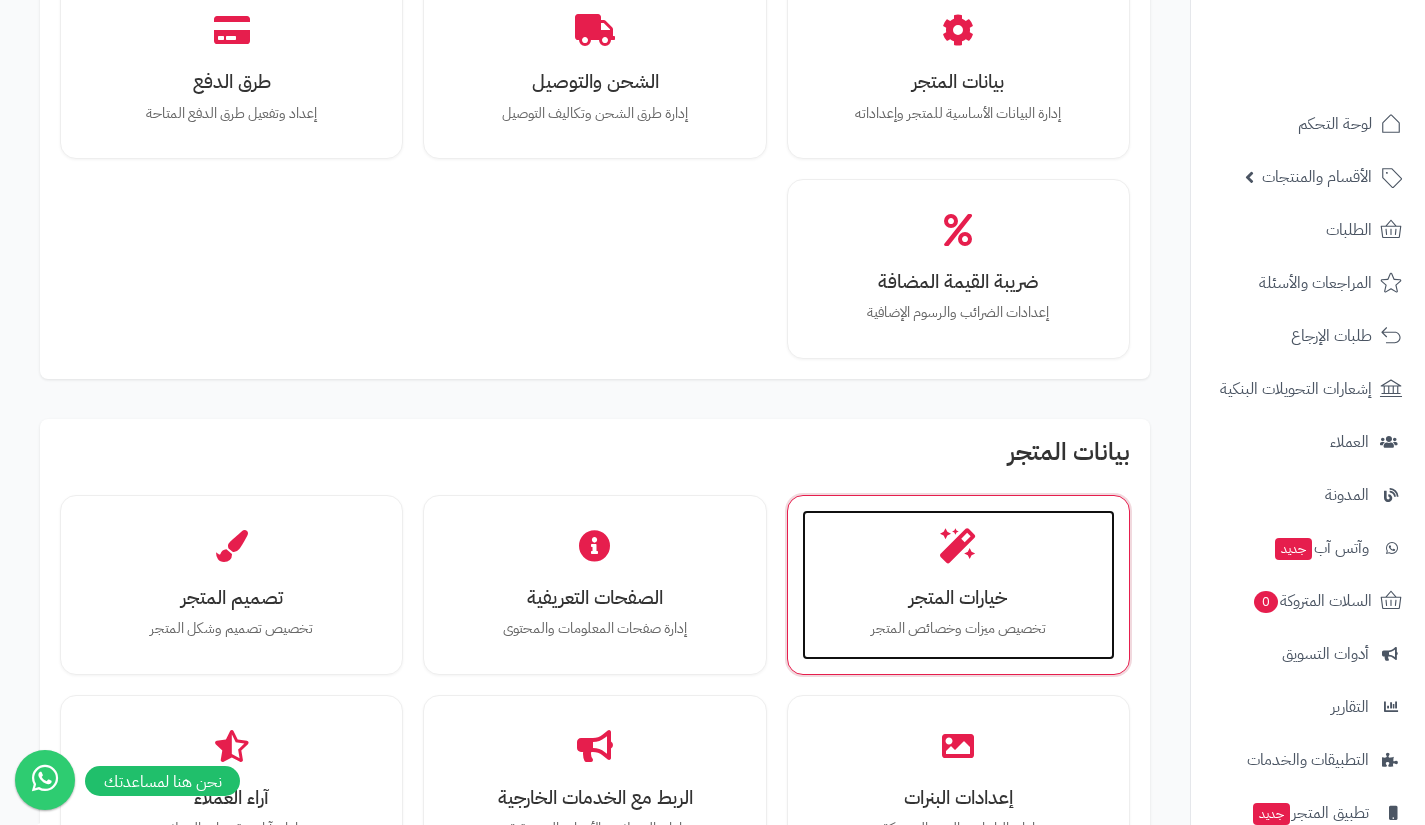 click on "خيارات المتجر تخصيص ميزات وخصائص المتجر" at bounding box center (958, 585) 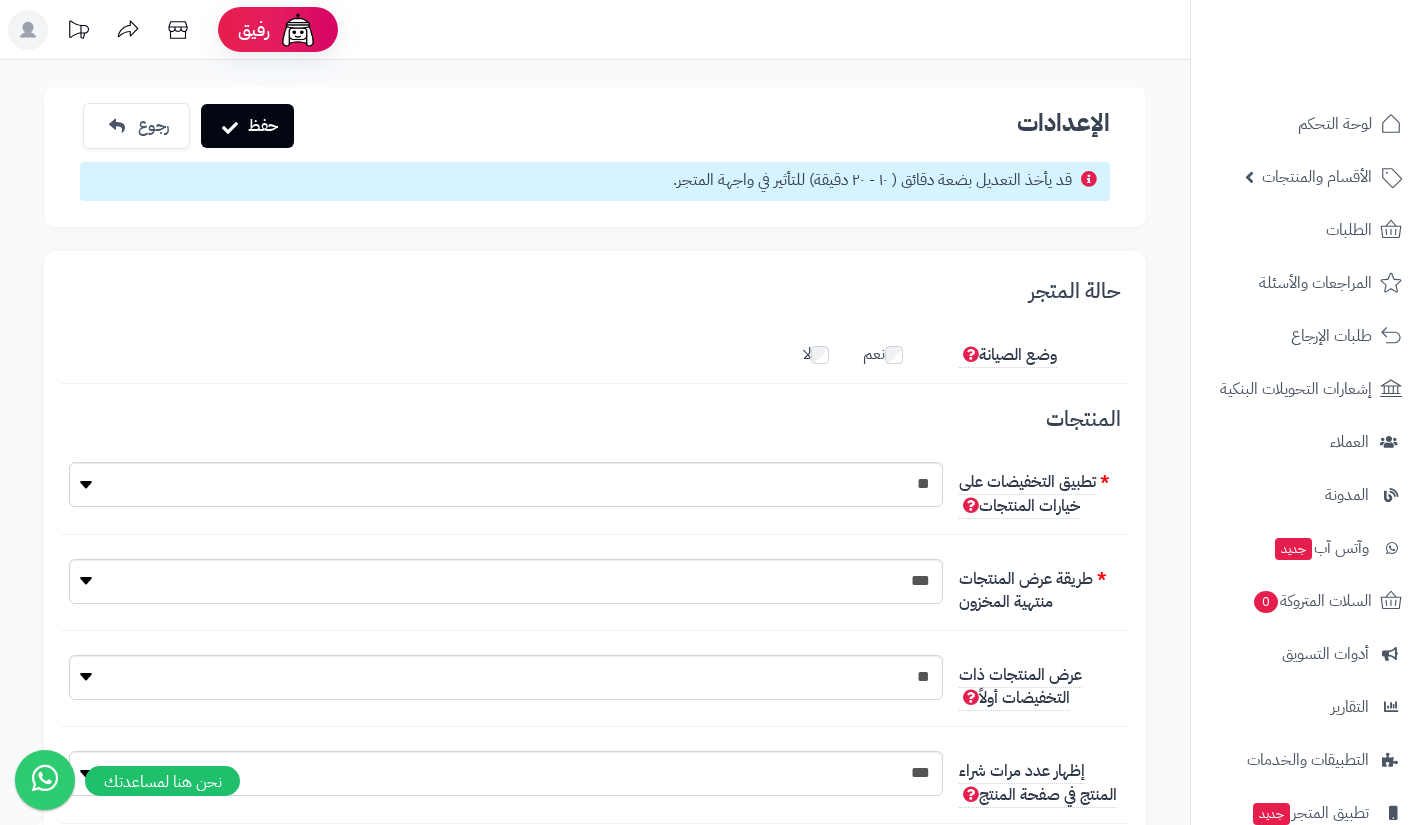 scroll, scrollTop: 0, scrollLeft: 0, axis: both 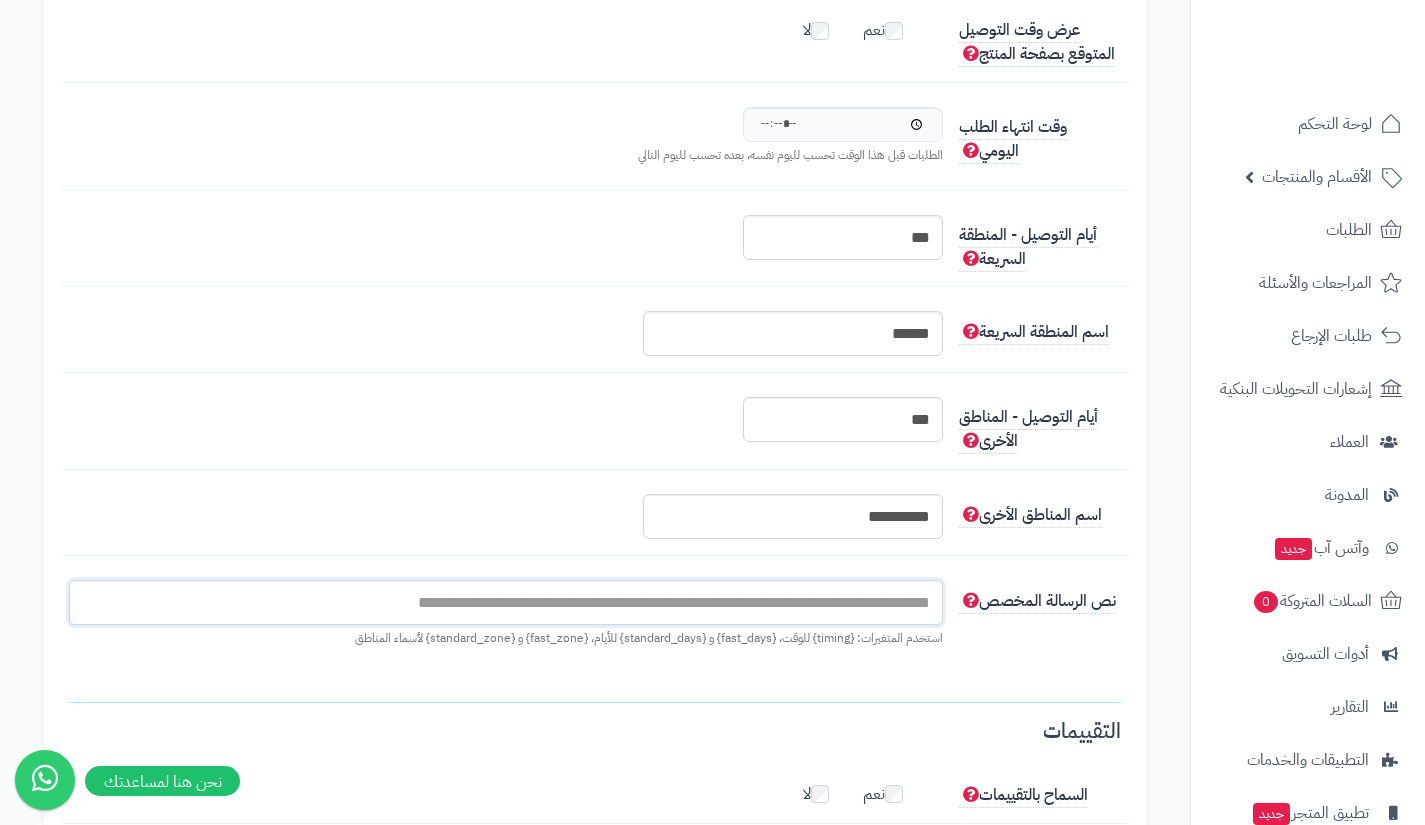 click at bounding box center [506, 602] 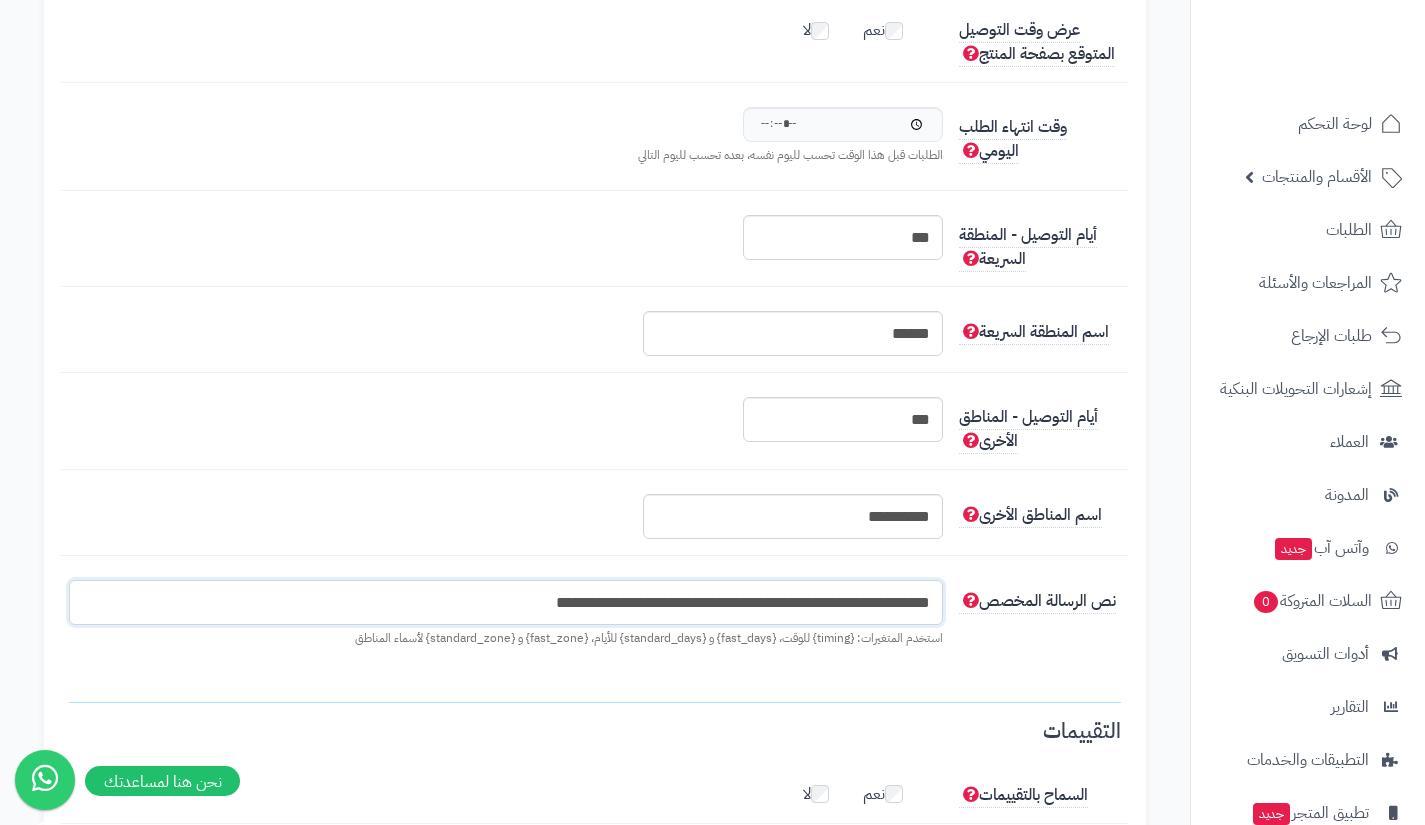 type on "**********" 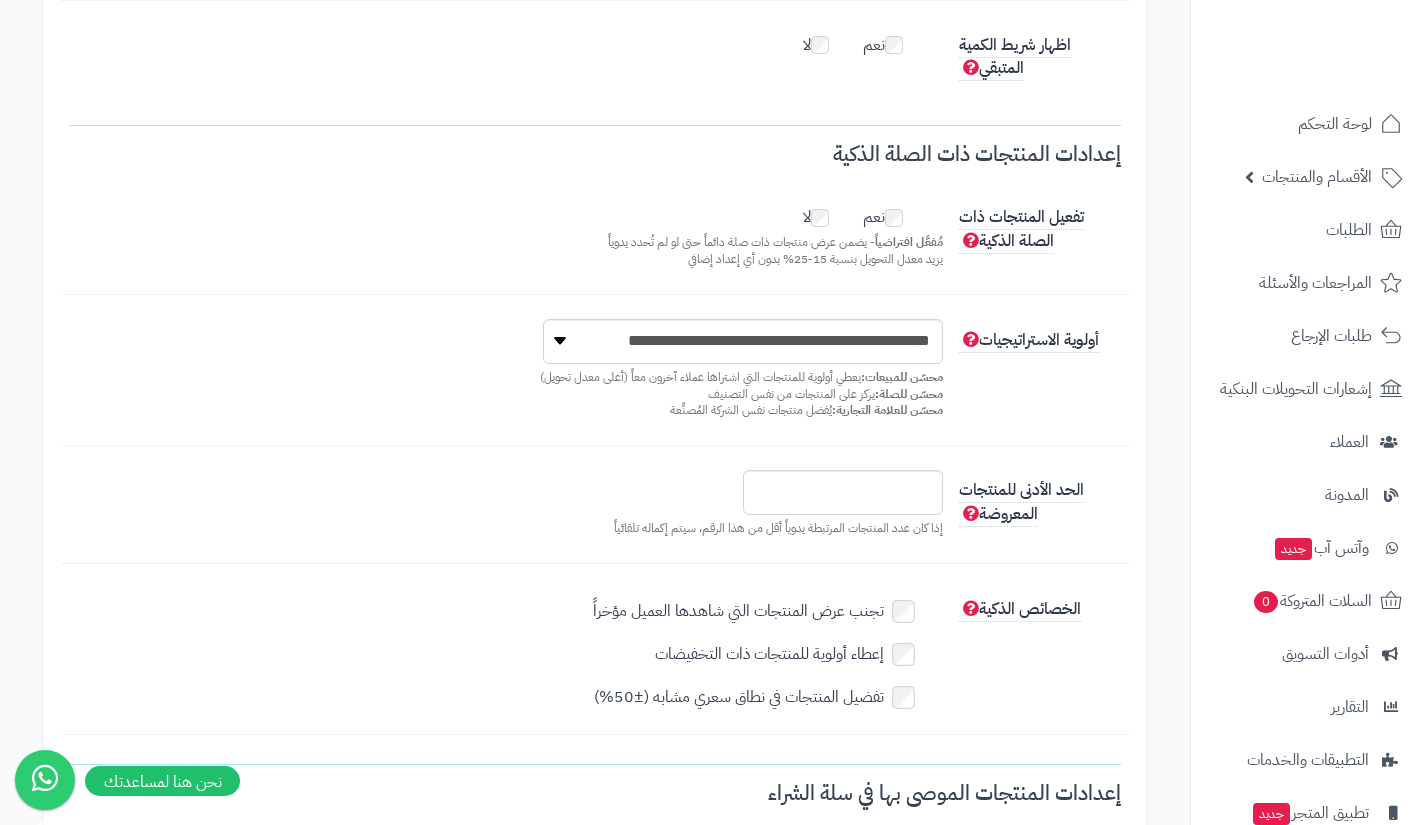 scroll, scrollTop: 0, scrollLeft: 0, axis: both 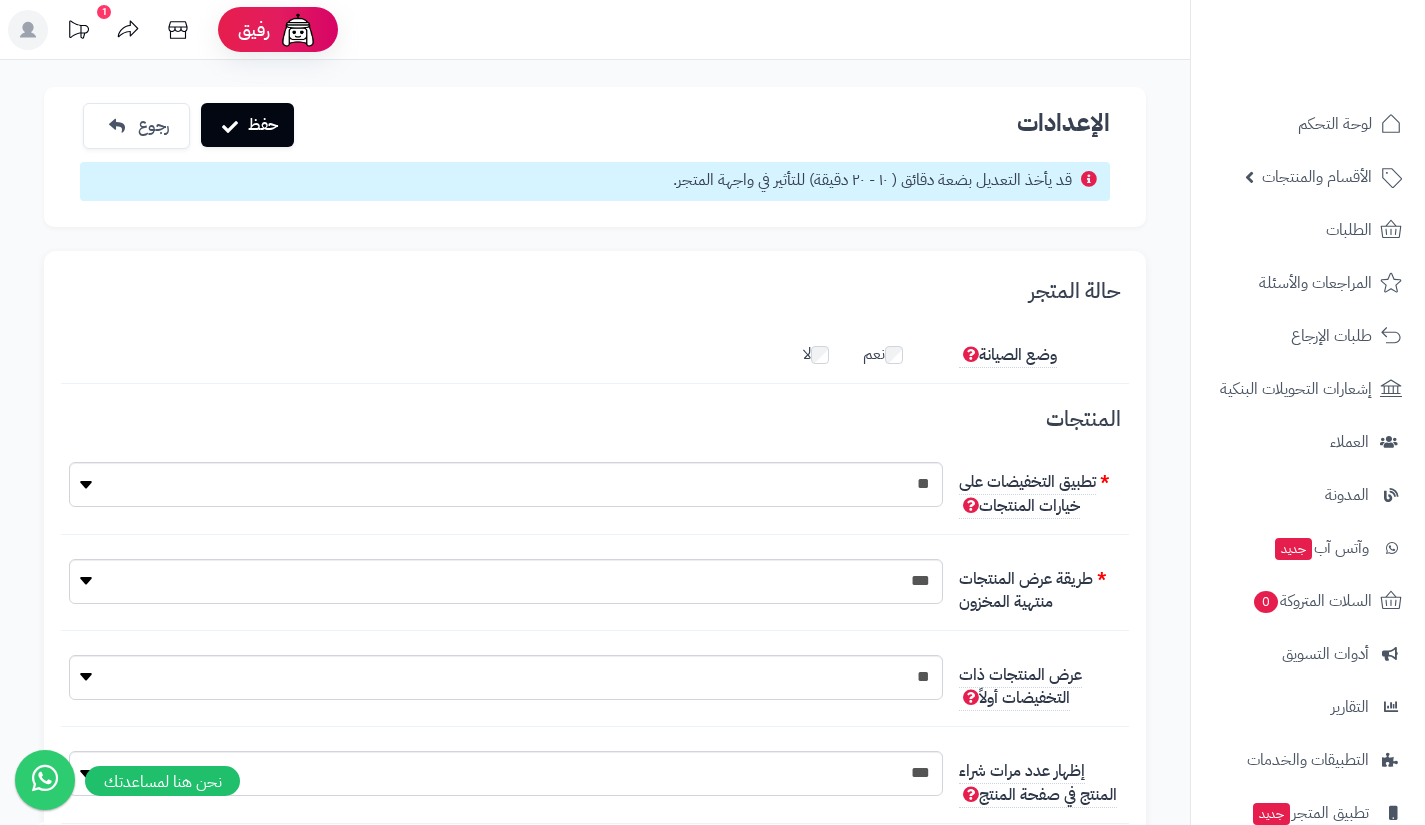 type 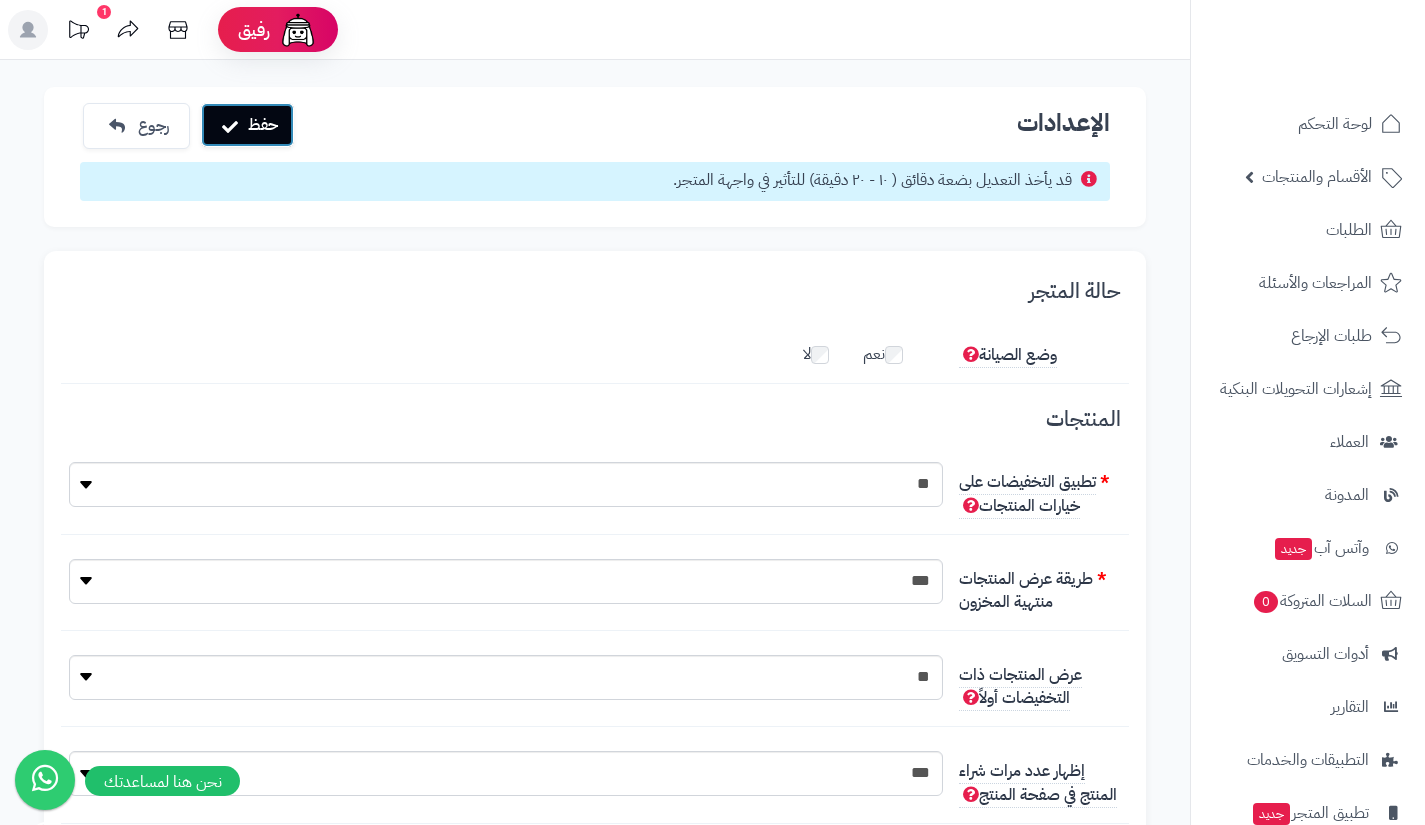 click on "حفظ" at bounding box center (247, 125) 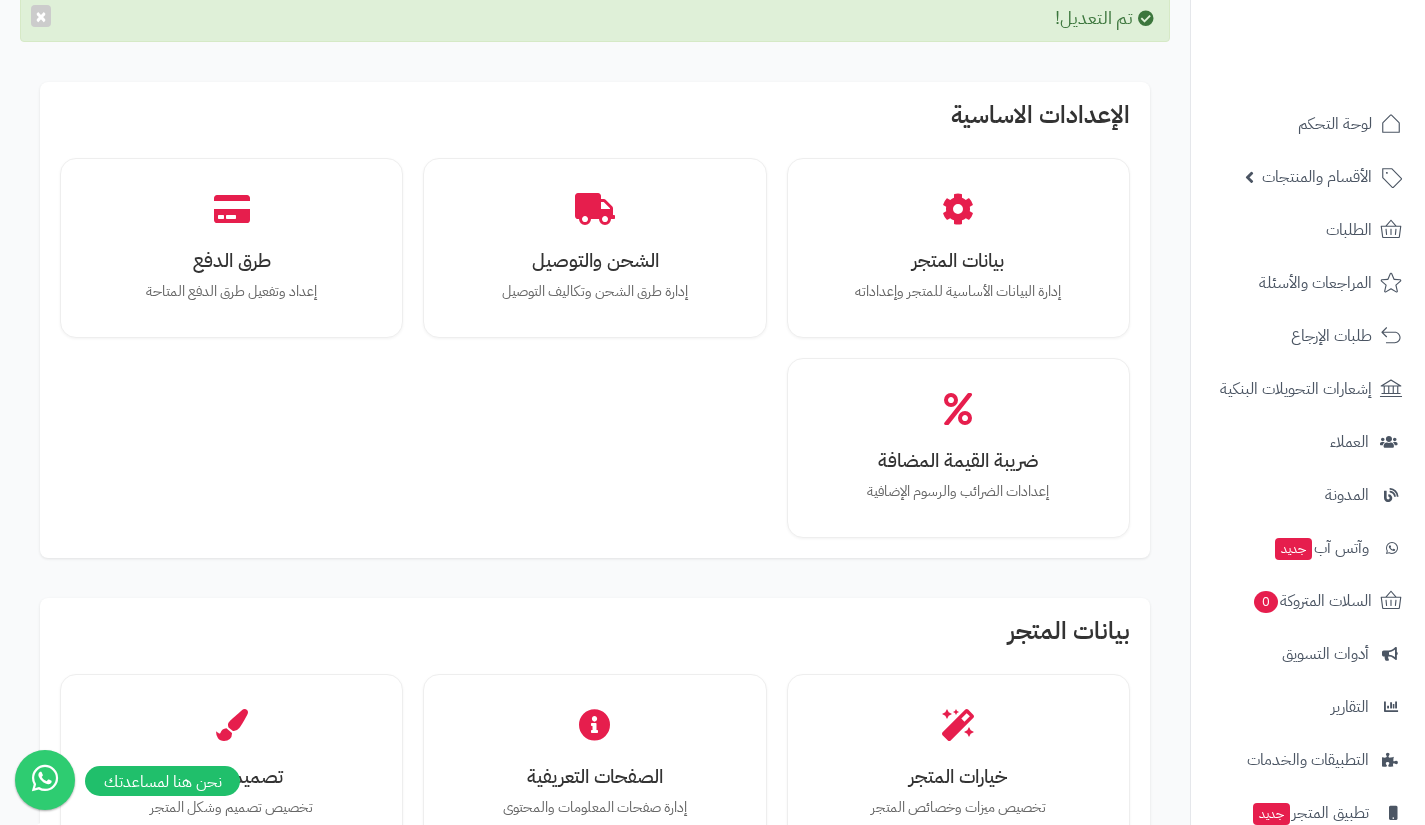 scroll, scrollTop: 0, scrollLeft: 0, axis: both 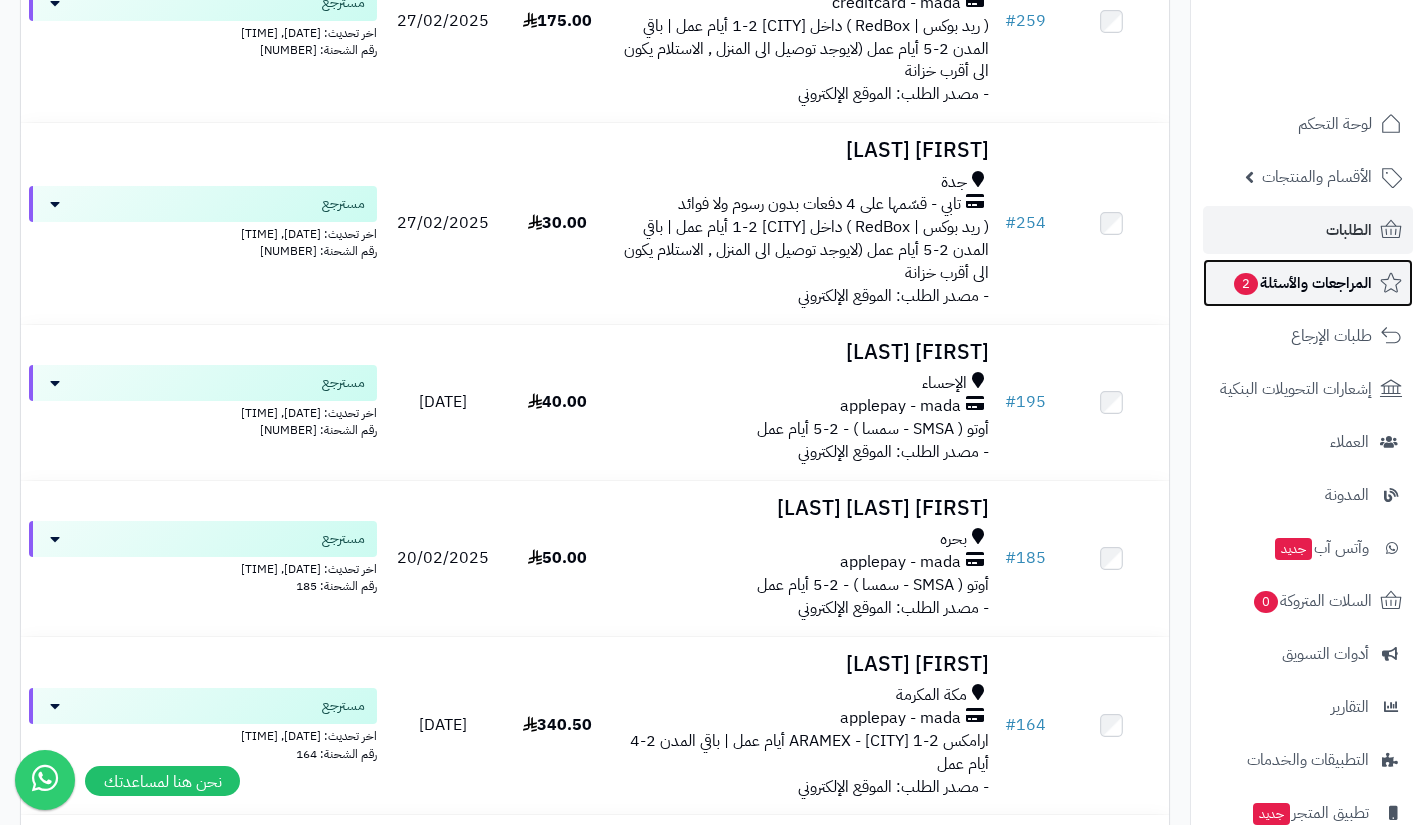 click on "المراجعات والأسئلة  2" at bounding box center [1308, 283] 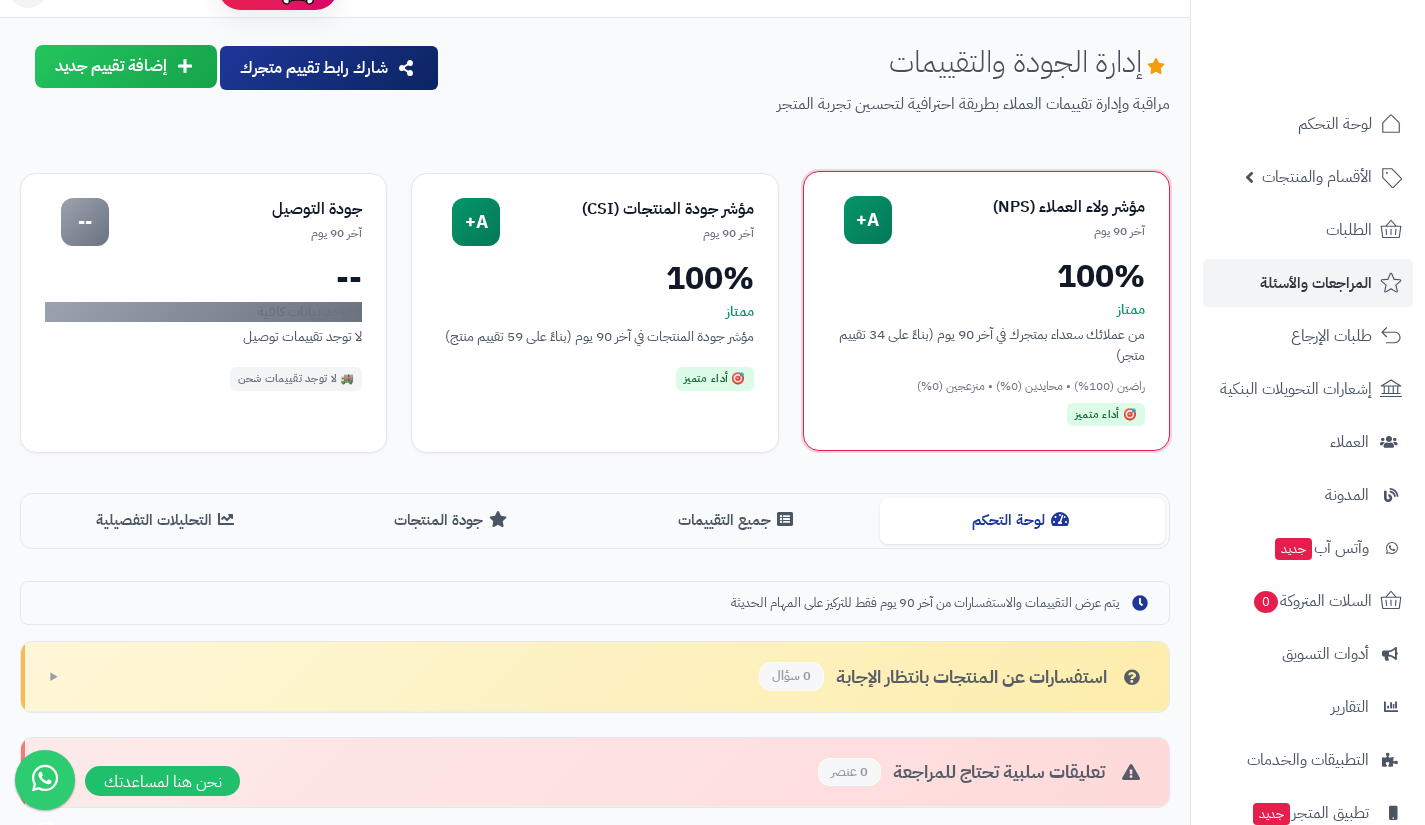 scroll, scrollTop: 0, scrollLeft: 0, axis: both 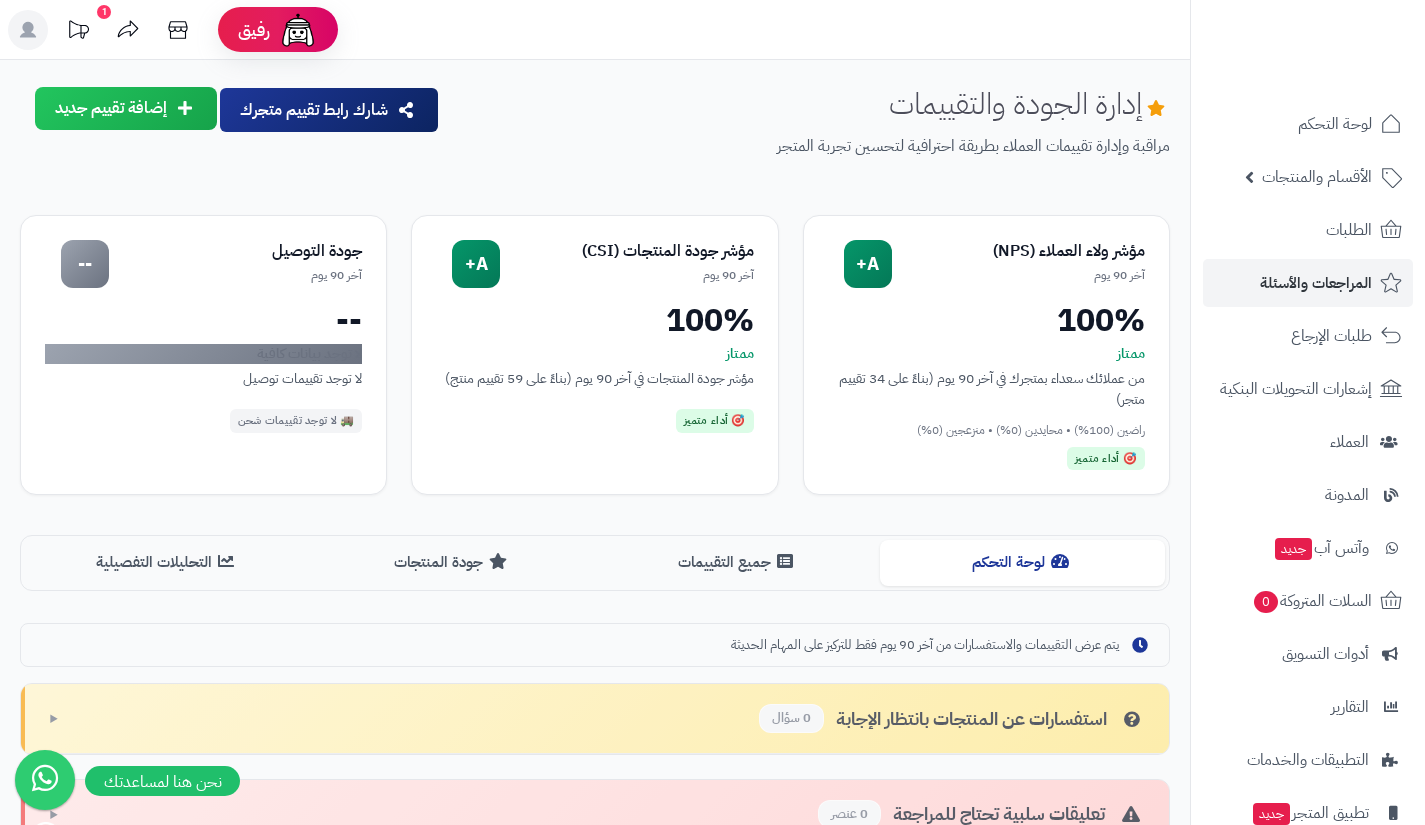 click on "لوحة التحكم
الأقسام والمنتجات
المنتجات
الأقسام
الماركات
مواصفات المنتجات
مواصفات المنتجات
أنواع المواصفات
خيارات المنتجات
الملفات الرقمية
الطلبات
المراجعات والأسئلة
طلبات الإرجاع
إشعارات التحويلات البنكية
العملاء
المدونة
وآتس آب  جديد
السلات المتروكة  0
أدوات التسويق
التقارير
التطبيقات والخدمات
تطبيق المتجر    جديد
تطبيق نقاط البيع    جديد
الإعدادات" at bounding box center (1308, 521) 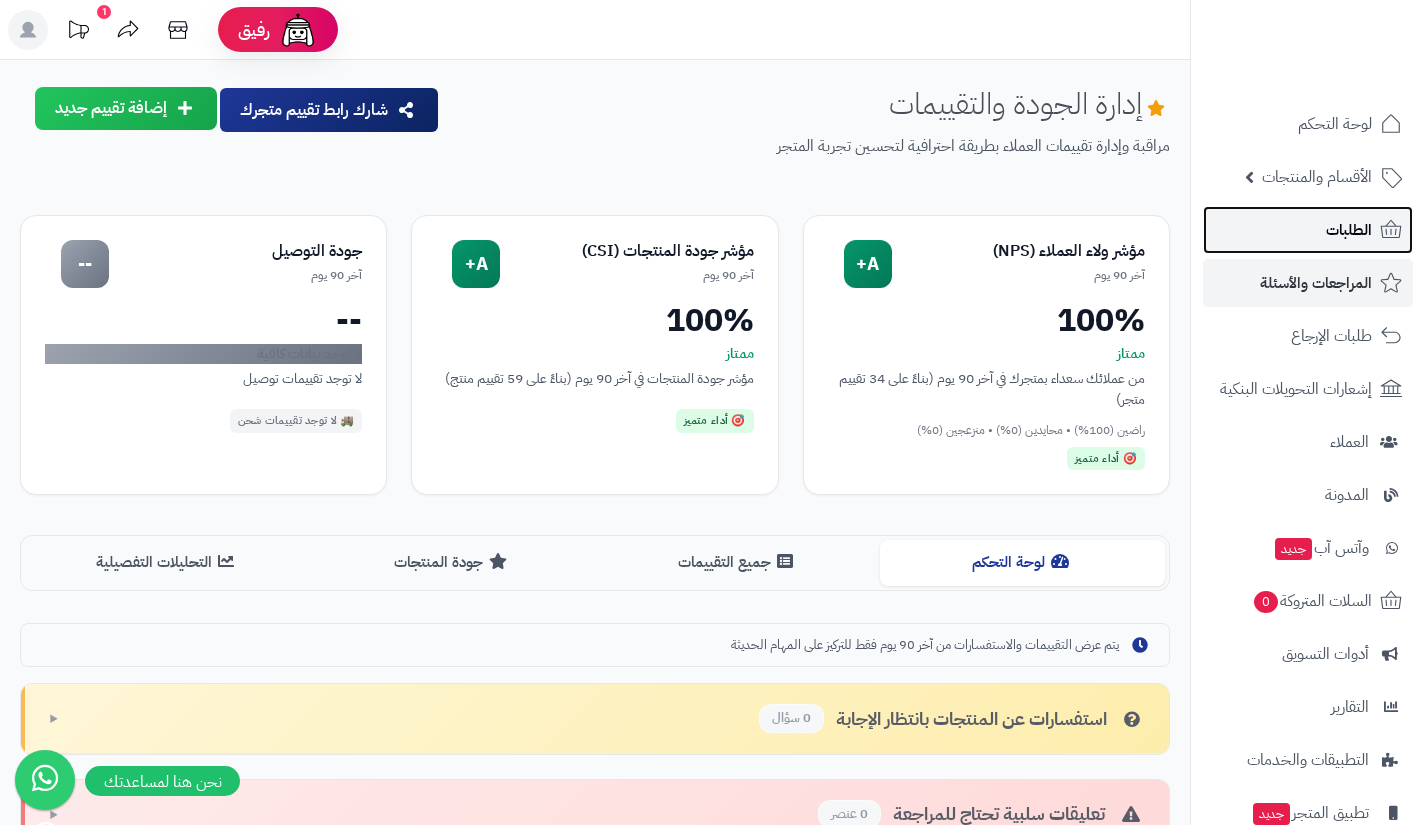 click on "الطلبات" at bounding box center [1349, 230] 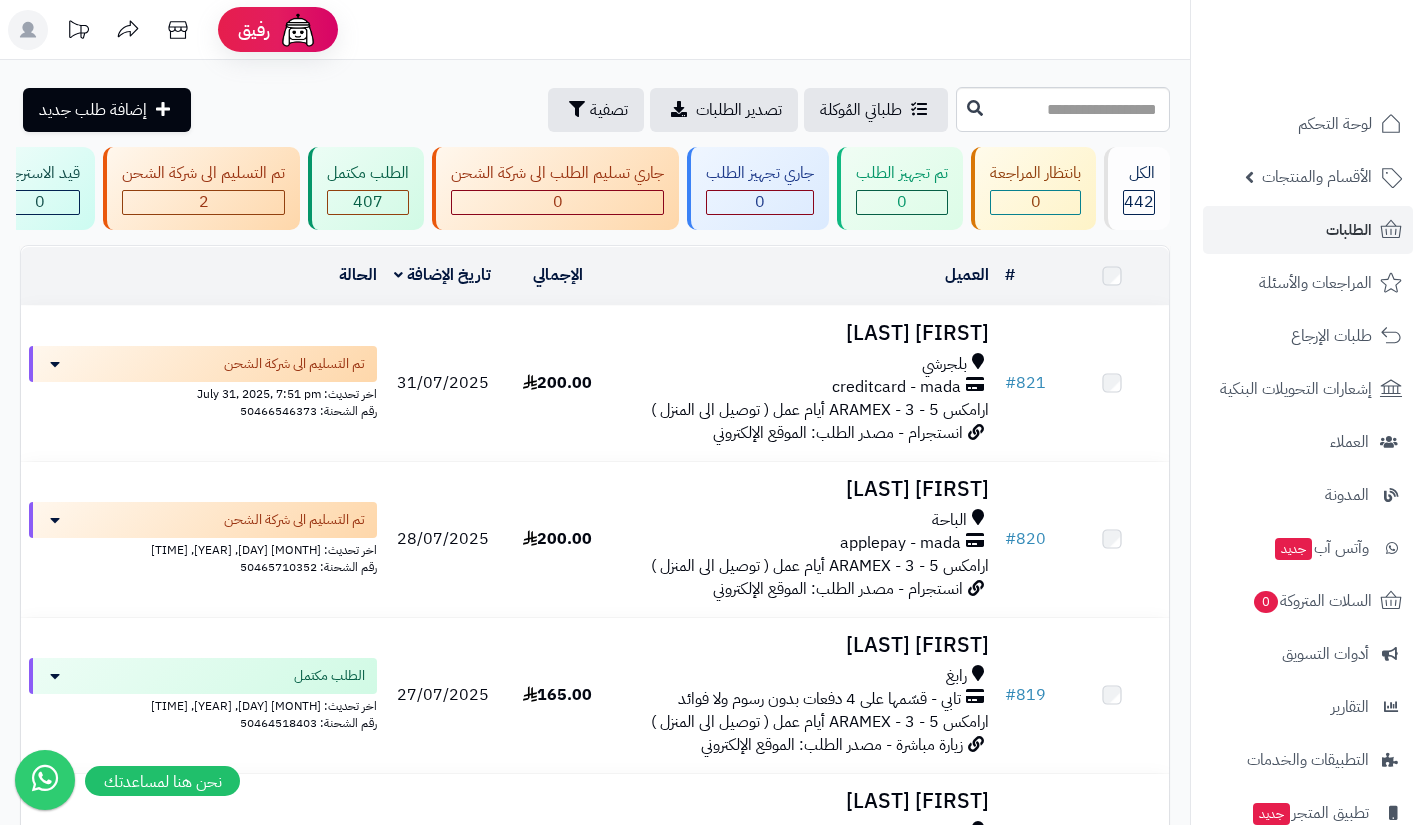 scroll, scrollTop: 0, scrollLeft: 0, axis: both 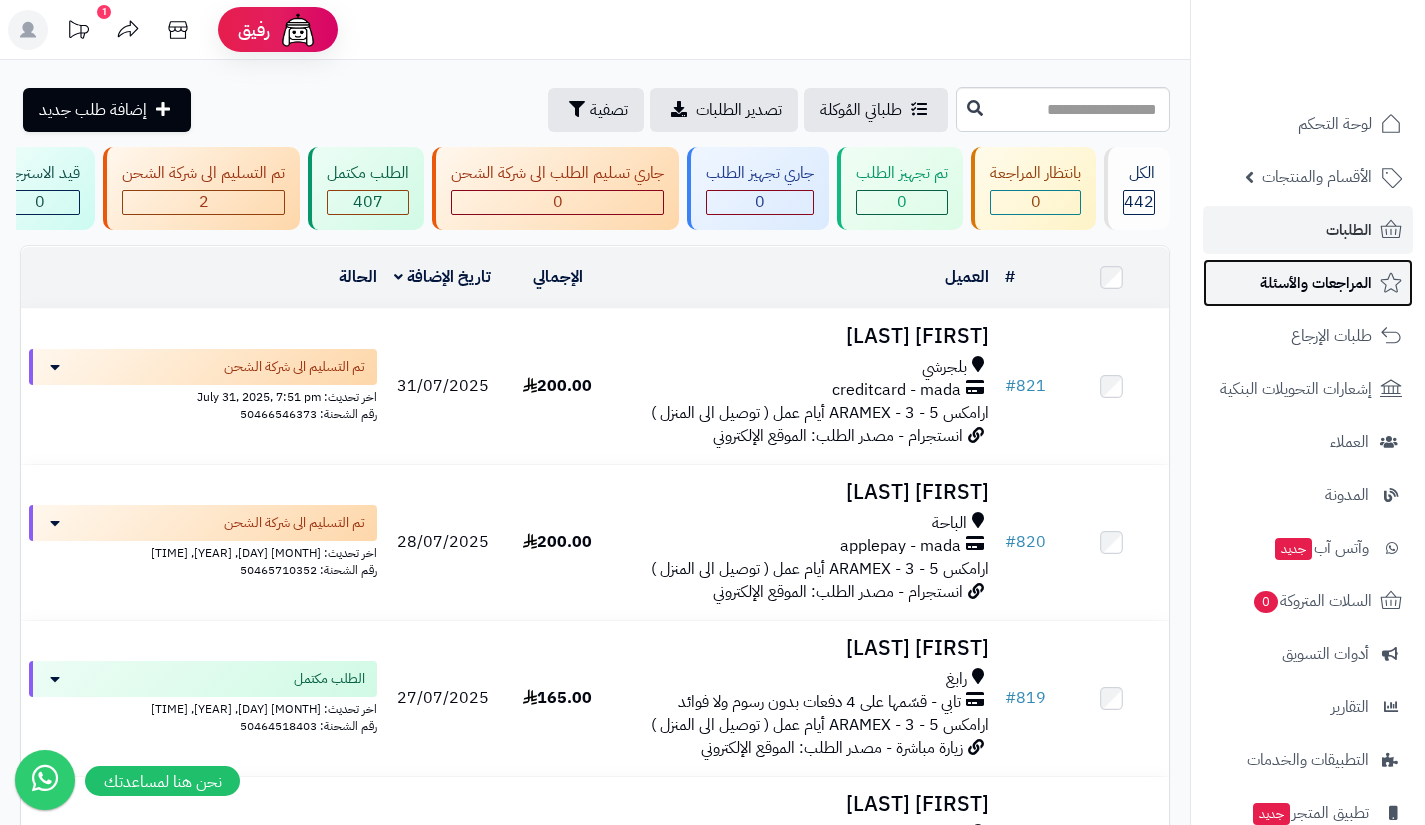 click on "المراجعات والأسئلة" at bounding box center (1316, 283) 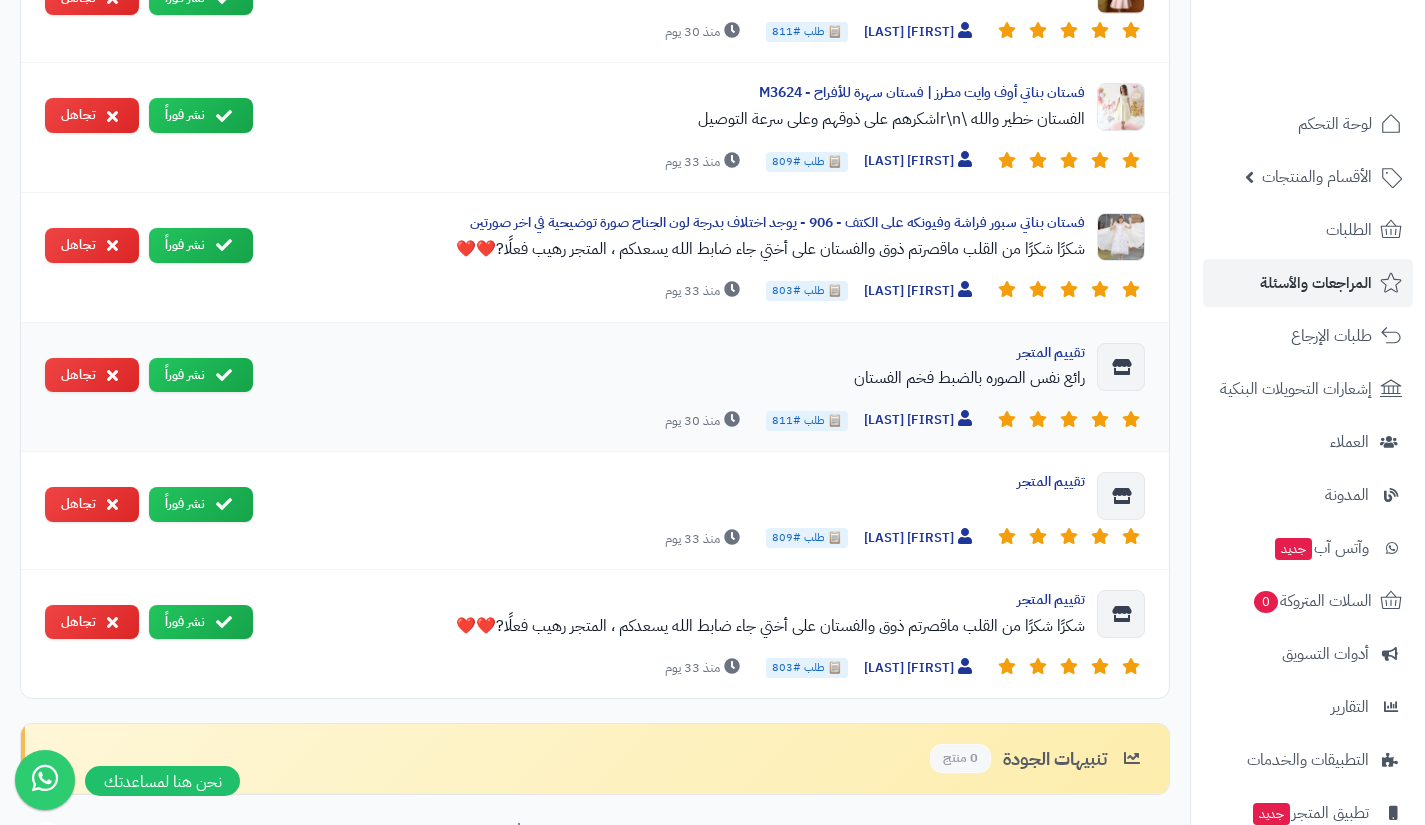 scroll, scrollTop: 1118, scrollLeft: 0, axis: vertical 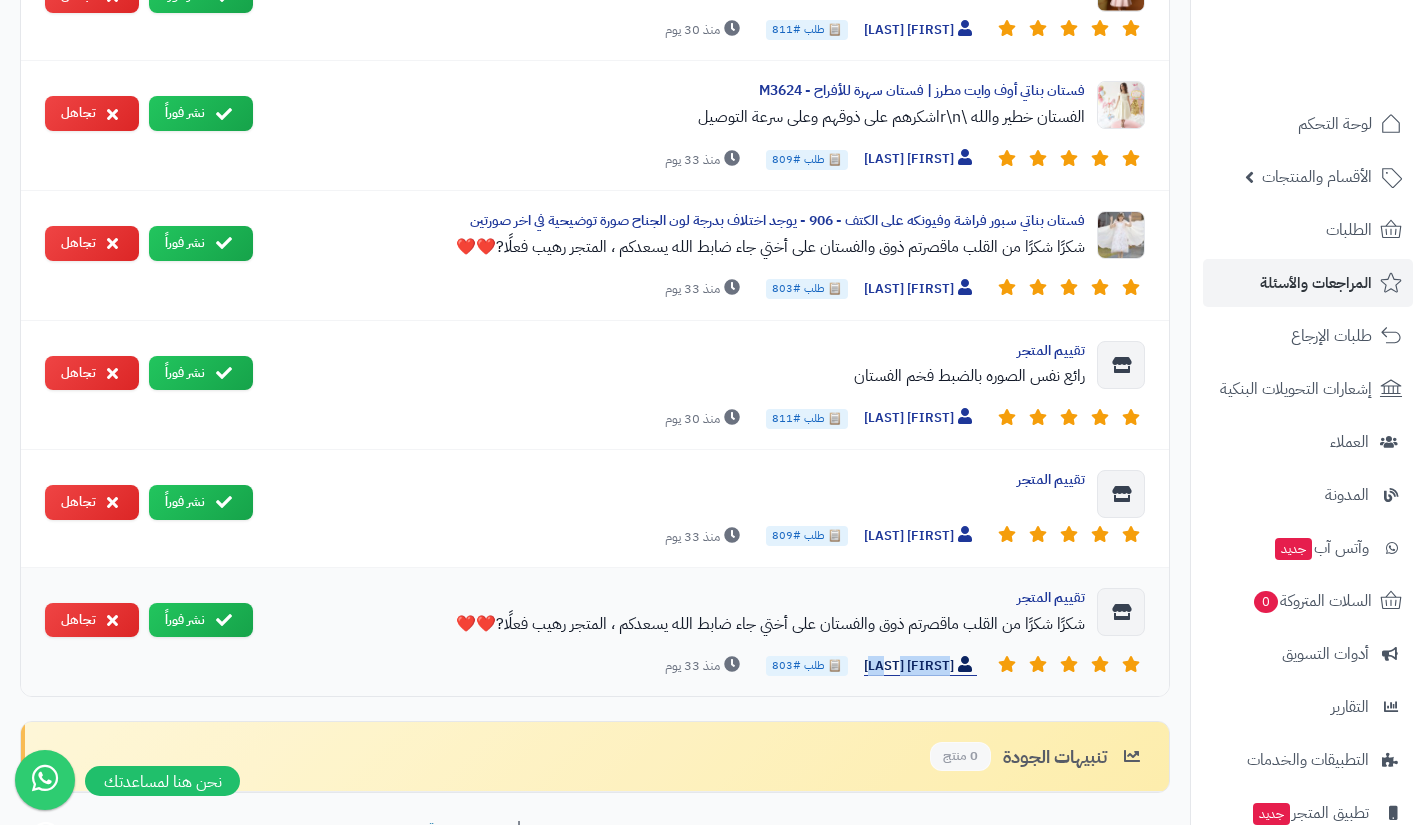 drag, startPoint x: 886, startPoint y: 672, endPoint x: 948, endPoint y: 656, distance: 64.03124 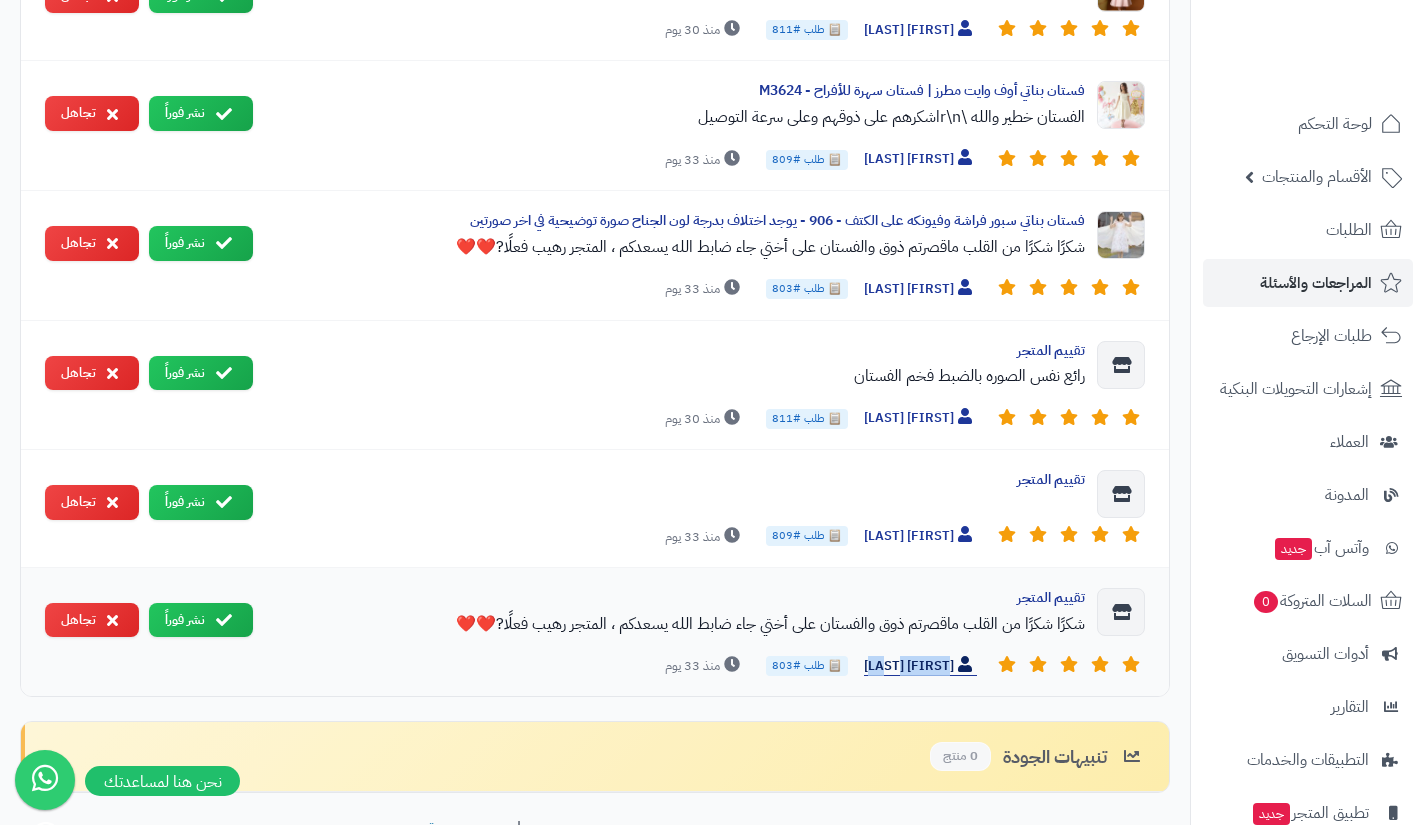 click on "هدى الحربي
📋 طلب #803
منذ 33 يوم" at bounding box center (707, 666) 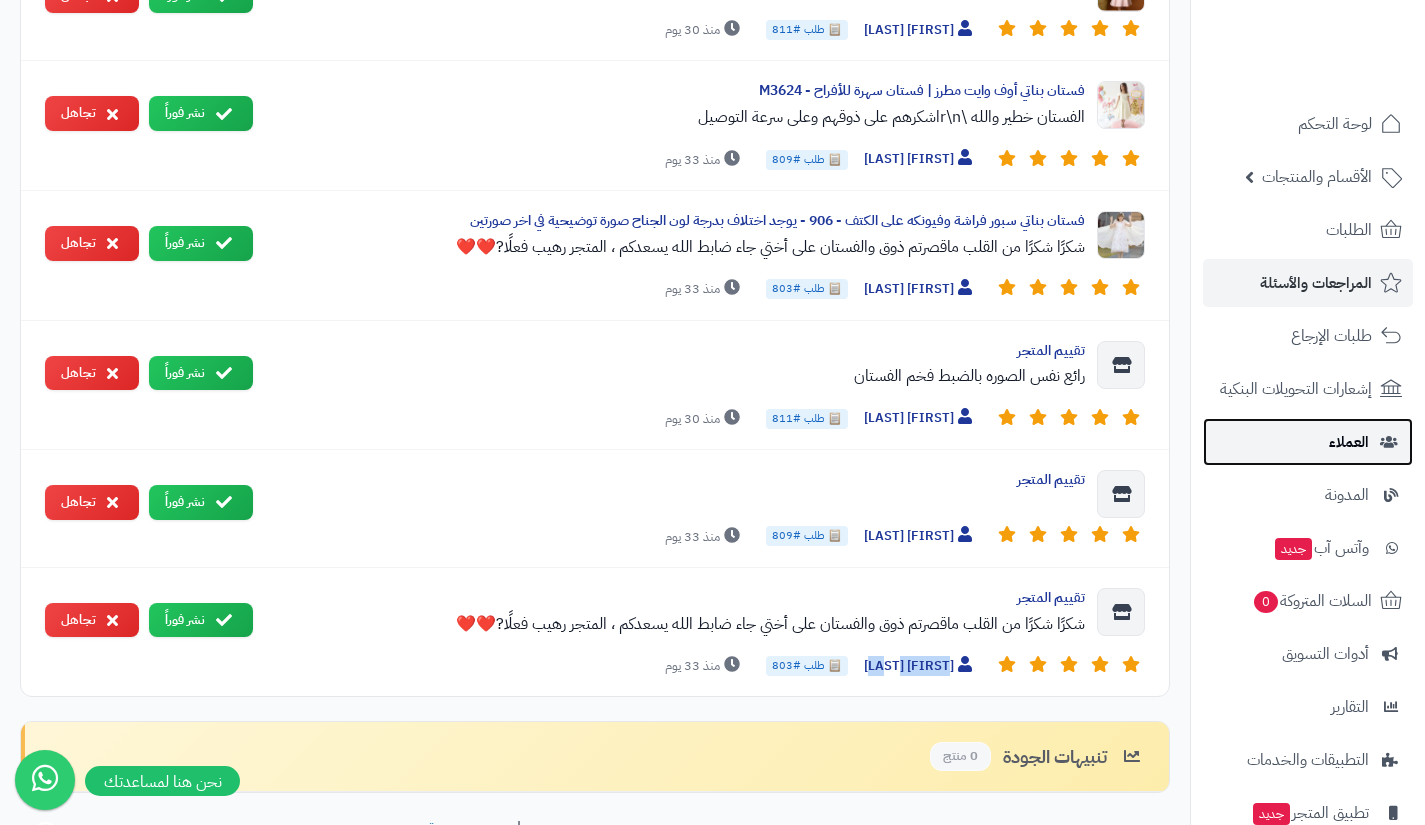 click on "العملاء" at bounding box center [1308, 442] 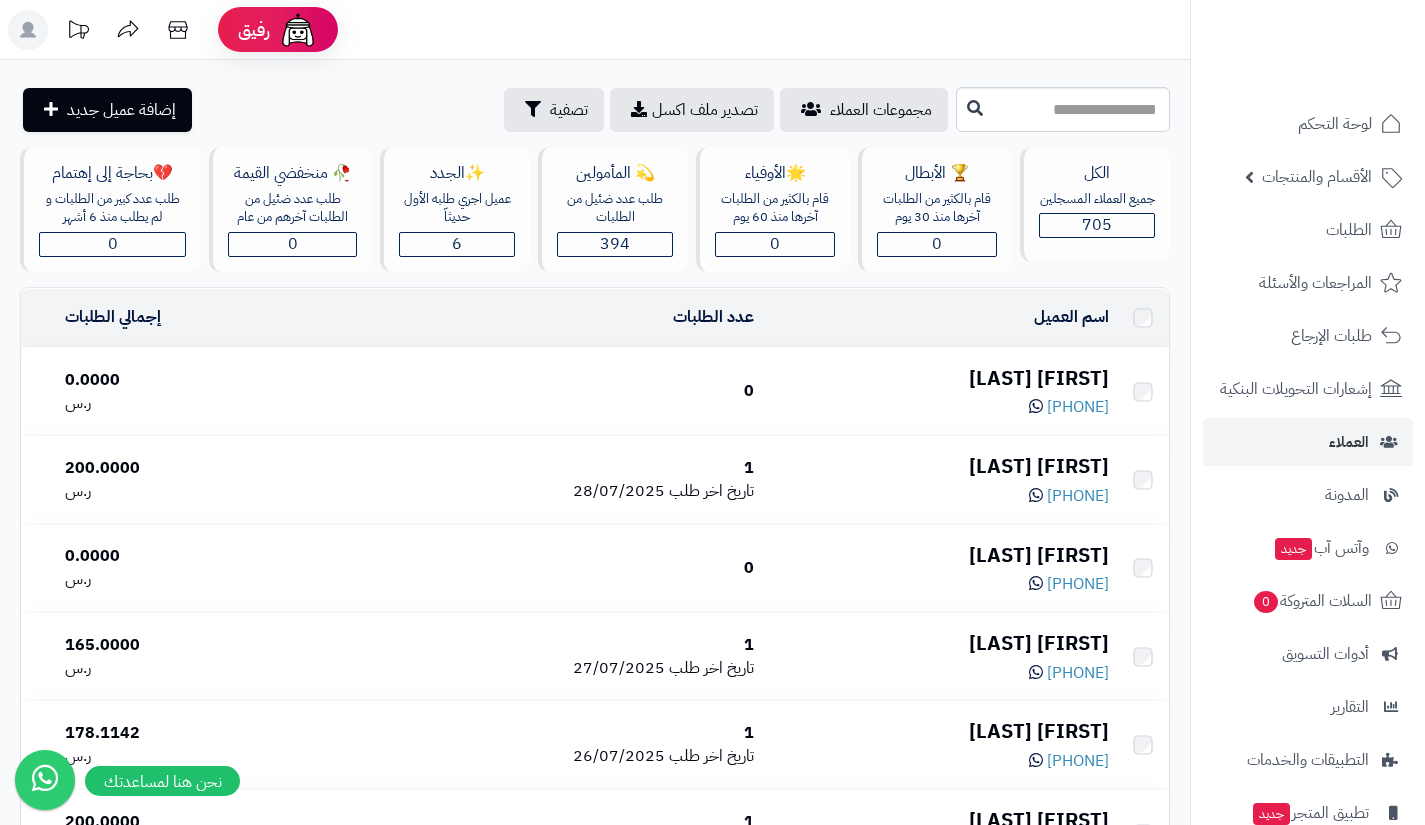 scroll, scrollTop: 0, scrollLeft: 0, axis: both 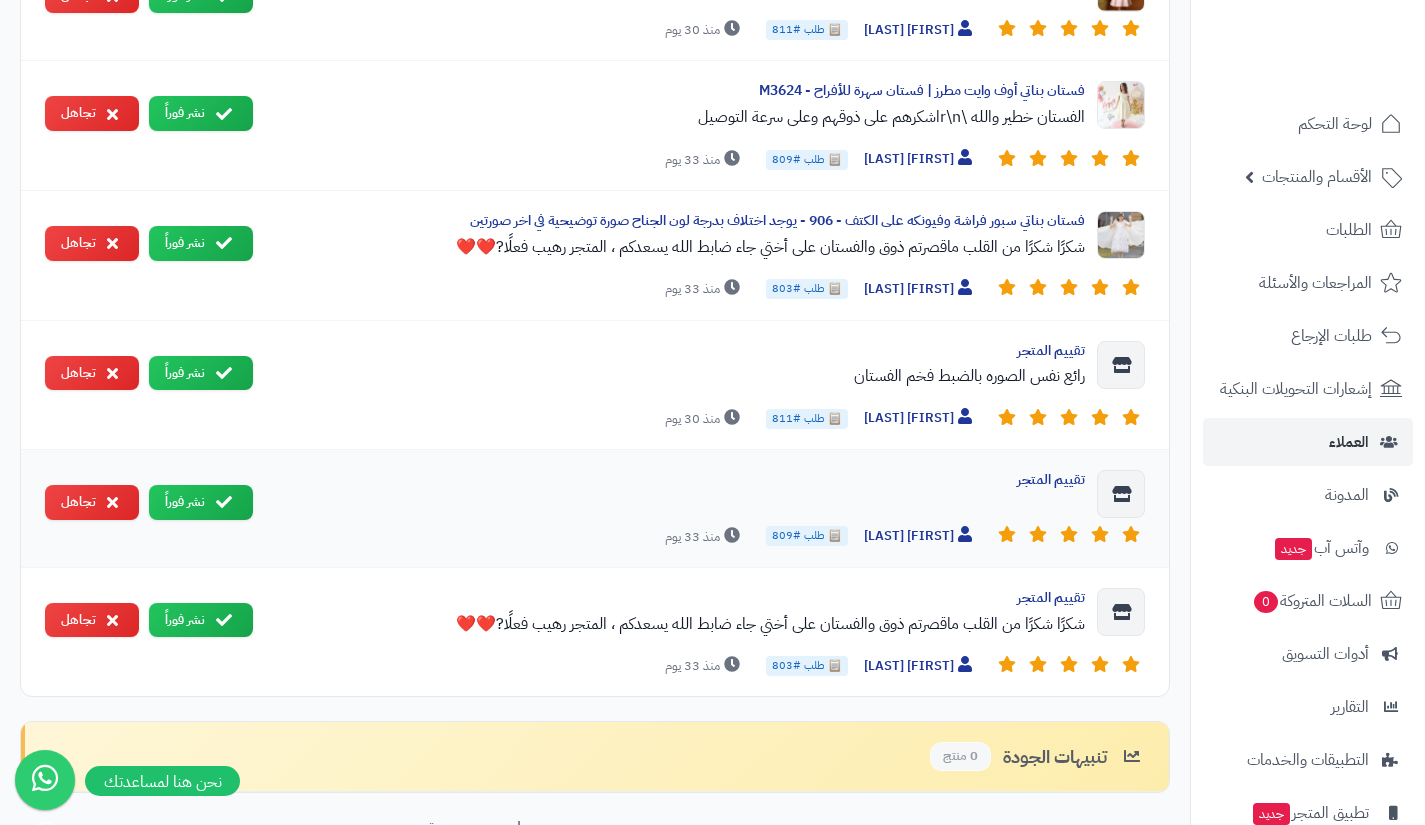 drag, startPoint x: 875, startPoint y: 554, endPoint x: 949, endPoint y: 522, distance: 80.622574 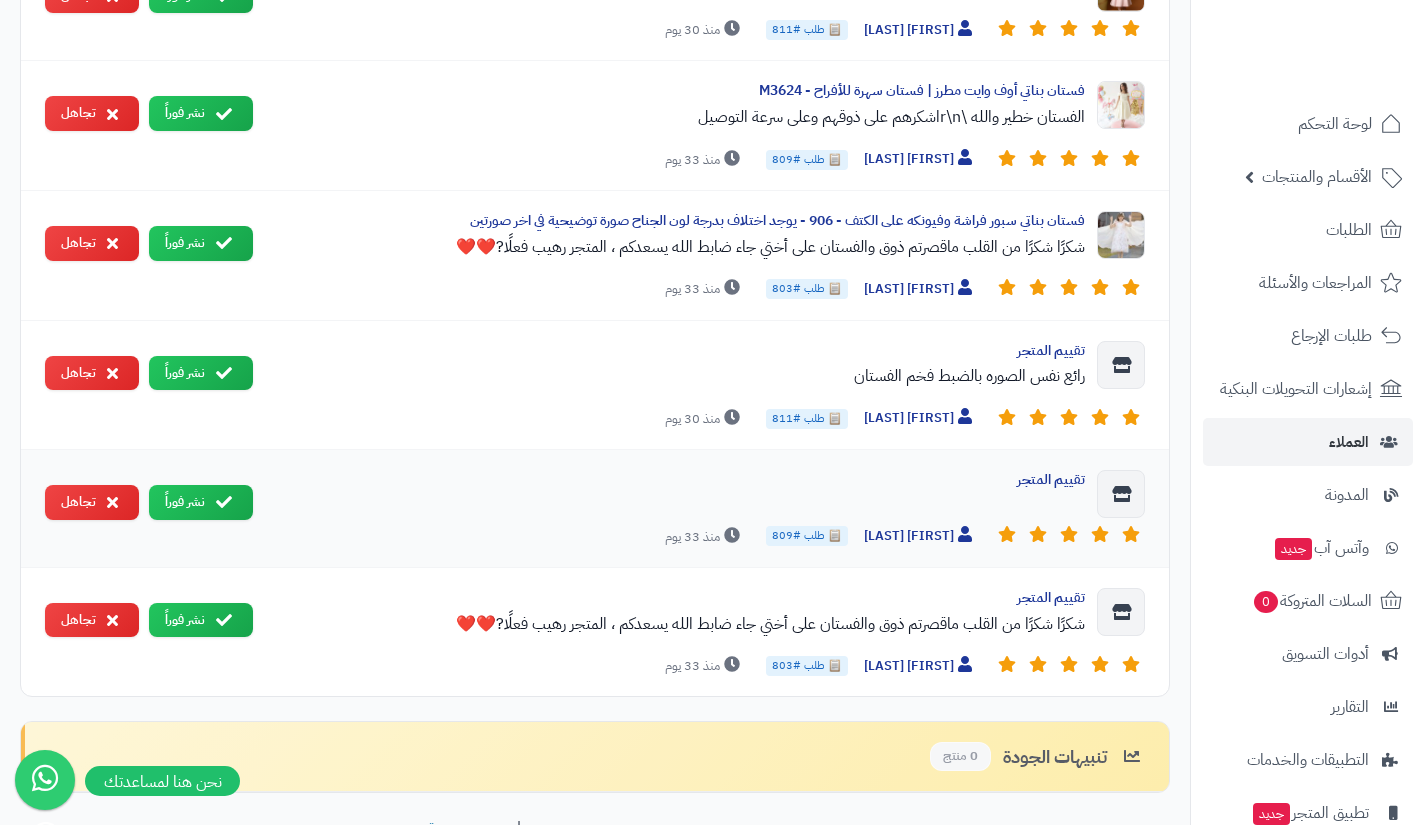 click on "منذ [DAYS] يوم" at bounding box center (595, 509) 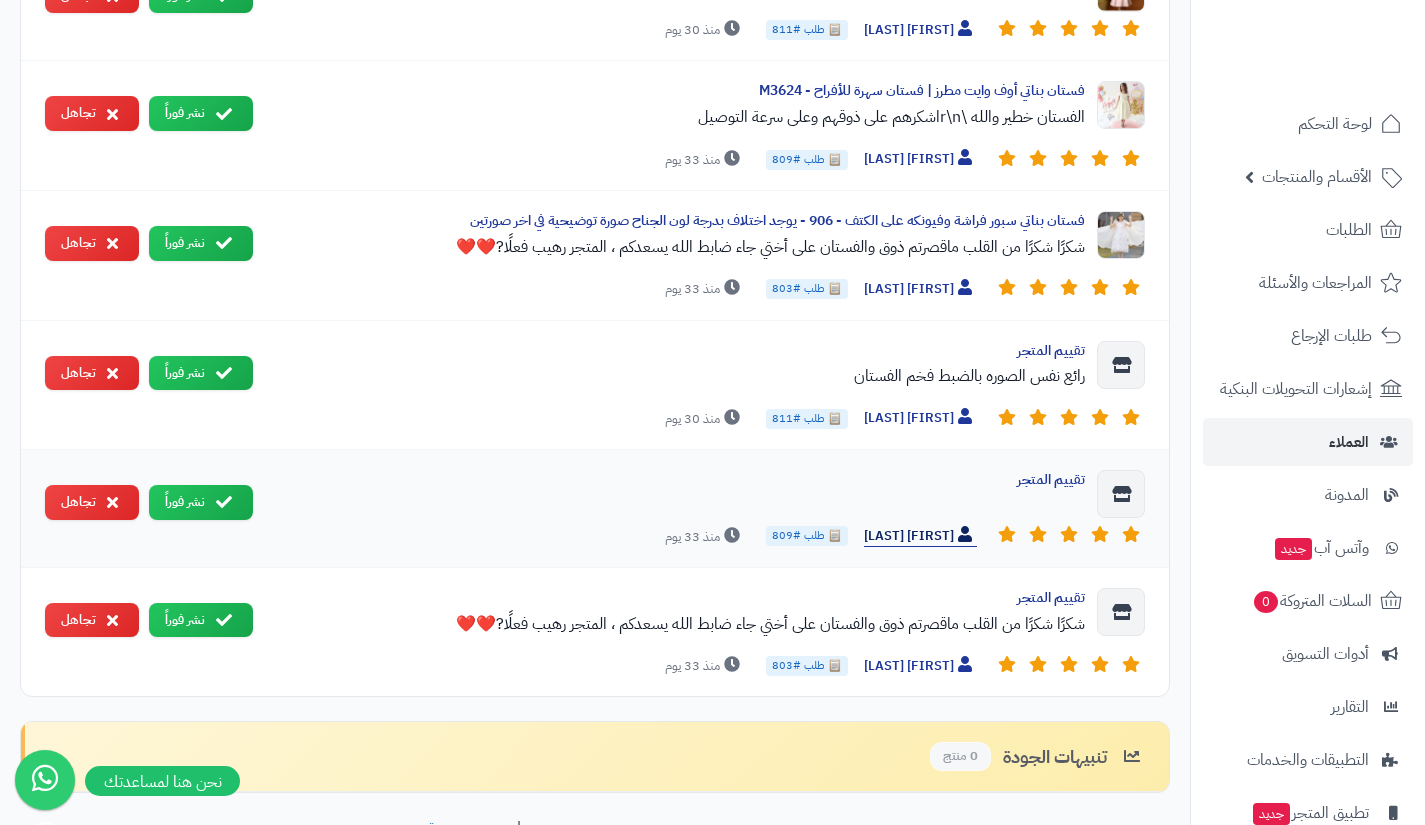 drag, startPoint x: 935, startPoint y: 526, endPoint x: 937, endPoint y: 536, distance: 10.198039 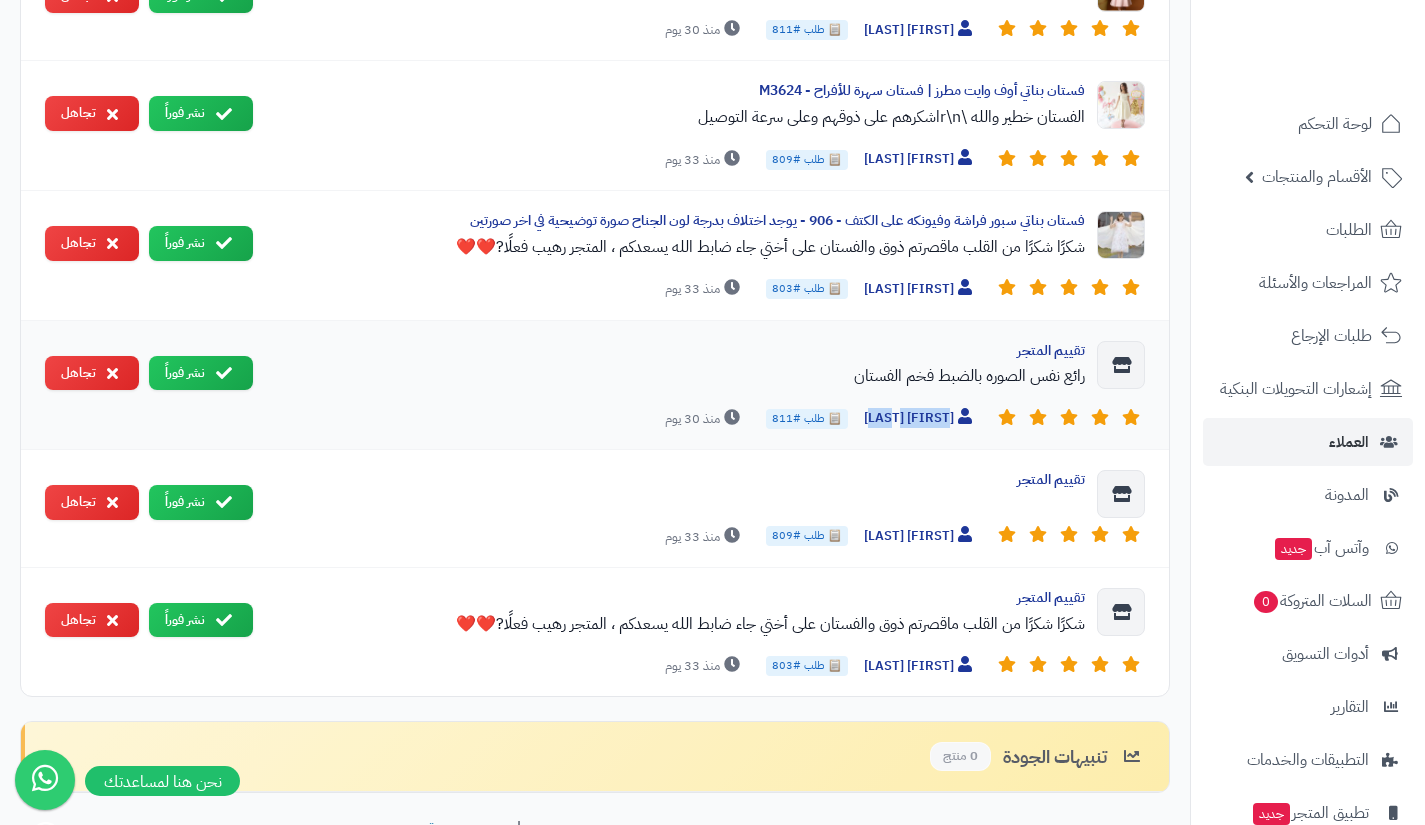 drag, startPoint x: 895, startPoint y: 426, endPoint x: 948, endPoint y: 404, distance: 57.384666 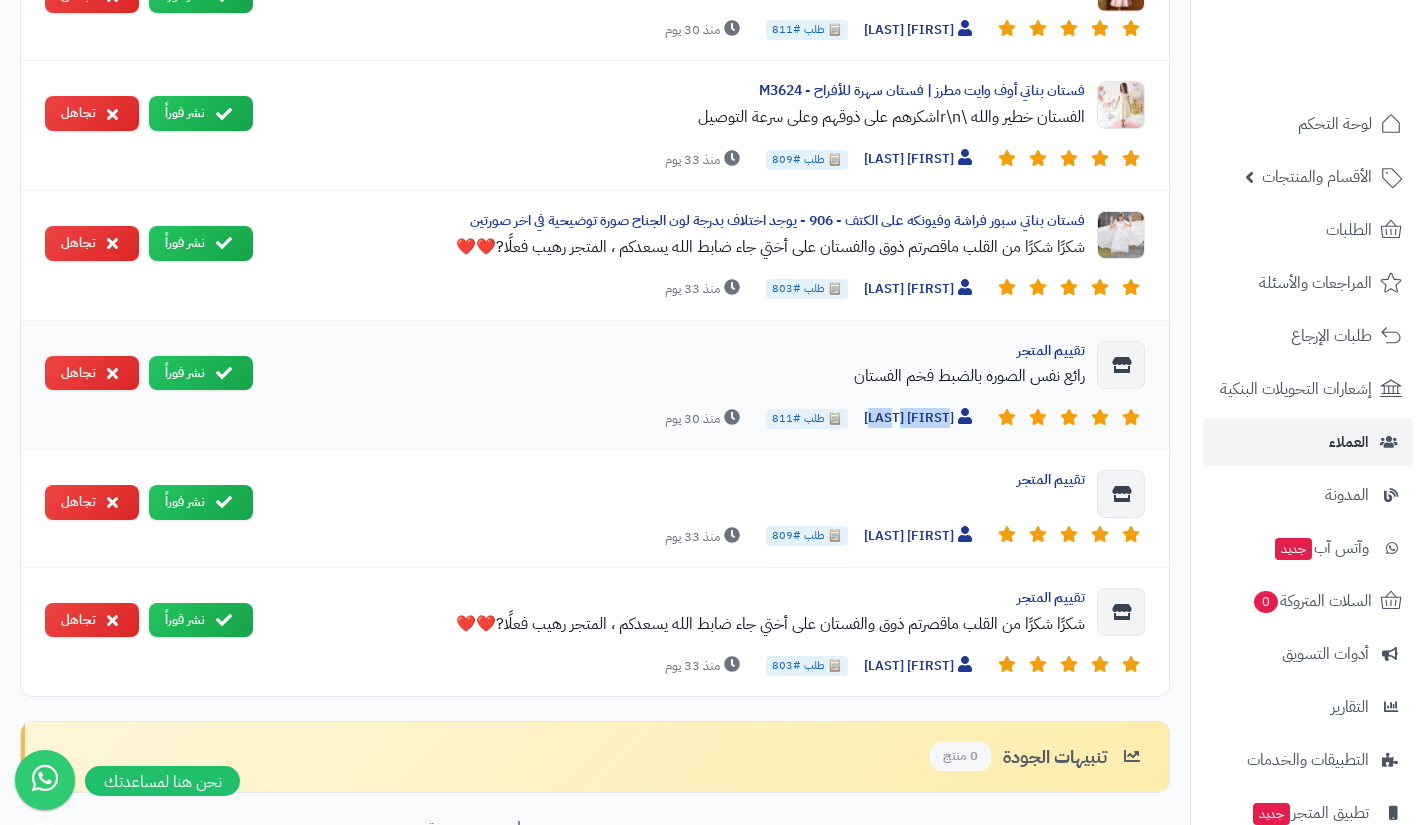 click on "تقييم المتجر
رائع نفس الصوره بالضبط فخم الفستان
الاء الحربي
📋 طلب #811
منذ 30 يوم" at bounding box center [707, 385] 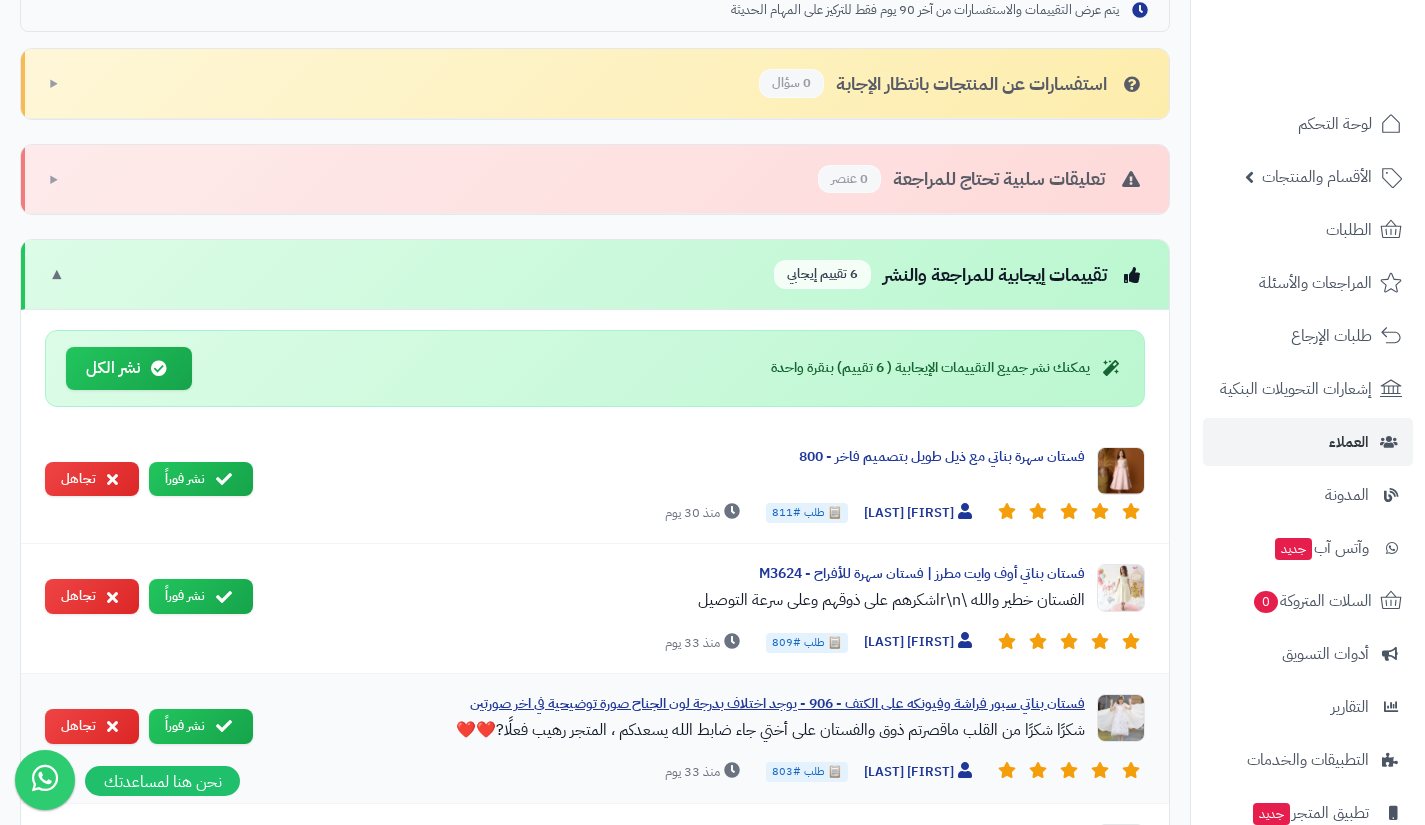 scroll, scrollTop: 595, scrollLeft: 0, axis: vertical 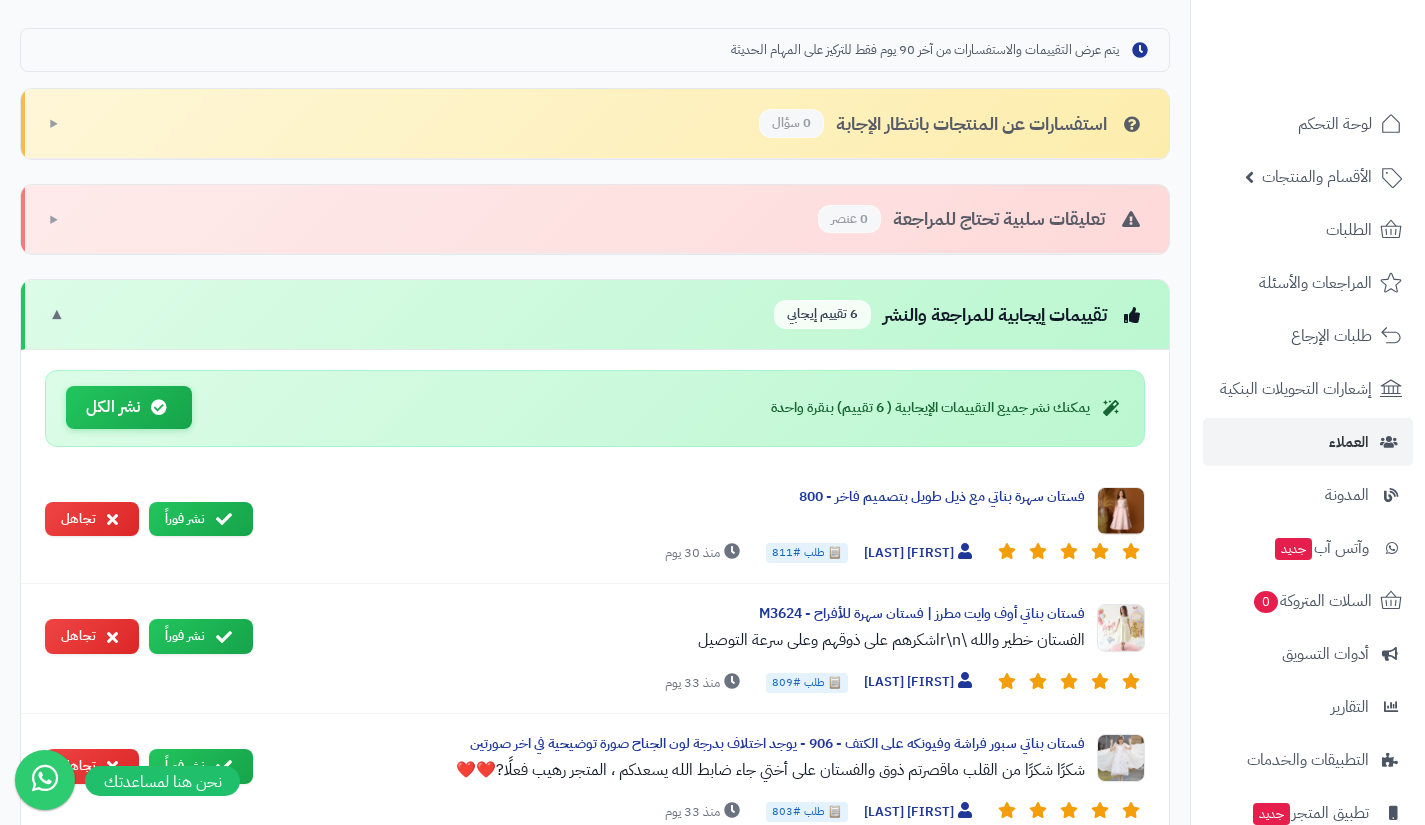 click on "نشر الكل" at bounding box center (129, 407) 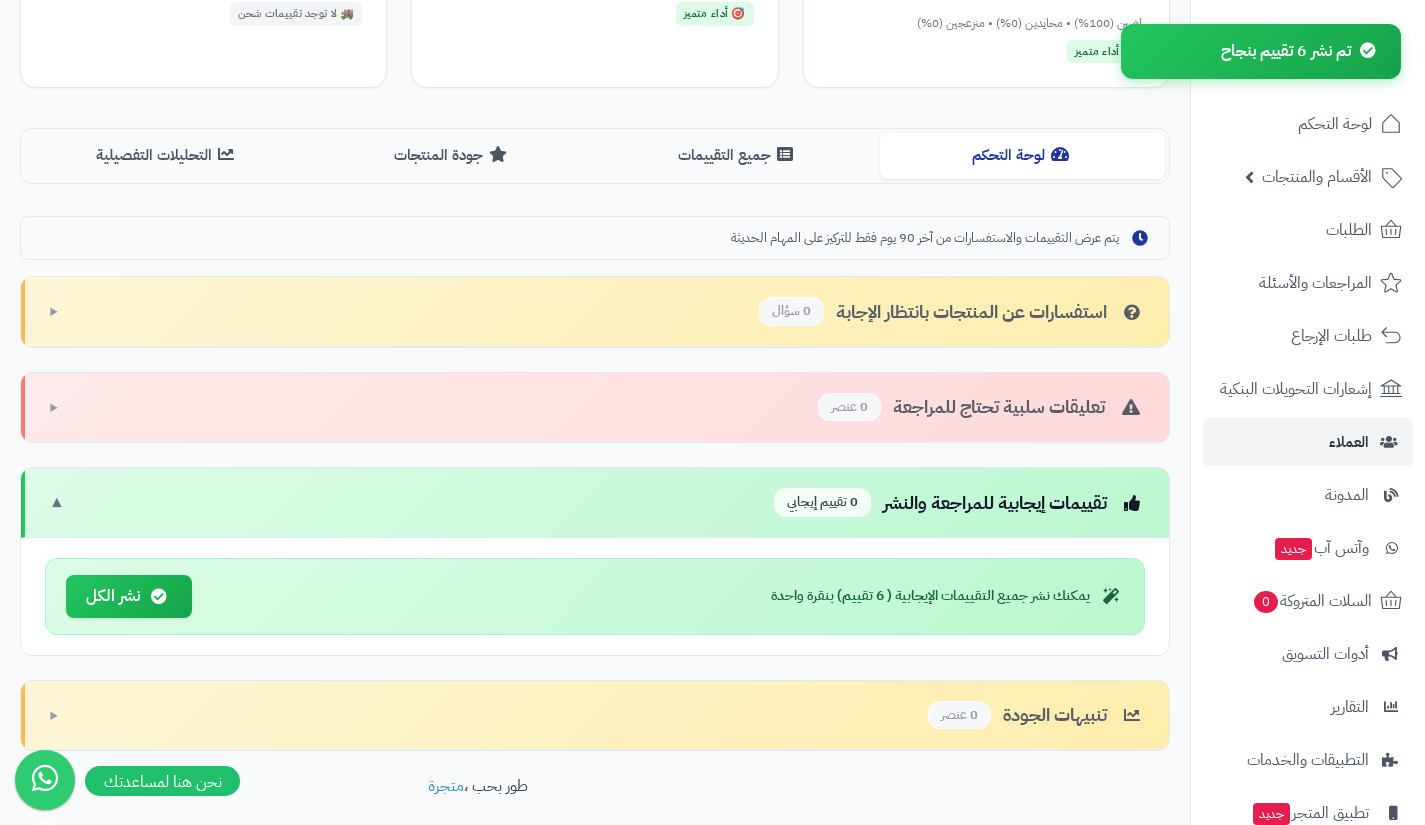 scroll, scrollTop: 401, scrollLeft: 0, axis: vertical 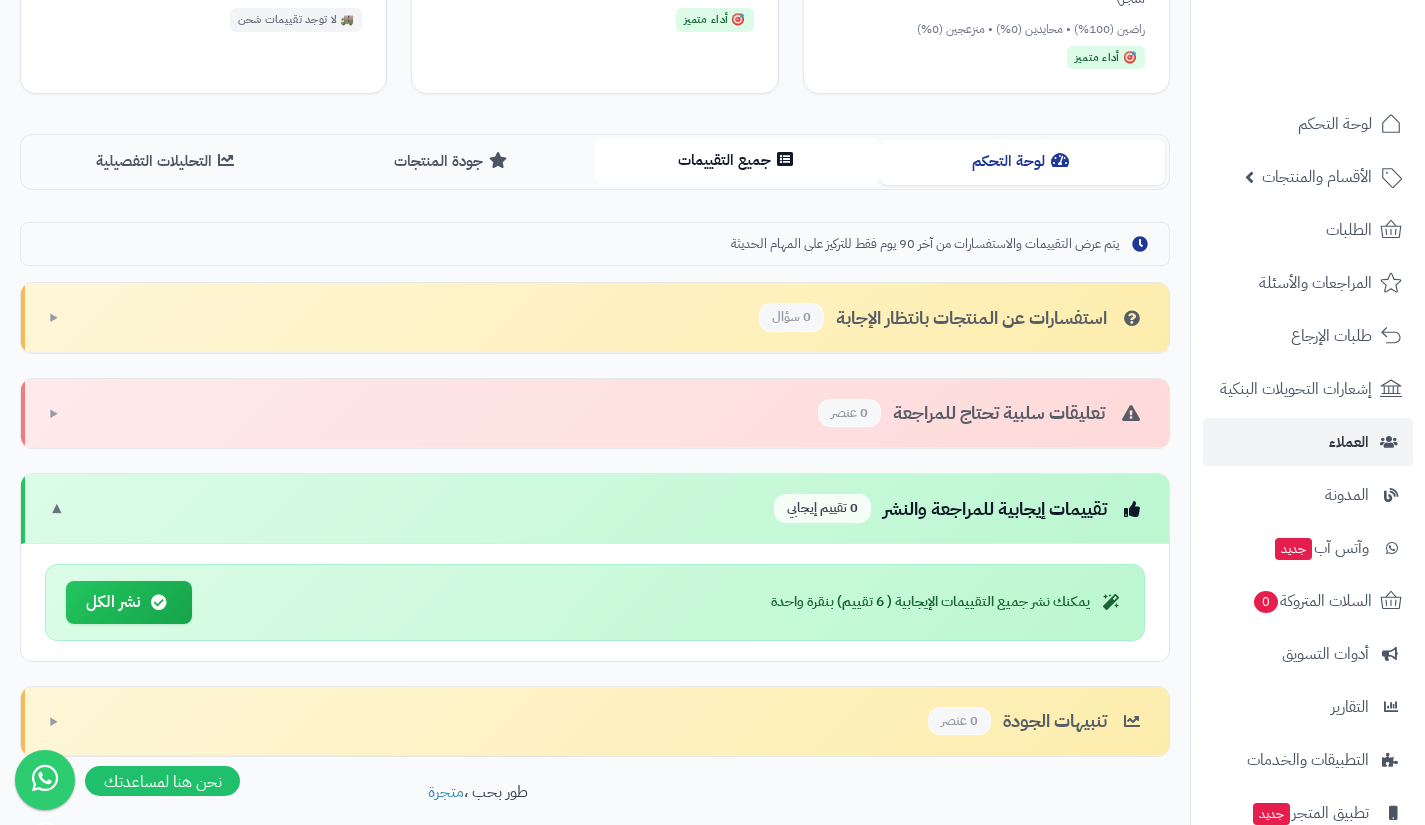 click on "جميع التقييمات" at bounding box center [737, 160] 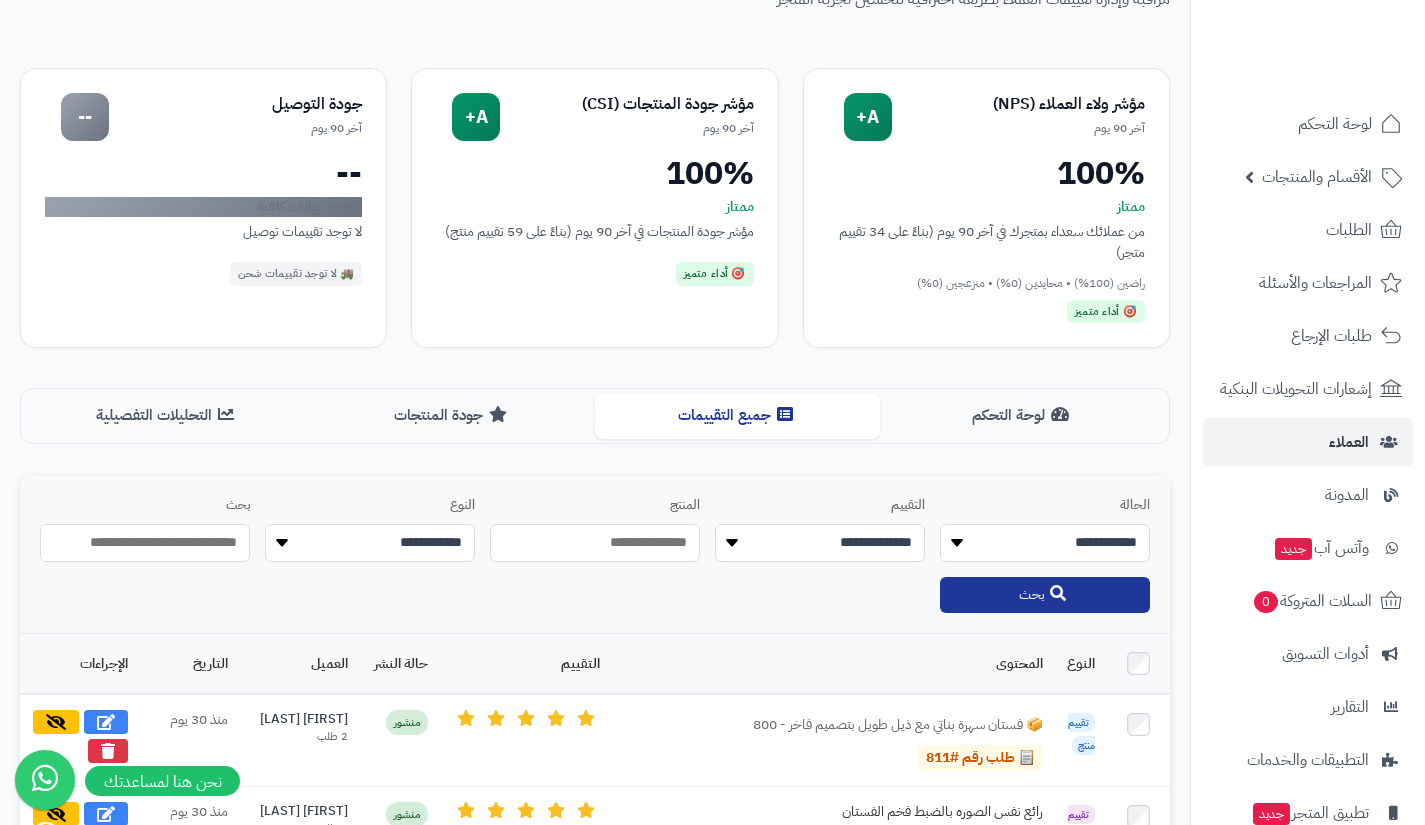 scroll, scrollTop: 146, scrollLeft: 0, axis: vertical 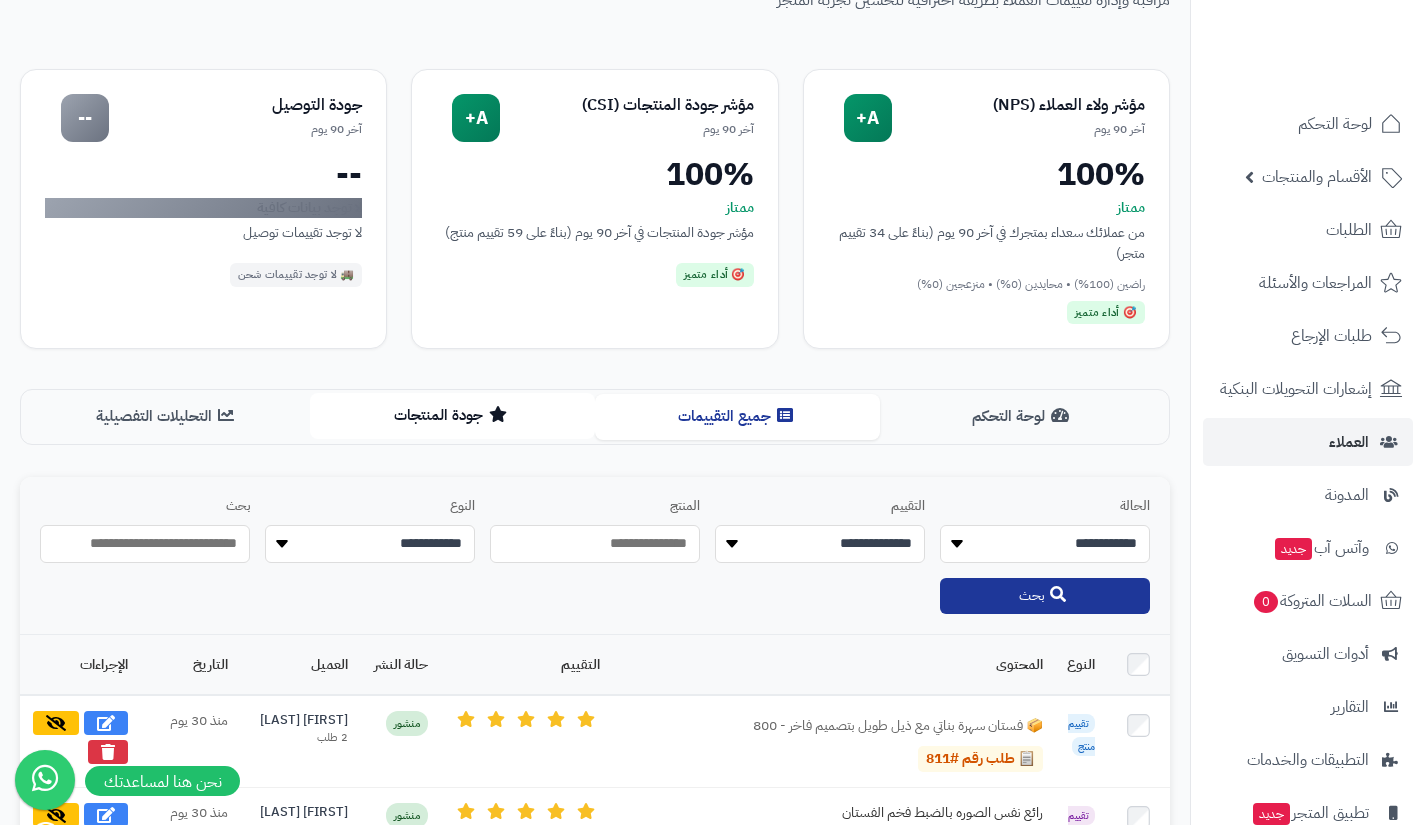 click on "جودة المنتجات" at bounding box center [452, 415] 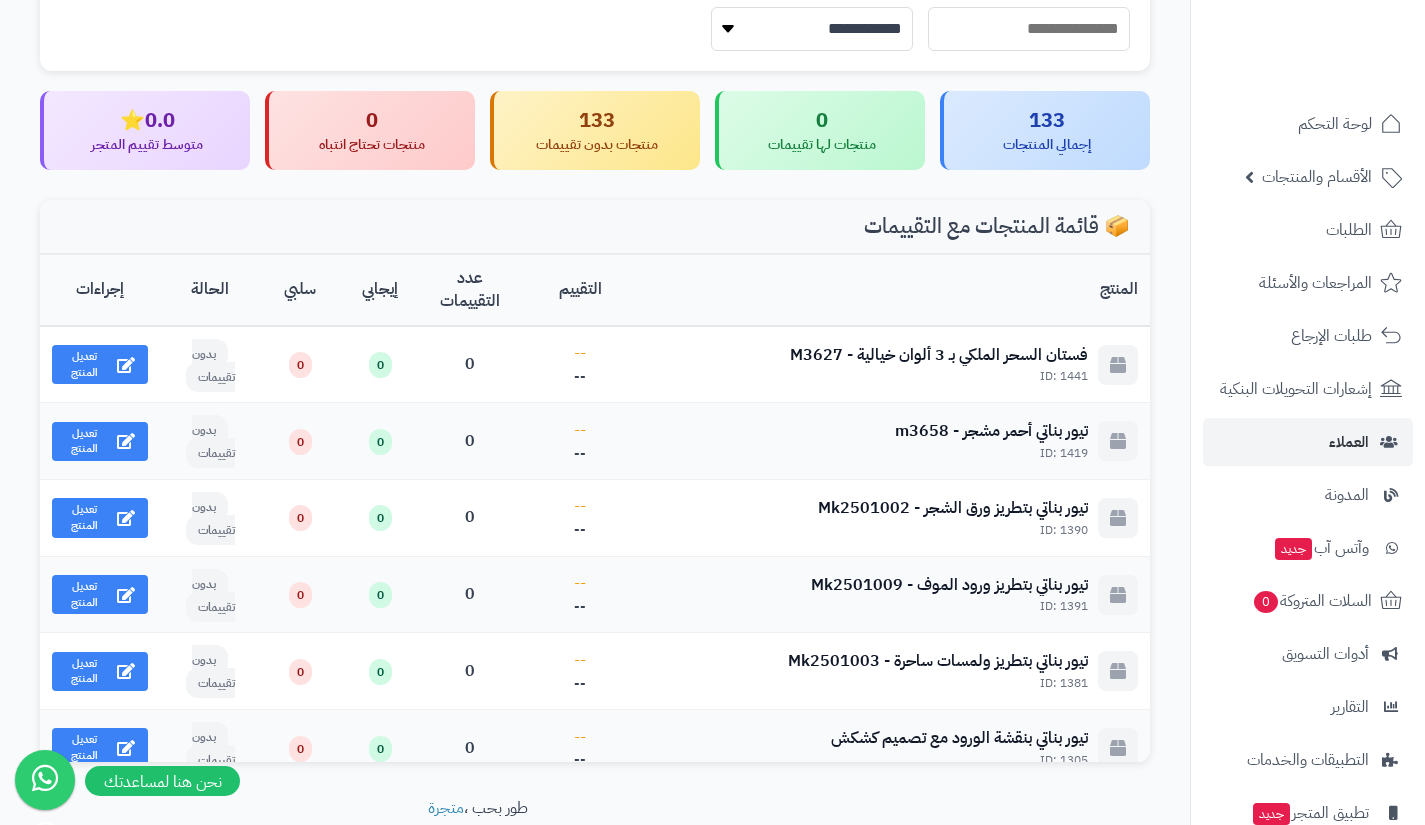 scroll, scrollTop: 824, scrollLeft: 0, axis: vertical 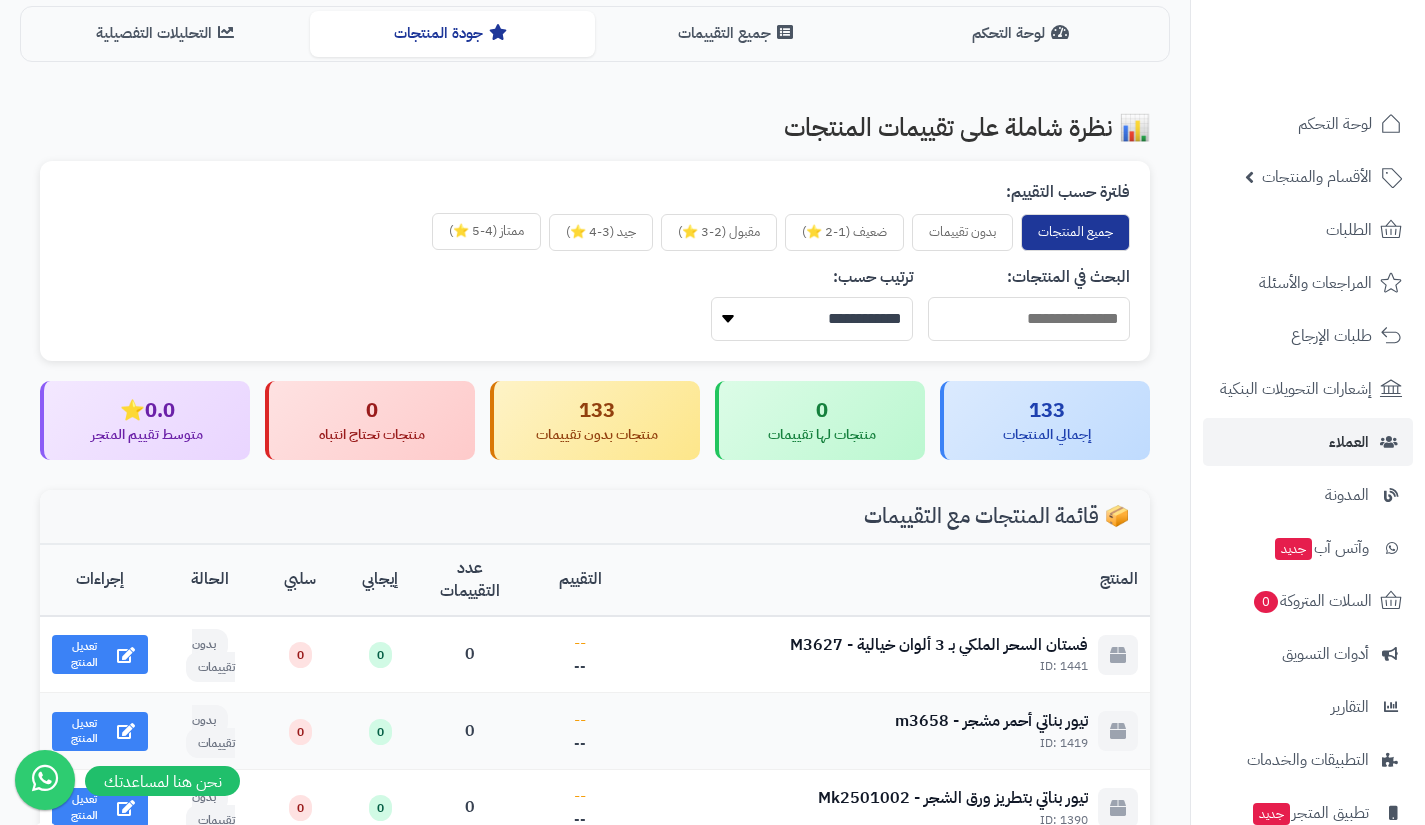 click on "ممتاز (4-5 ⭐)" at bounding box center (486, 231) 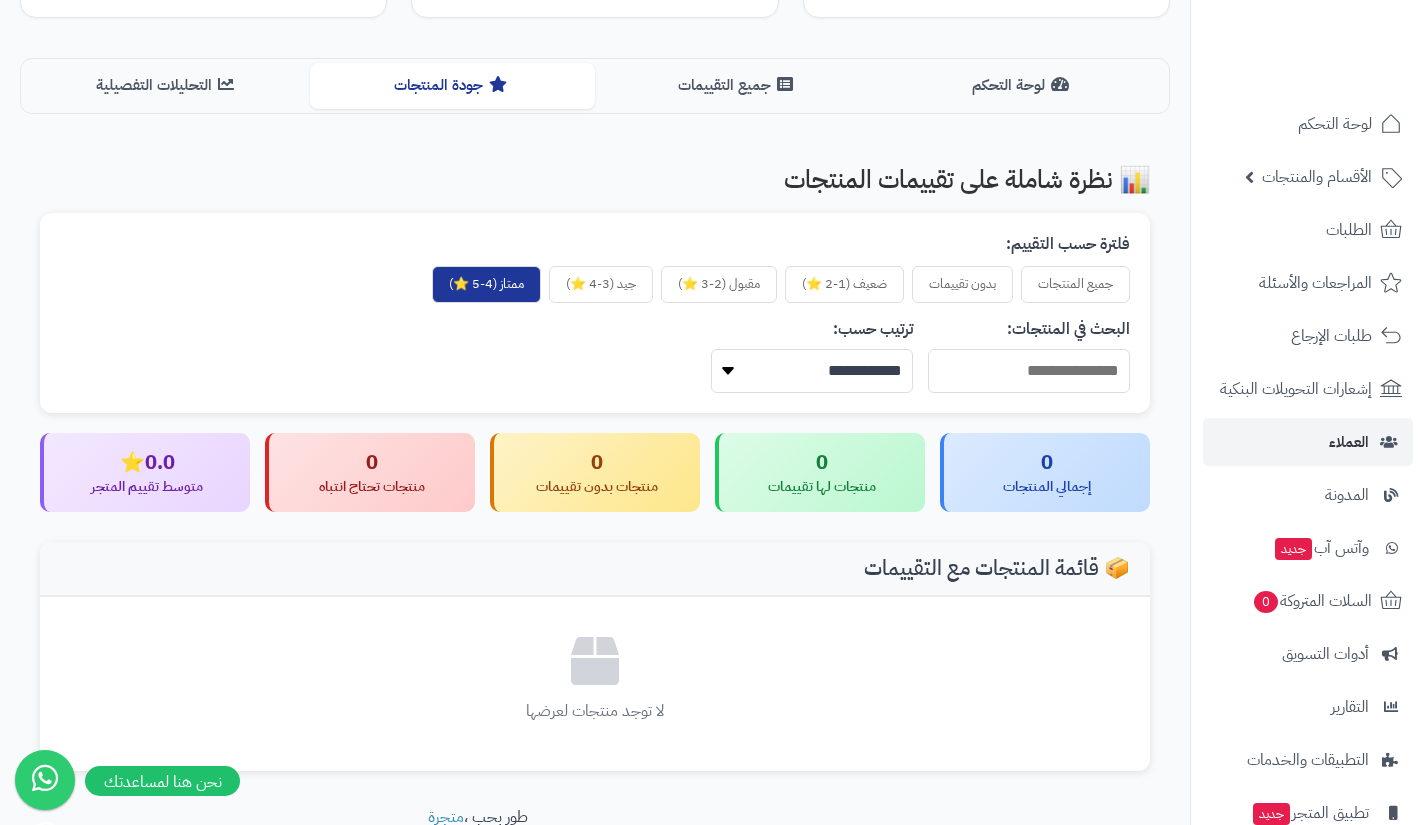 scroll, scrollTop: 476, scrollLeft: 0, axis: vertical 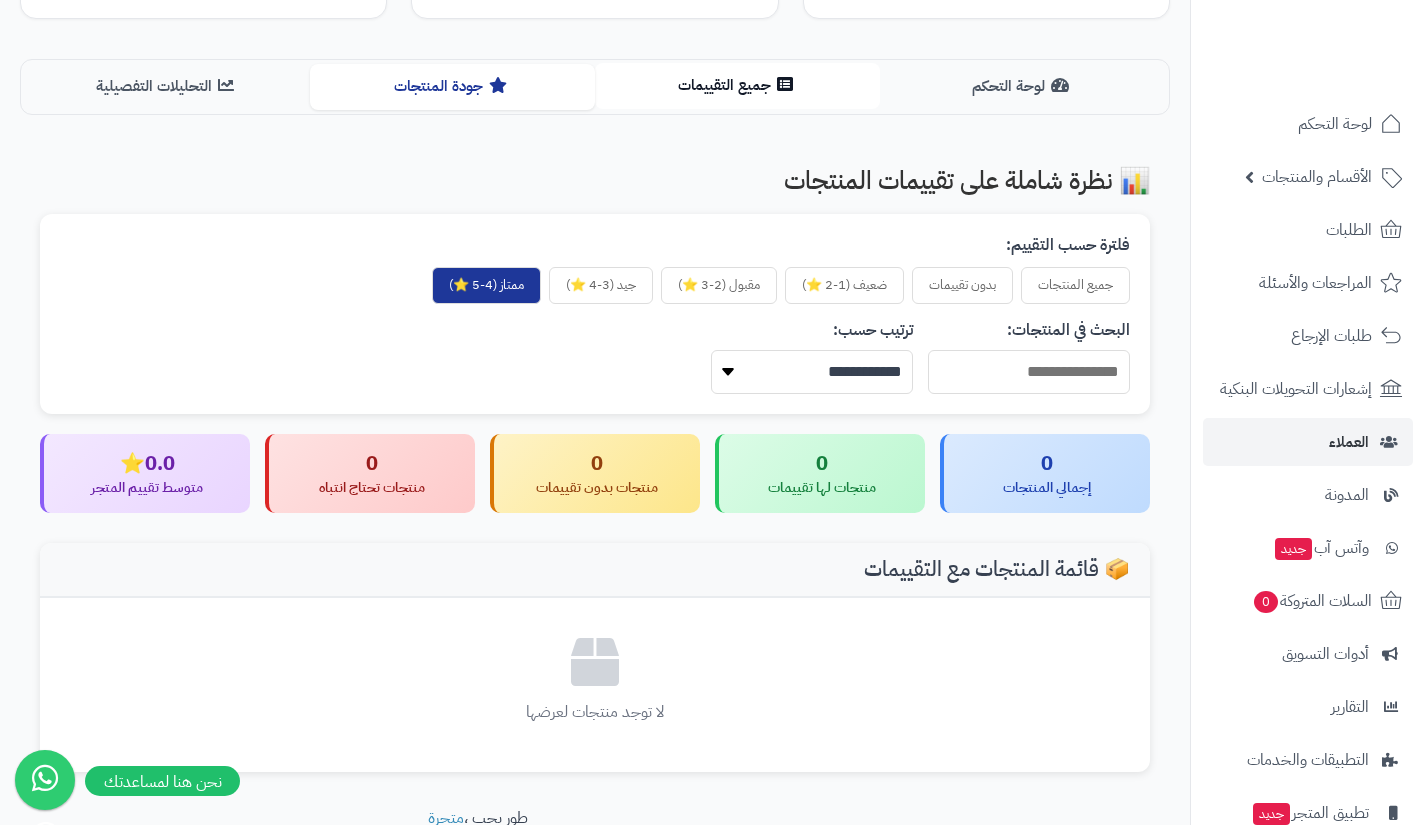 click on "جميع التقييمات" at bounding box center [737, 85] 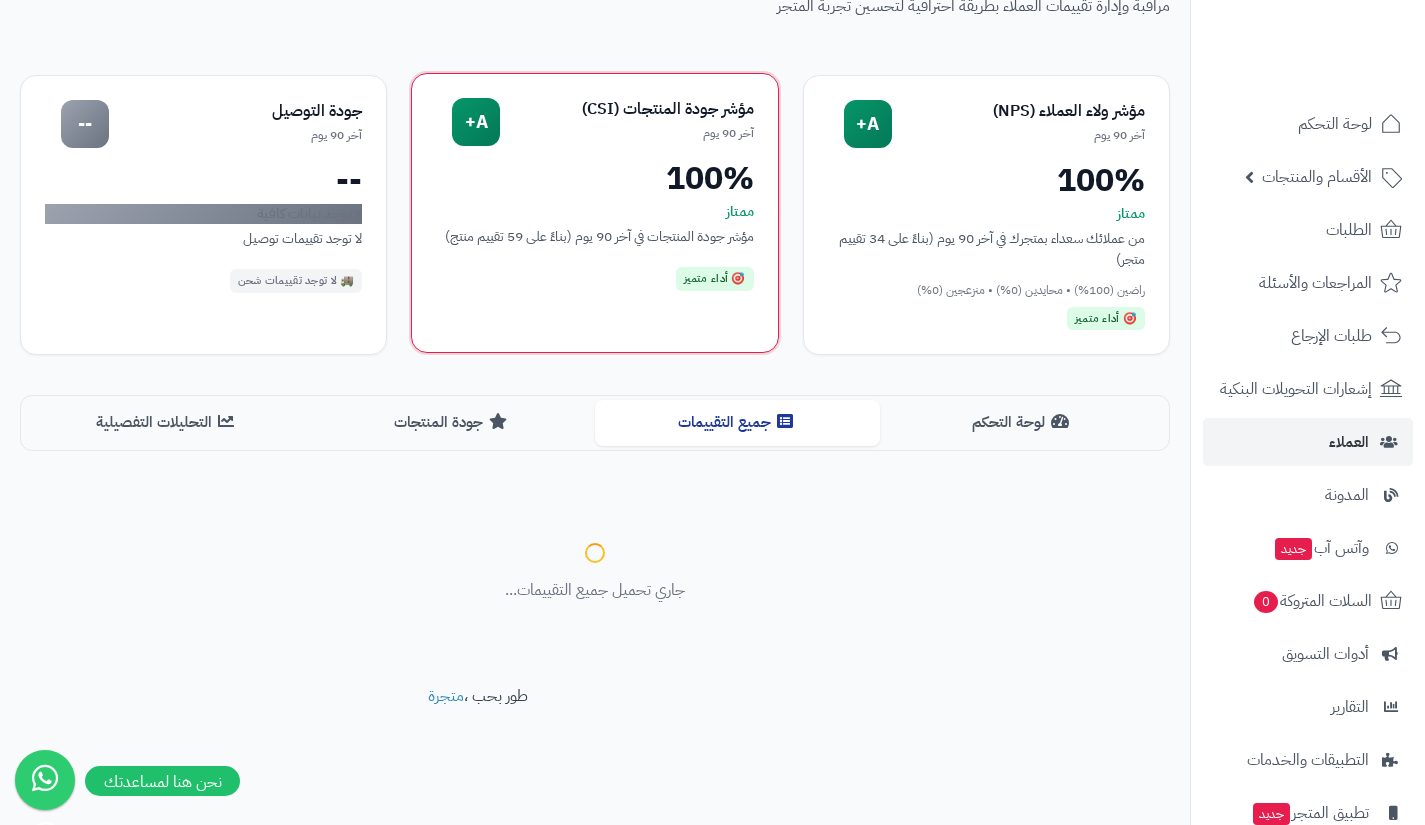 scroll, scrollTop: 476, scrollLeft: 0, axis: vertical 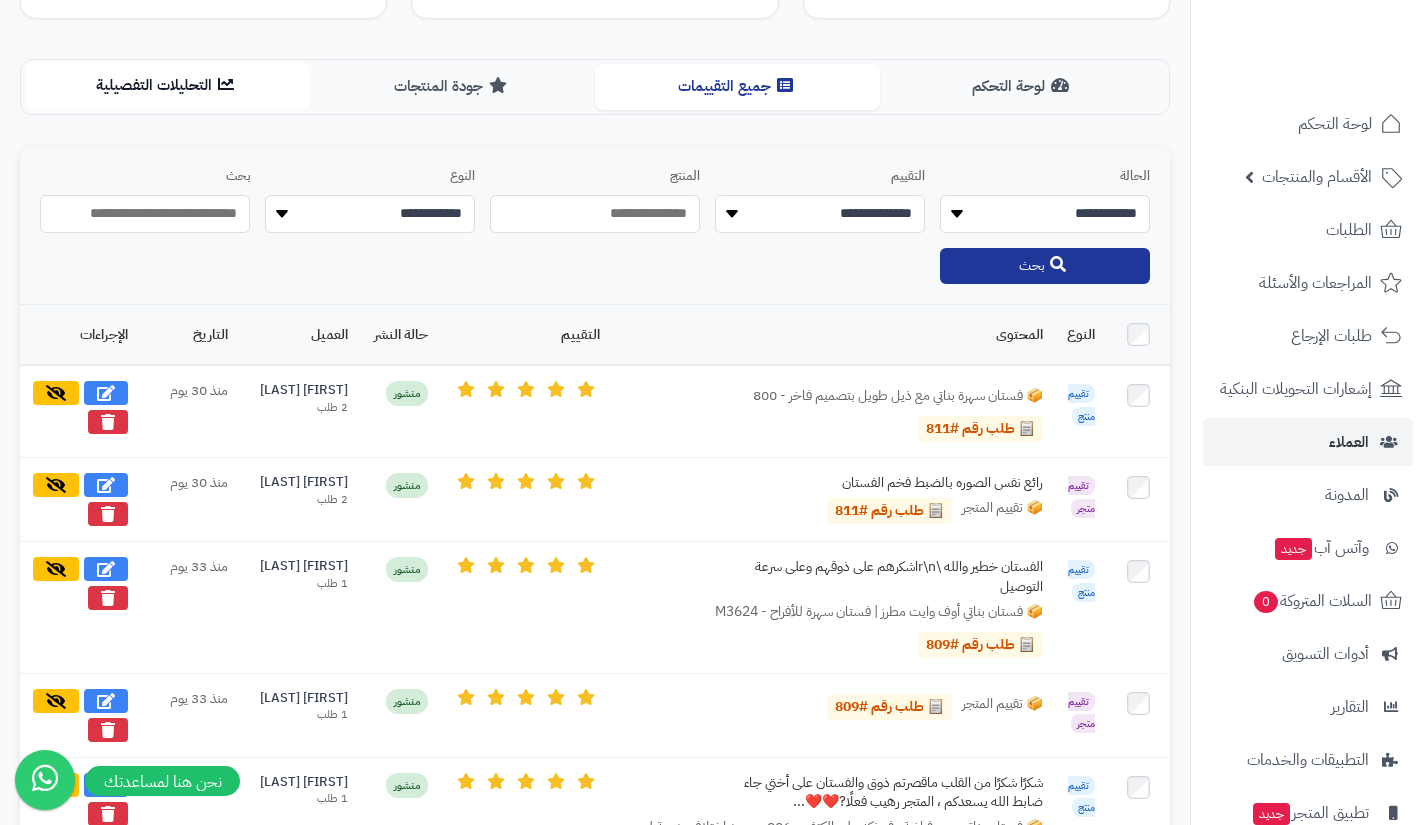 click on "التحليلات التفصيلية" at bounding box center (167, 85) 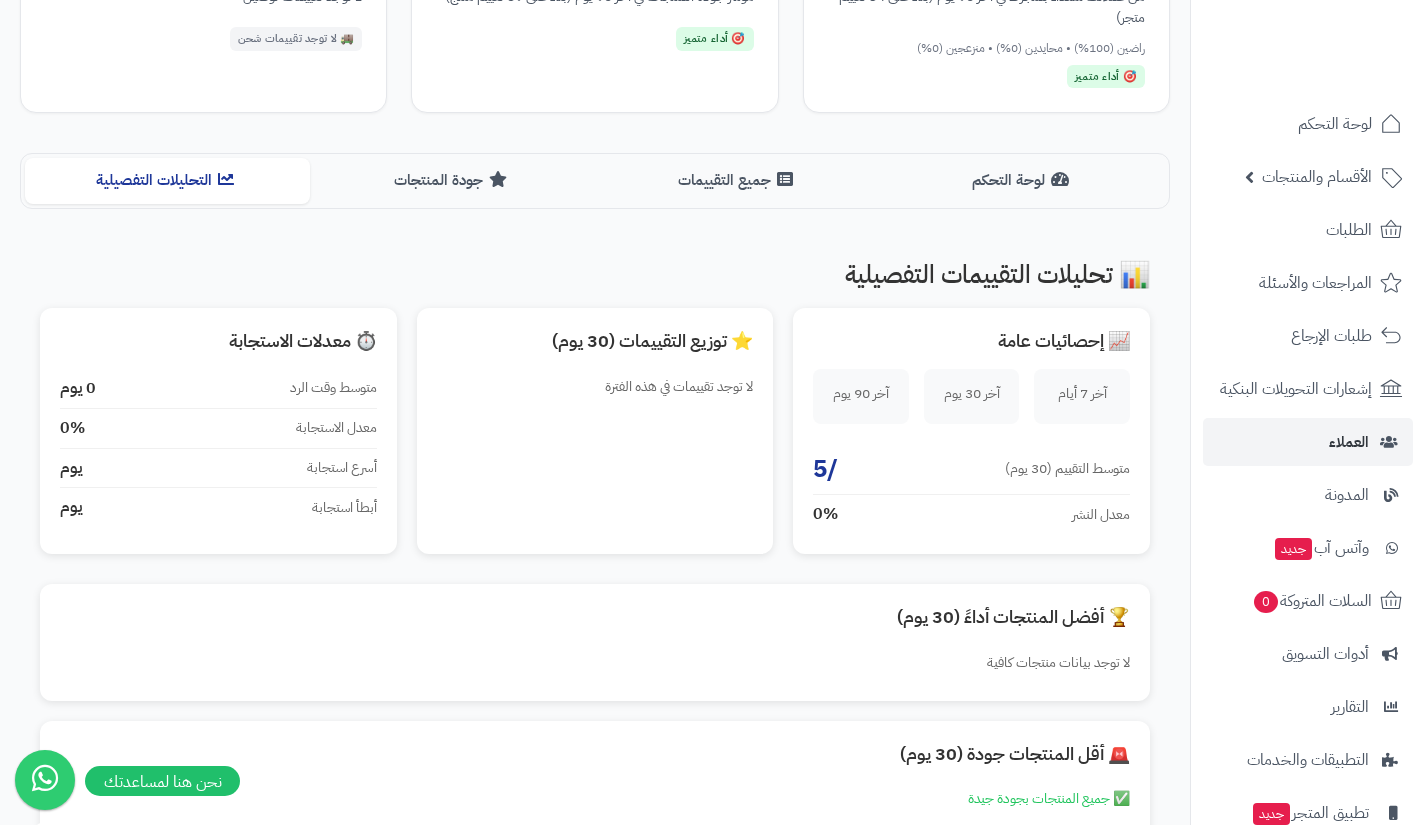 scroll, scrollTop: 375, scrollLeft: 0, axis: vertical 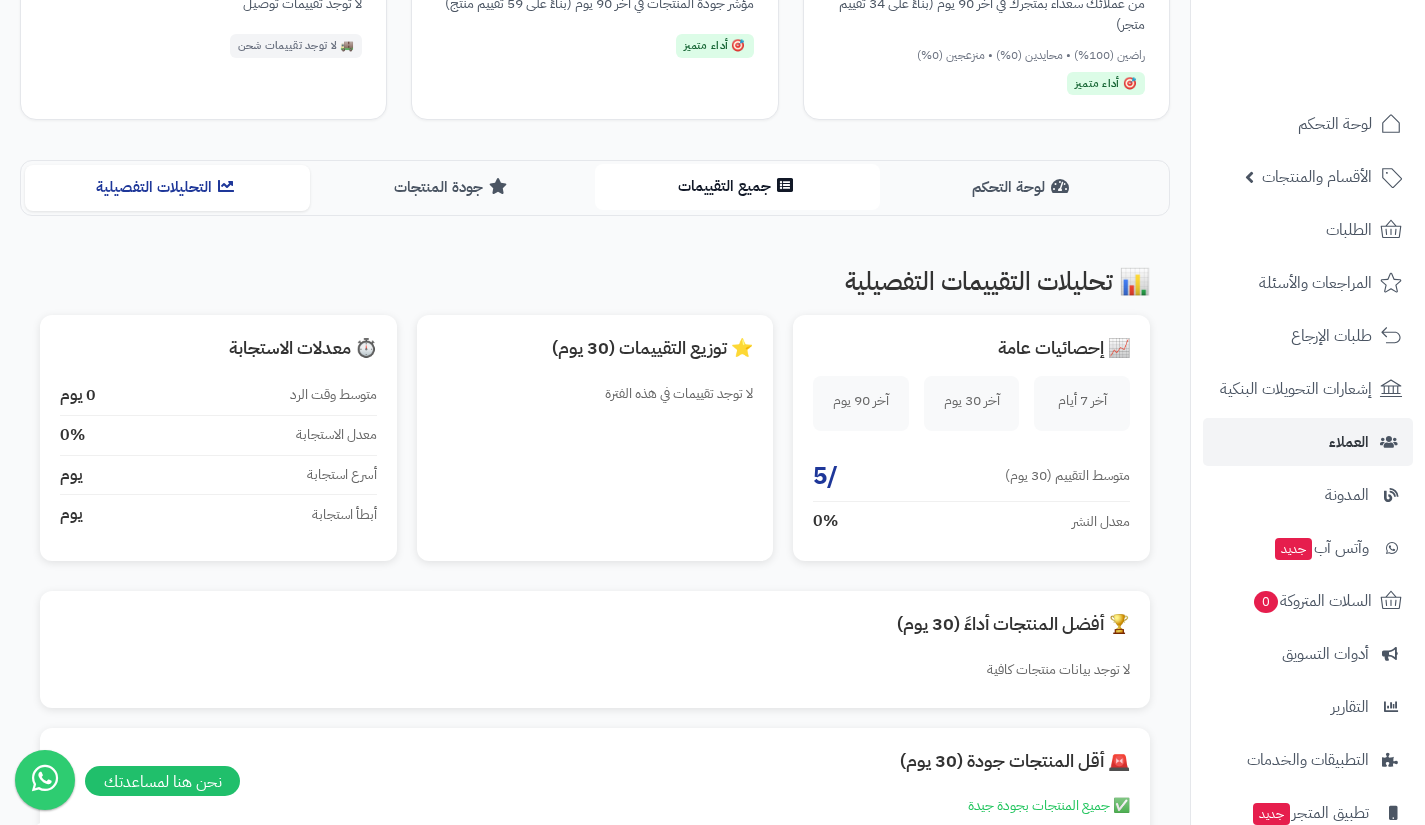 click on "جميع التقييمات" at bounding box center (737, 186) 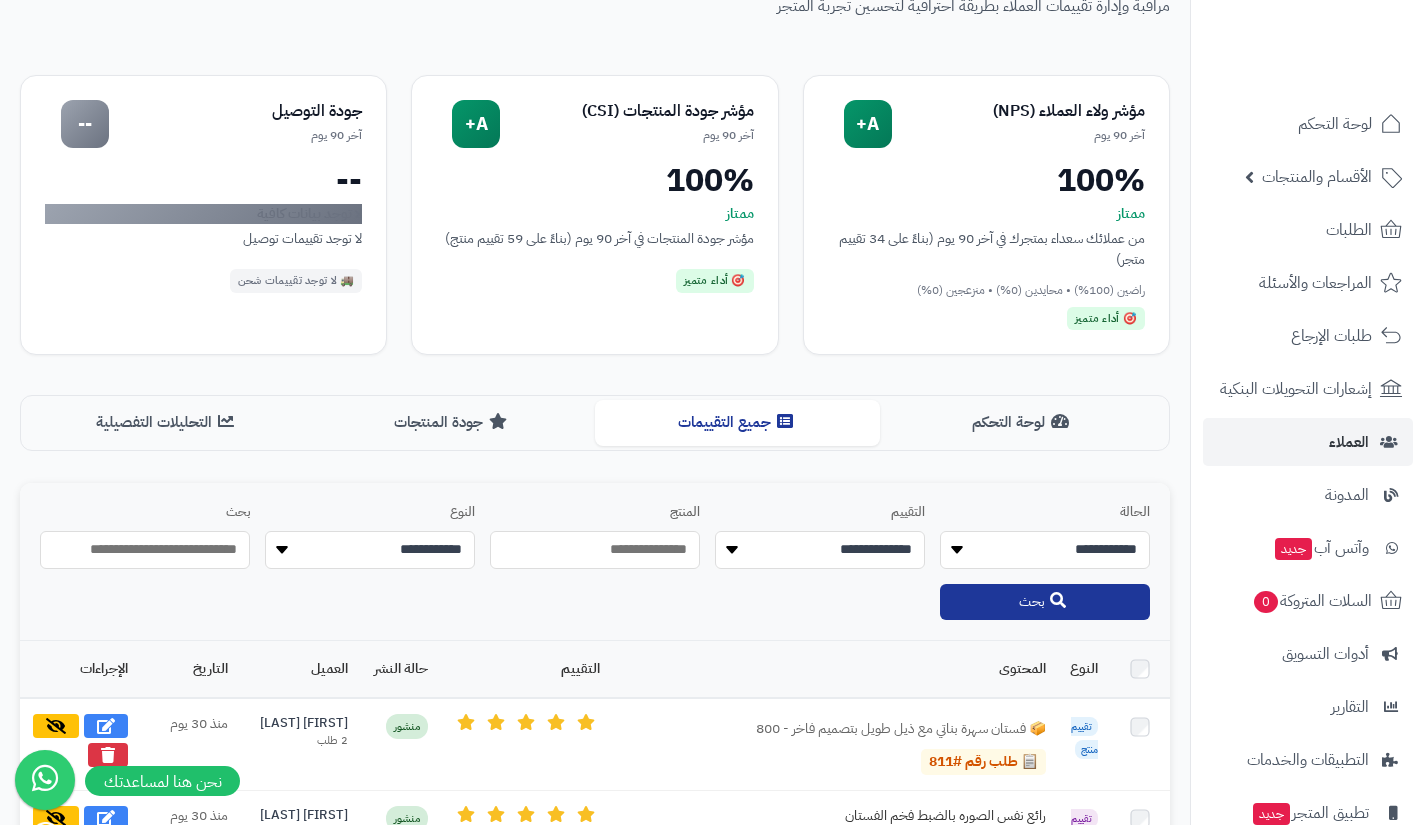 scroll, scrollTop: 375, scrollLeft: 0, axis: vertical 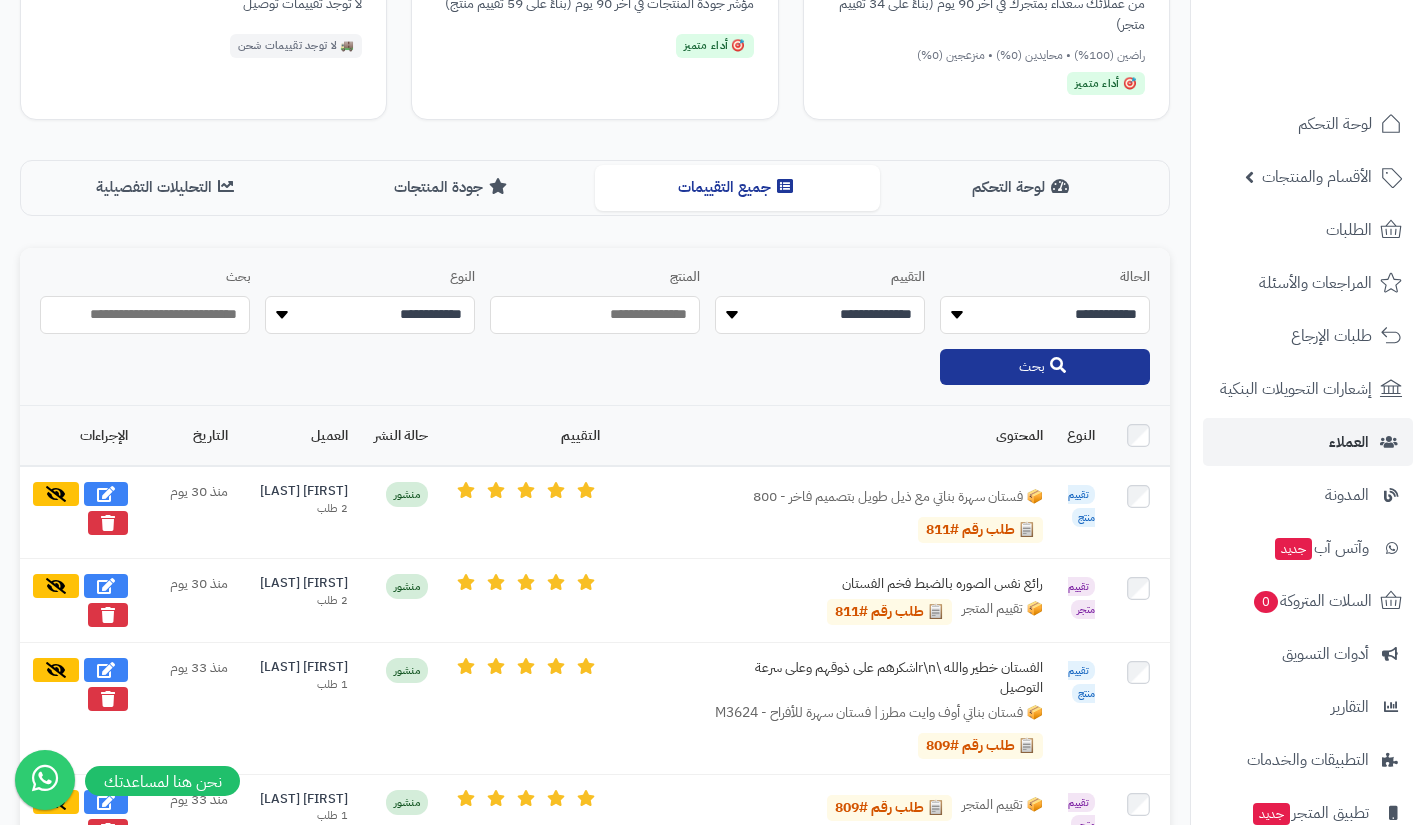 click on "**********" at bounding box center (1045, 315) 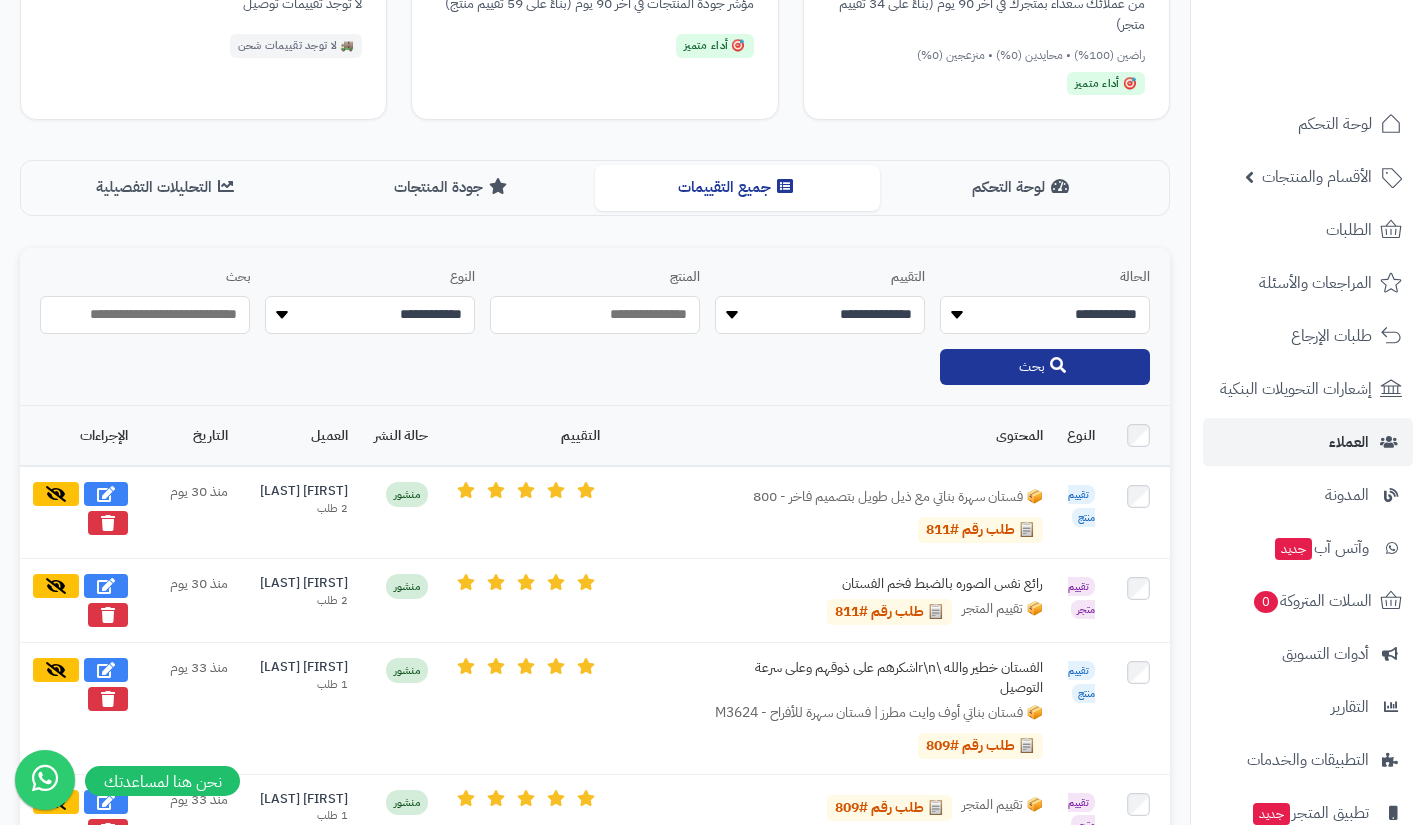 select on "*" 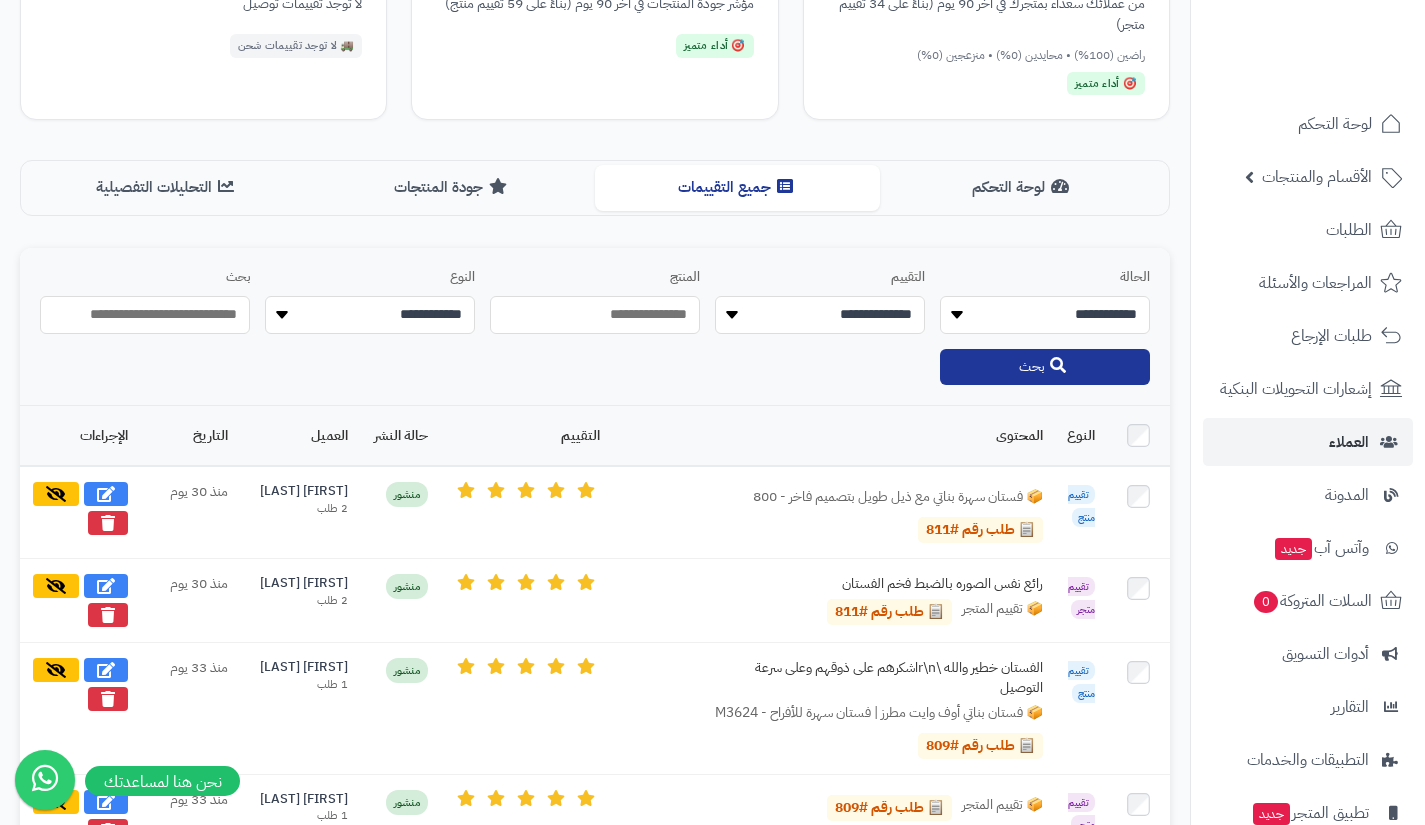 click on "**********" at bounding box center [820, 315] 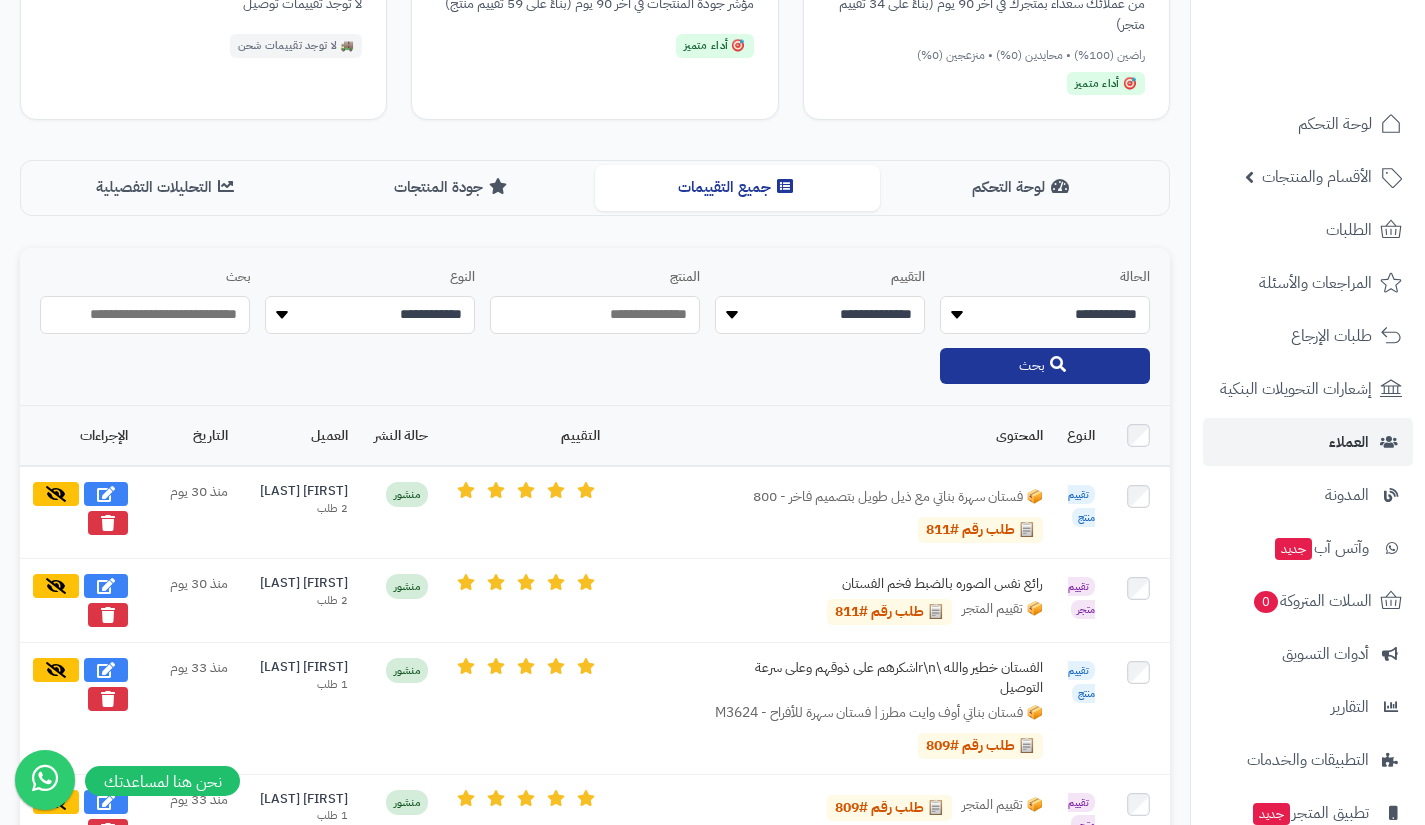 click on "بحث" at bounding box center (1045, 366) 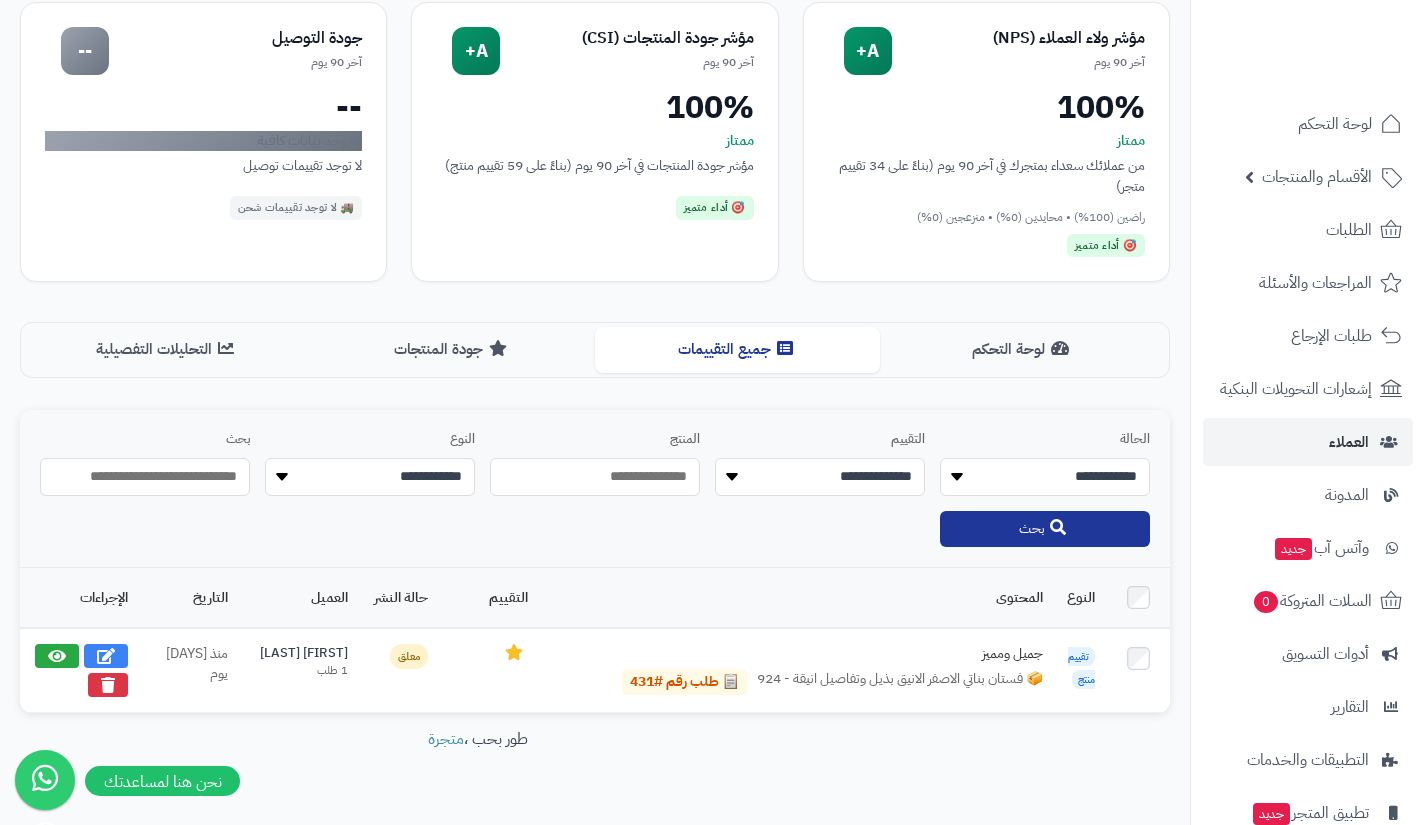 scroll, scrollTop: 253, scrollLeft: 0, axis: vertical 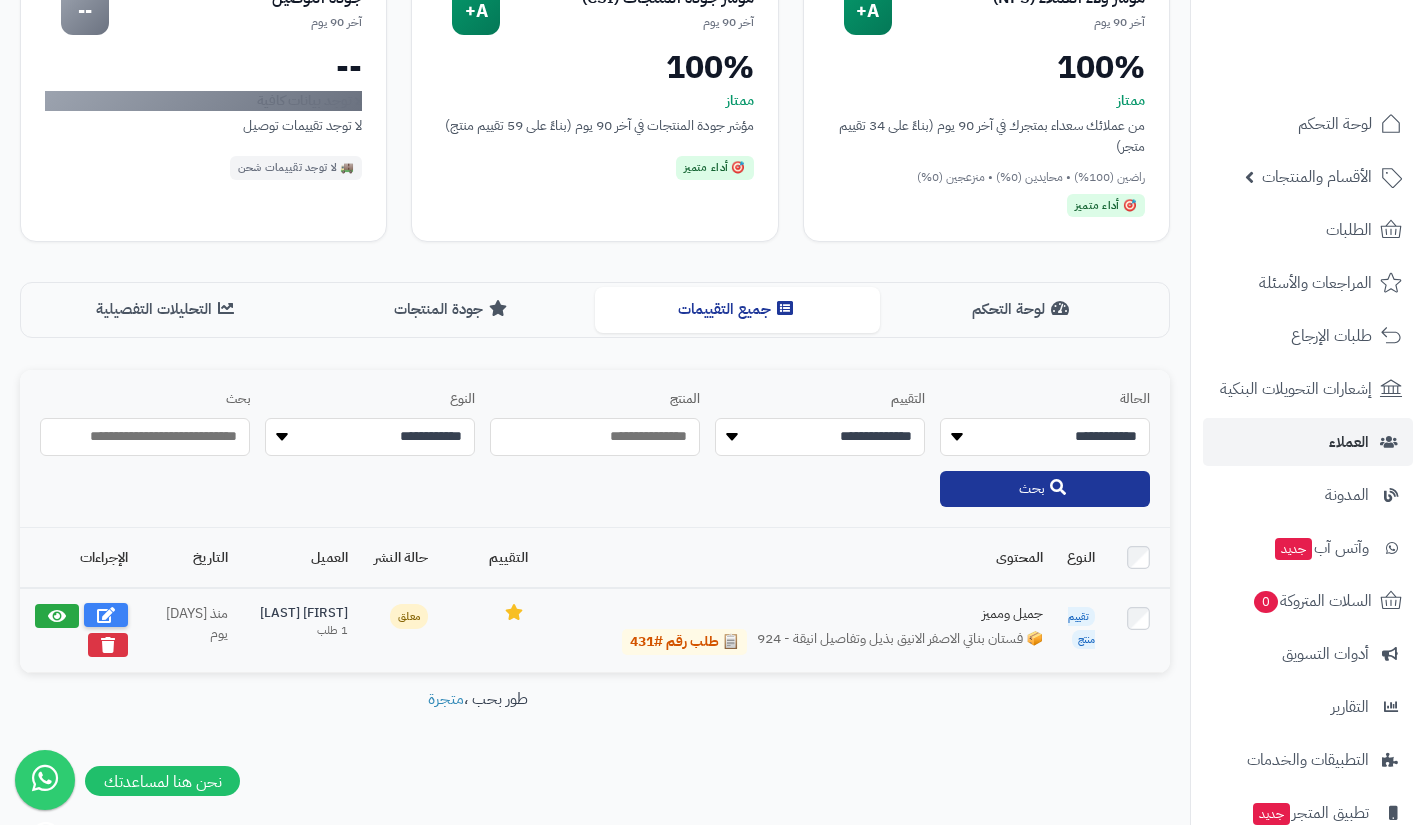click at bounding box center [106, 615] 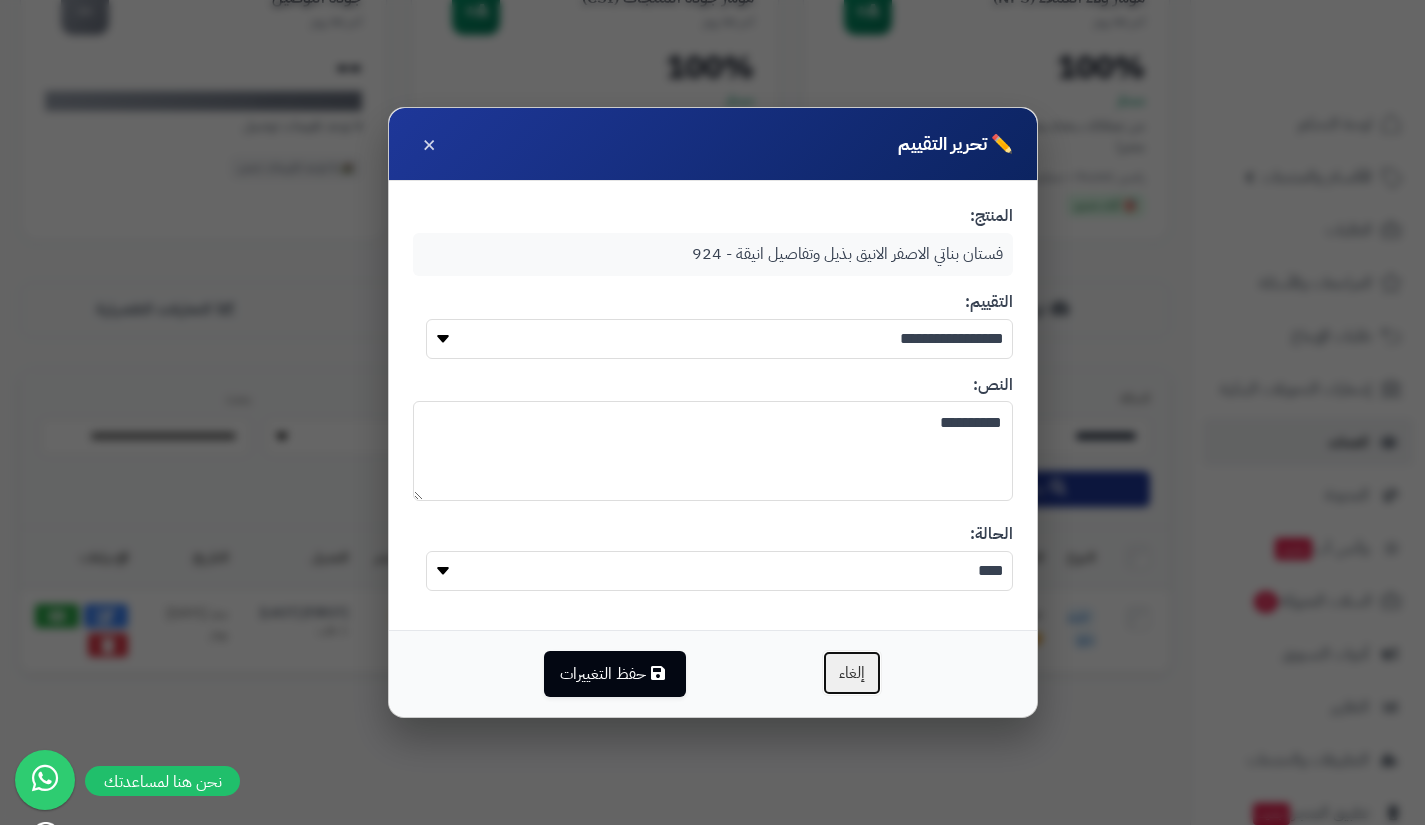 click on "إلغاء" at bounding box center [852, 673] 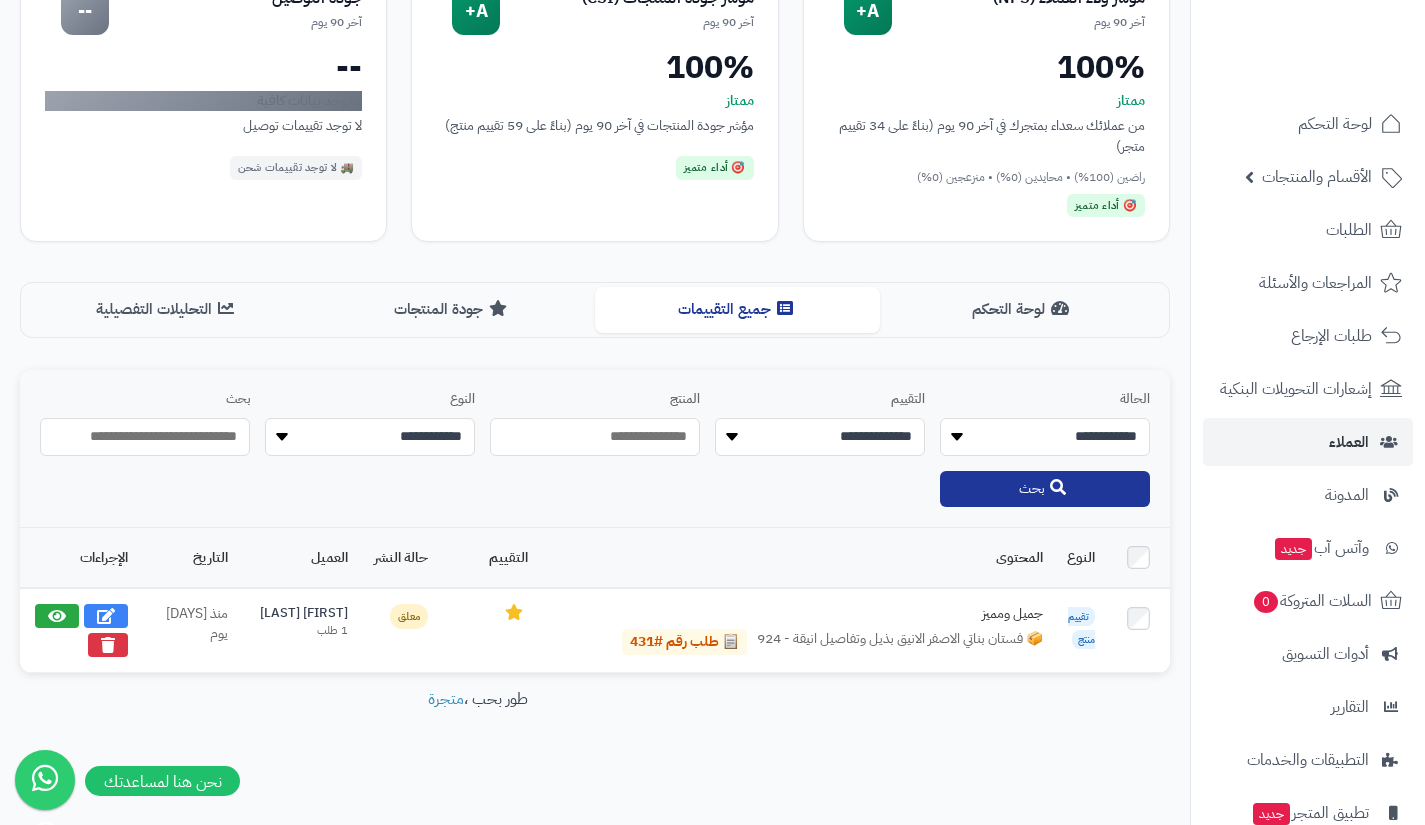 click on "**********" at bounding box center [820, 437] 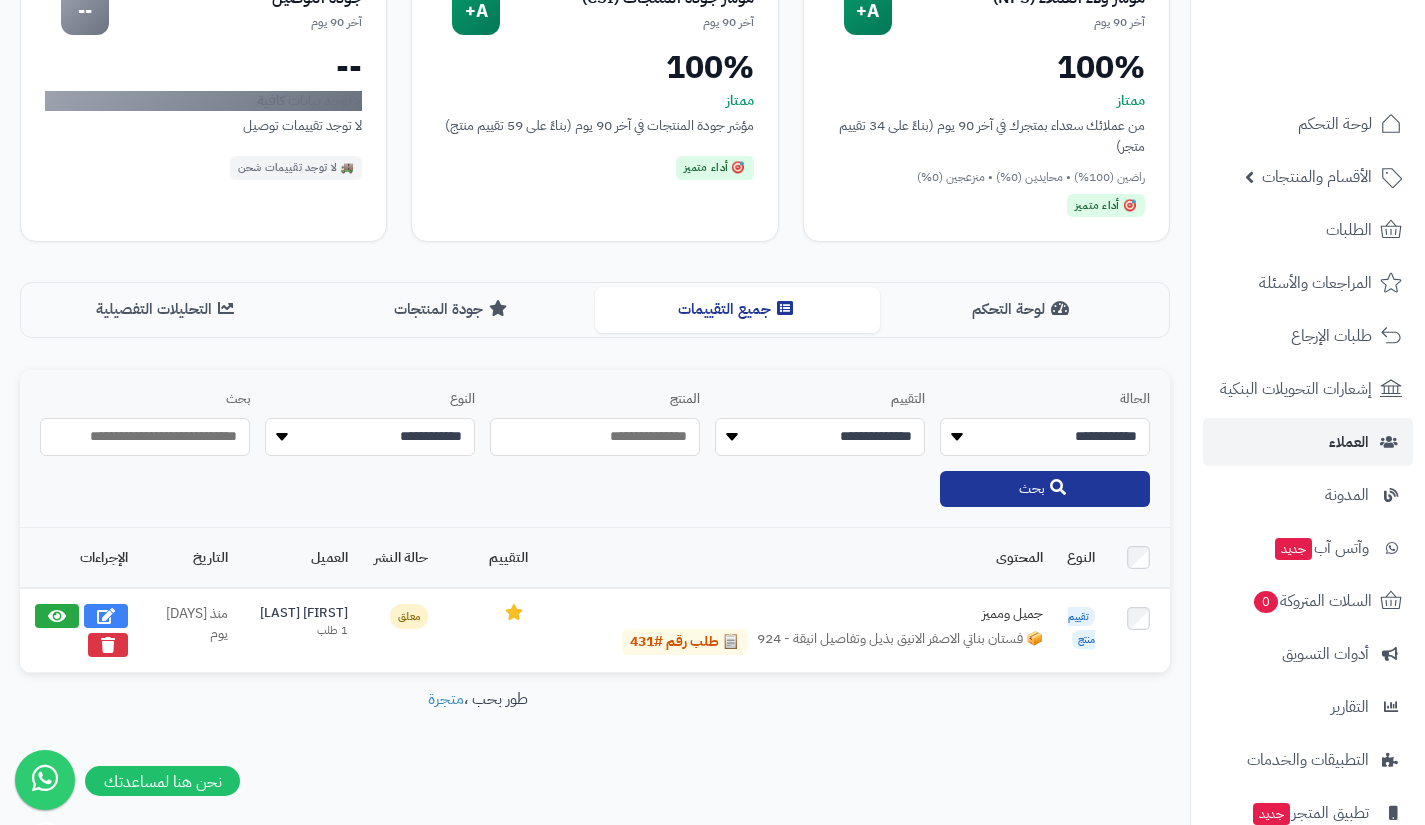 select on "*" 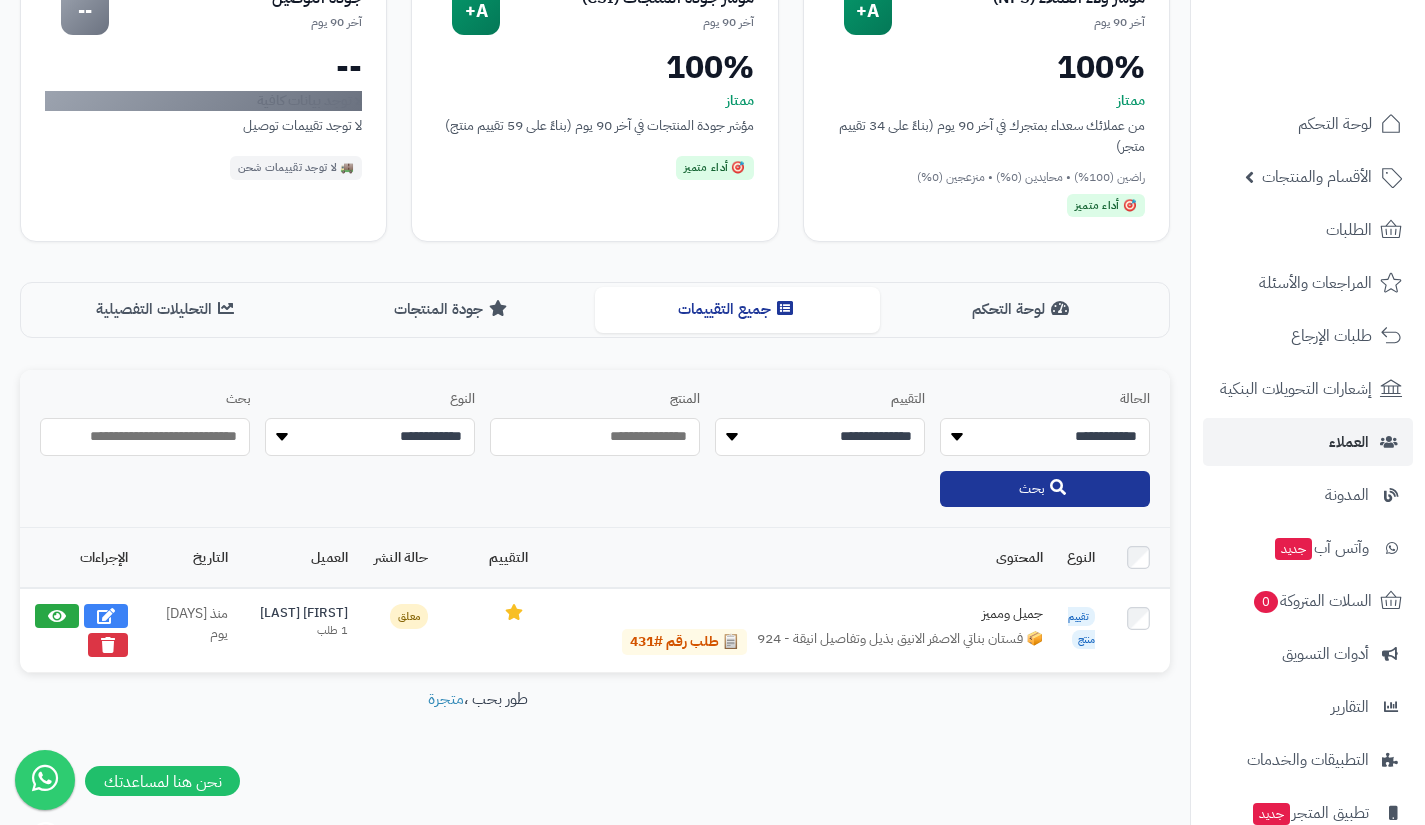 click on "**********" at bounding box center [820, 437] 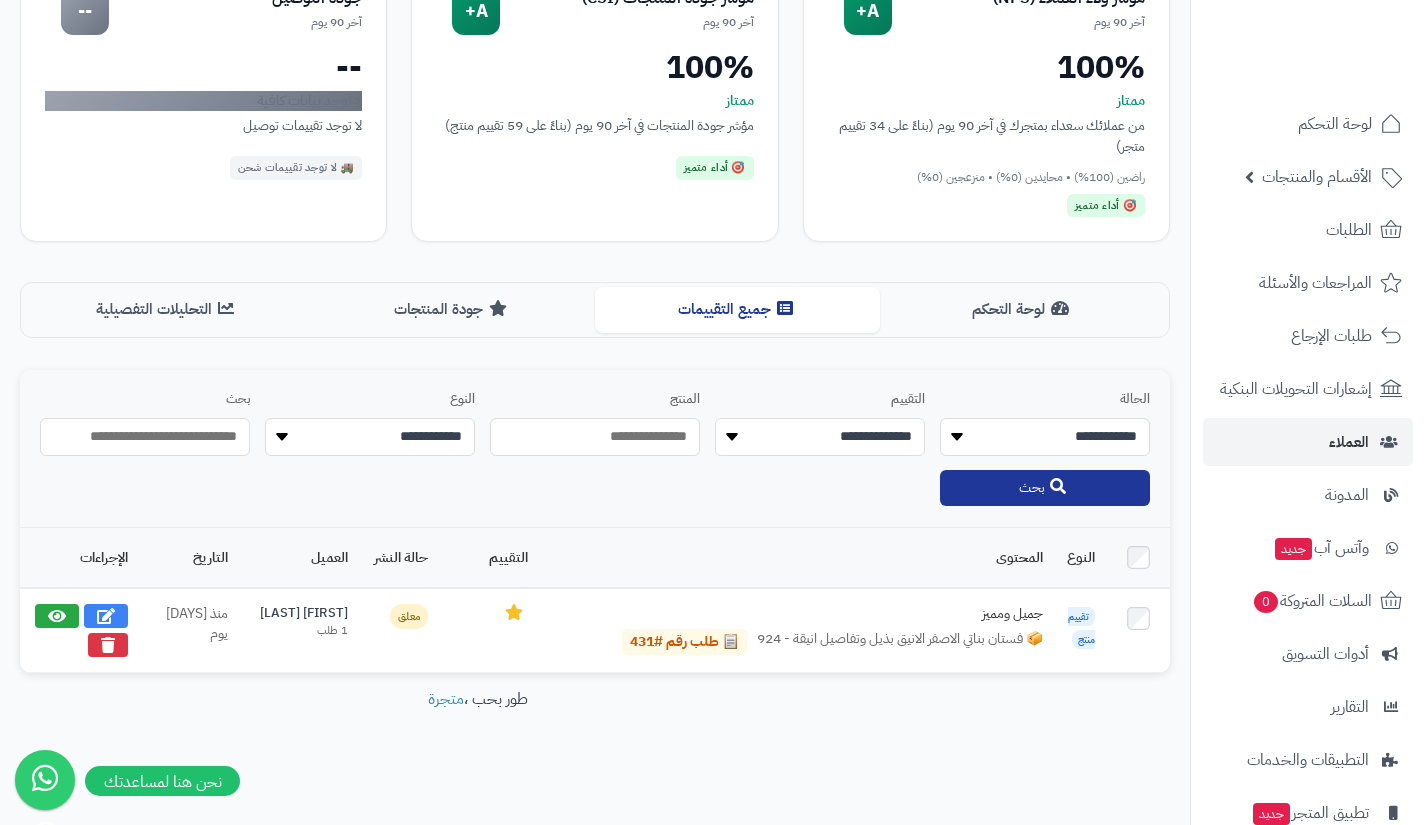 click on "بحث" at bounding box center [1045, 488] 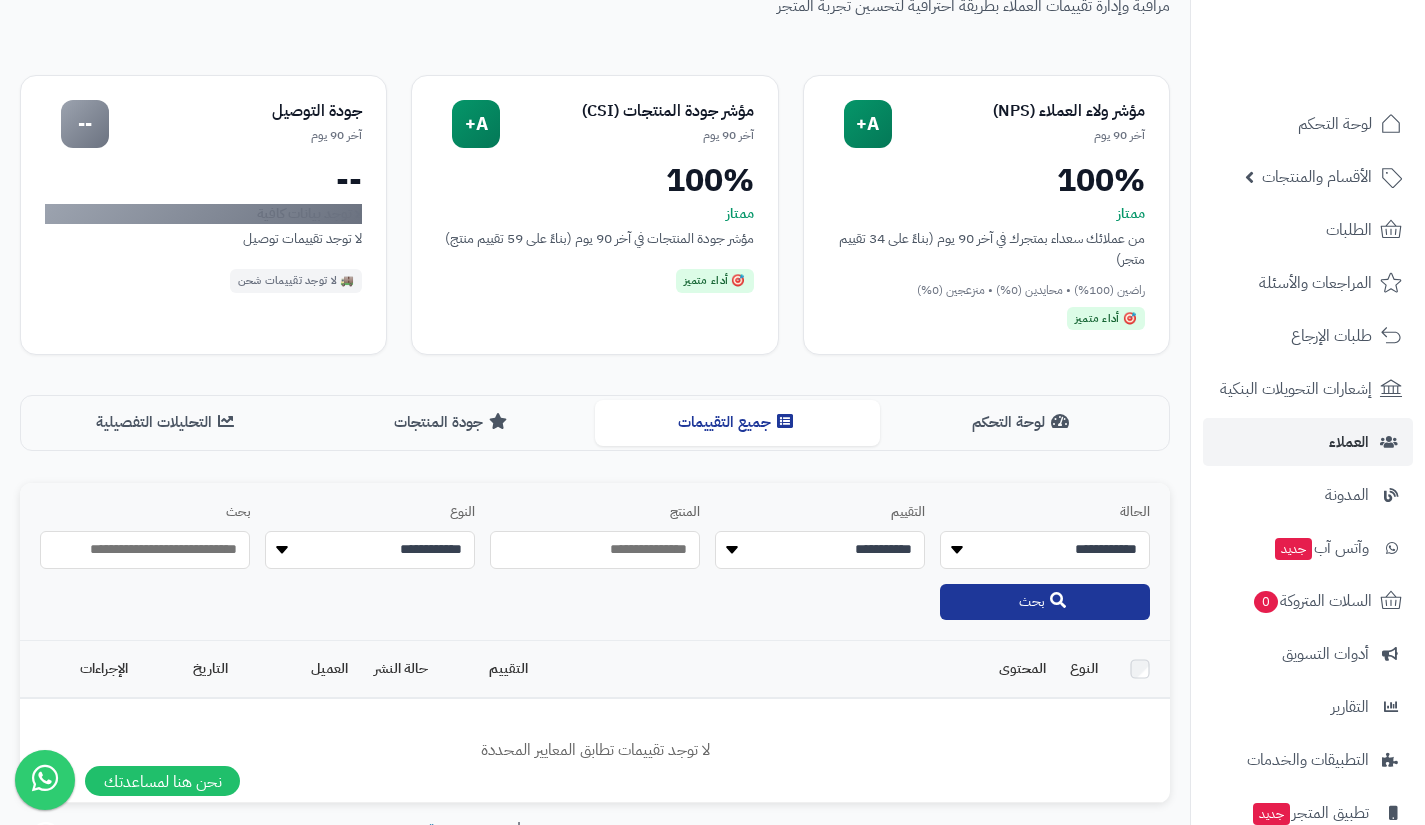 scroll, scrollTop: 253, scrollLeft: 0, axis: vertical 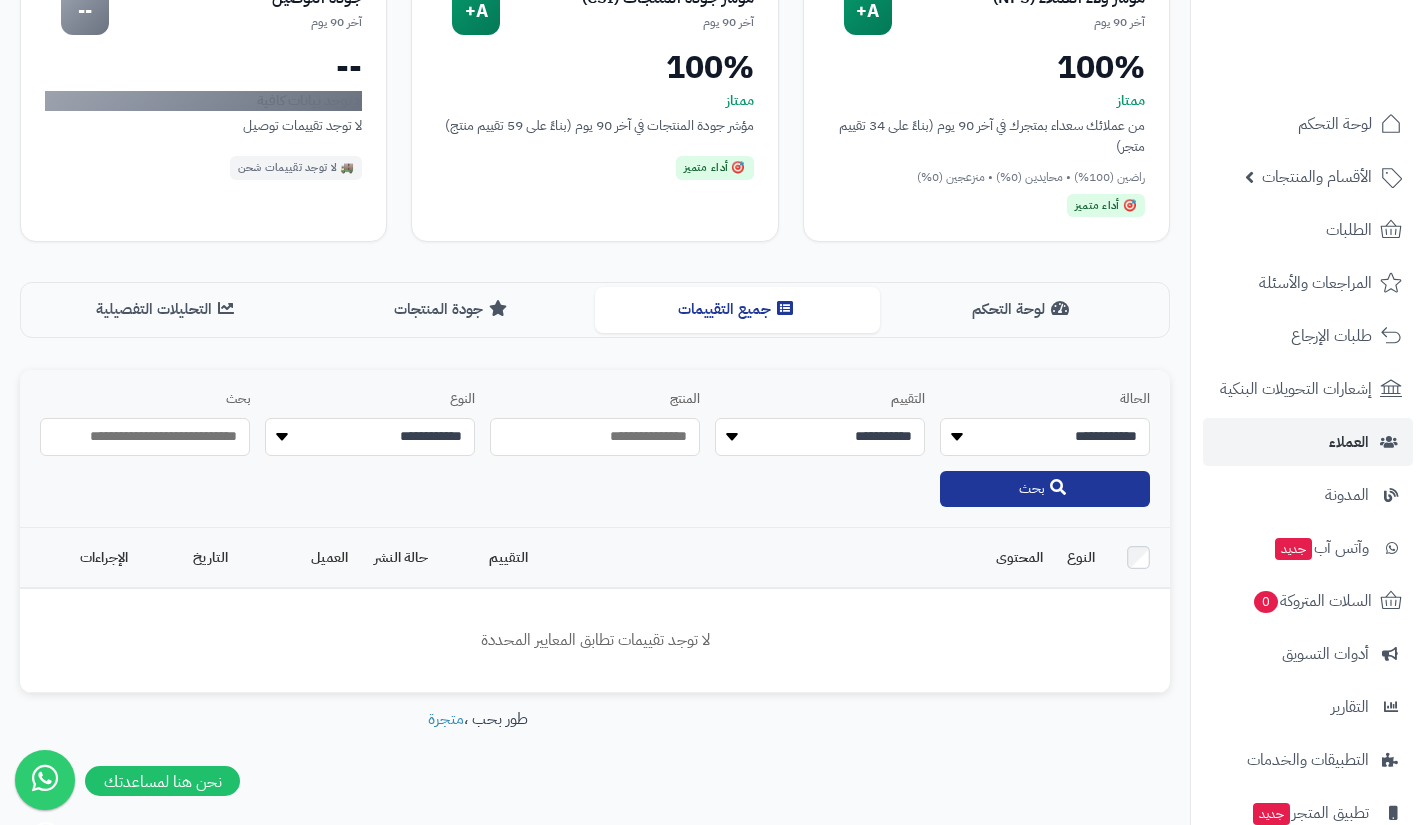 click on "**********" at bounding box center [820, 437] 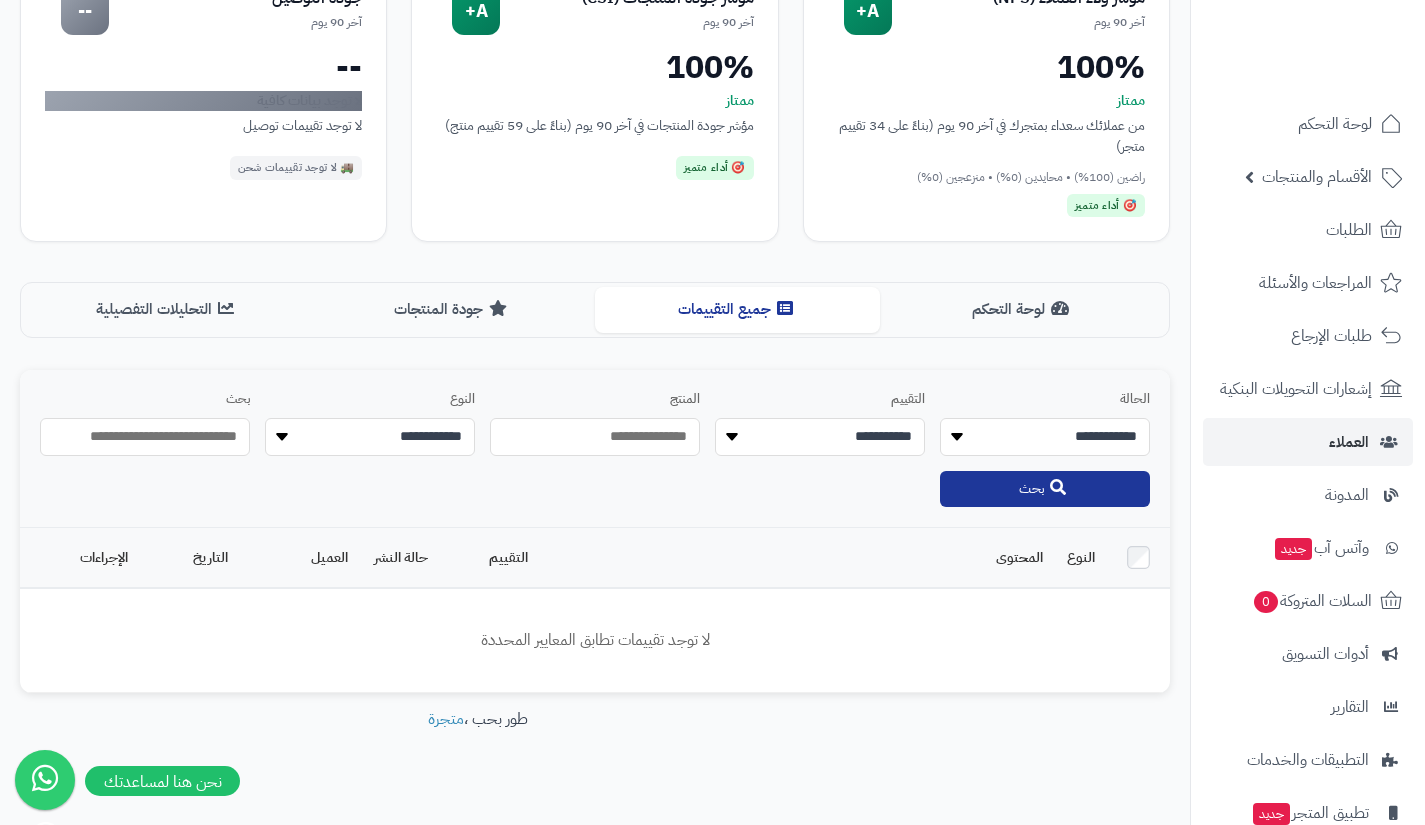 select on "*" 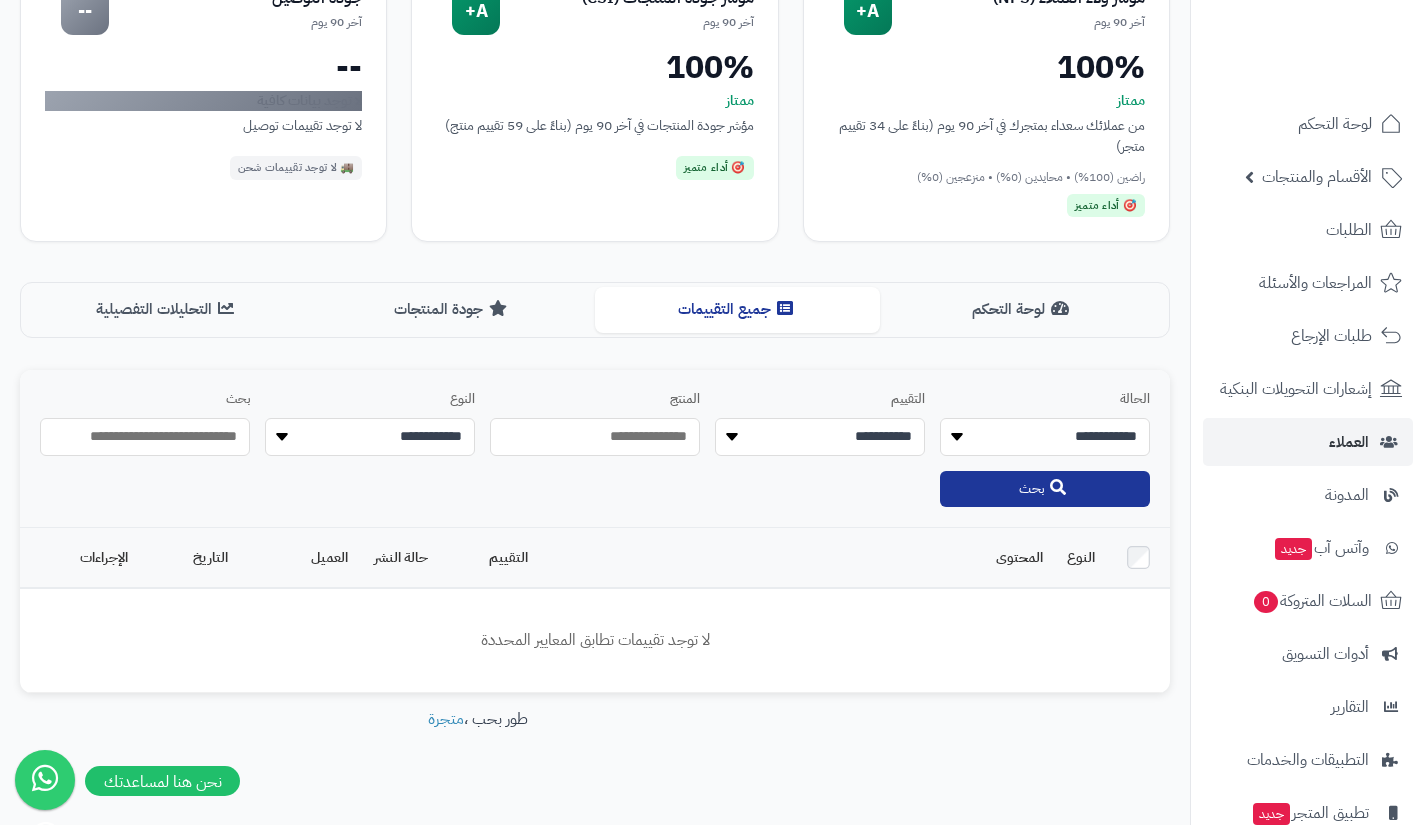 click on "**********" at bounding box center [820, 437] 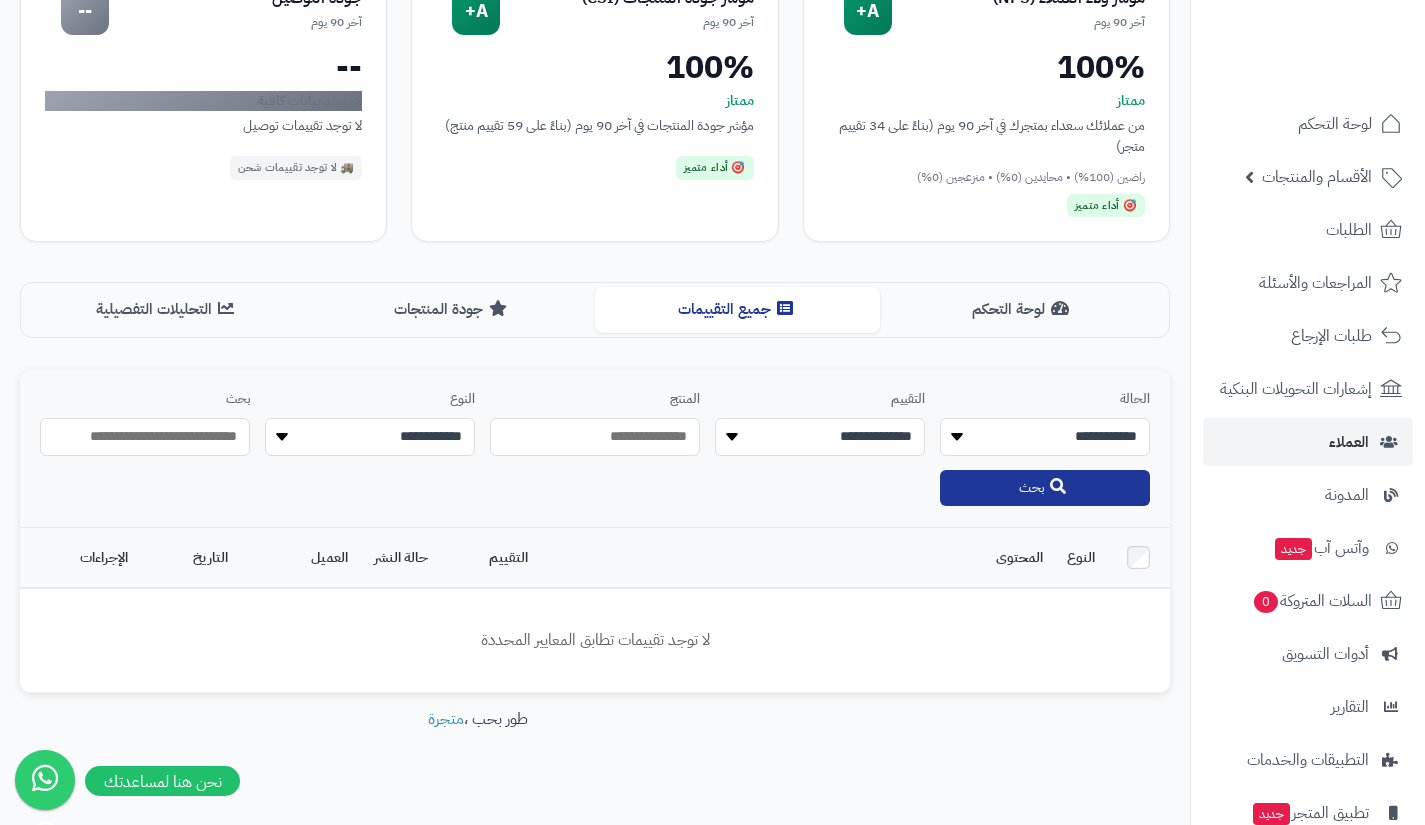 click on "بحث" at bounding box center (1045, 488) 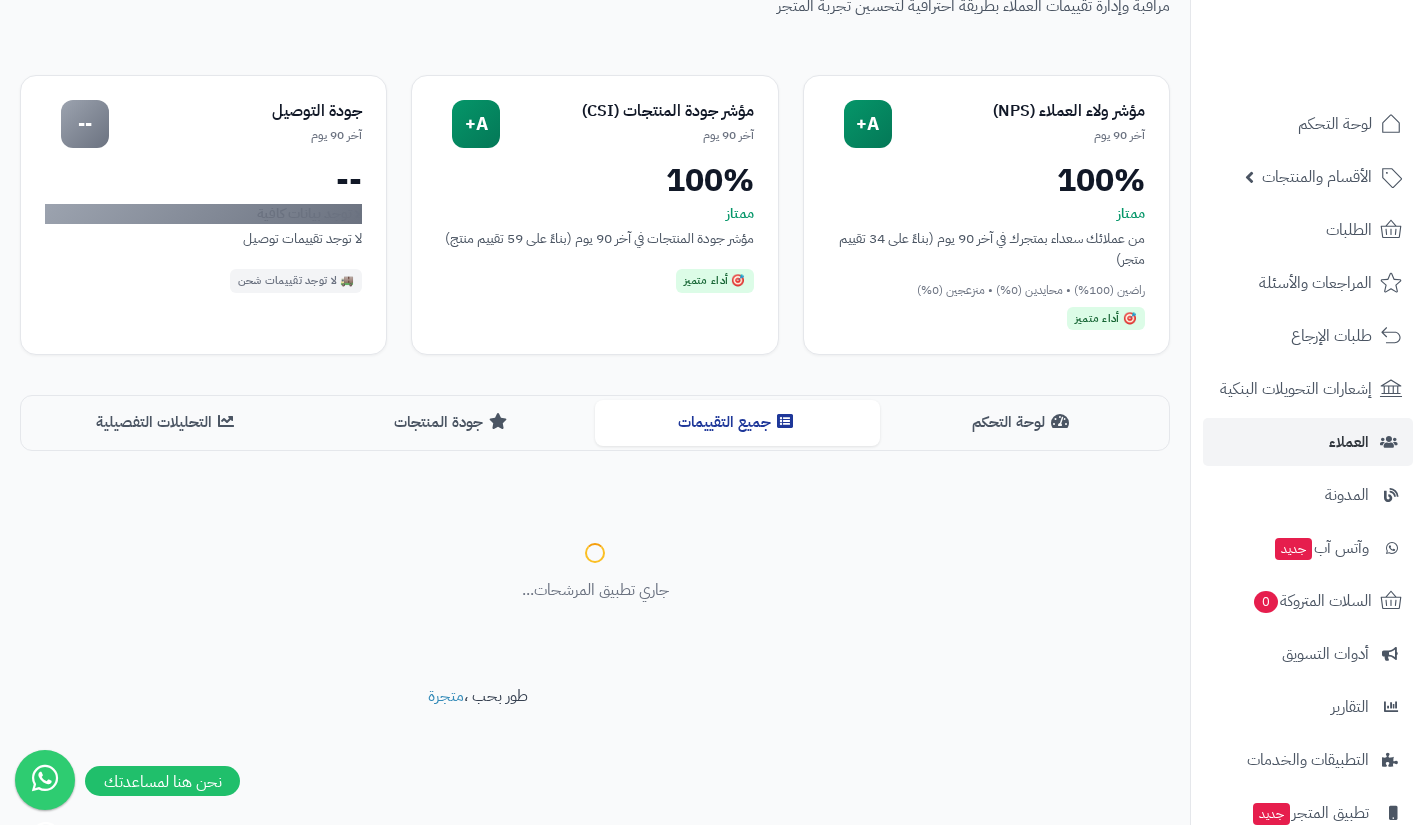 scroll, scrollTop: 253, scrollLeft: 0, axis: vertical 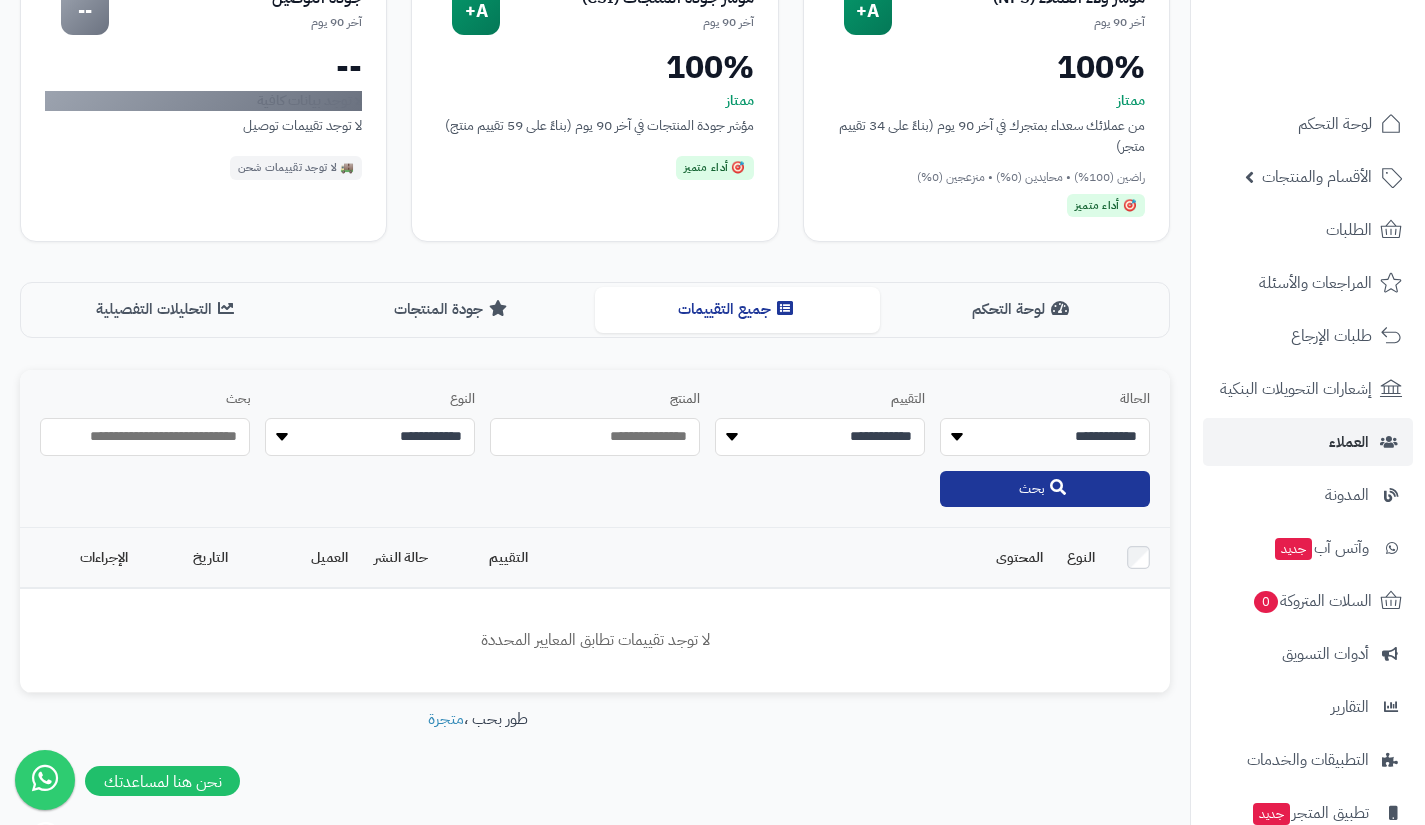 click on "**********" at bounding box center (820, 437) 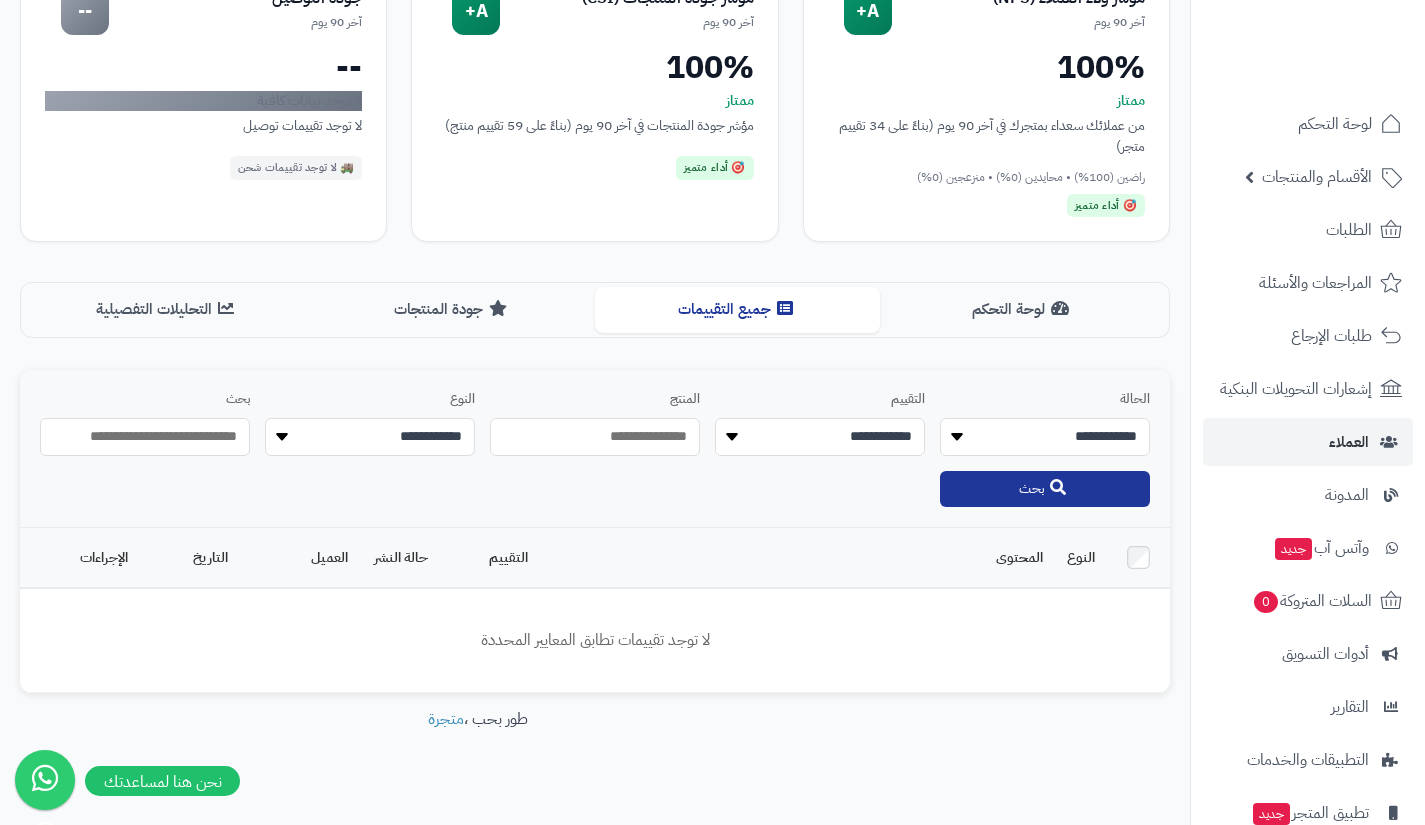 select on "*" 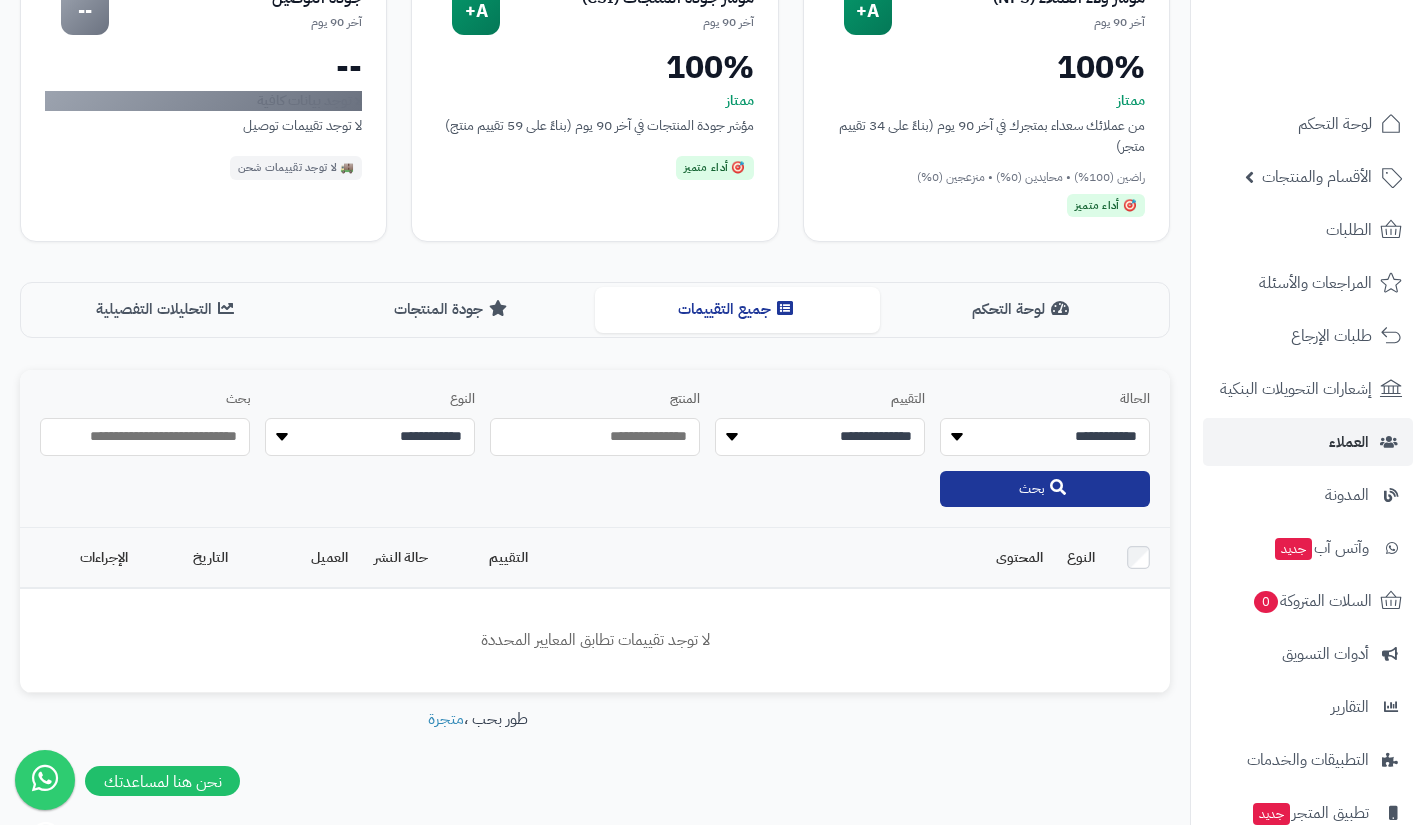 click on "**********" at bounding box center [820, 437] 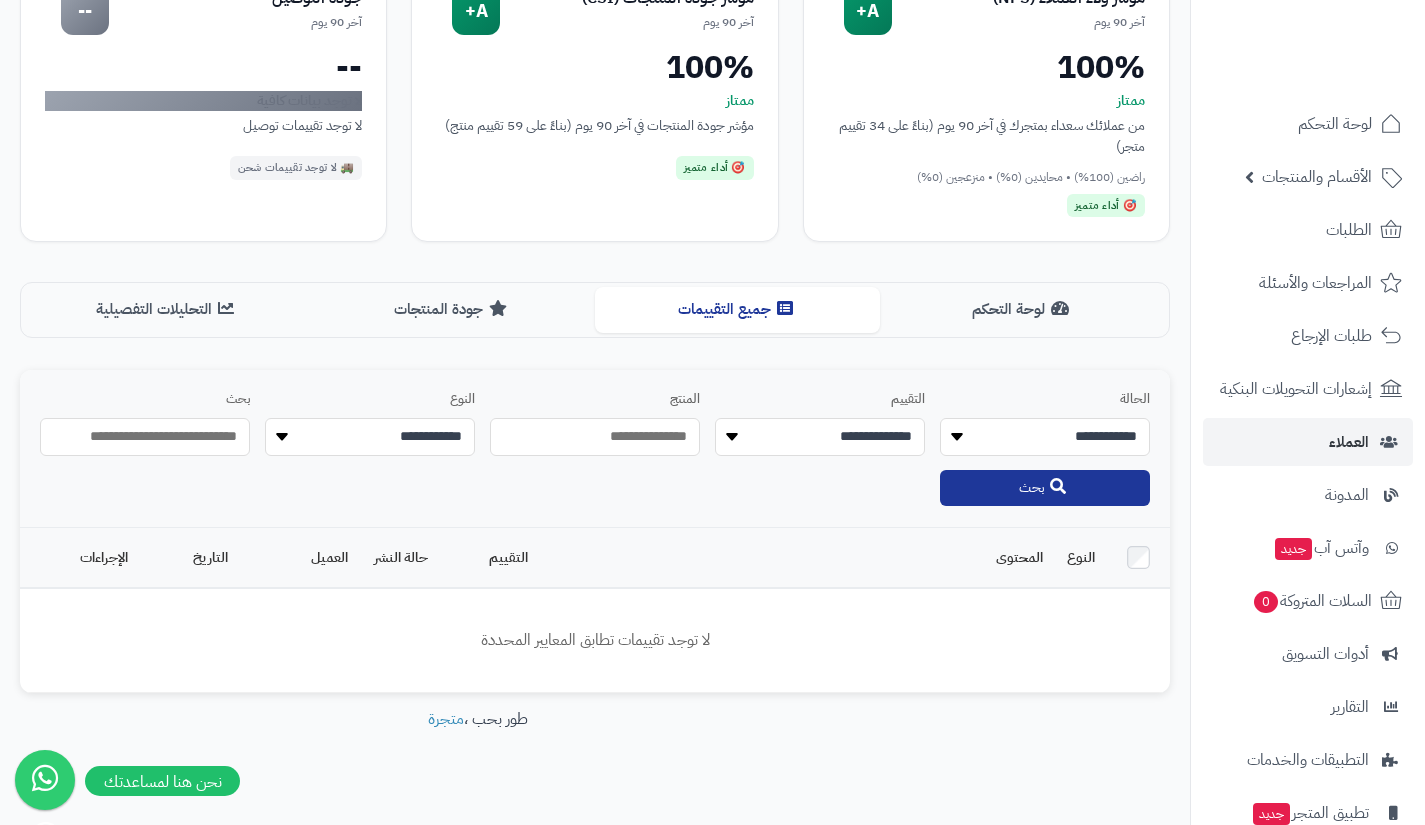 click on "بحث" at bounding box center (1045, 488) 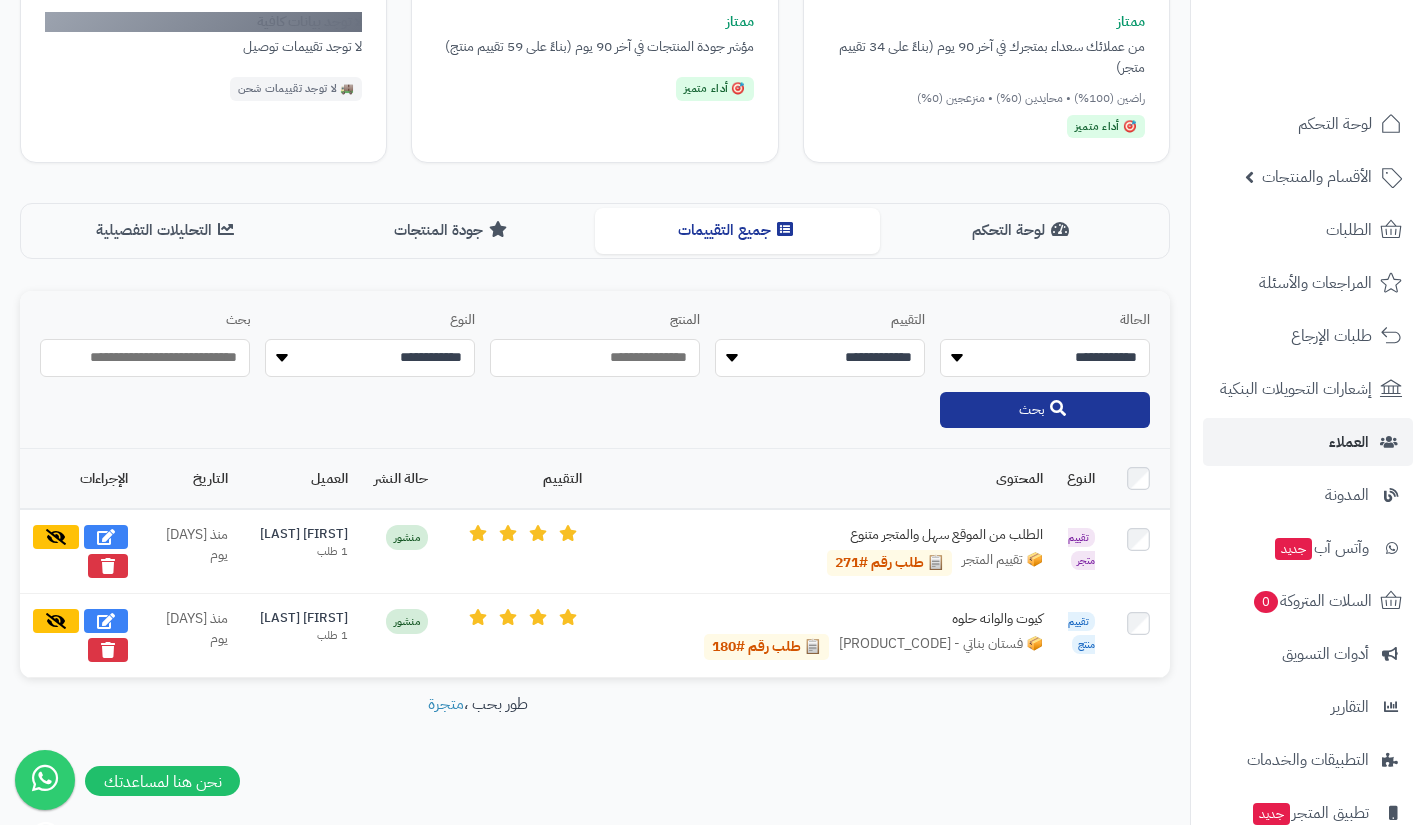 scroll, scrollTop: 337, scrollLeft: 0, axis: vertical 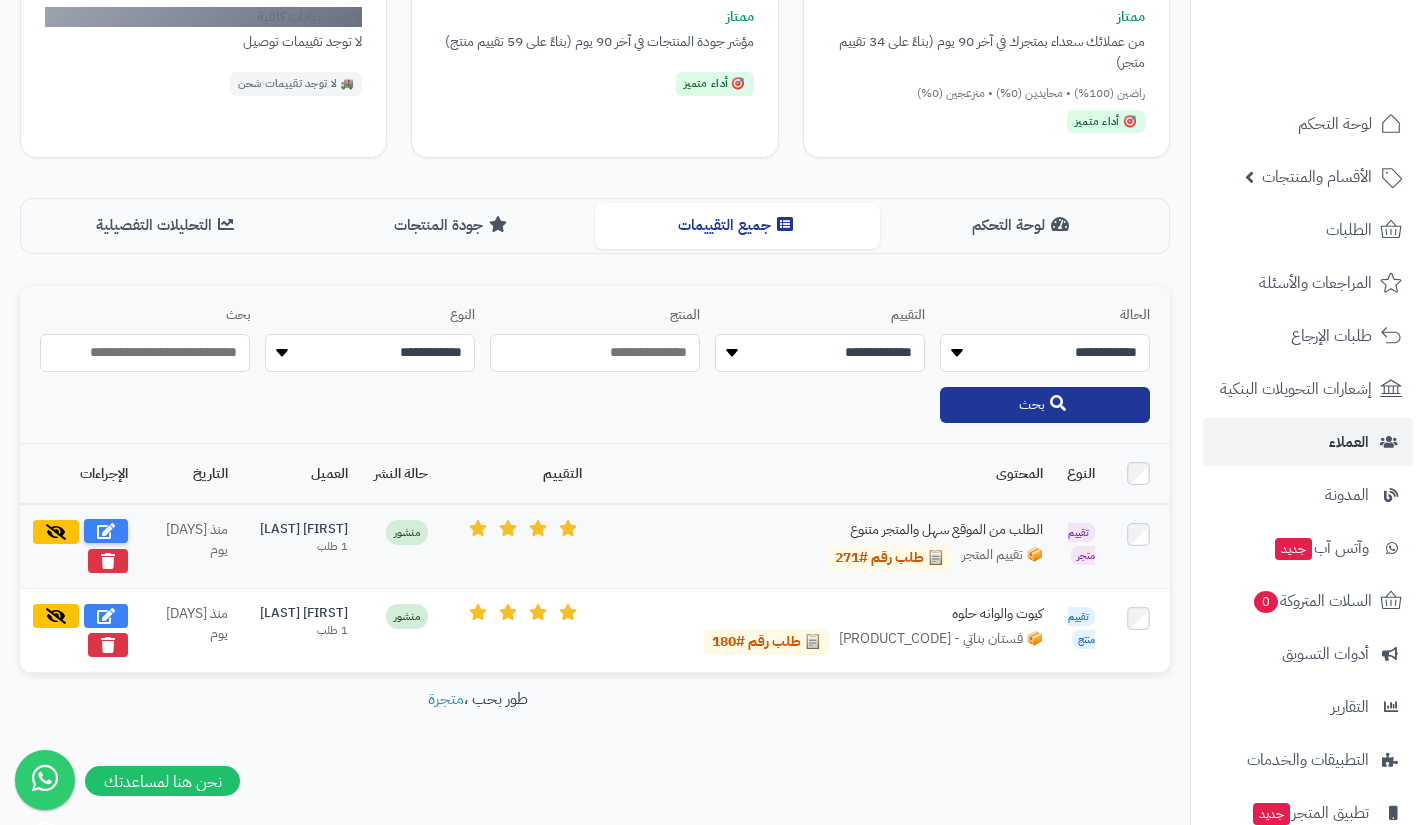 click at bounding box center (106, 531) 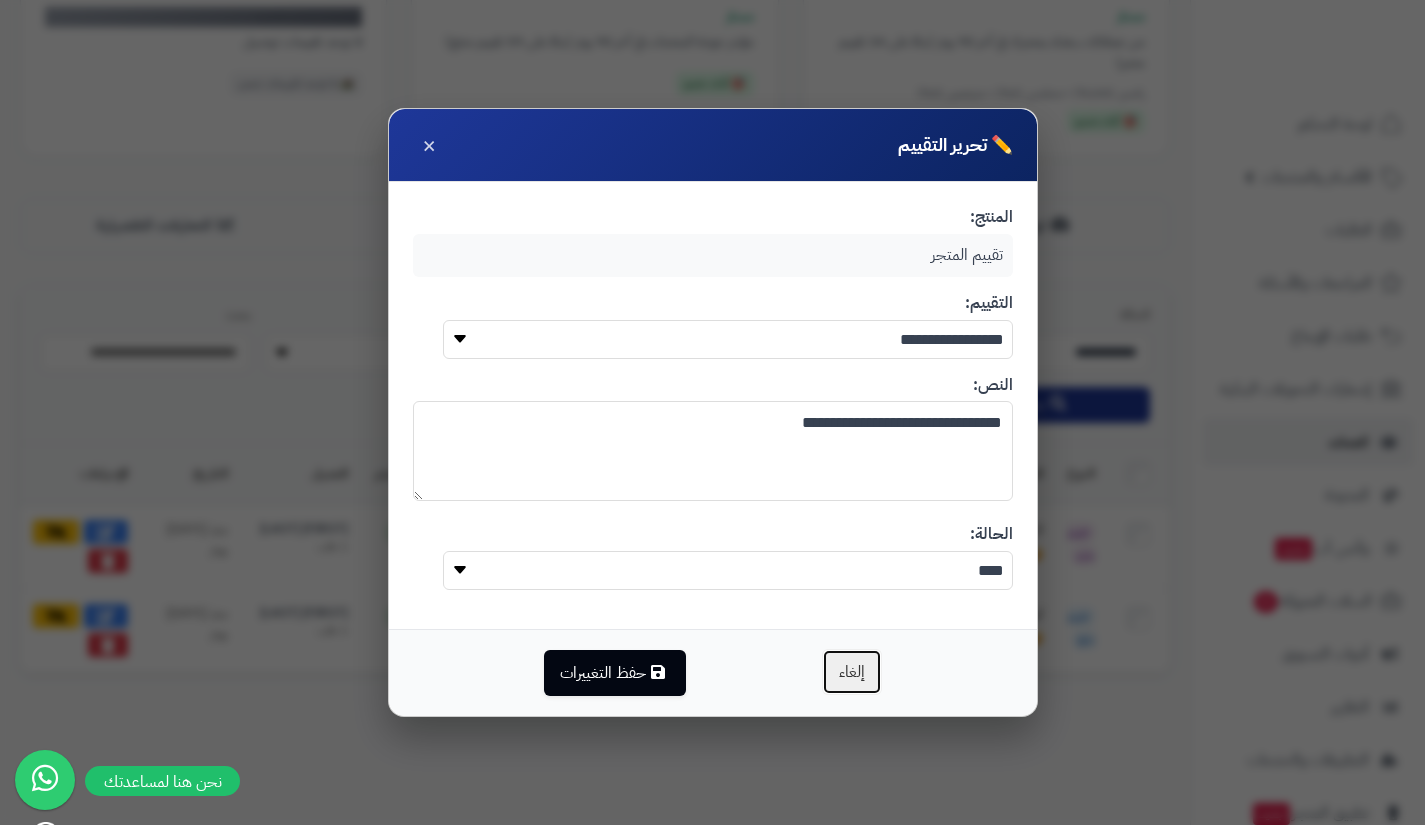click on "إلغاء" at bounding box center (852, 672) 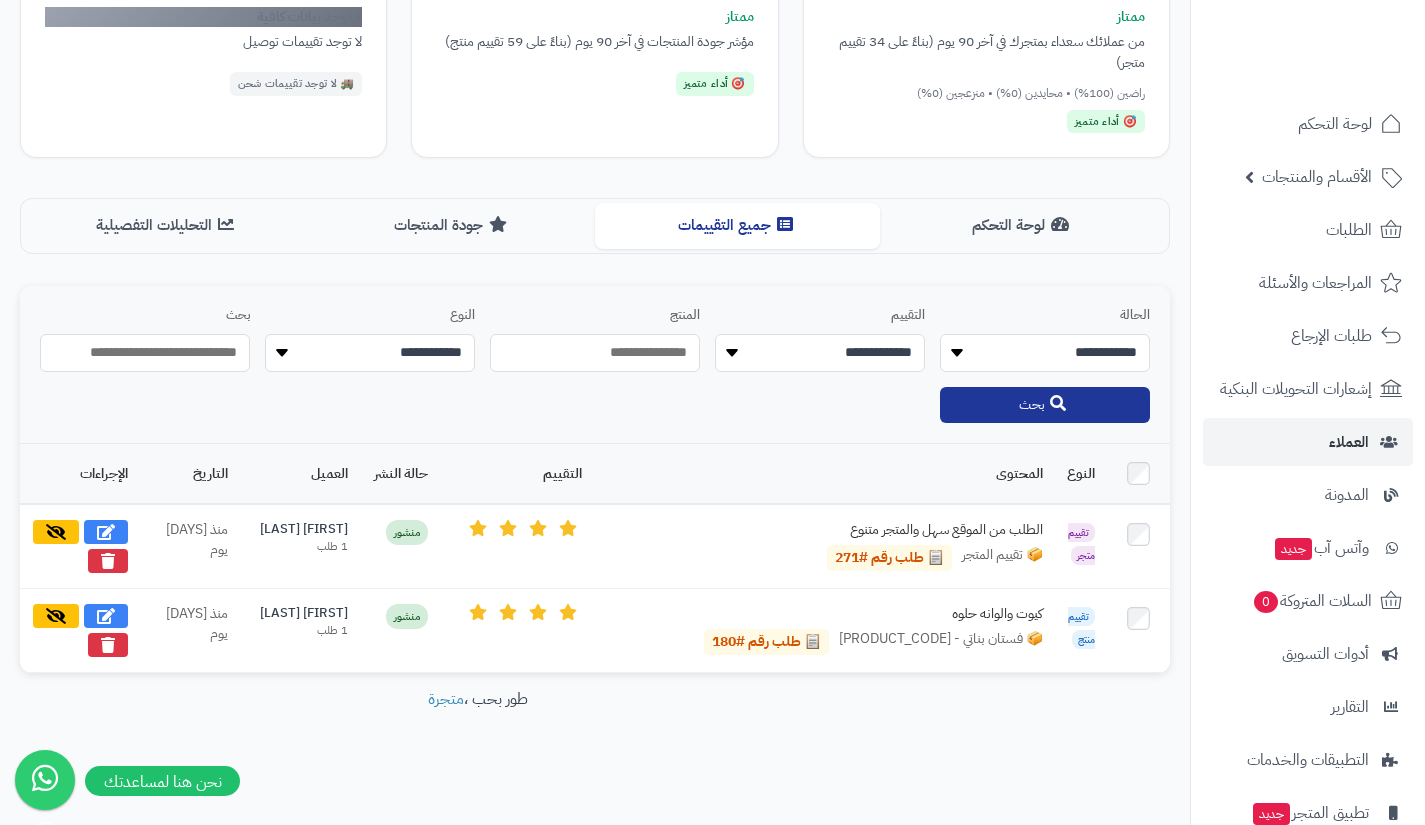 click on "**********" at bounding box center [820, 353] 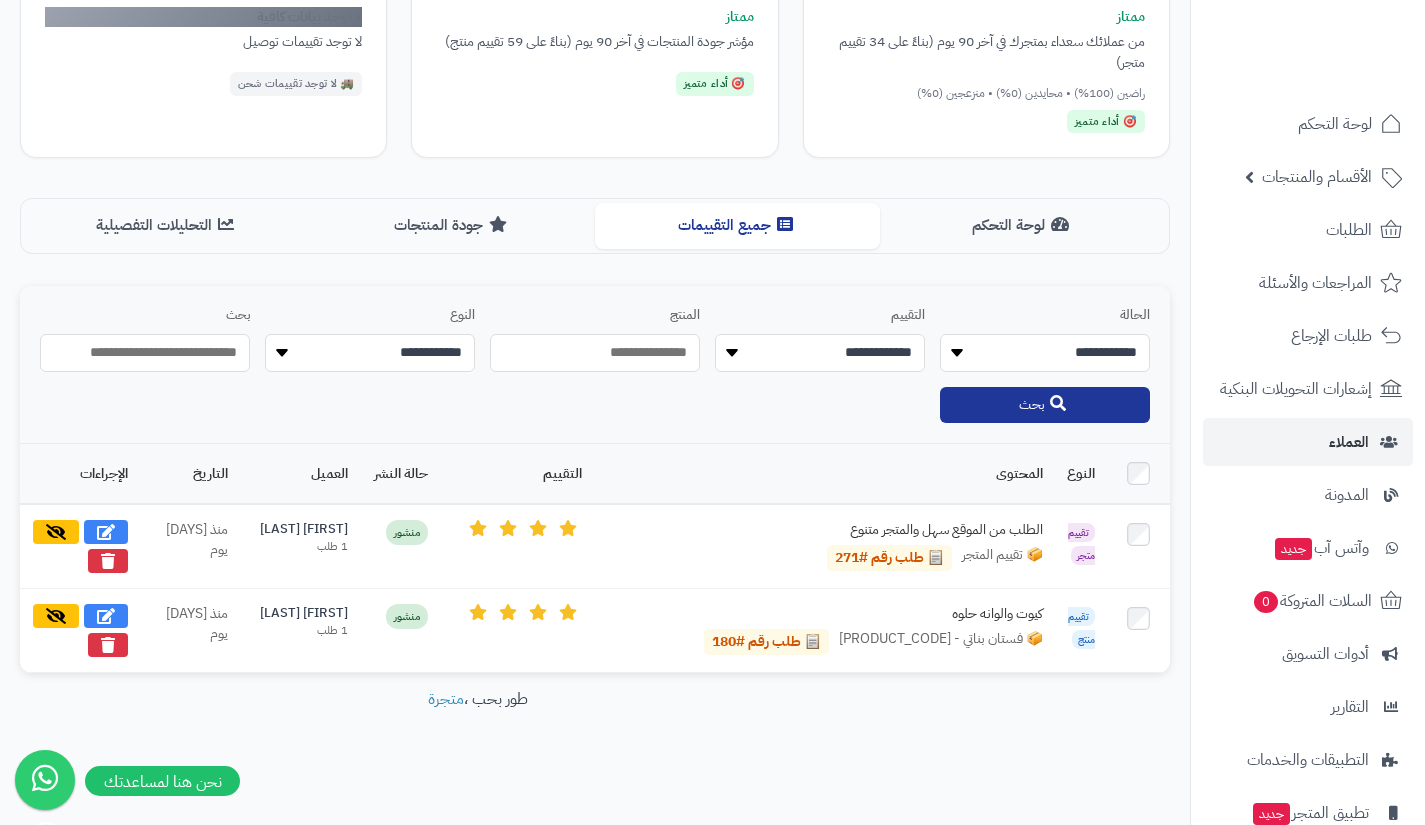select on "*" 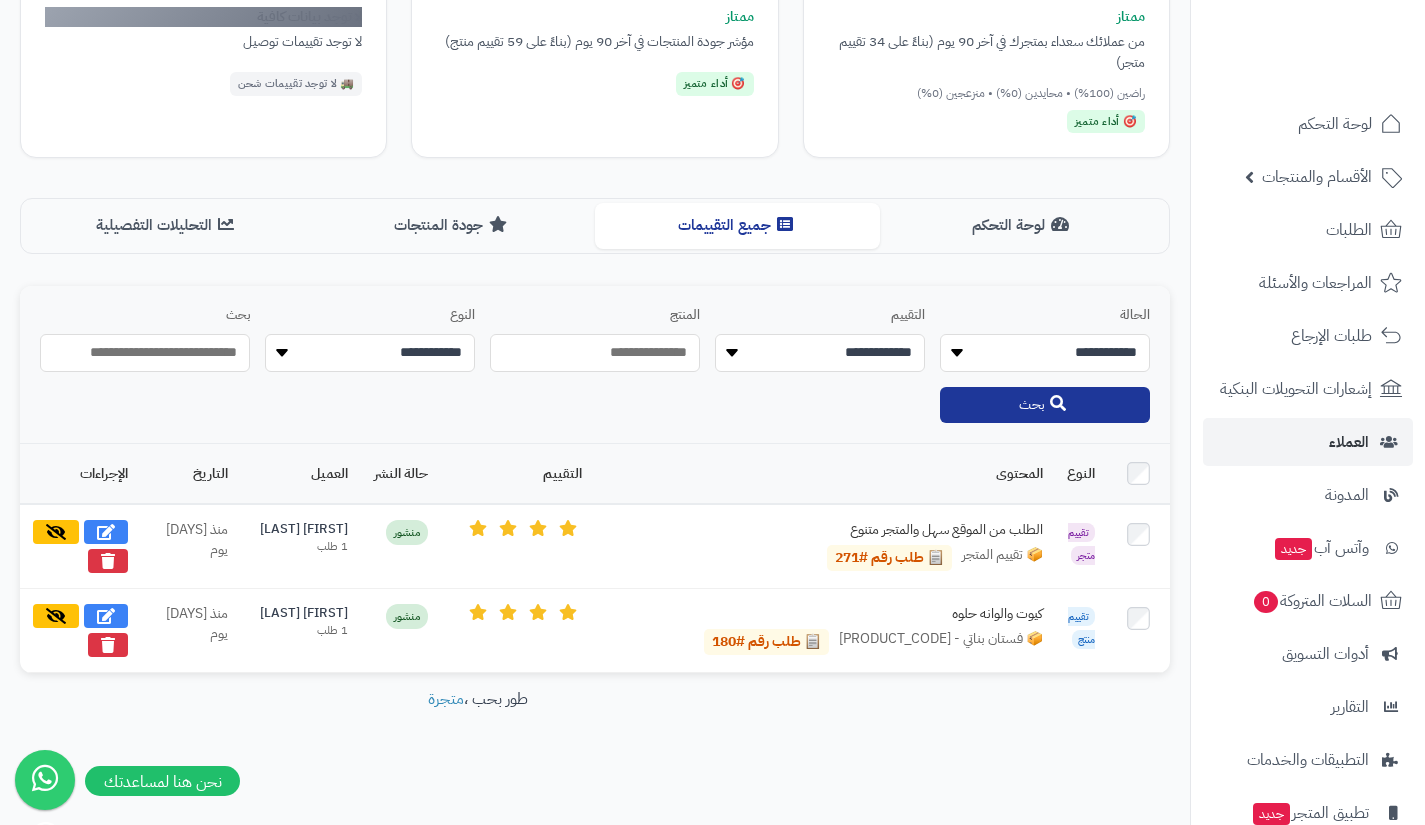 click on "**********" at bounding box center [820, 353] 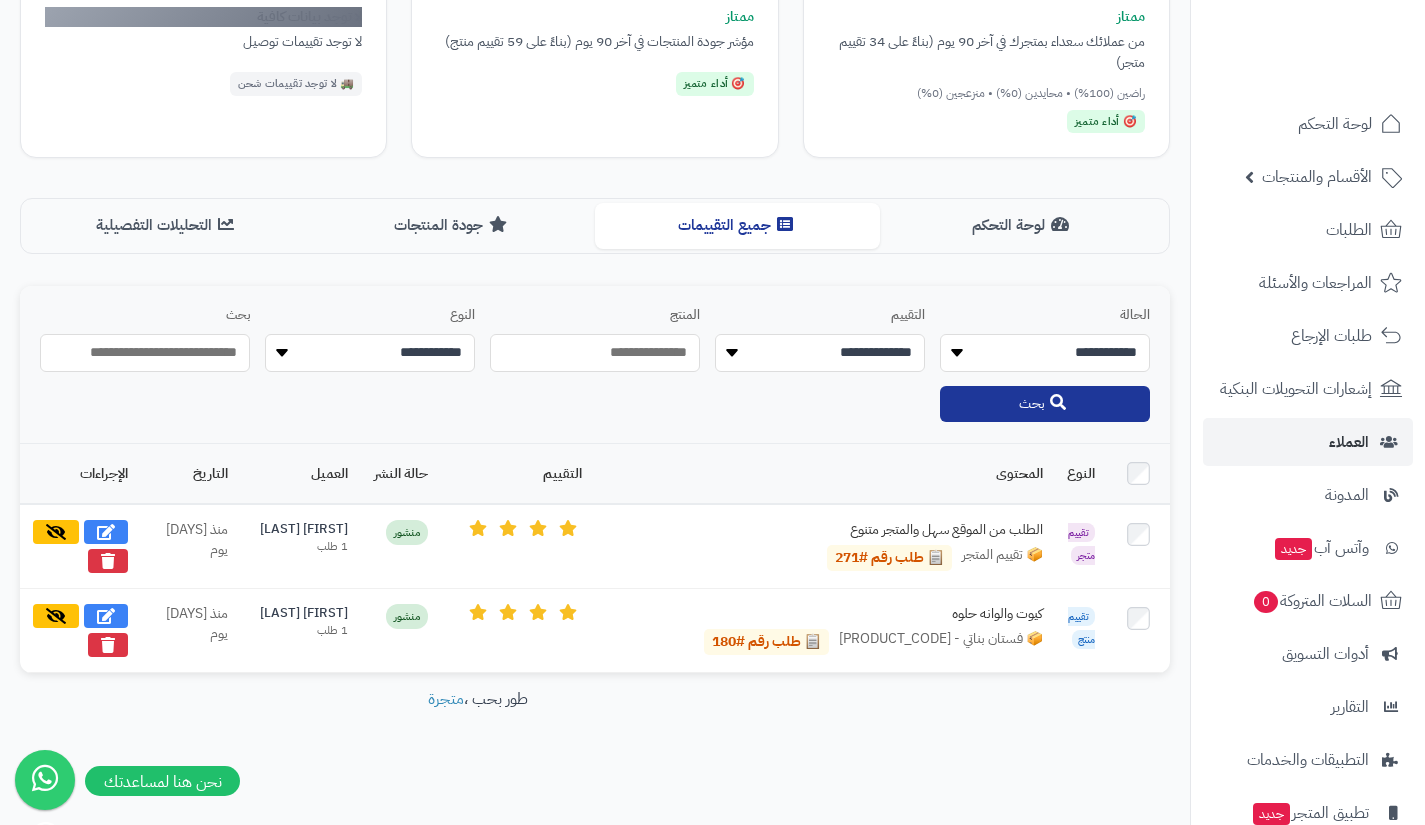 click on "بحث" at bounding box center (1045, 404) 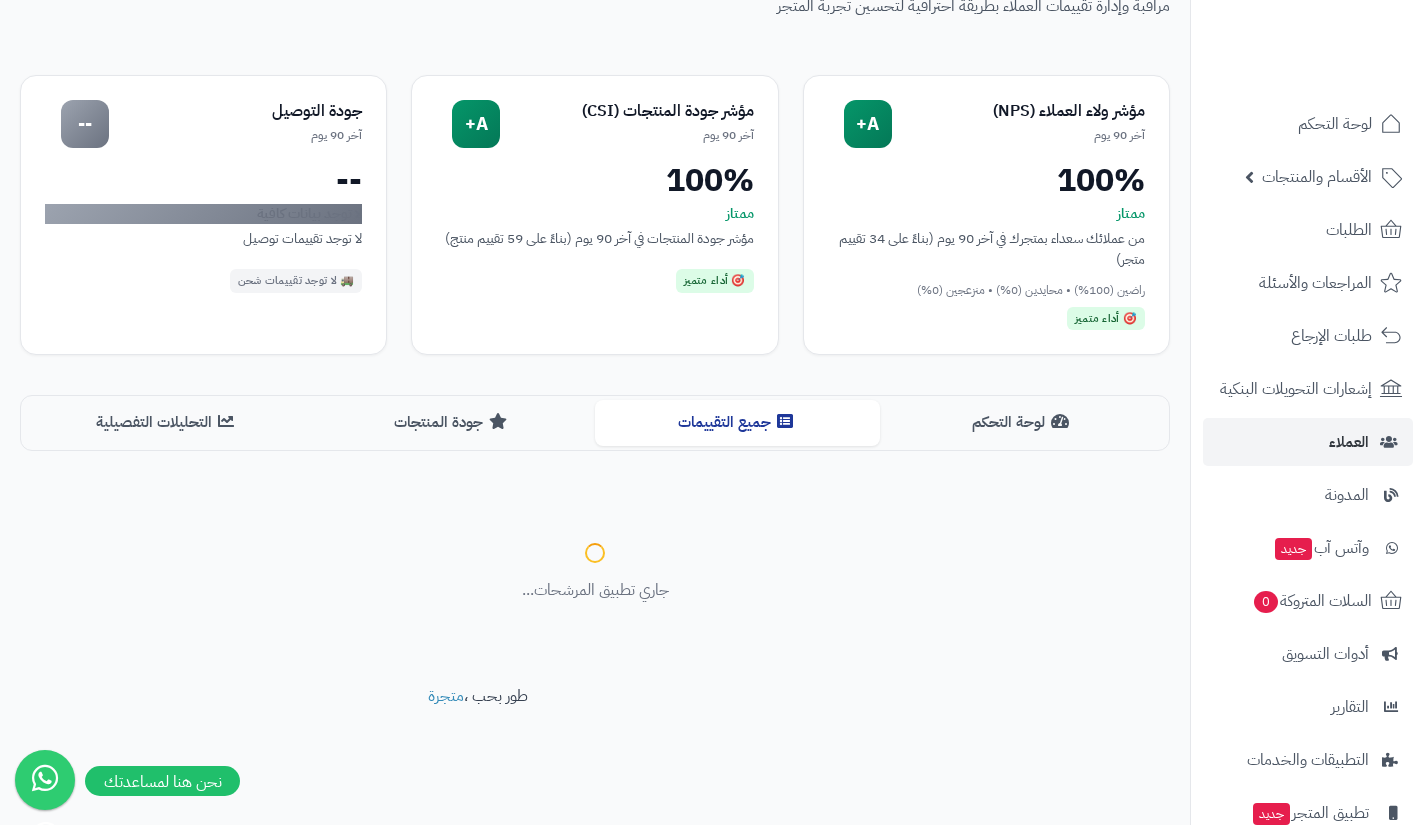 scroll, scrollTop: 253, scrollLeft: 0, axis: vertical 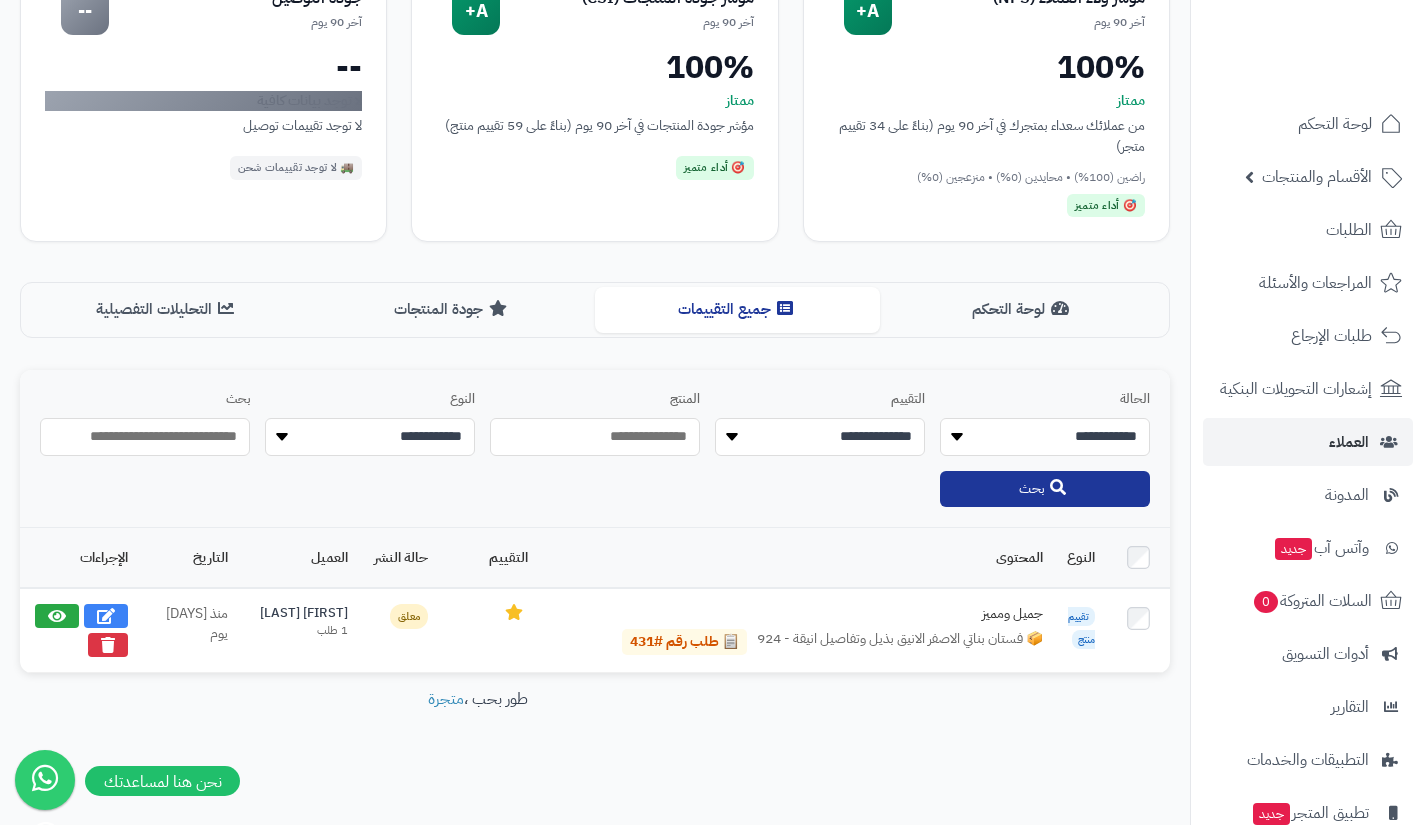 click on "**********" at bounding box center (370, 437) 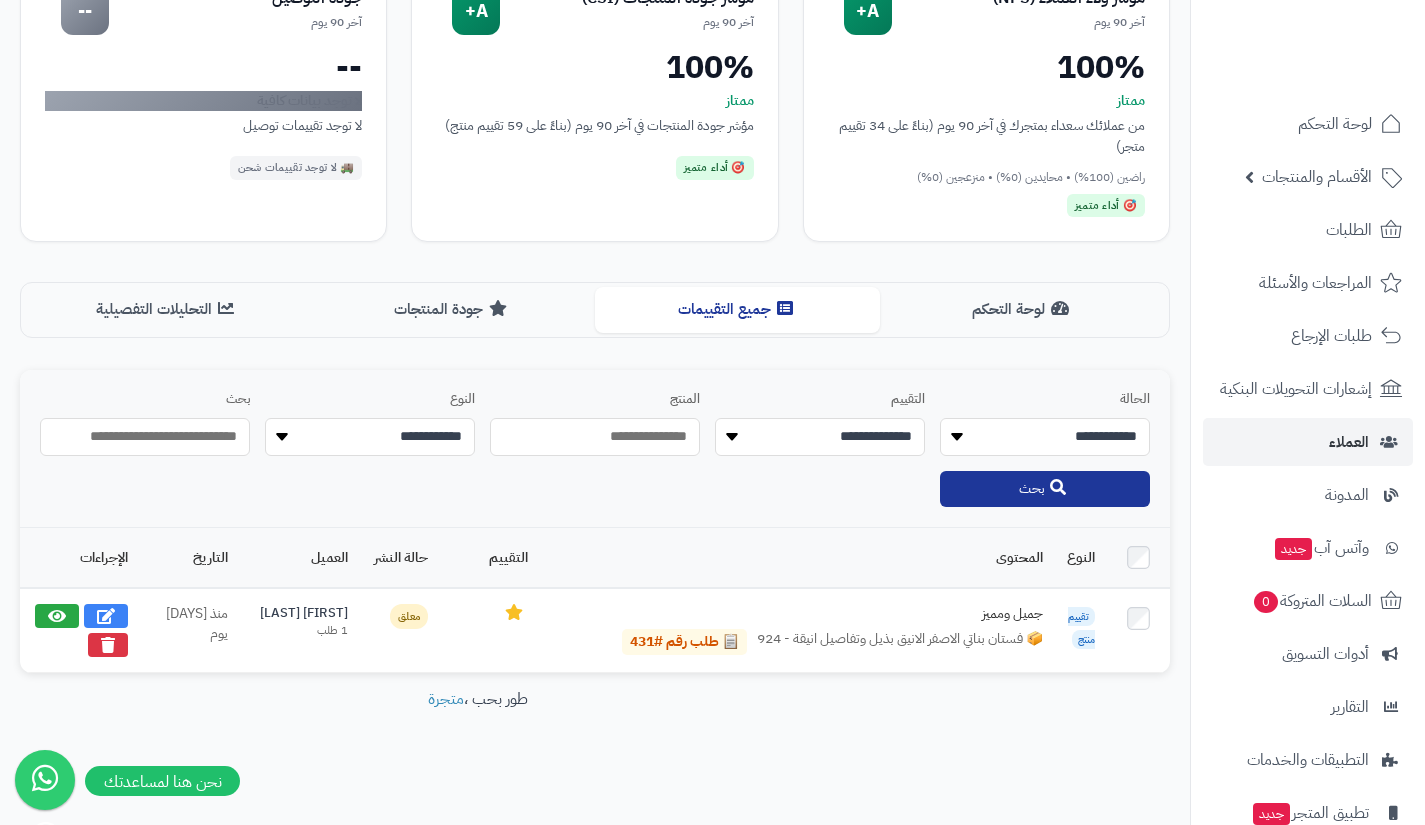 select on "*" 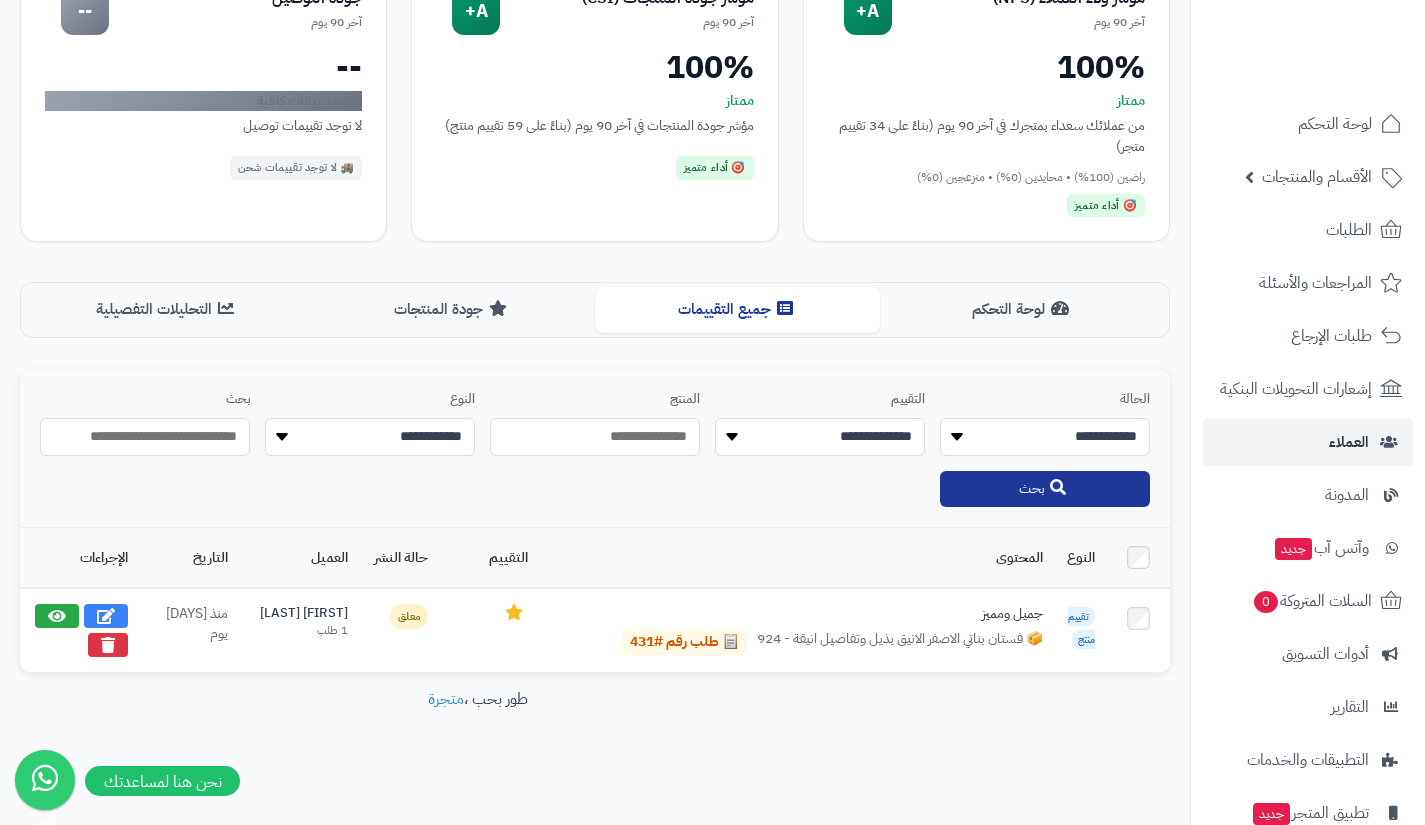 click on "**********" at bounding box center [820, 437] 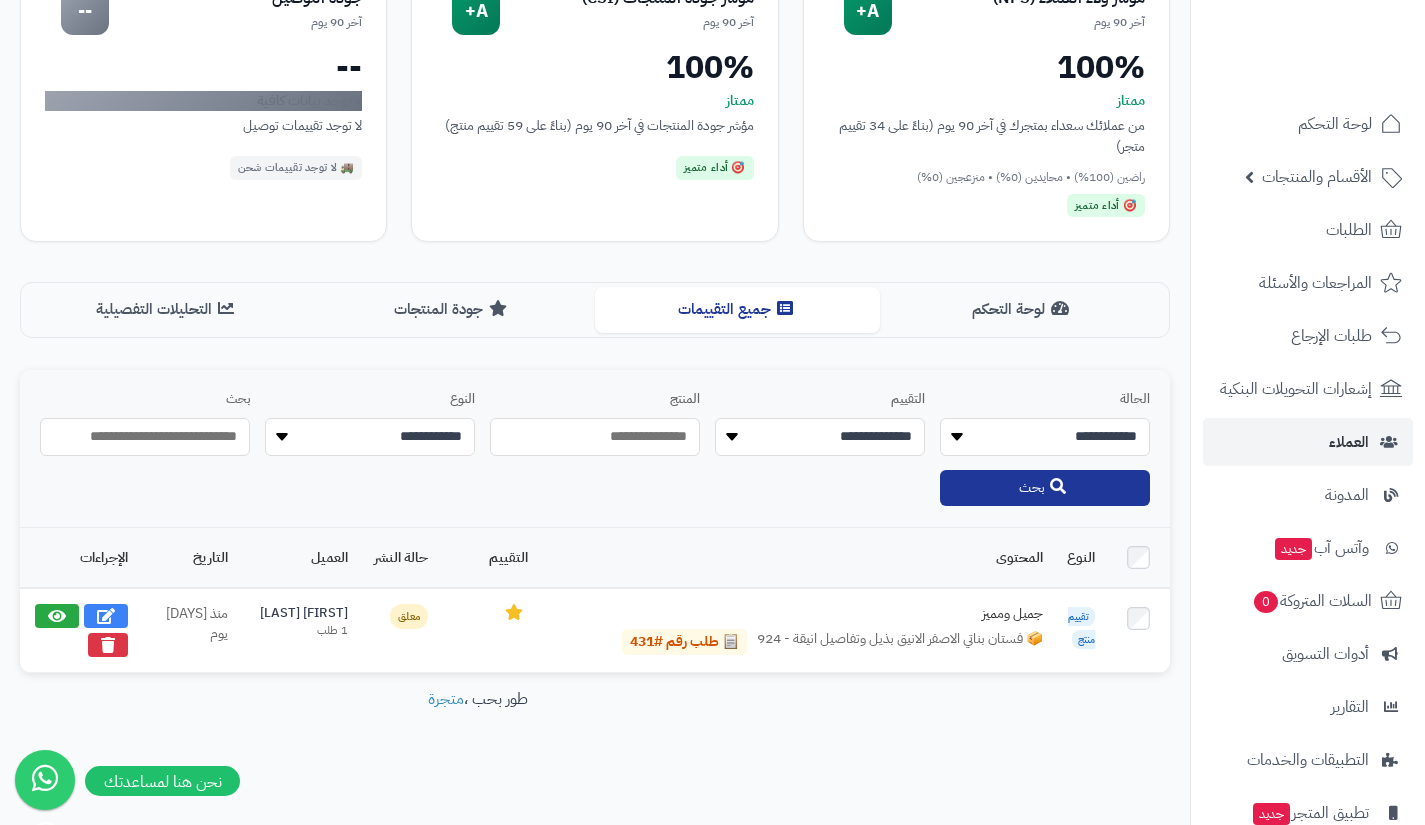 click on "بحث" at bounding box center [1045, 488] 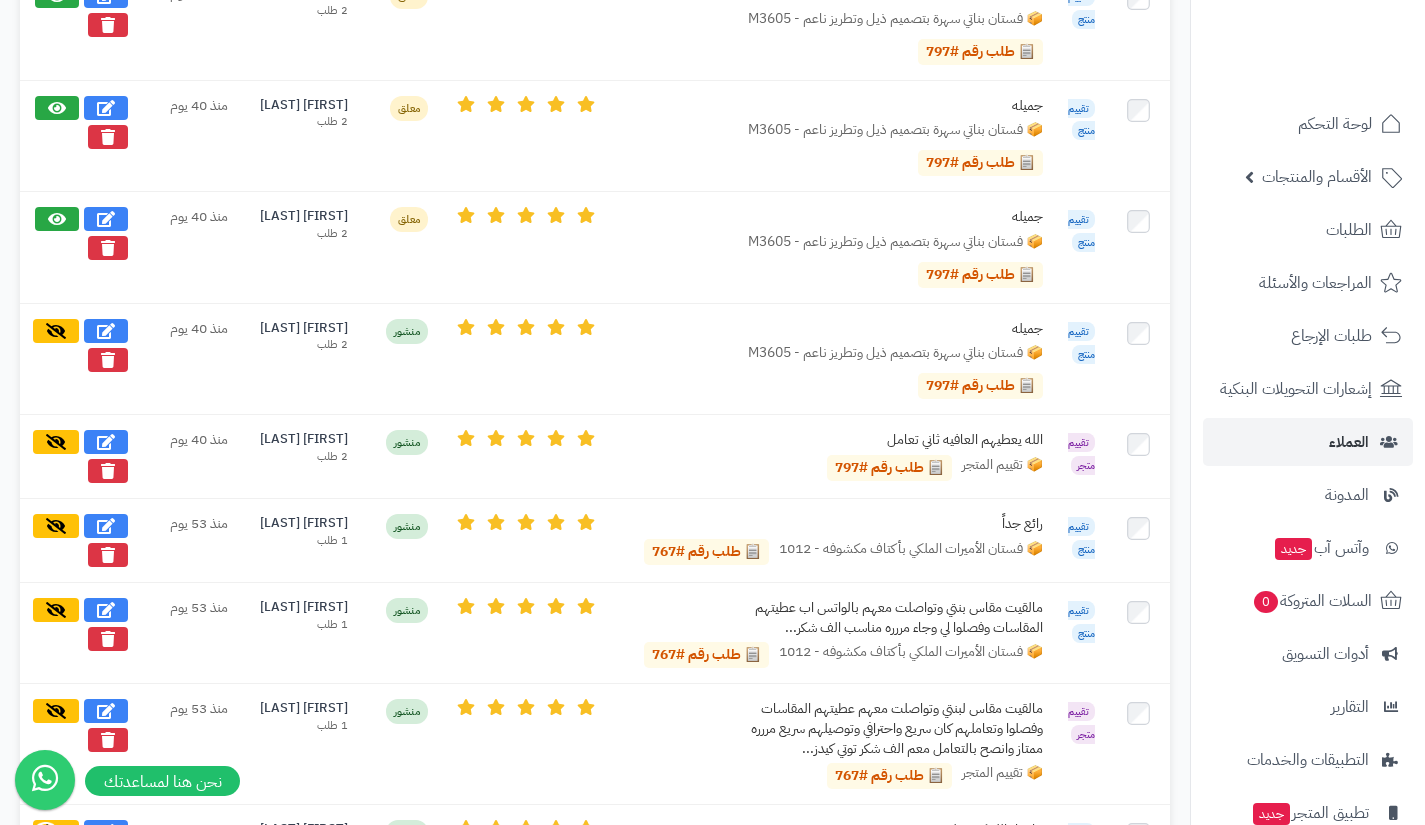 scroll, scrollTop: 2287, scrollLeft: 0, axis: vertical 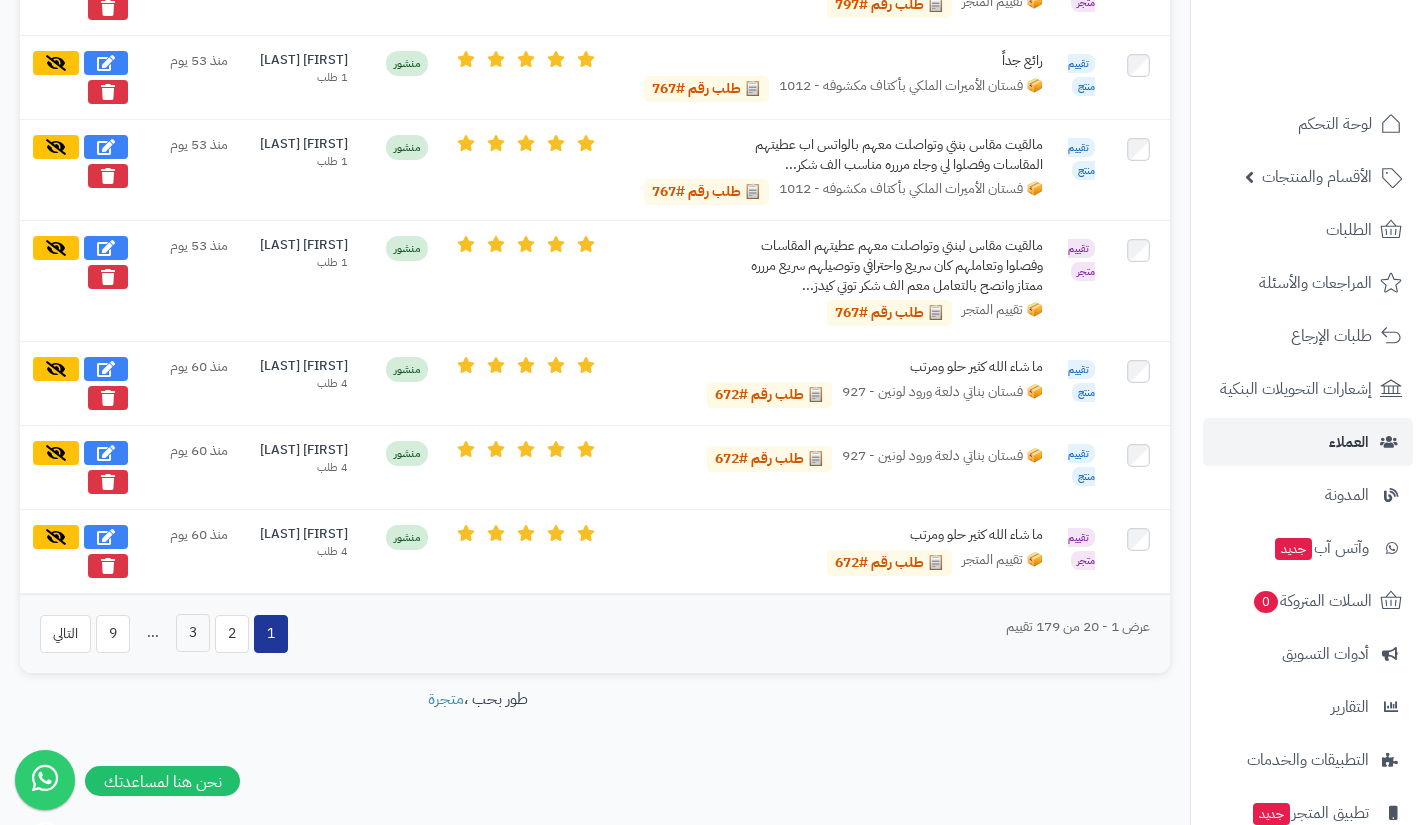 click on "3" at bounding box center (193, 633) 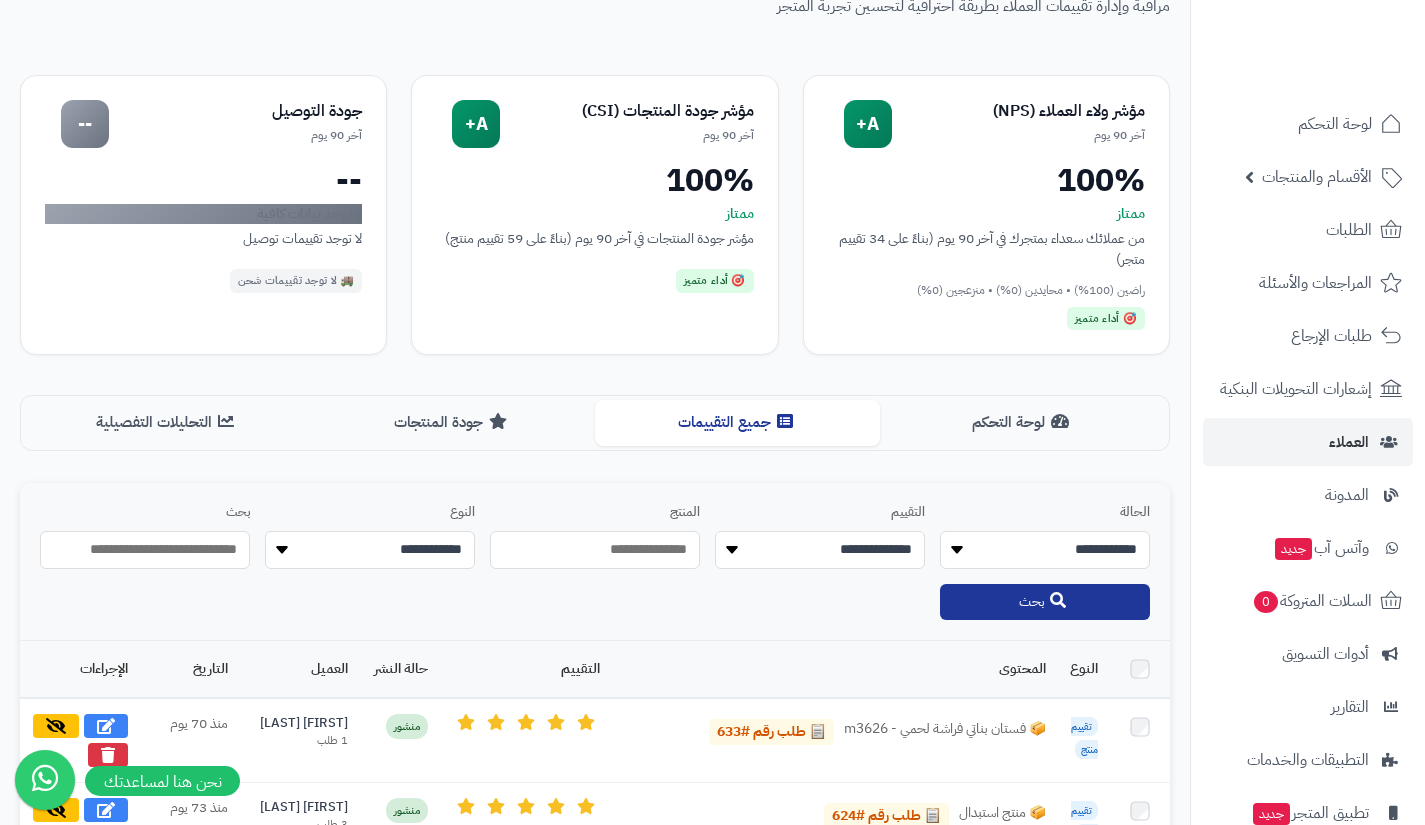 scroll, scrollTop: 1968, scrollLeft: 0, axis: vertical 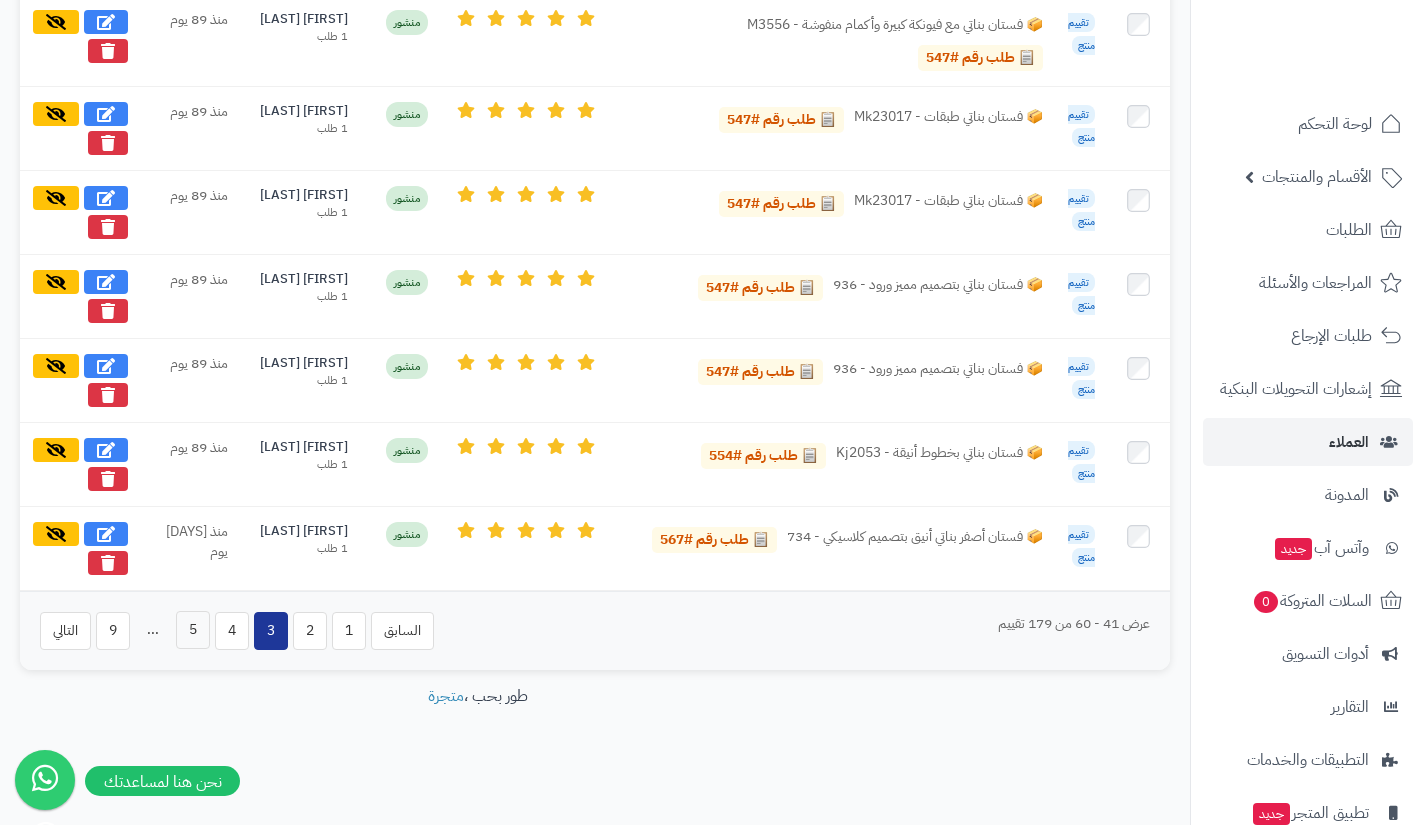 click on "5" at bounding box center [193, 630] 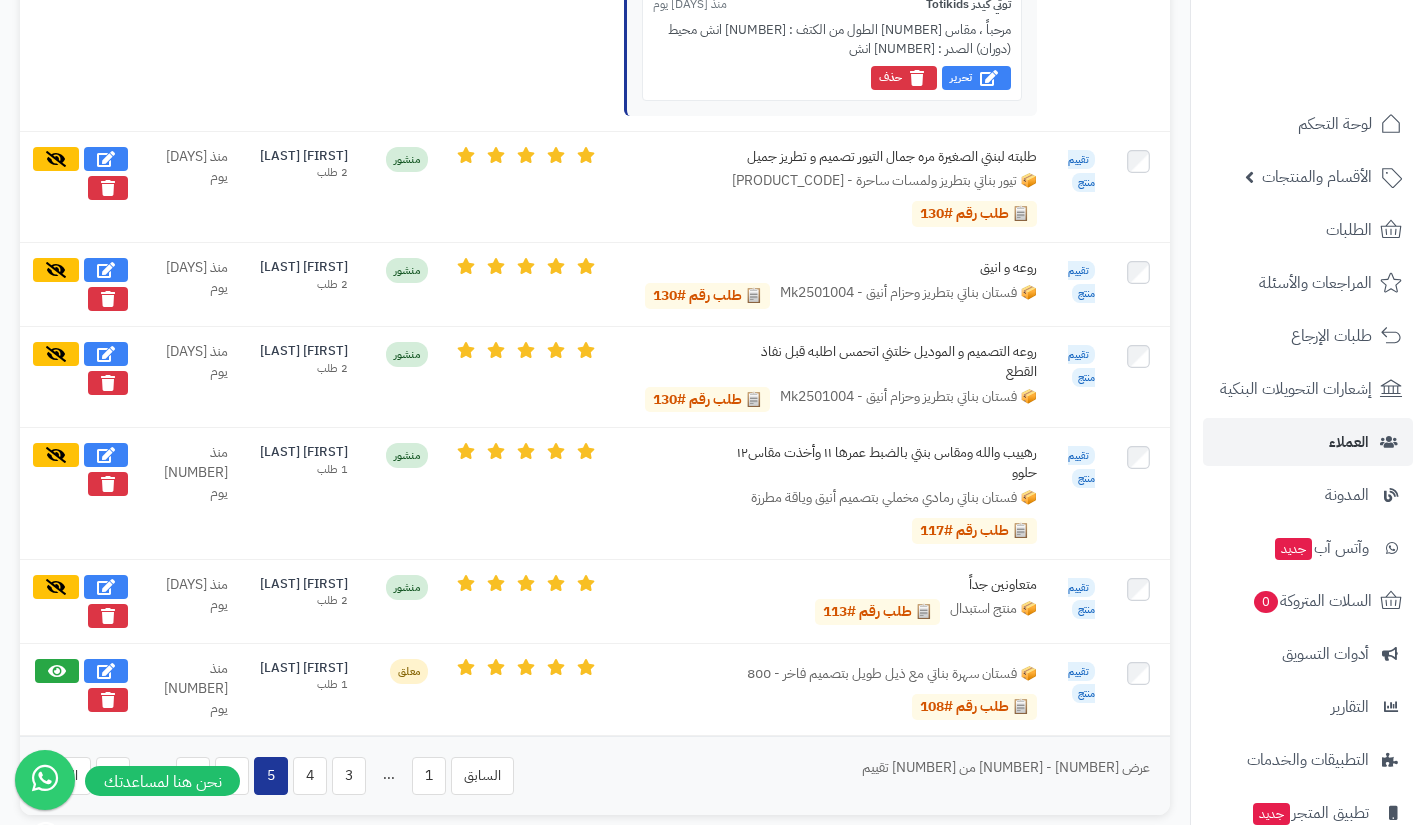 scroll, scrollTop: 2674, scrollLeft: 0, axis: vertical 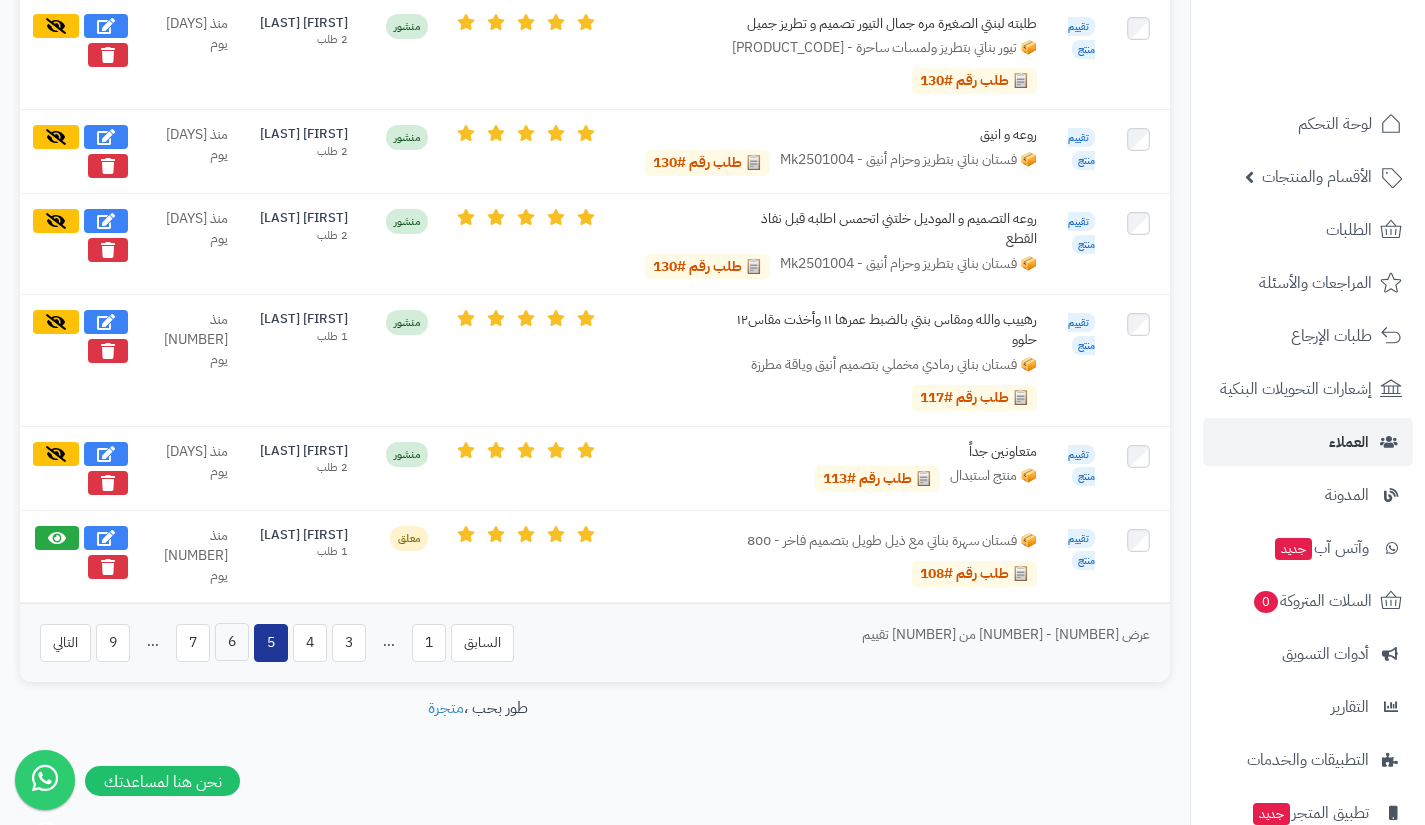 click on "6" at bounding box center (232, 642) 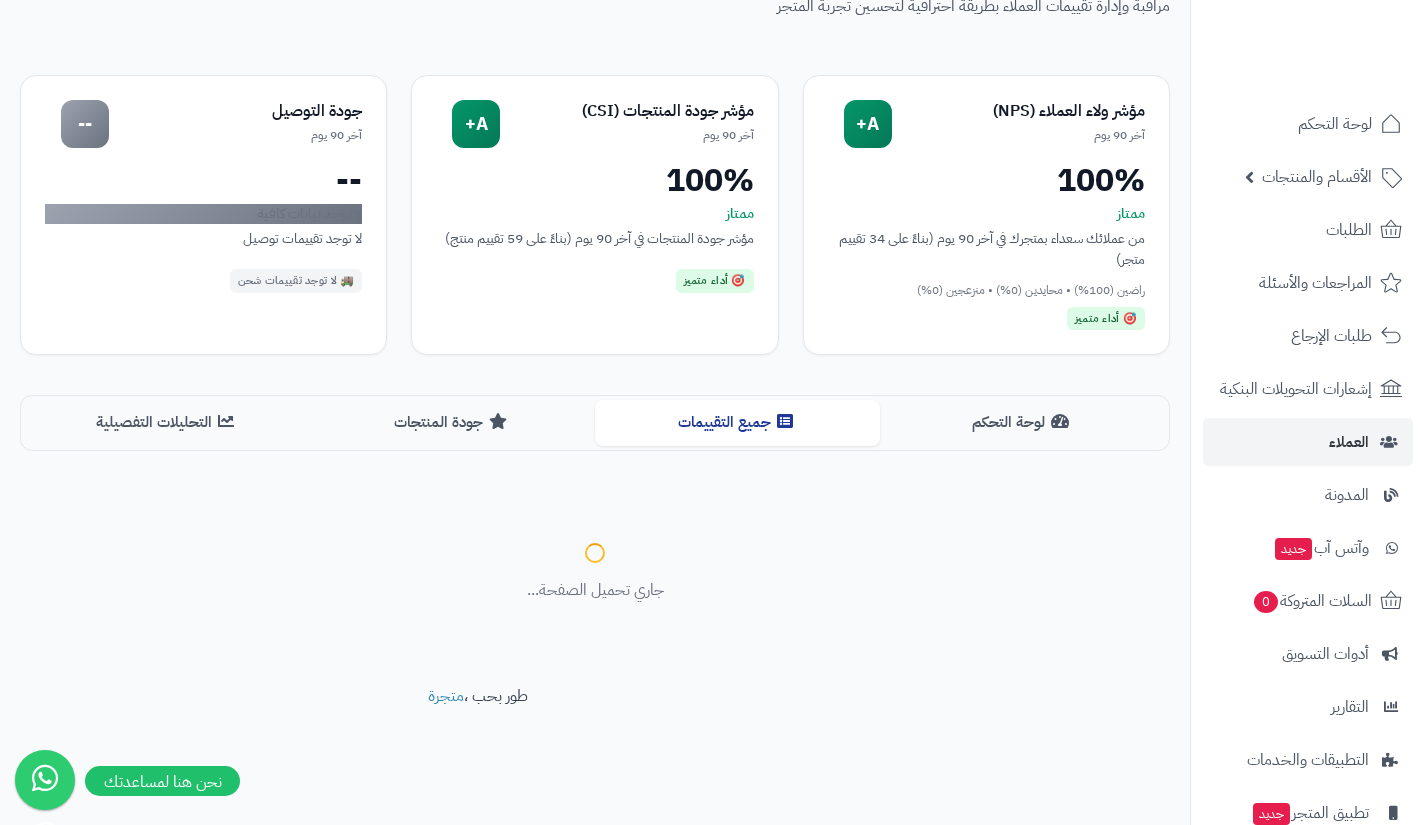 scroll, scrollTop: 536, scrollLeft: 0, axis: vertical 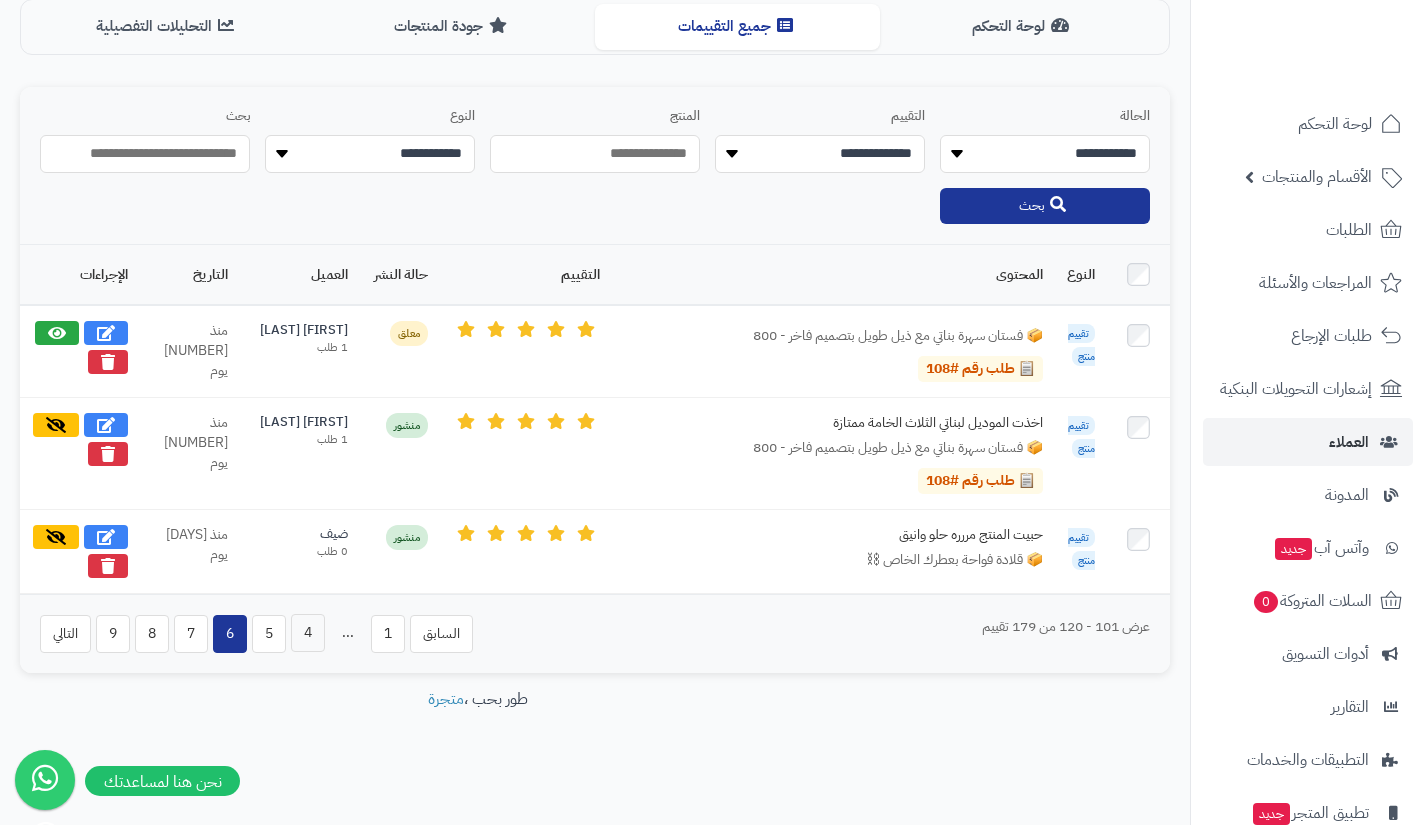 click on "4" at bounding box center [308, 633] 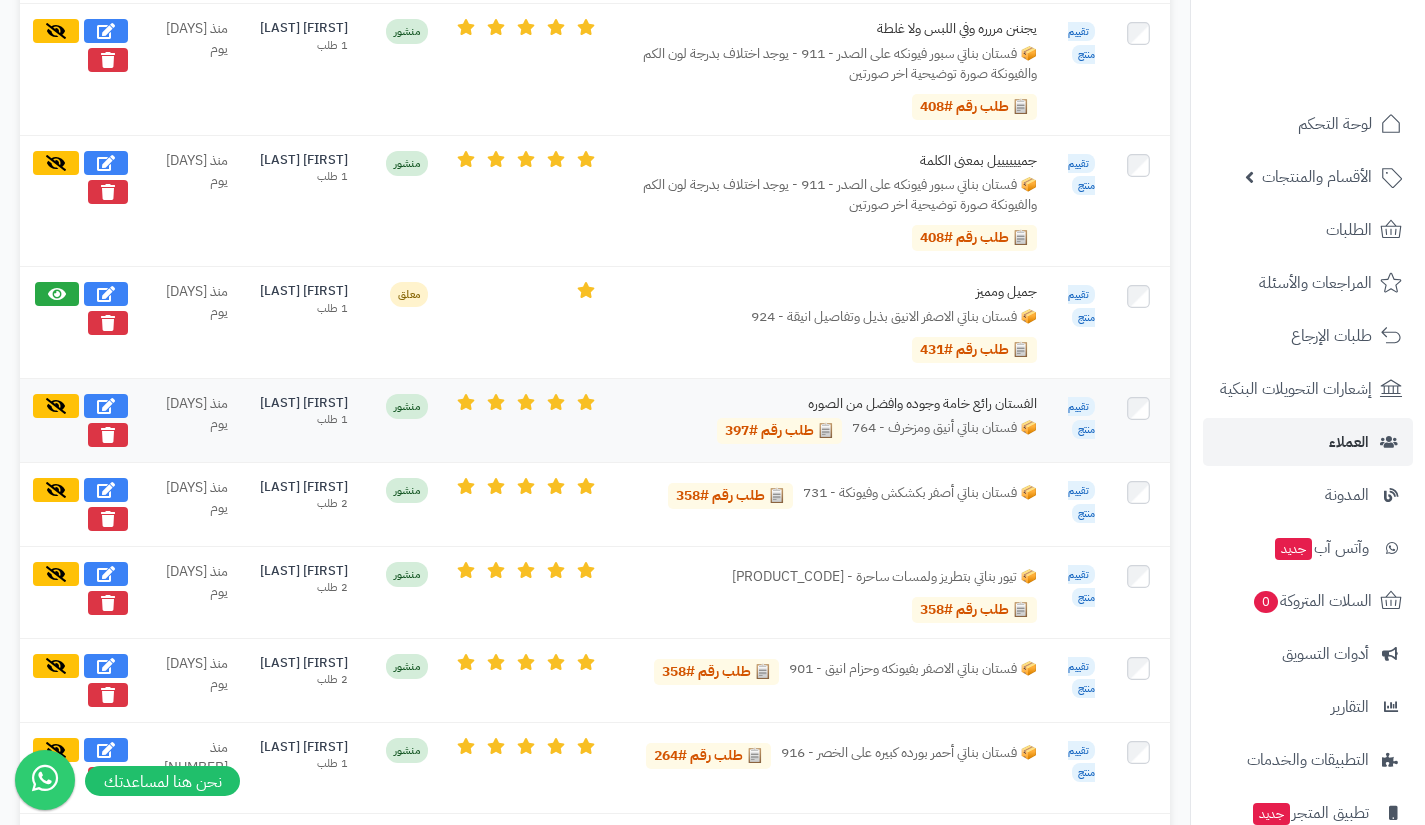 scroll, scrollTop: 1393, scrollLeft: 0, axis: vertical 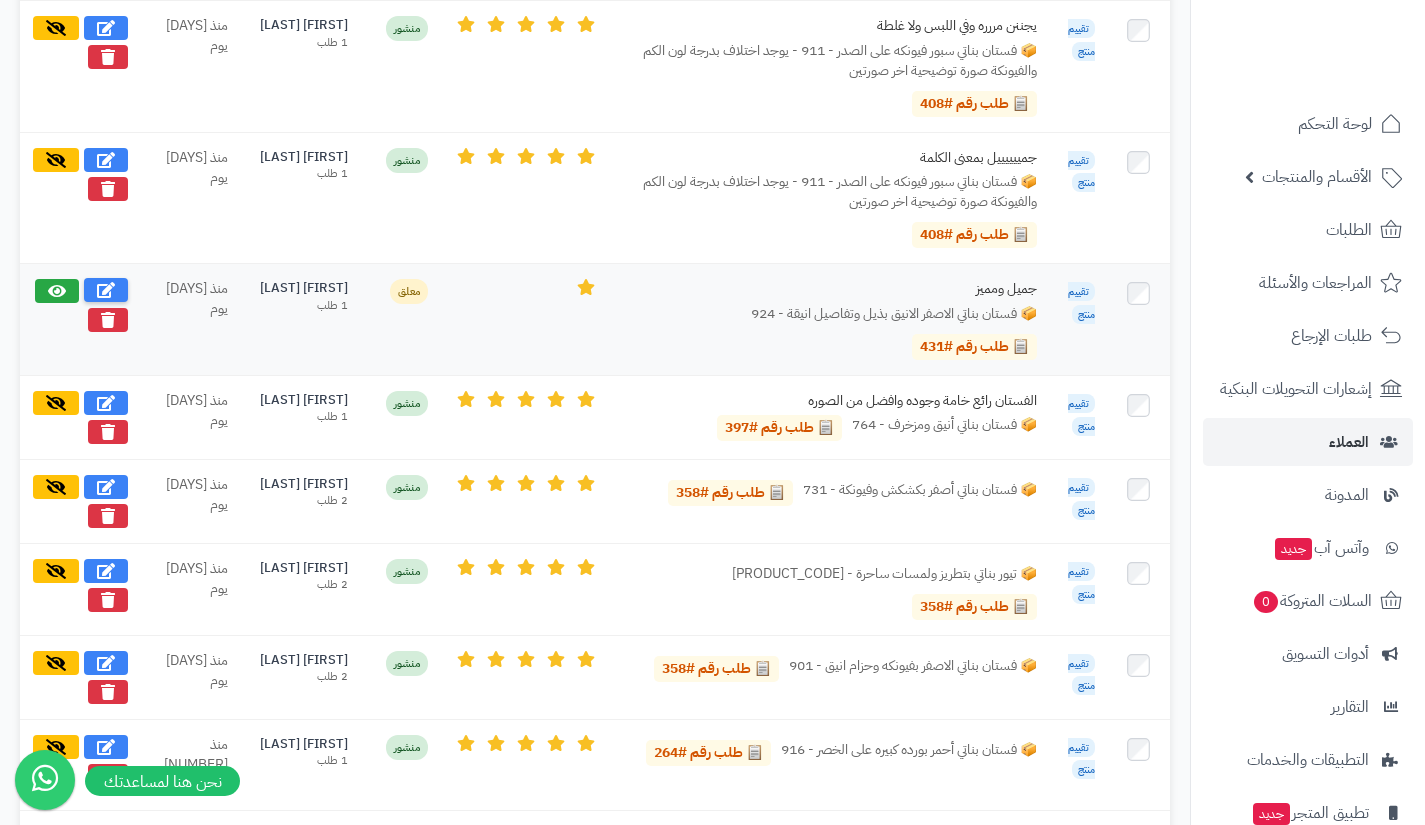 click at bounding box center [106, 290] 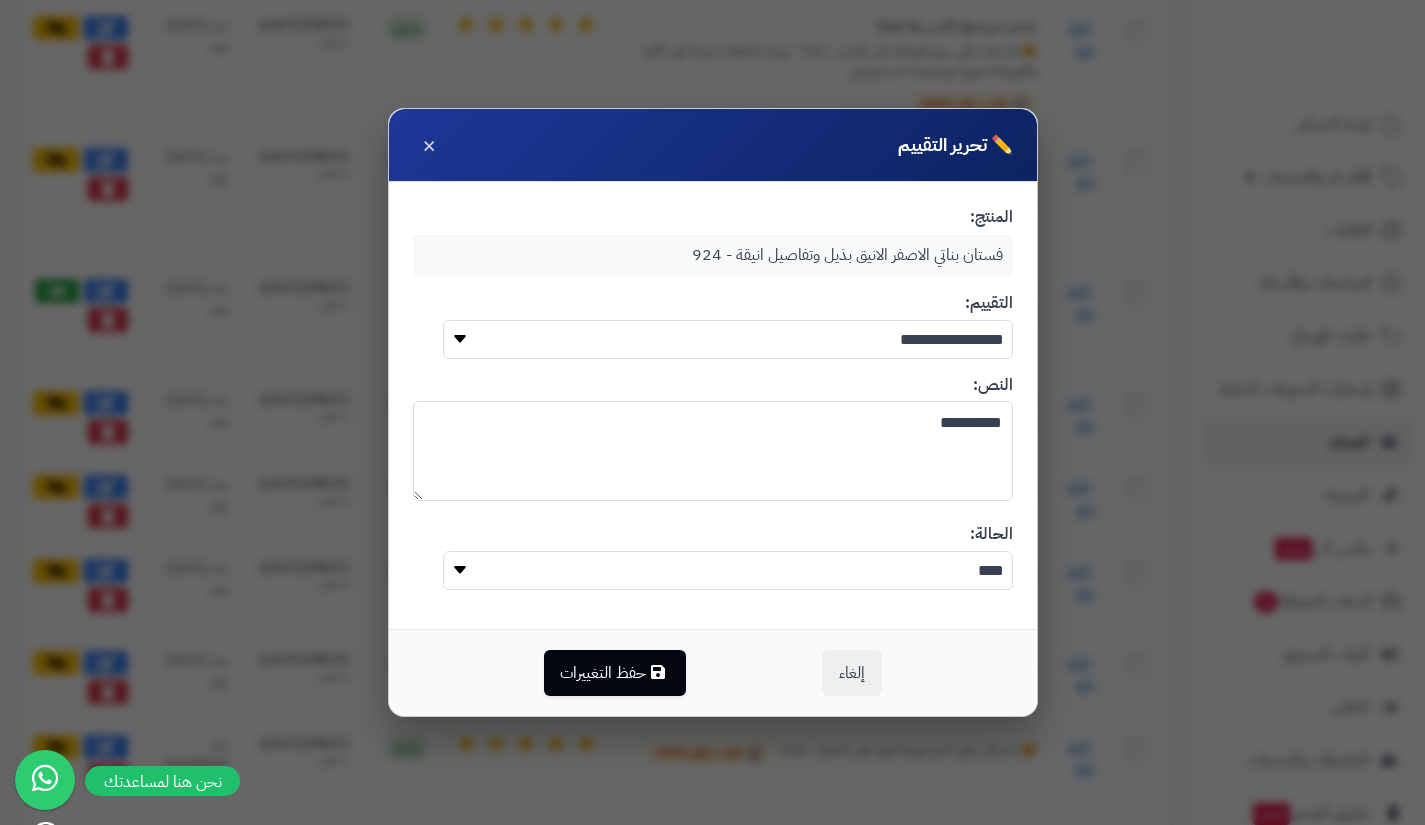 click on "**********" at bounding box center [728, 339] 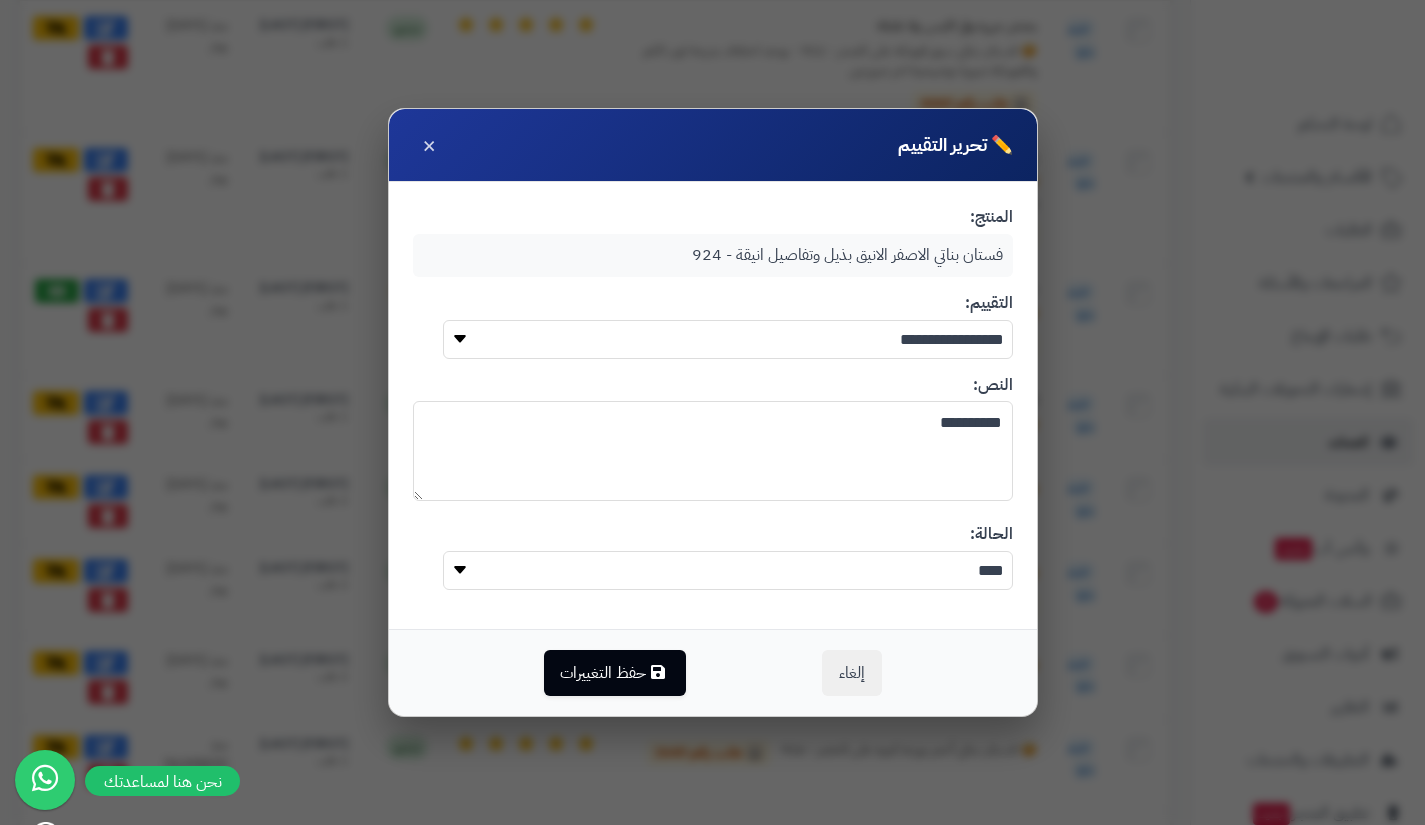 select on "*" 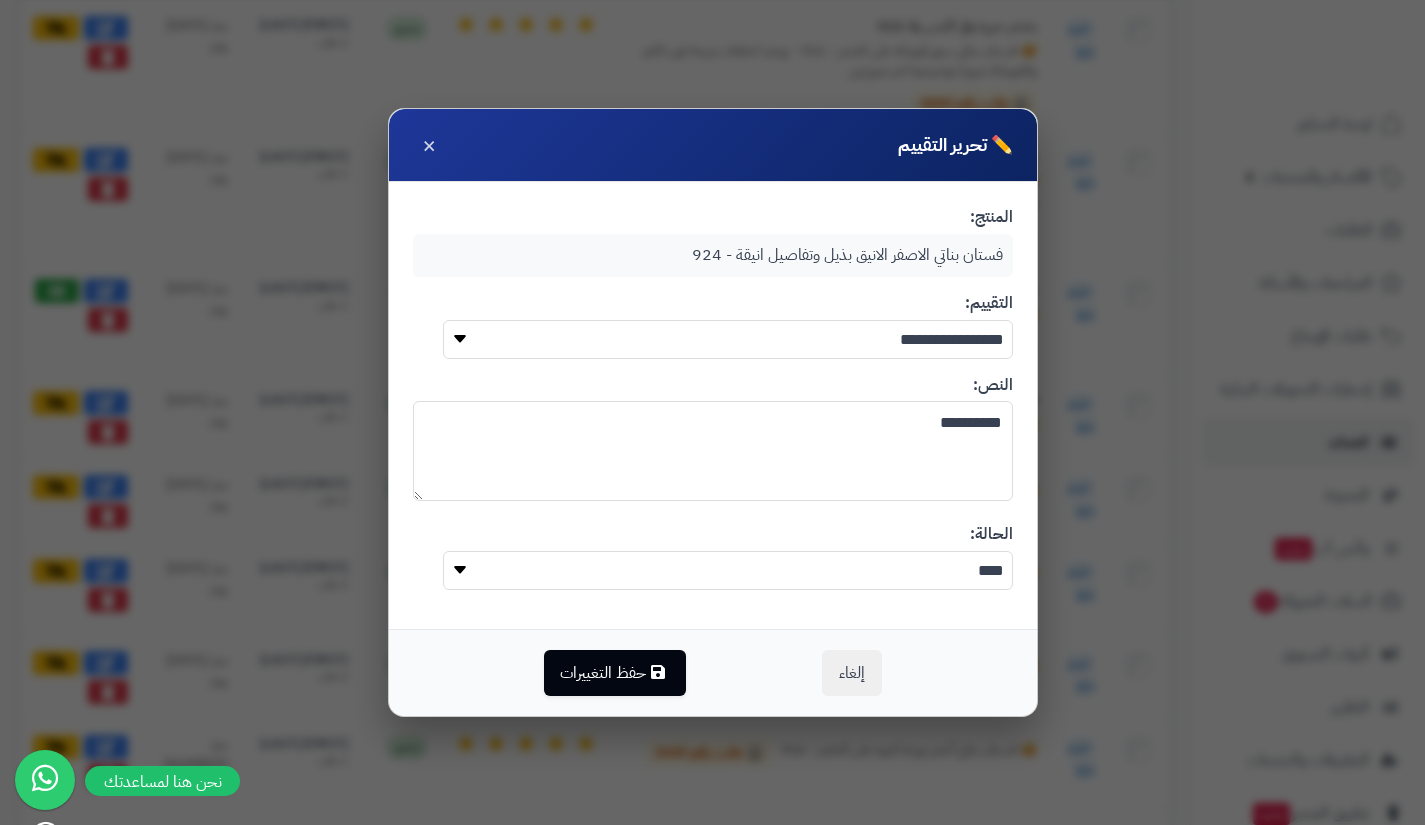 click on "**********" at bounding box center [728, 339] 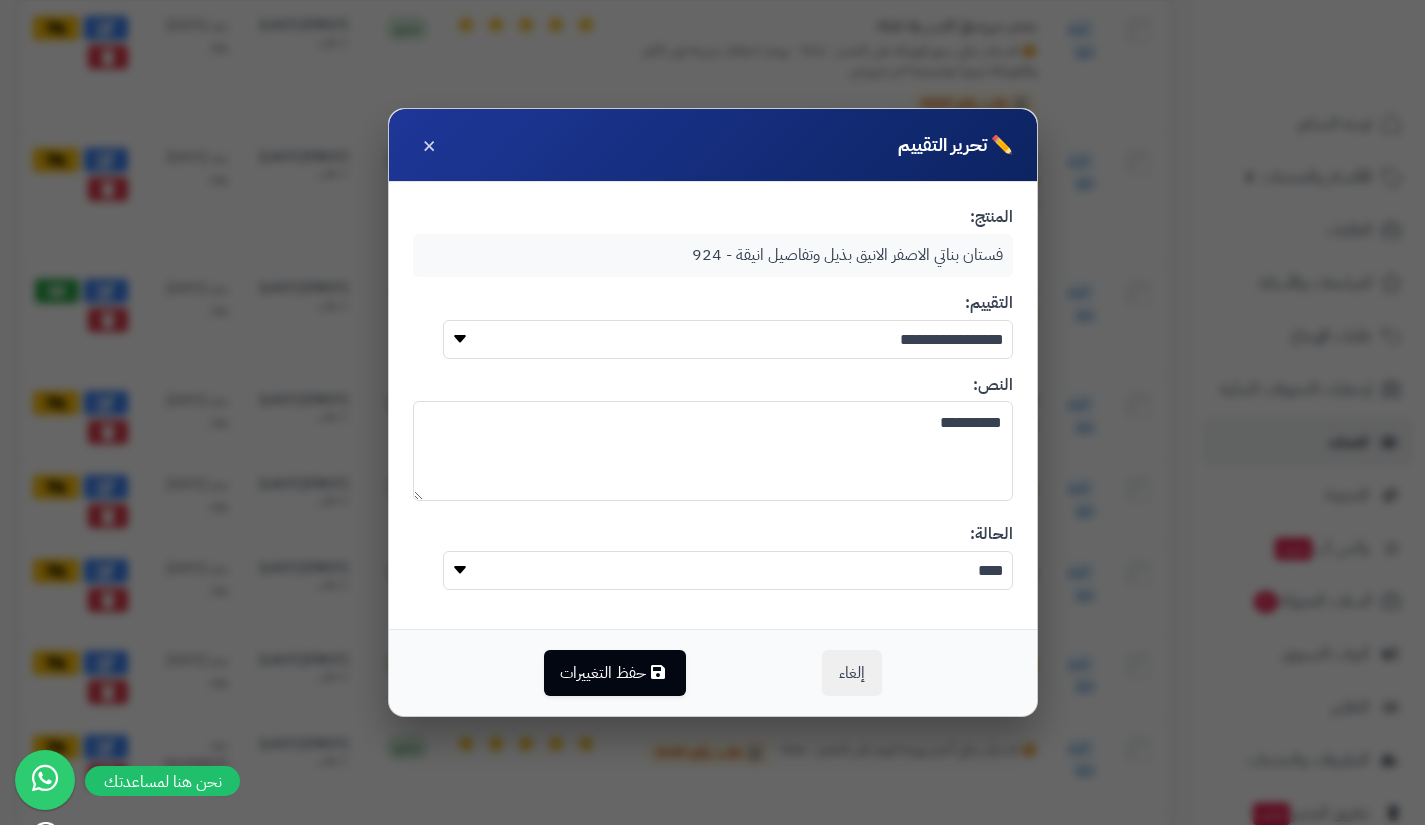 click on "****
*****" at bounding box center (728, 570) 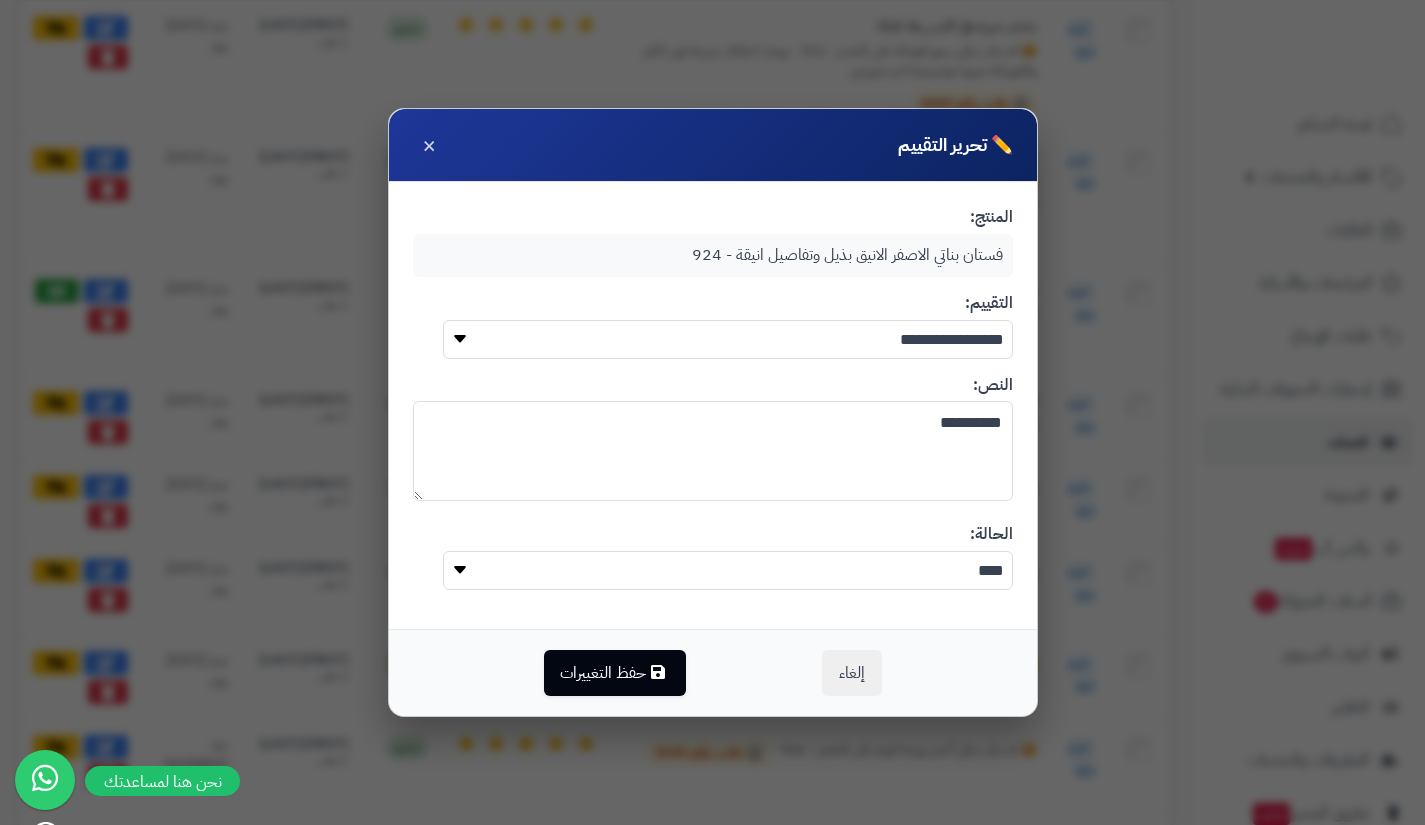 select on "*" 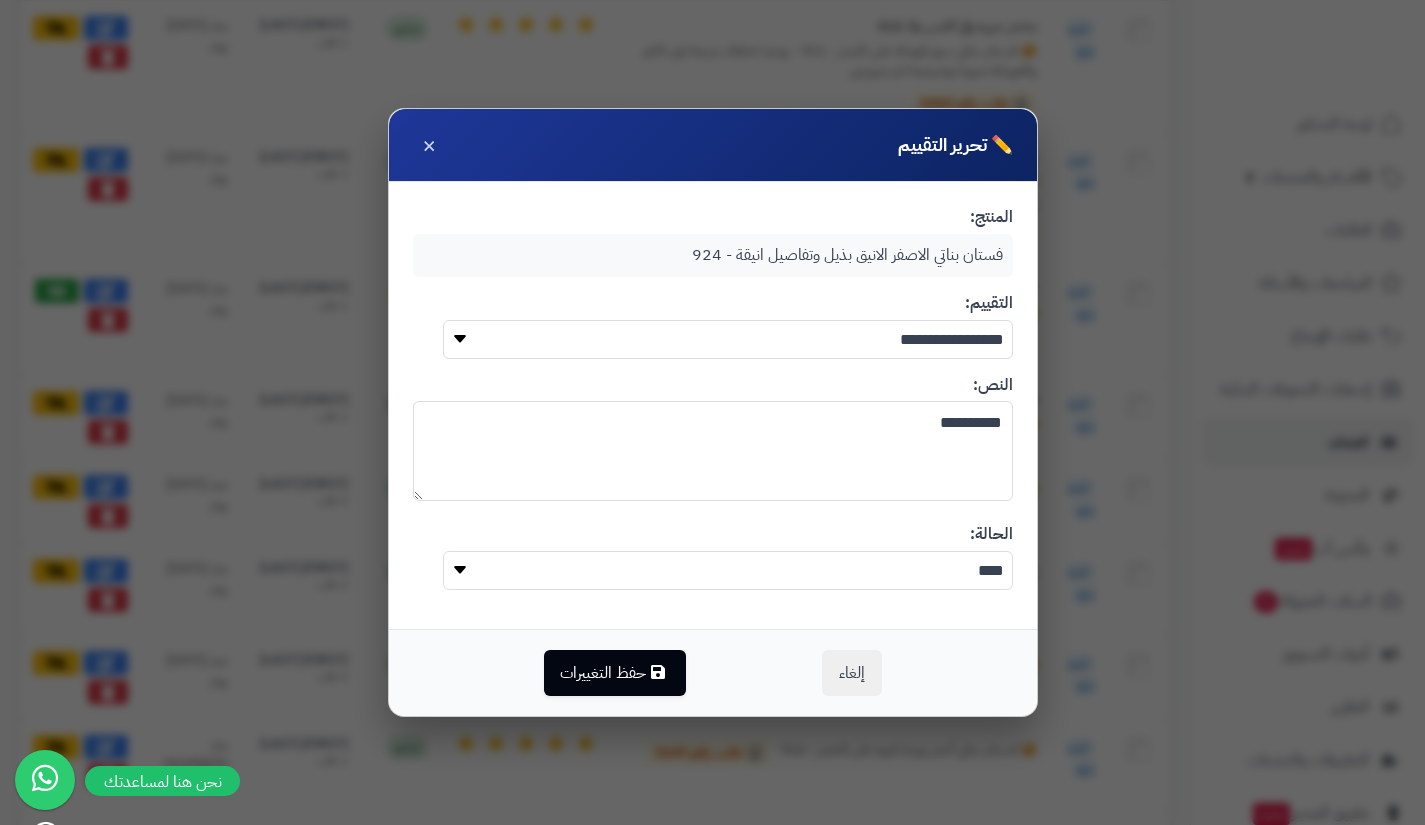 click on "****
*****" at bounding box center (728, 570) 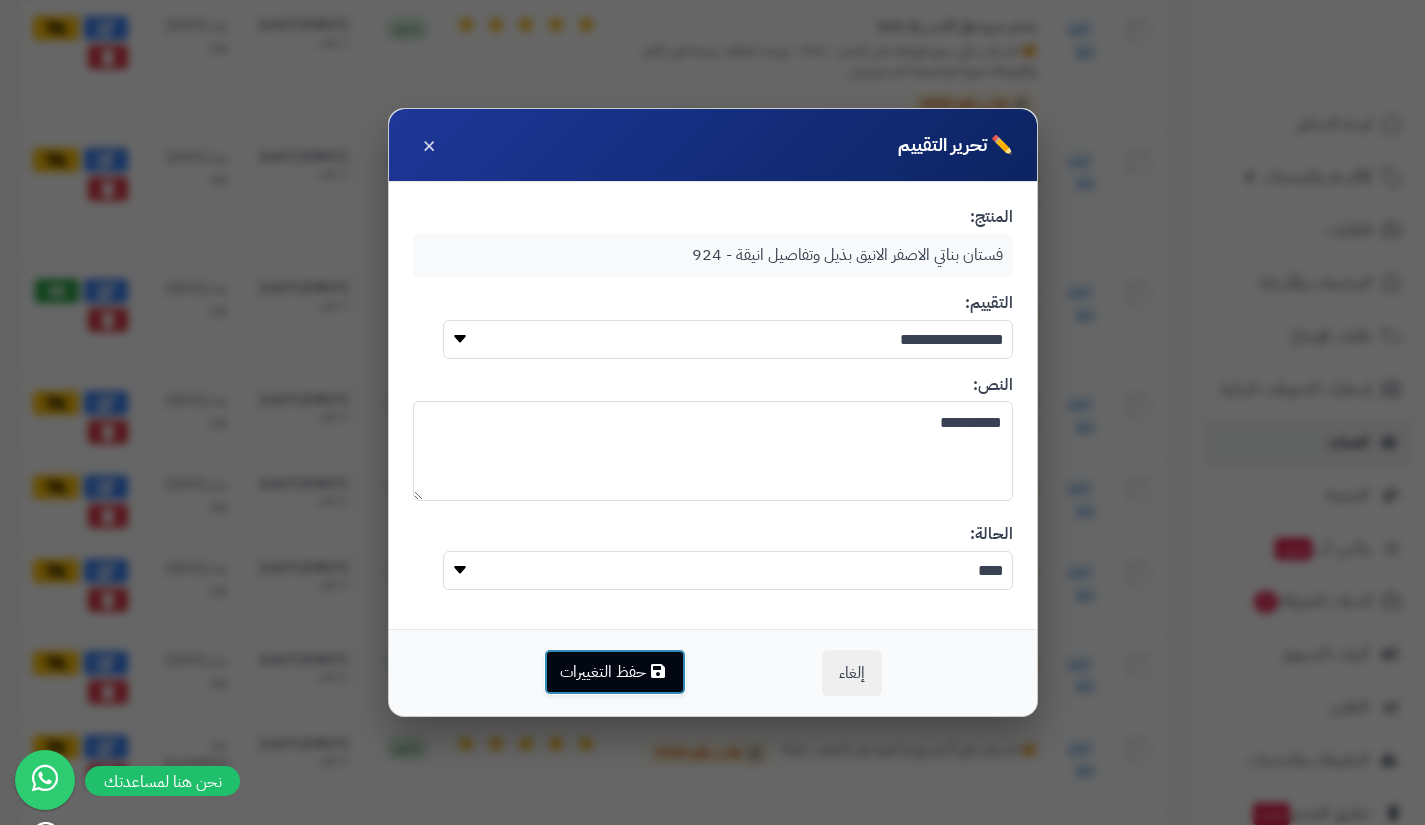 click at bounding box center [658, 671] 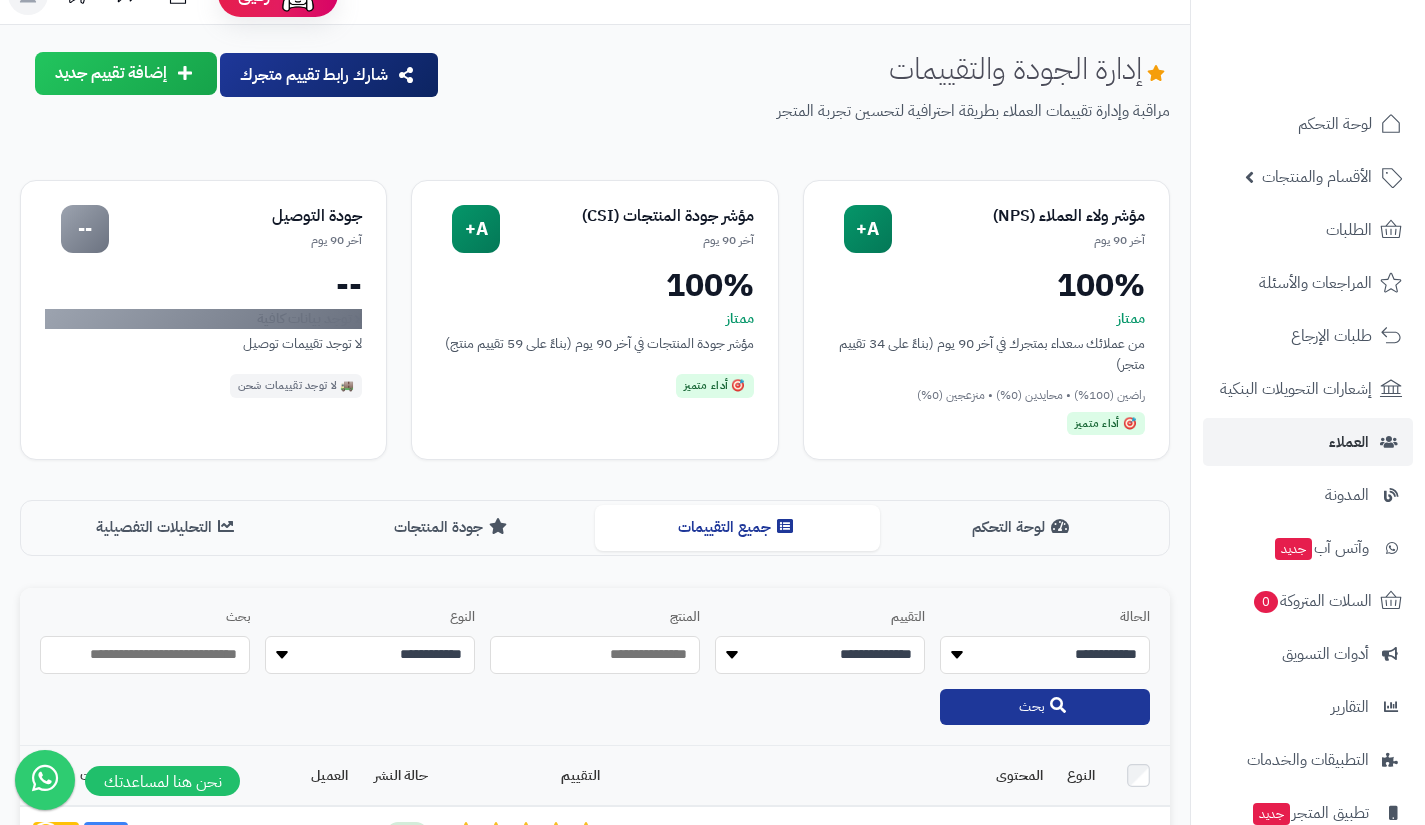 scroll, scrollTop: 0, scrollLeft: 0, axis: both 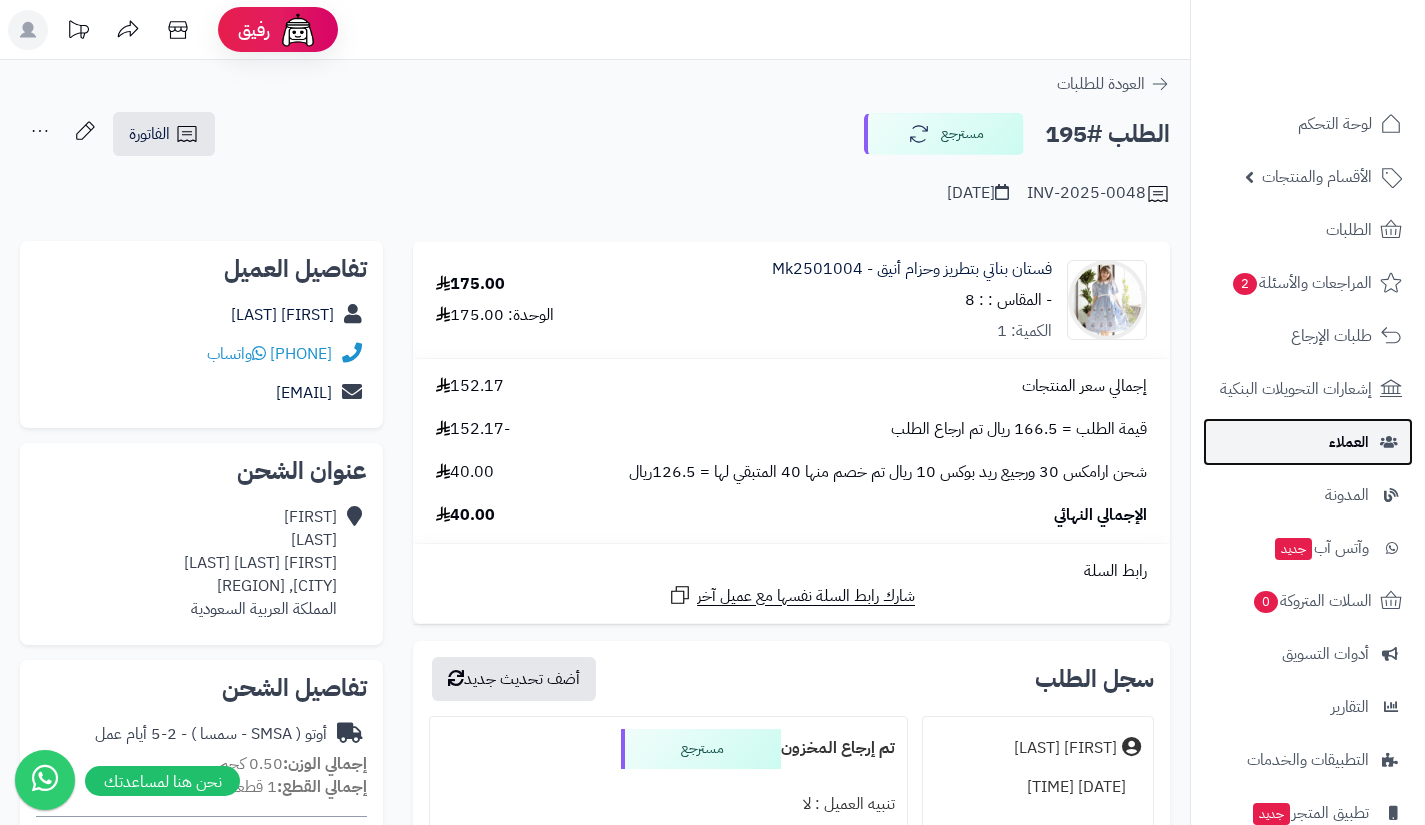 click on "العملاء" at bounding box center (1308, 442) 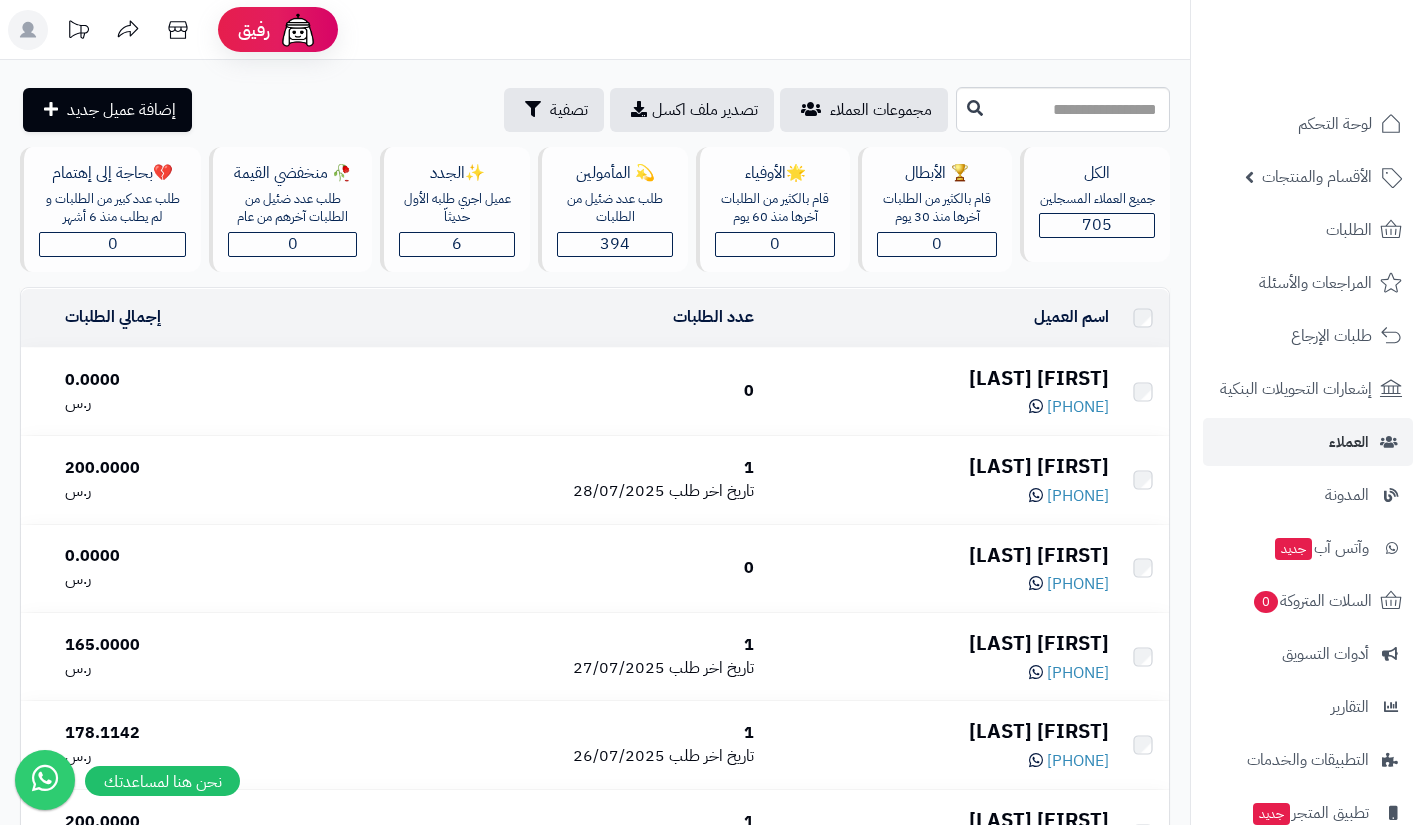 scroll, scrollTop: 0, scrollLeft: 0, axis: both 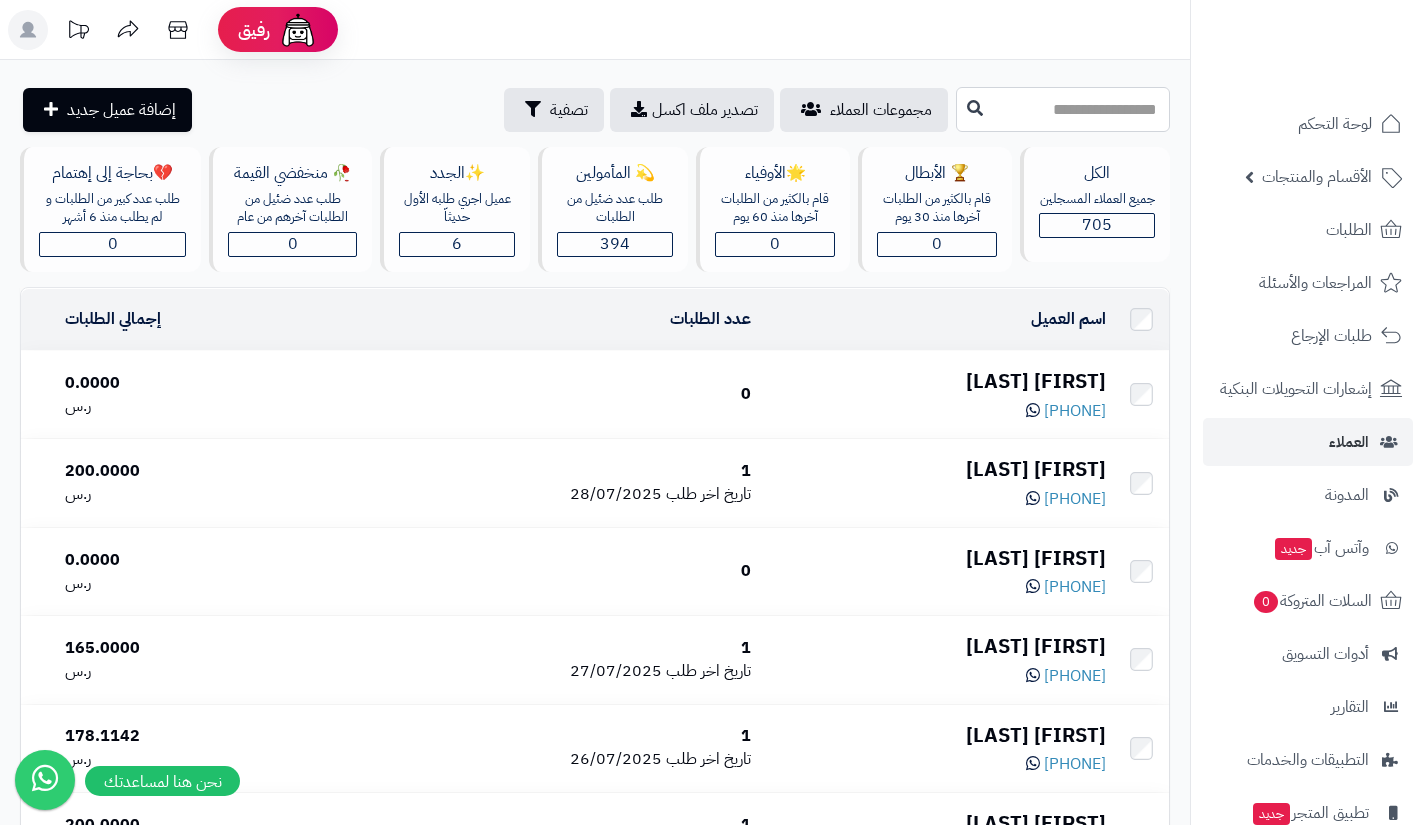 click at bounding box center [1063, 109] 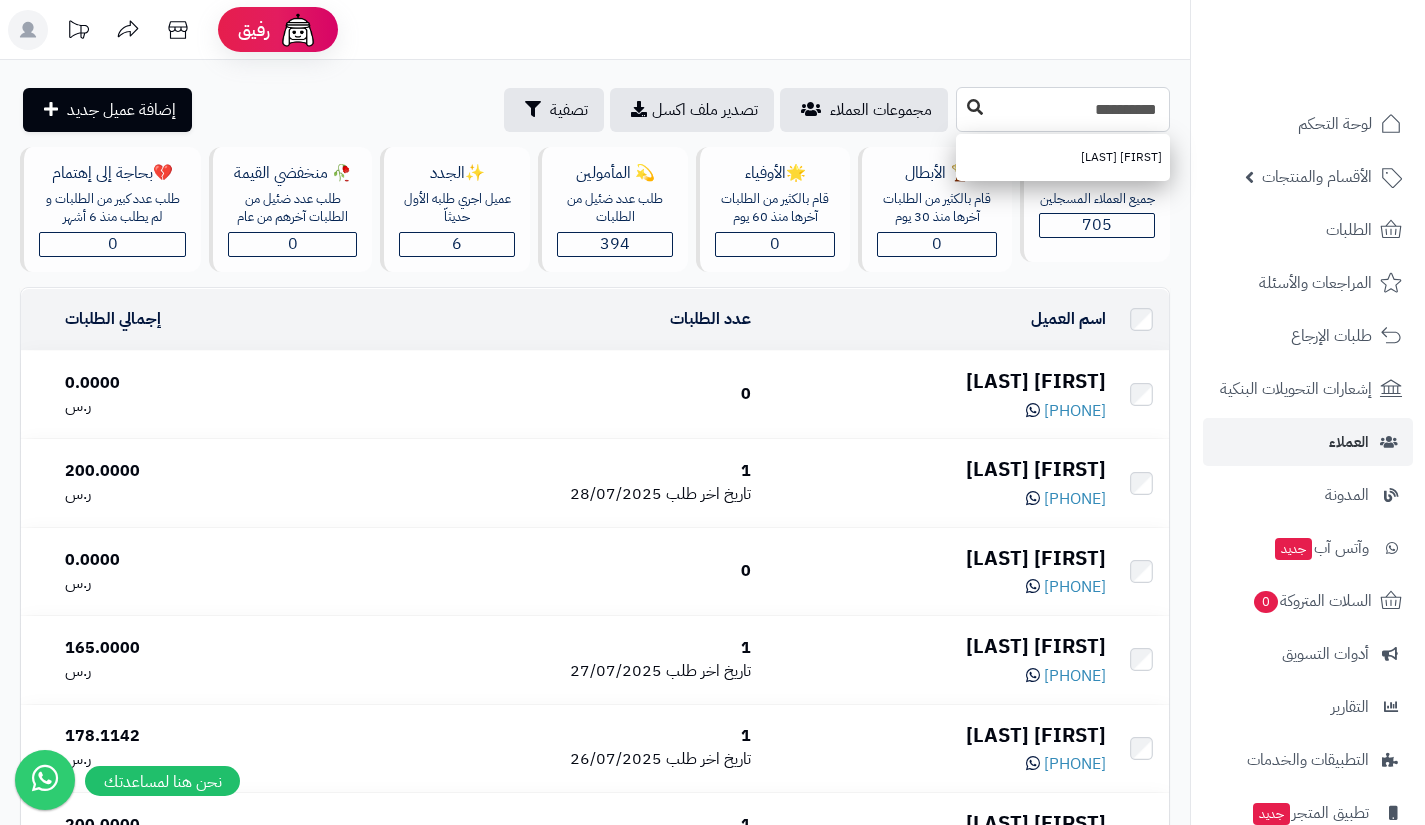 type on "**********" 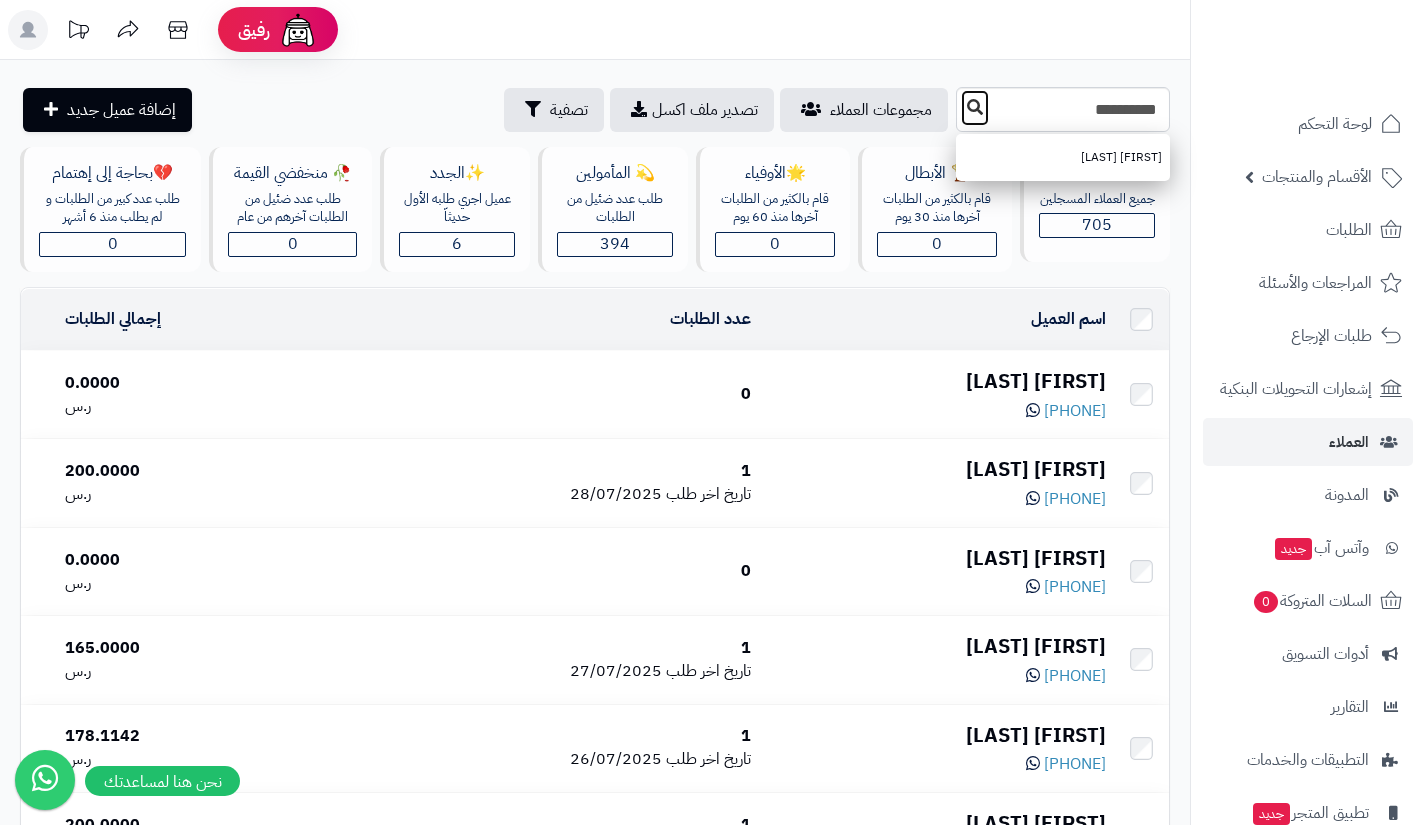 click at bounding box center [975, 107] 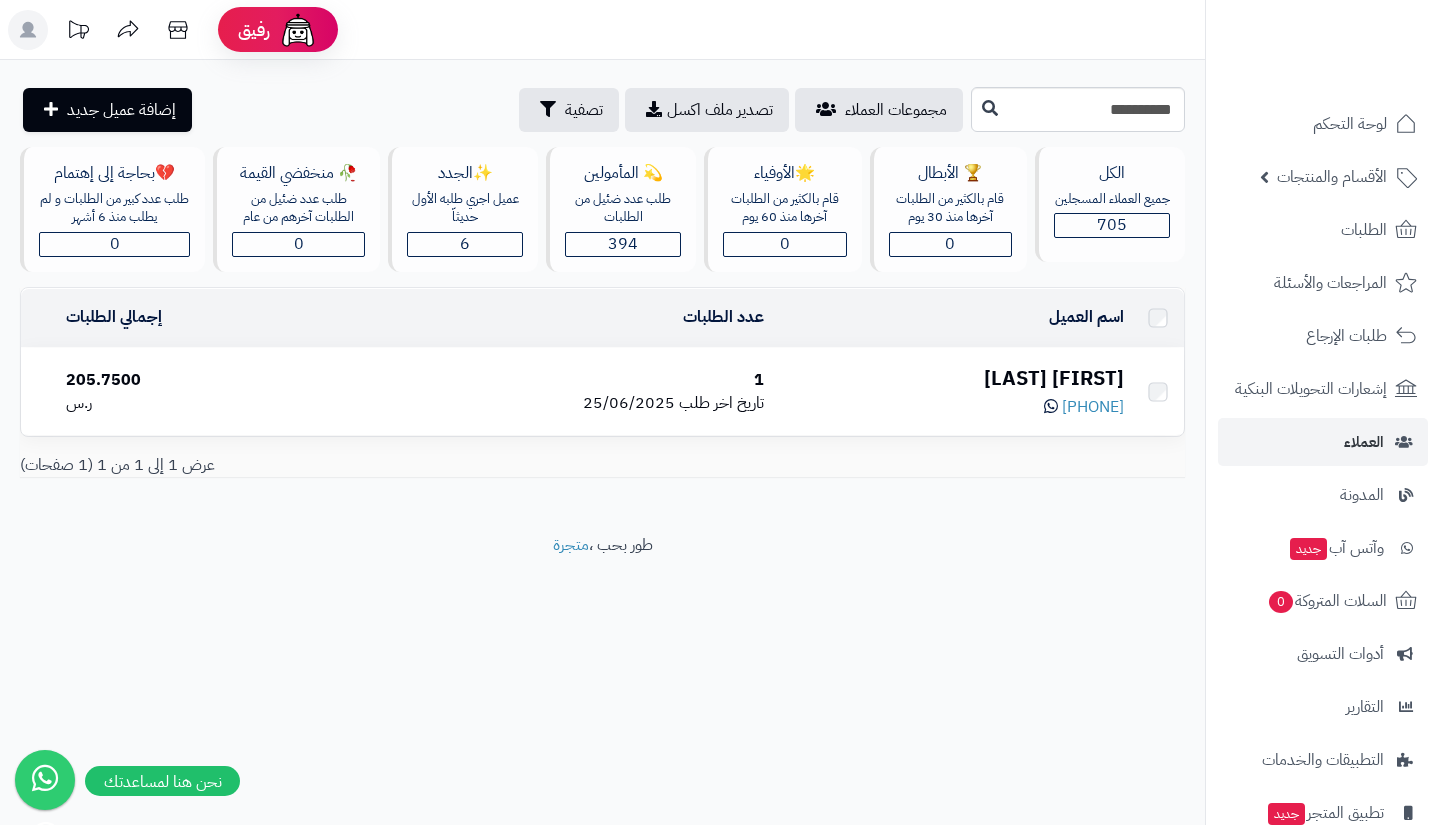 scroll, scrollTop: 0, scrollLeft: 0, axis: both 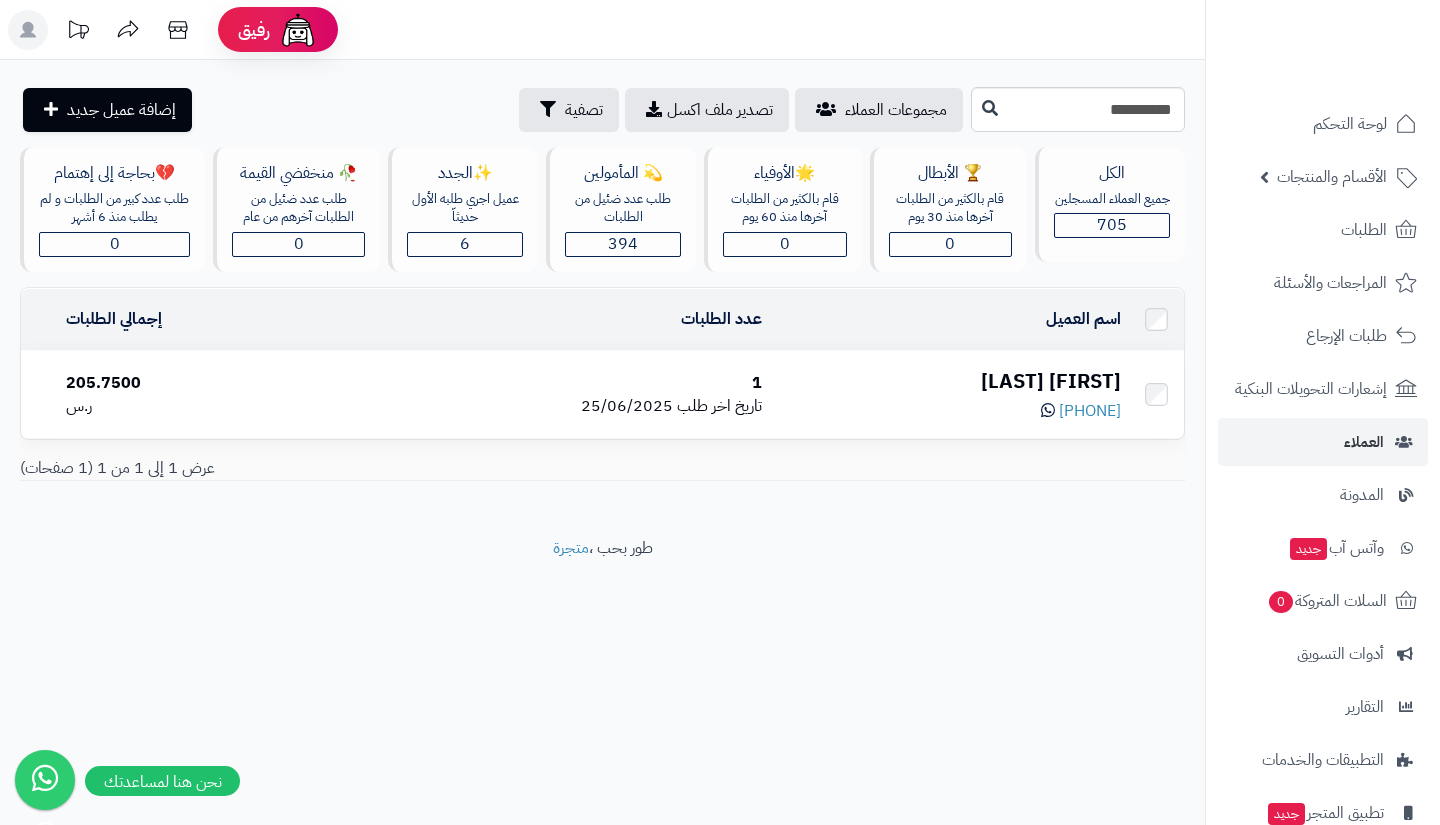 click on "[FIRST] [LAST]" at bounding box center (949, 381) 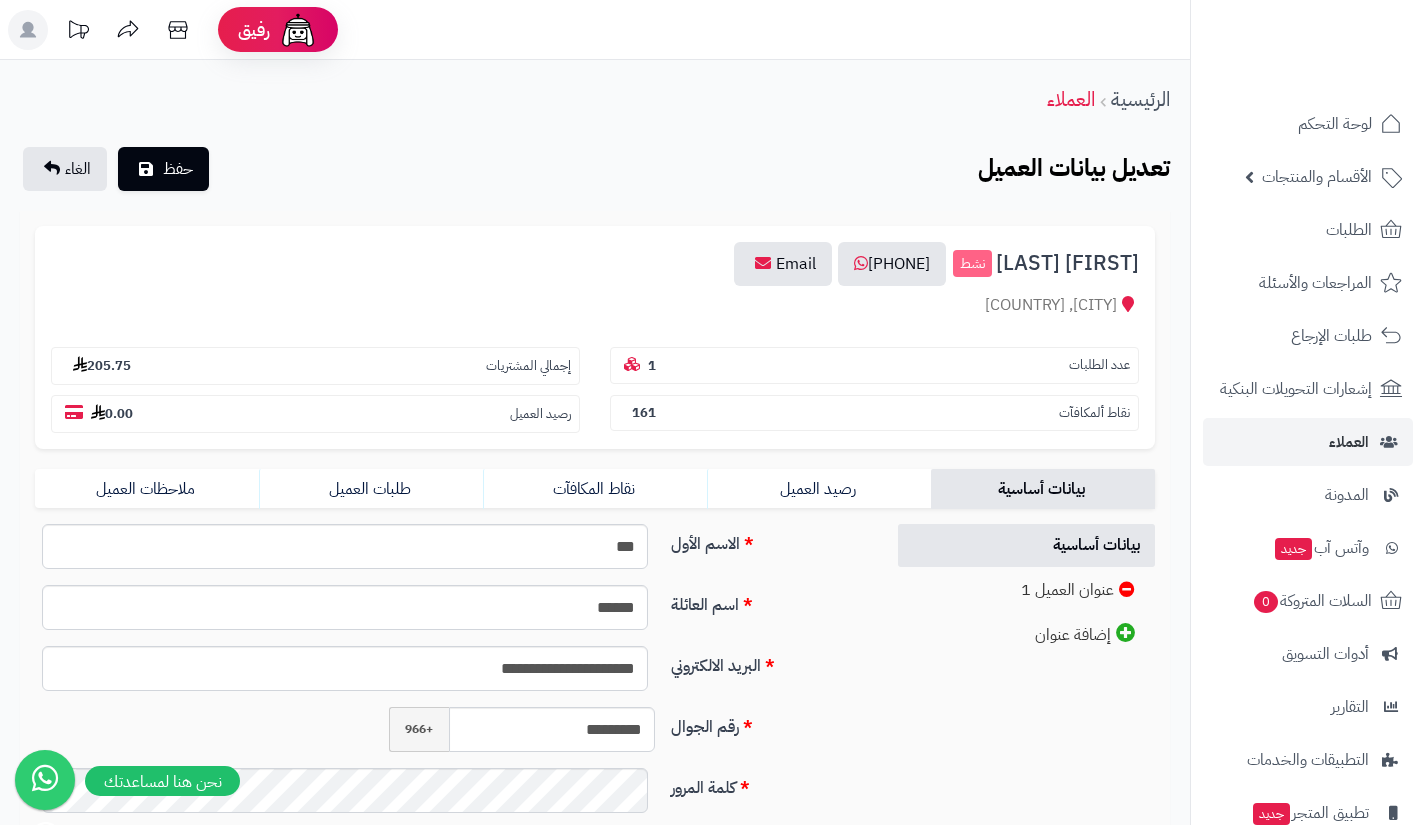 scroll, scrollTop: 0, scrollLeft: 0, axis: both 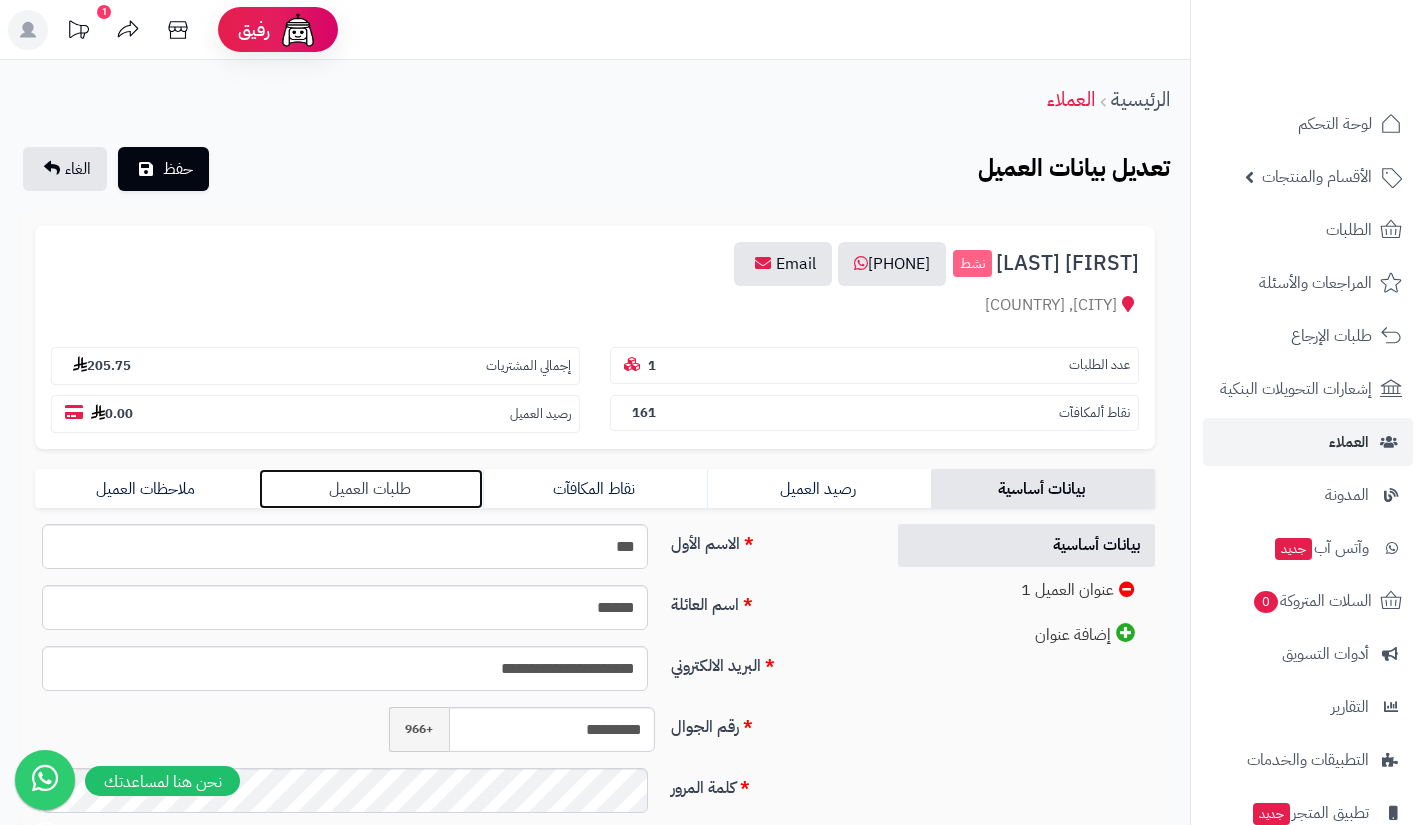 click on "طلبات العميل" at bounding box center (371, 489) 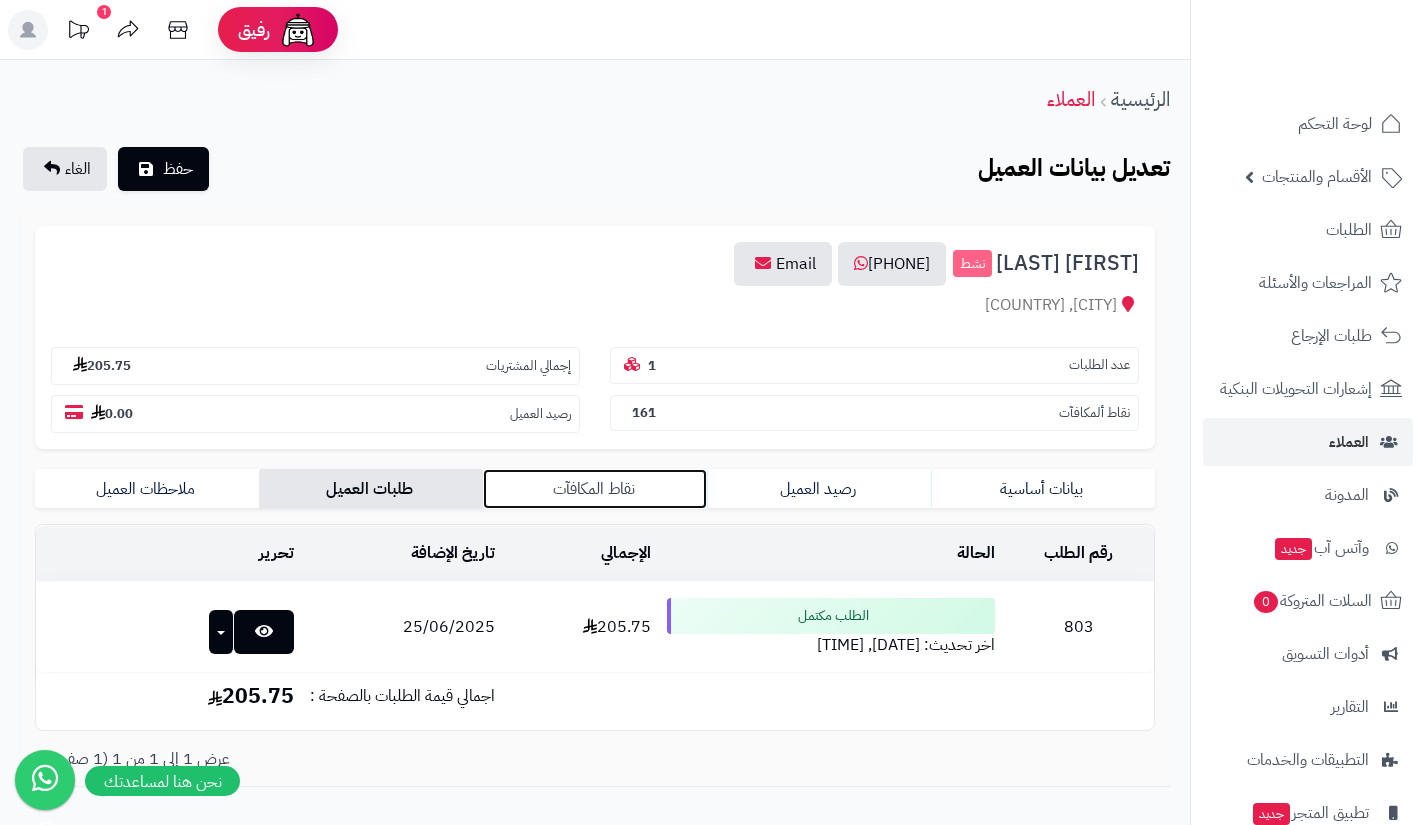 click on "نقاط المكافآت" at bounding box center (595, 489) 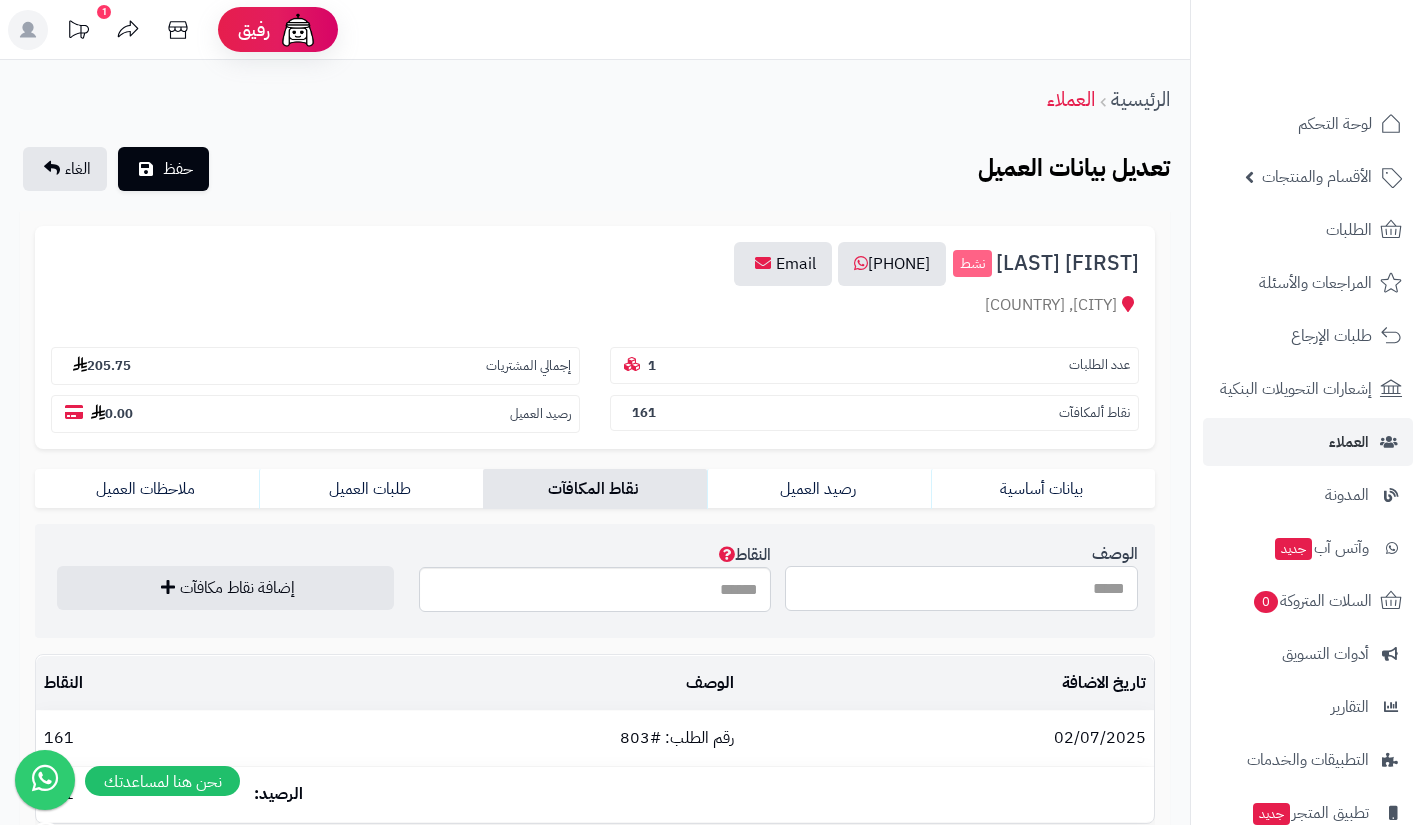 click on "الوصف" at bounding box center (961, 588) 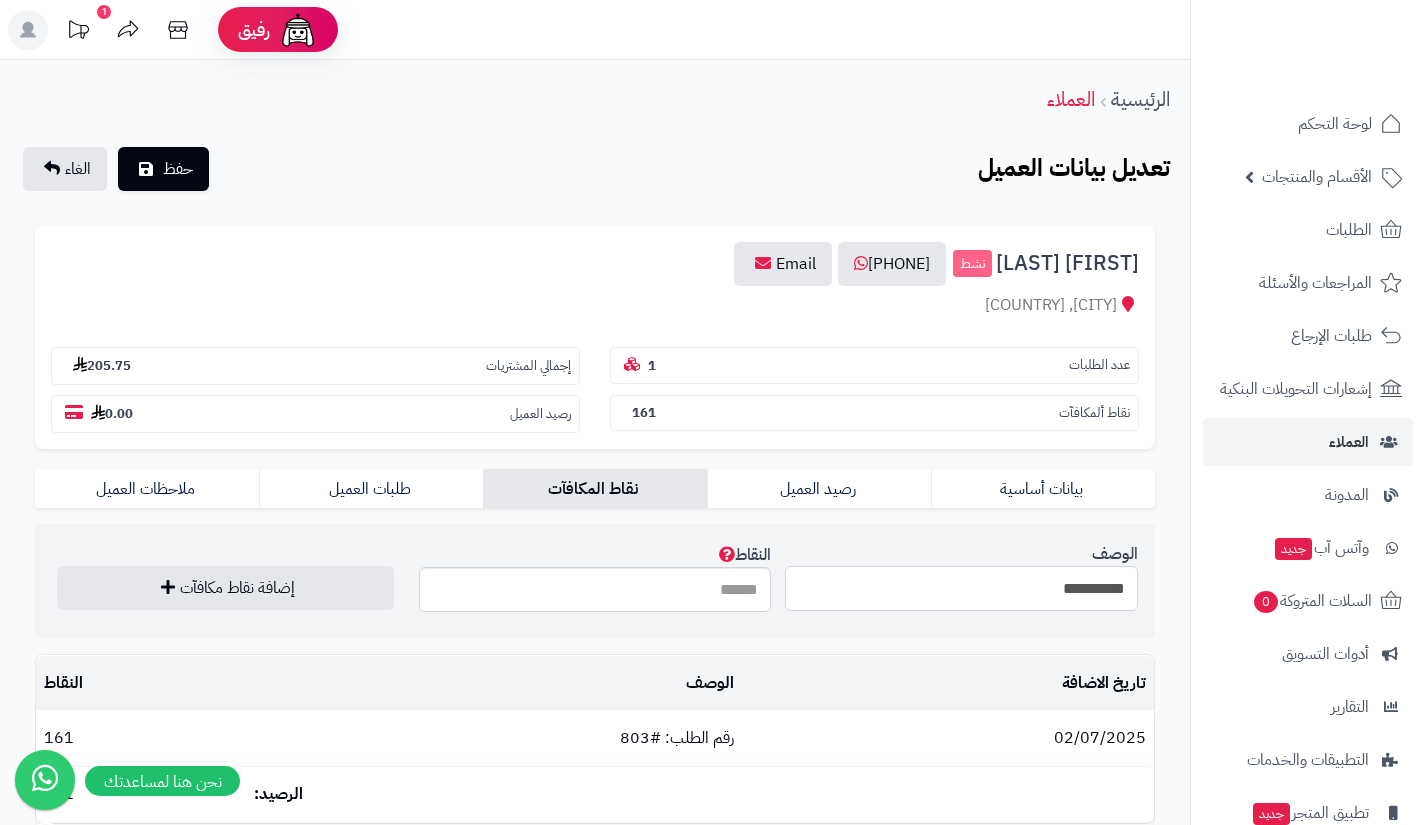type on "**********" 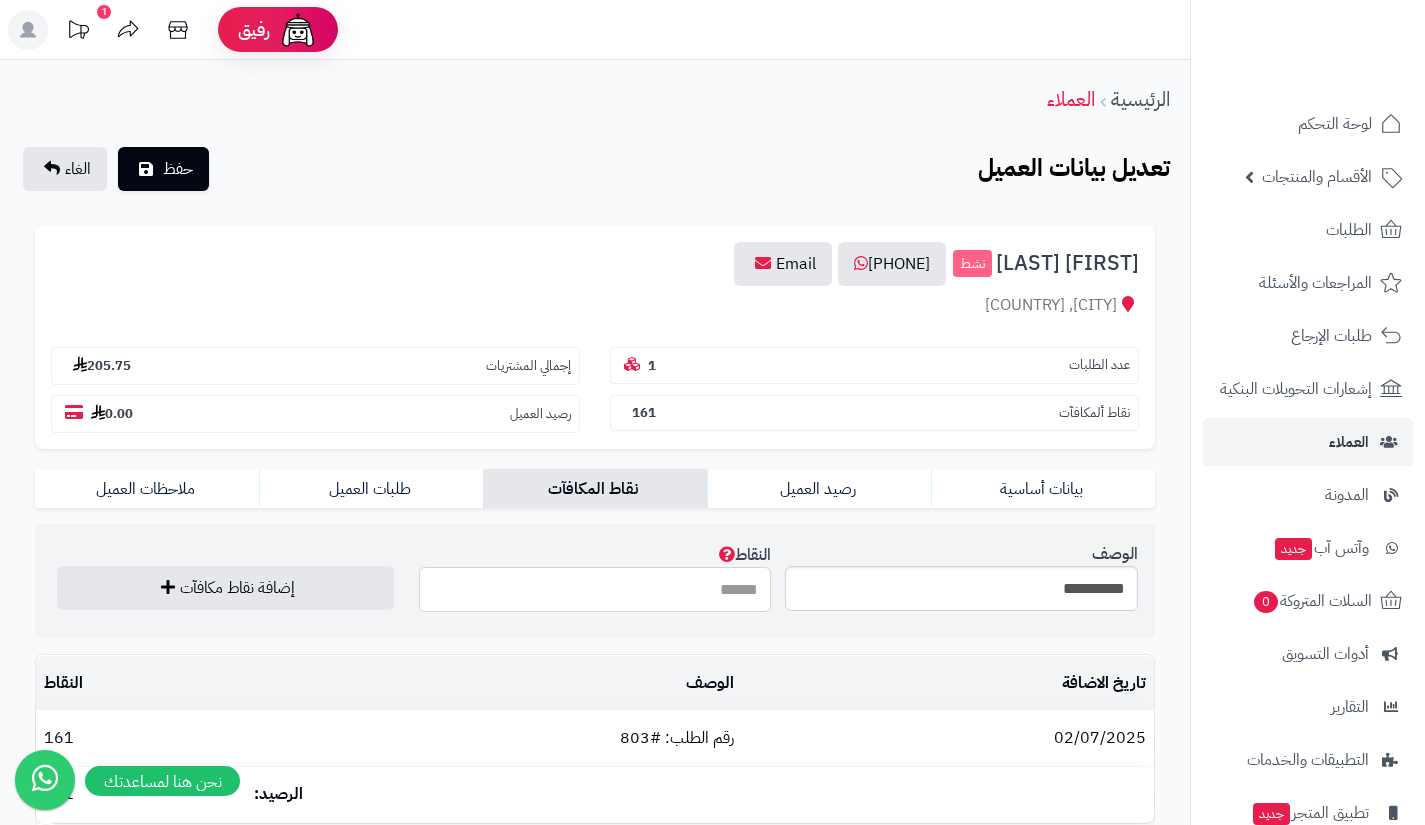 type on "***" 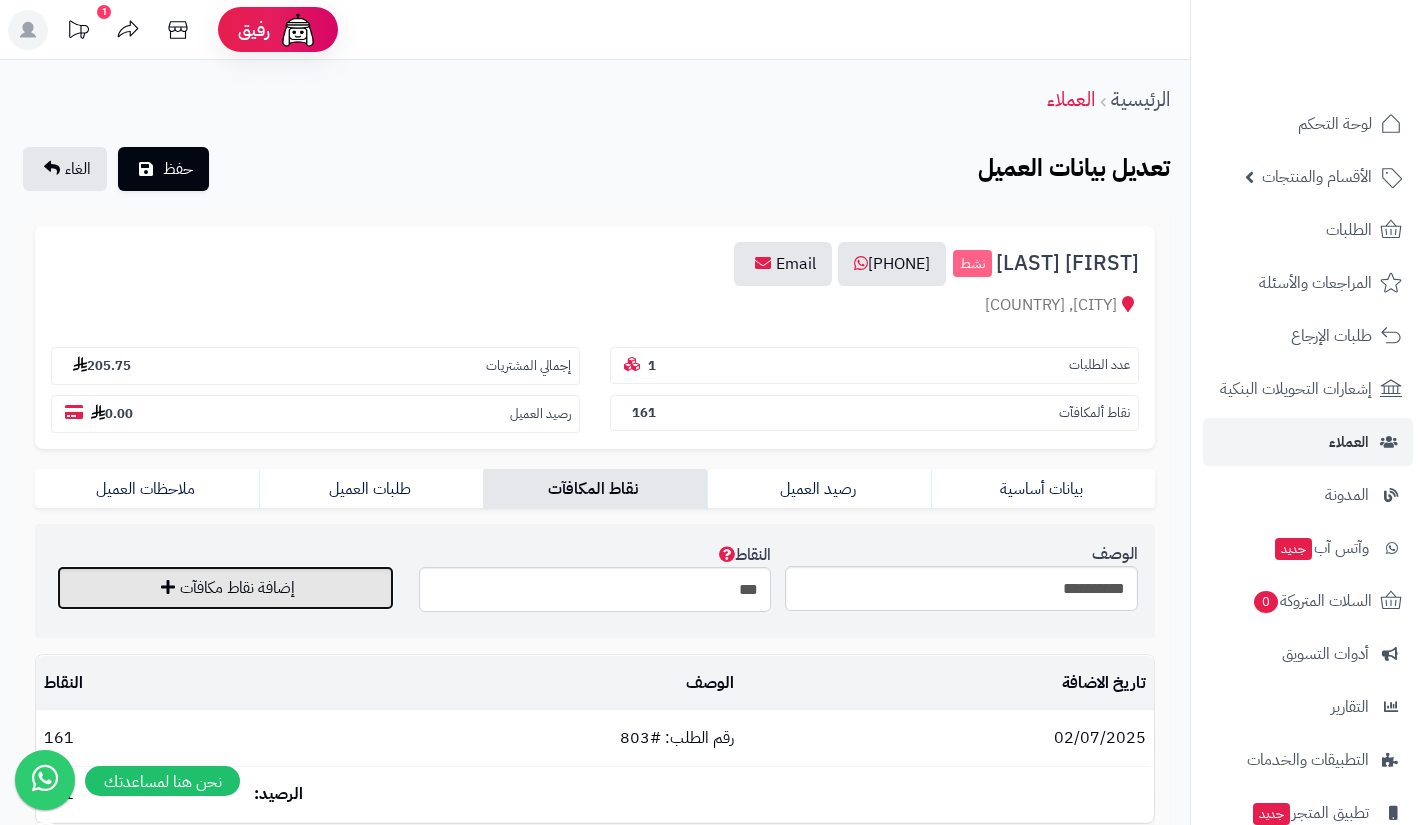 type 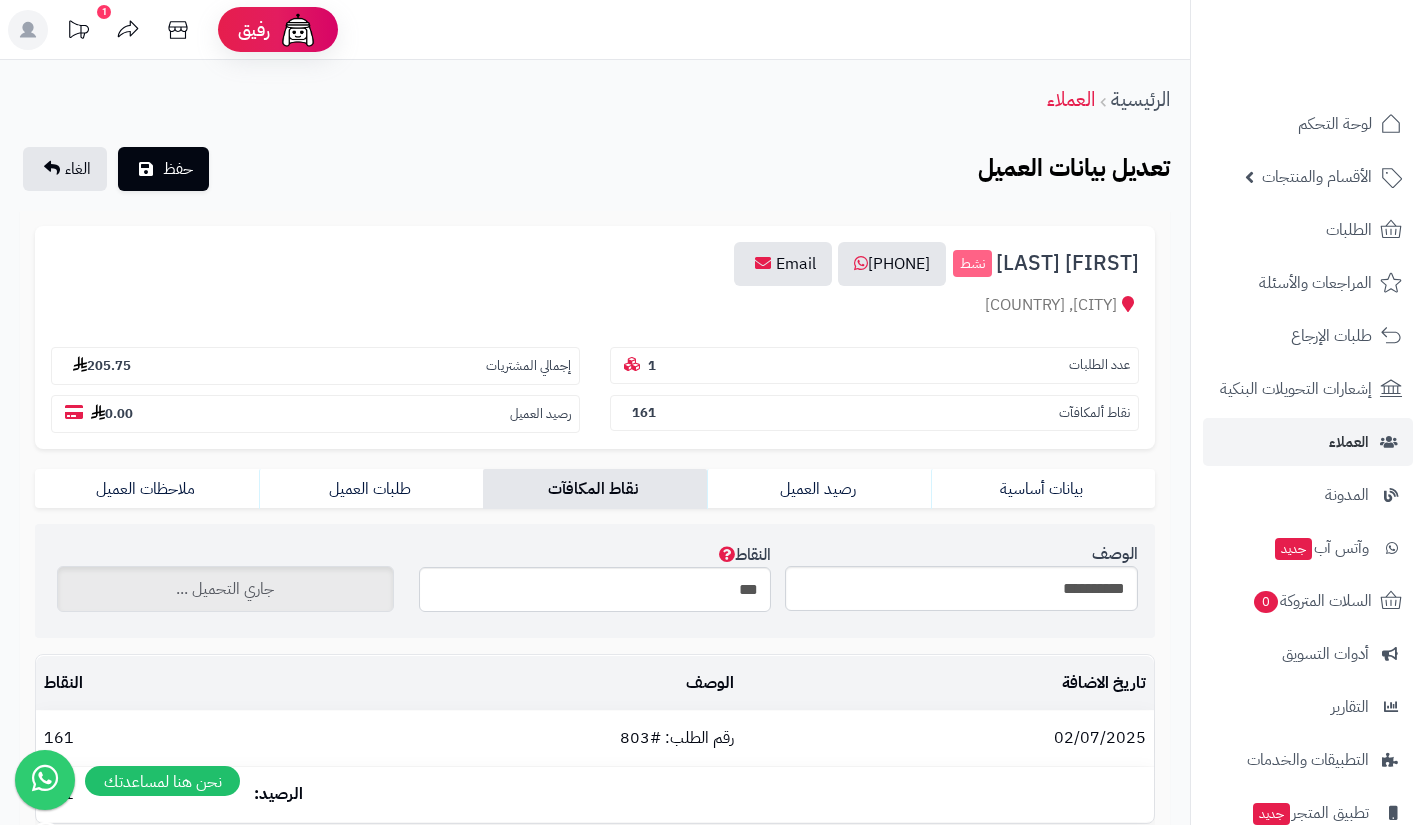 type 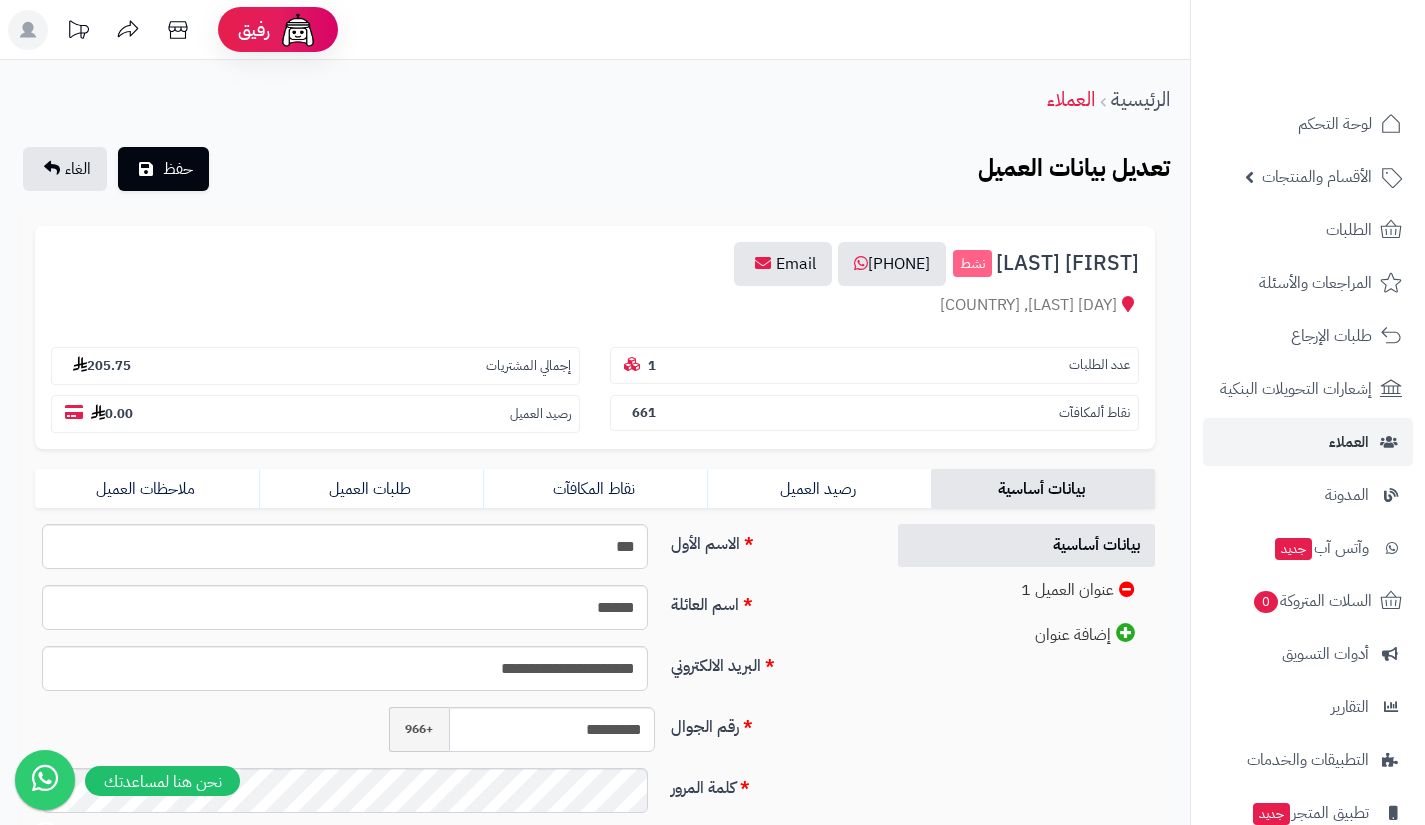 scroll, scrollTop: 0, scrollLeft: 0, axis: both 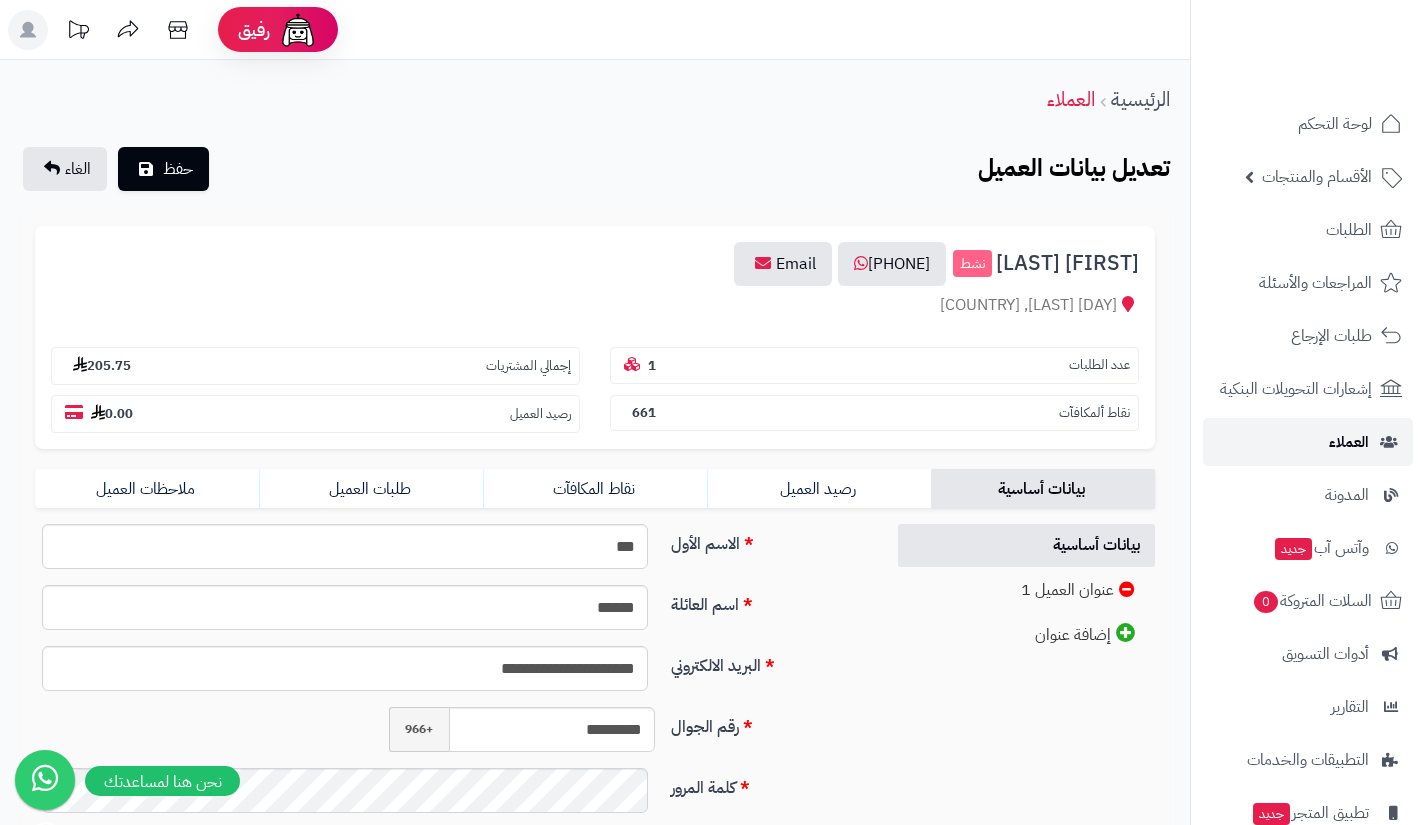 click on "العملاء" at bounding box center (1308, 442) 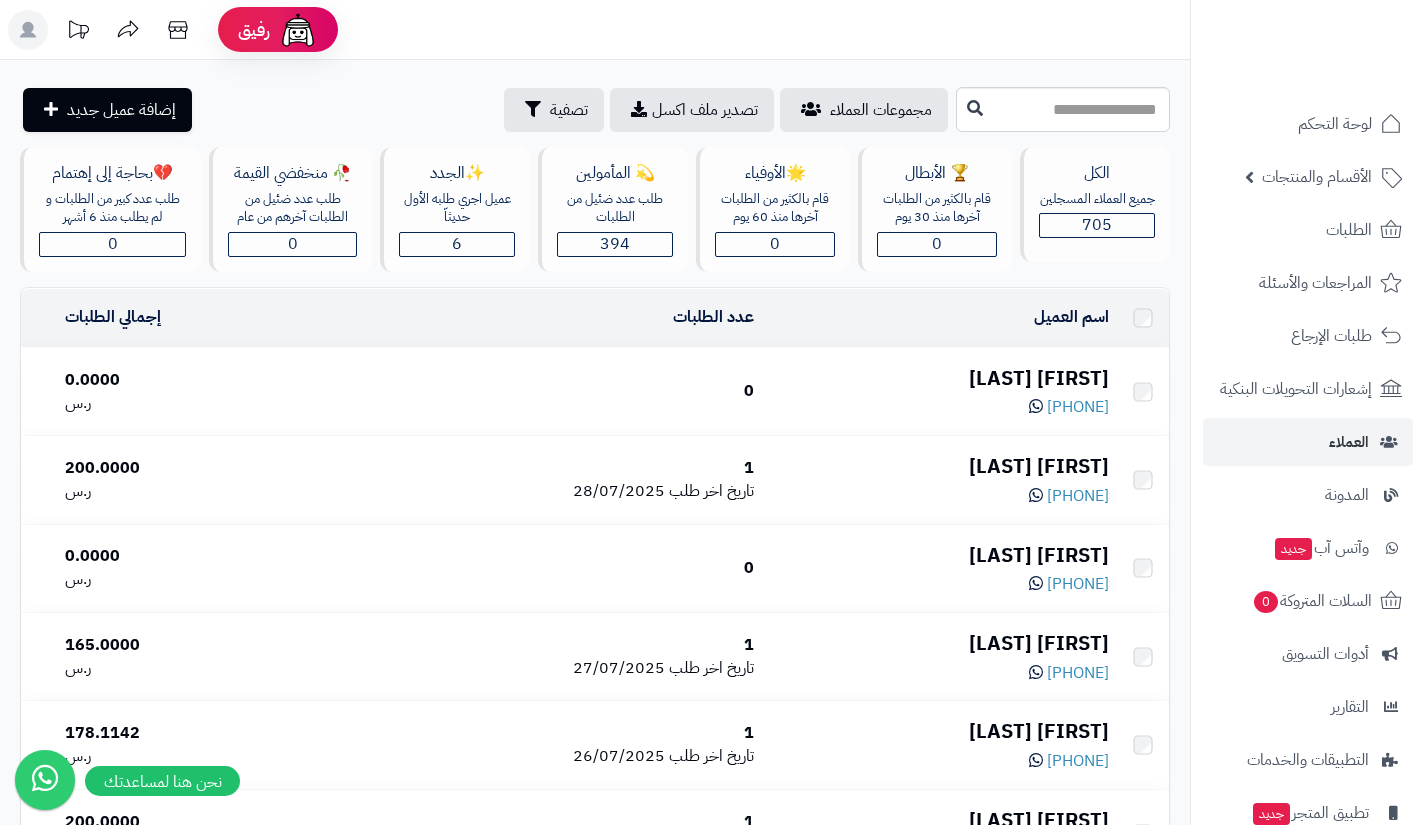 scroll, scrollTop: 0, scrollLeft: 0, axis: both 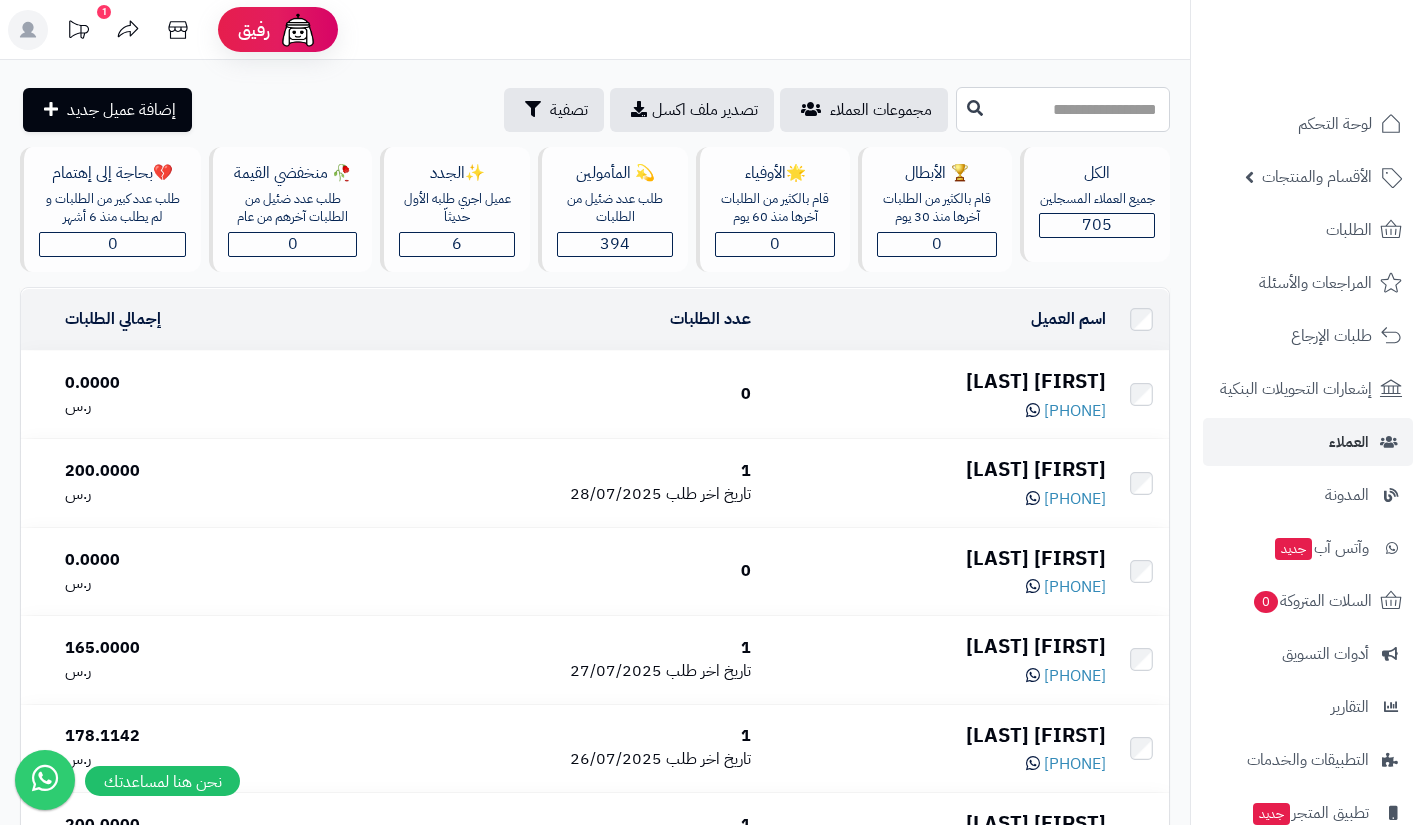 click at bounding box center (1063, 109) 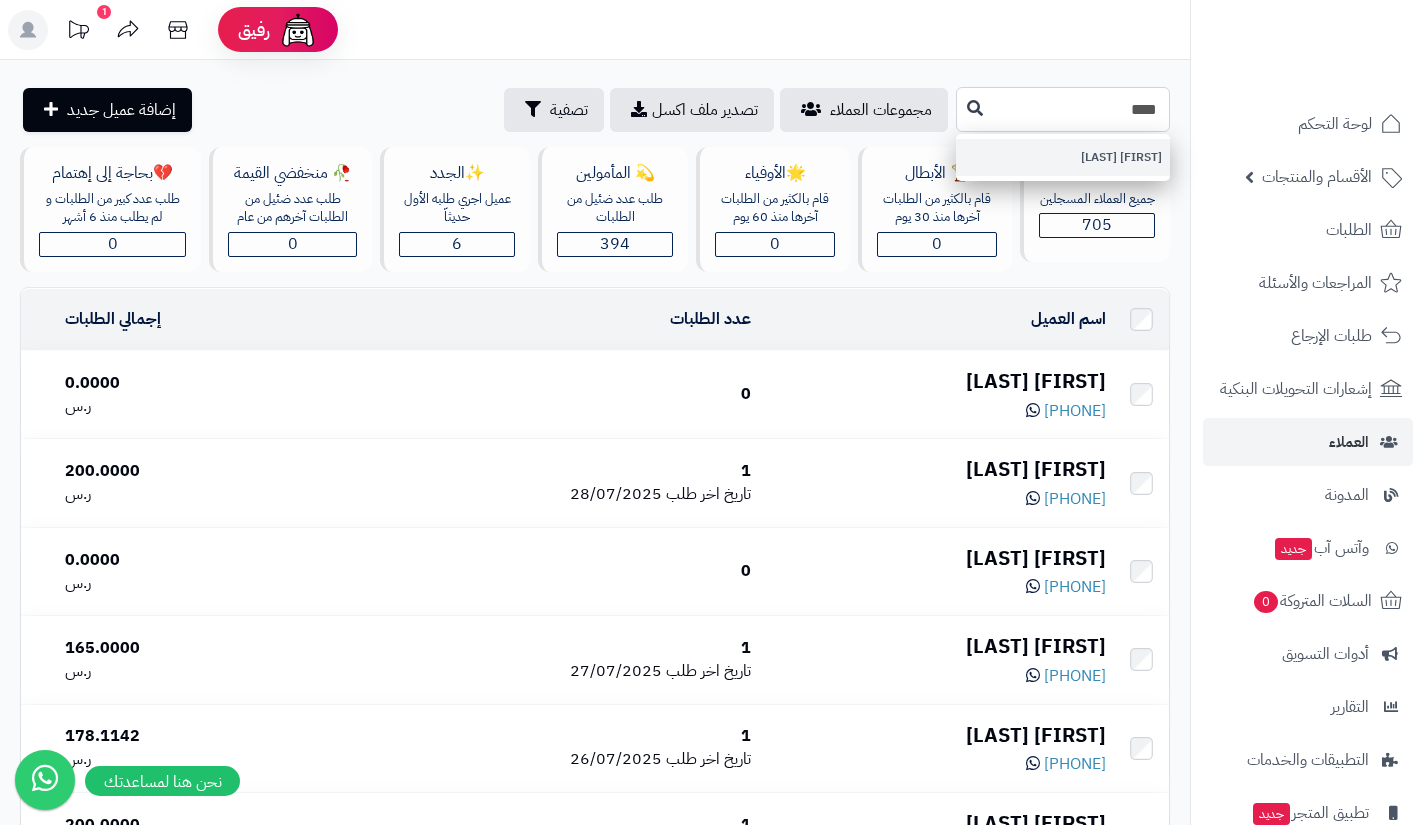 type on "****" 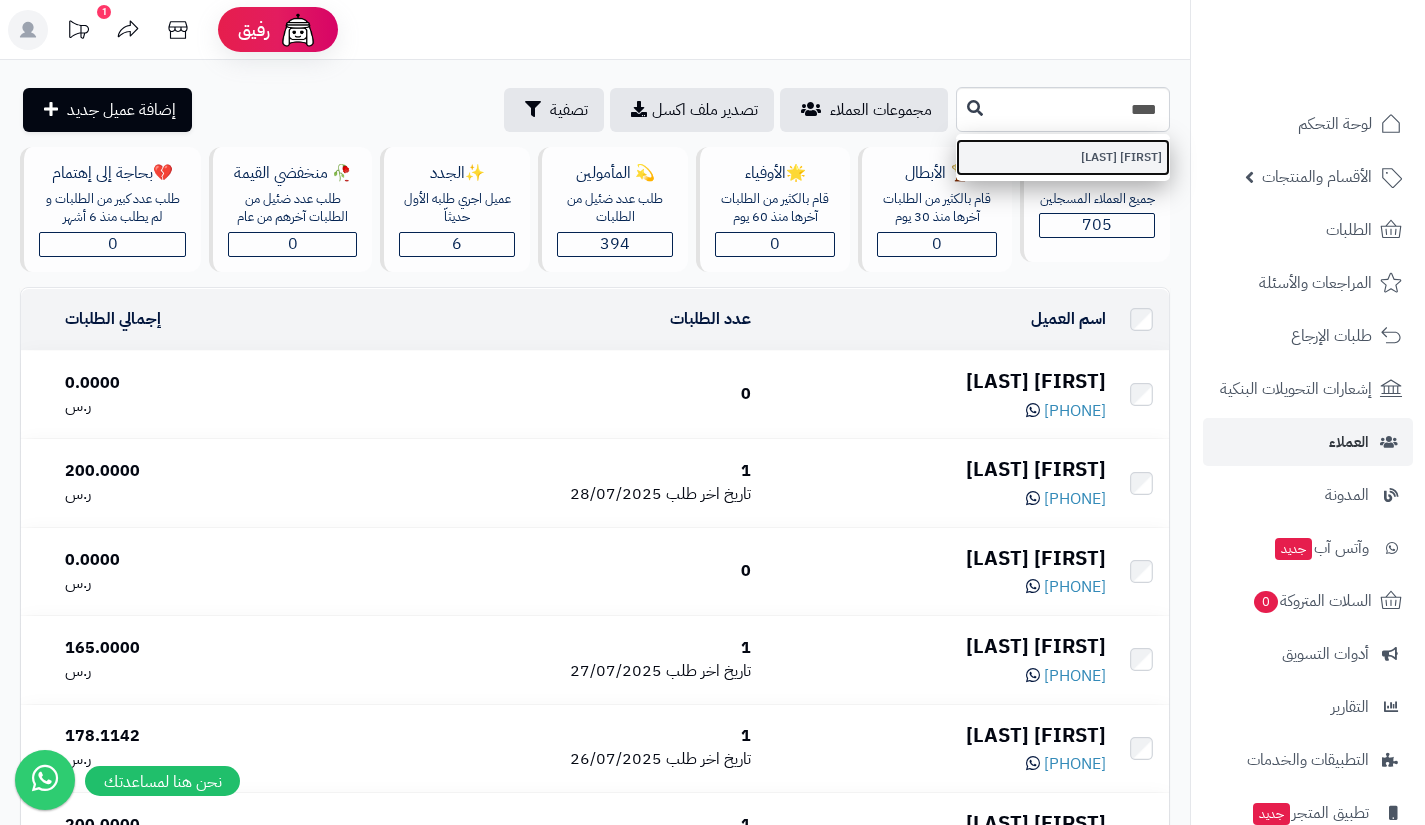 click on "**** [LAST]
[CATEGORY]
[ACTION]
[ACTION]
[ACTION] [CATEGORY] [CATEGORY] [NUMBER]
🏆 [CATEGORY] [CATEGORY] [NUMBER] [NUMBER] [NUMBER]
🌟[CATEGORY]  [CATEGORY] [NUMBER] [NUMBER]
💫 [CATEGORY] [CATEGORY] [NUMBER] [NUMBER]
✨[CATEGORY] [CATEGORY] [NUMBER] [NUMBER]
🥀 [CATEGORY] [CATEGORY] [NUMBER] [NUMBER]
💔[CATEGORY] [CATEGORY] [NUMBER] [NUMBER]
[ACTION]
X
[CATEGORY]
[CATEGORY]
[CATEGORY]
******* ***** [CATEGORY] ******* *** [CATEGORY] [CATEGORY] *** [CATEGORY] [CATEGORY] [CATEGORY] [CATEGORY] **** ****** *** [CATEGORY]" at bounding box center [595, 4684] 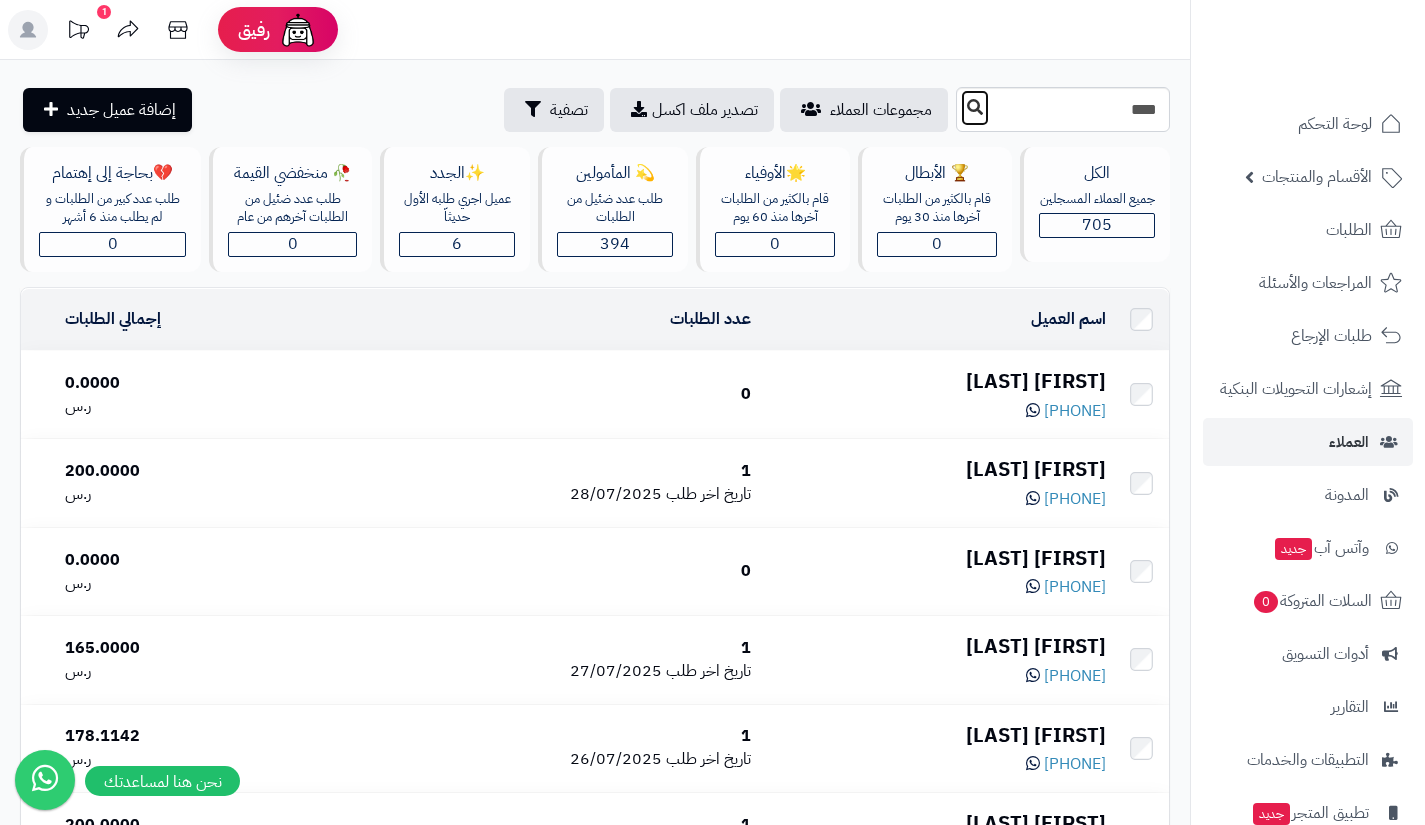 click at bounding box center [975, 108] 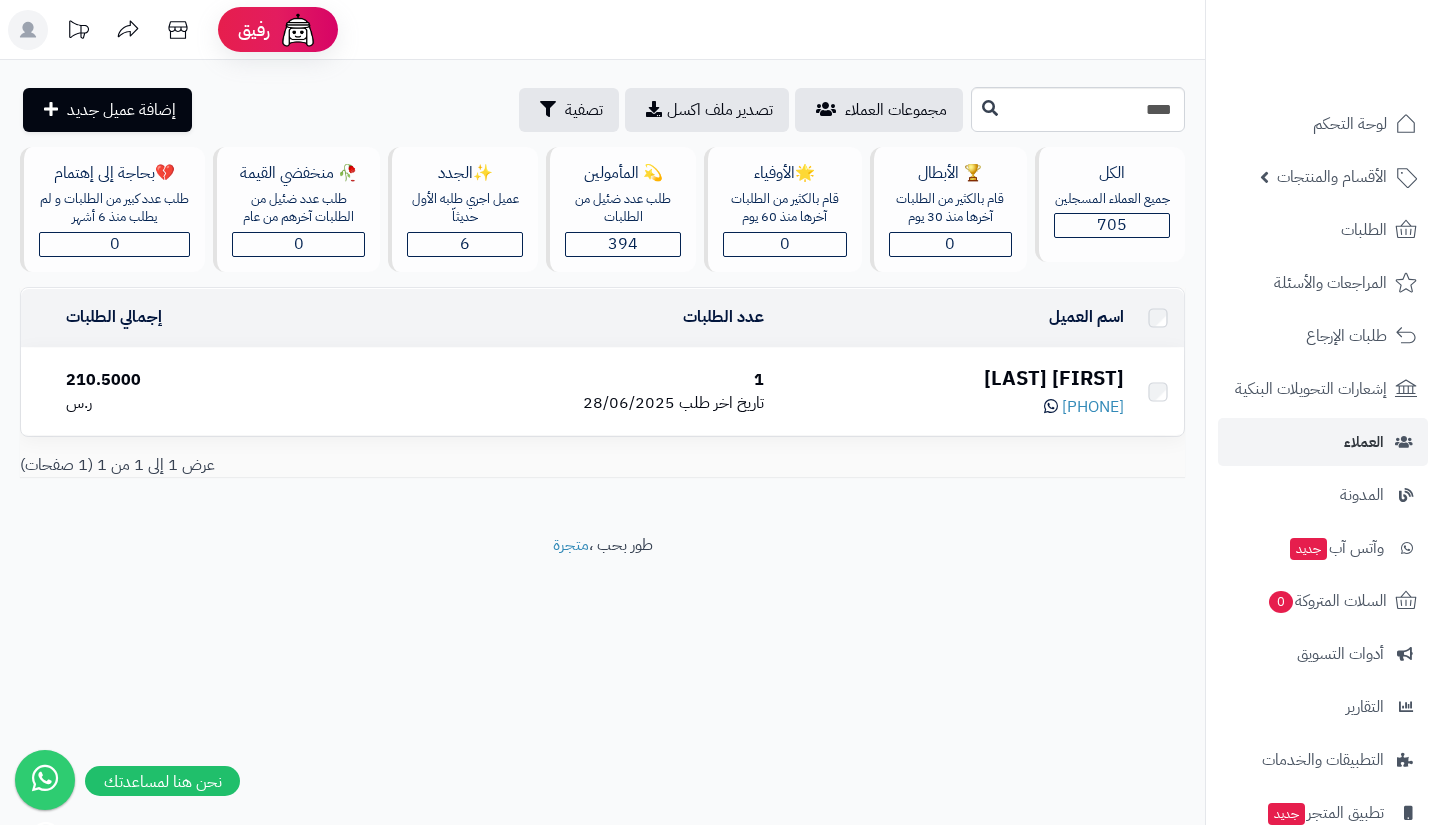 scroll, scrollTop: 0, scrollLeft: 0, axis: both 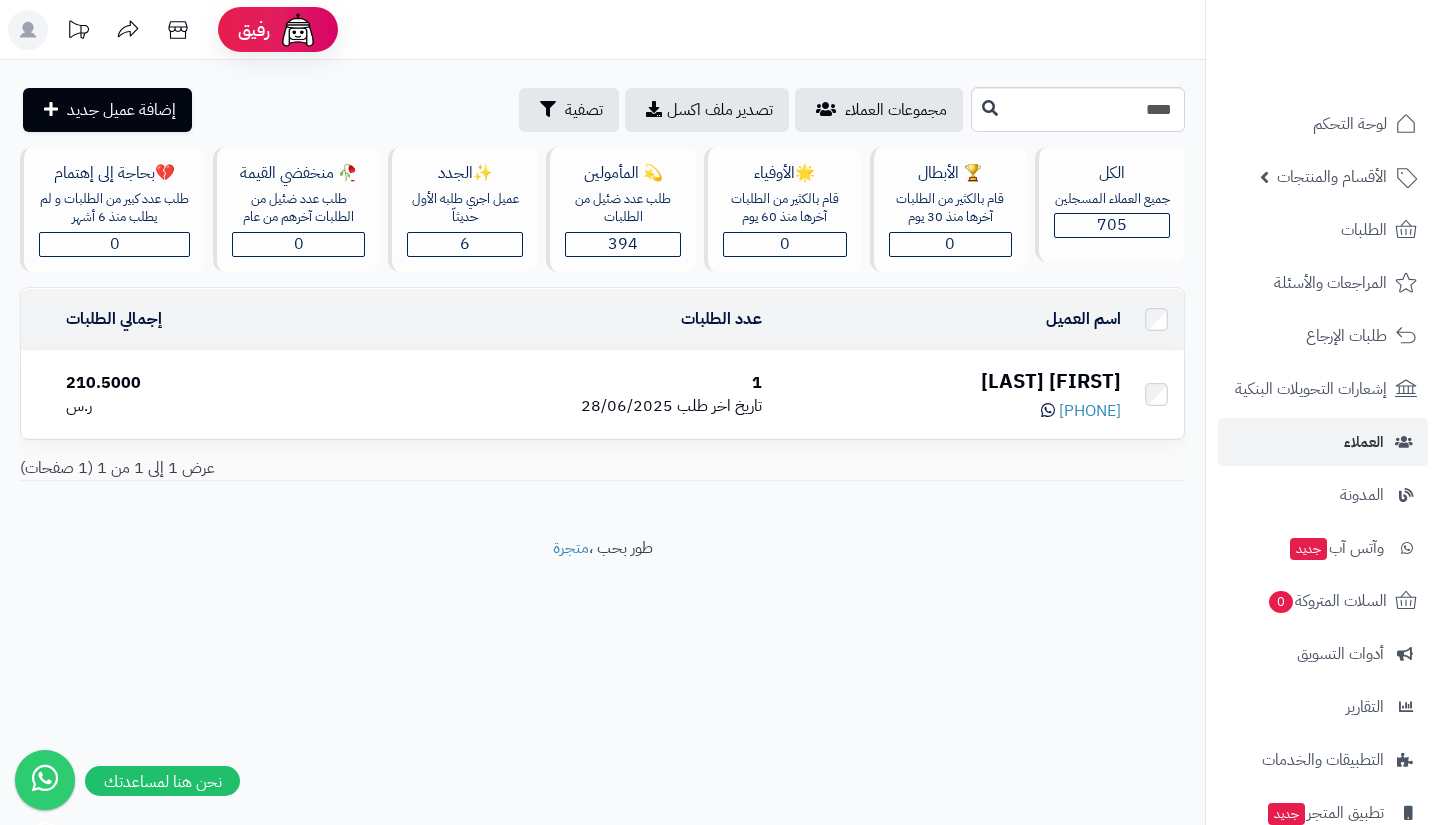 click on "[FIRST] [LAST]" at bounding box center [949, 381] 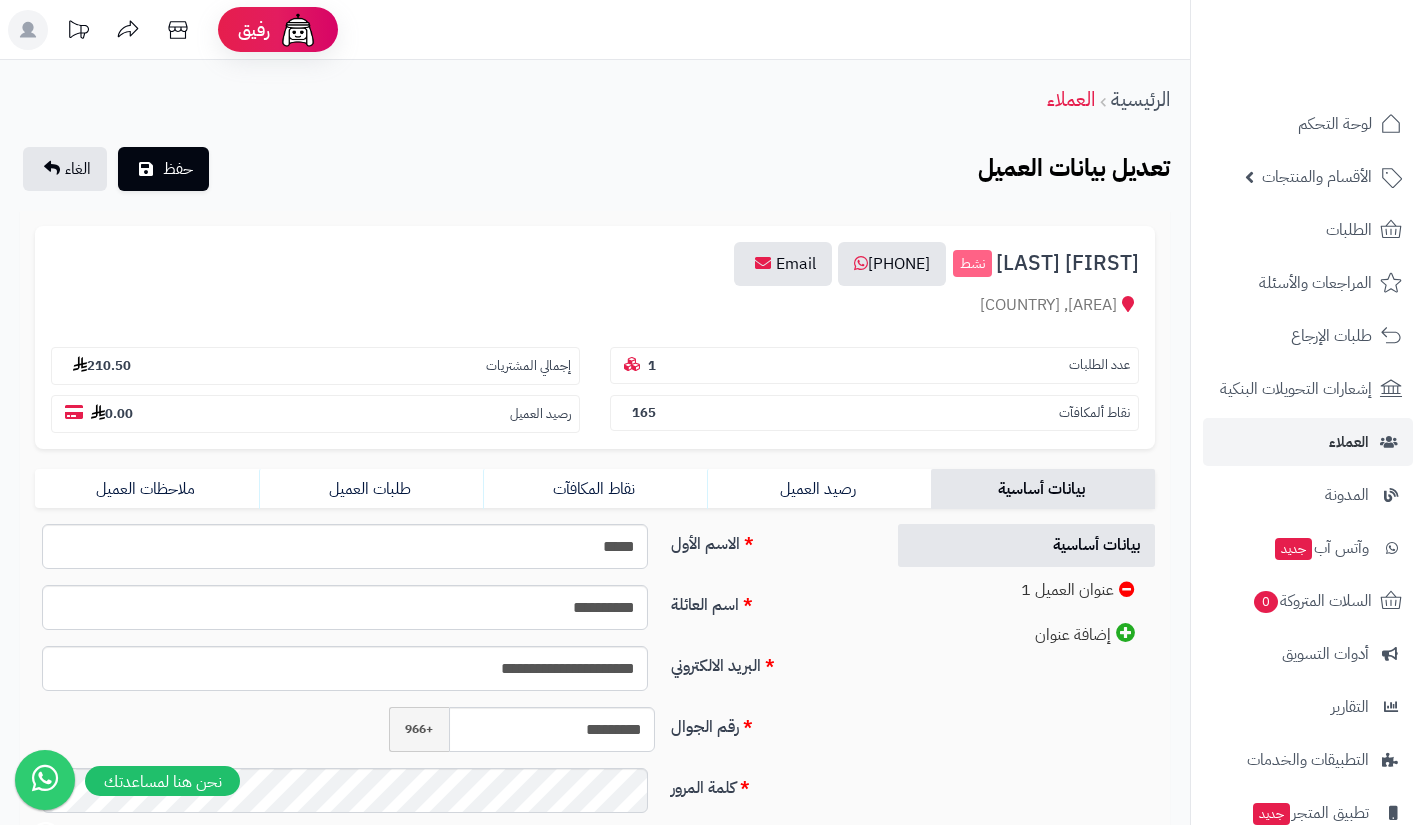 scroll, scrollTop: 0, scrollLeft: 0, axis: both 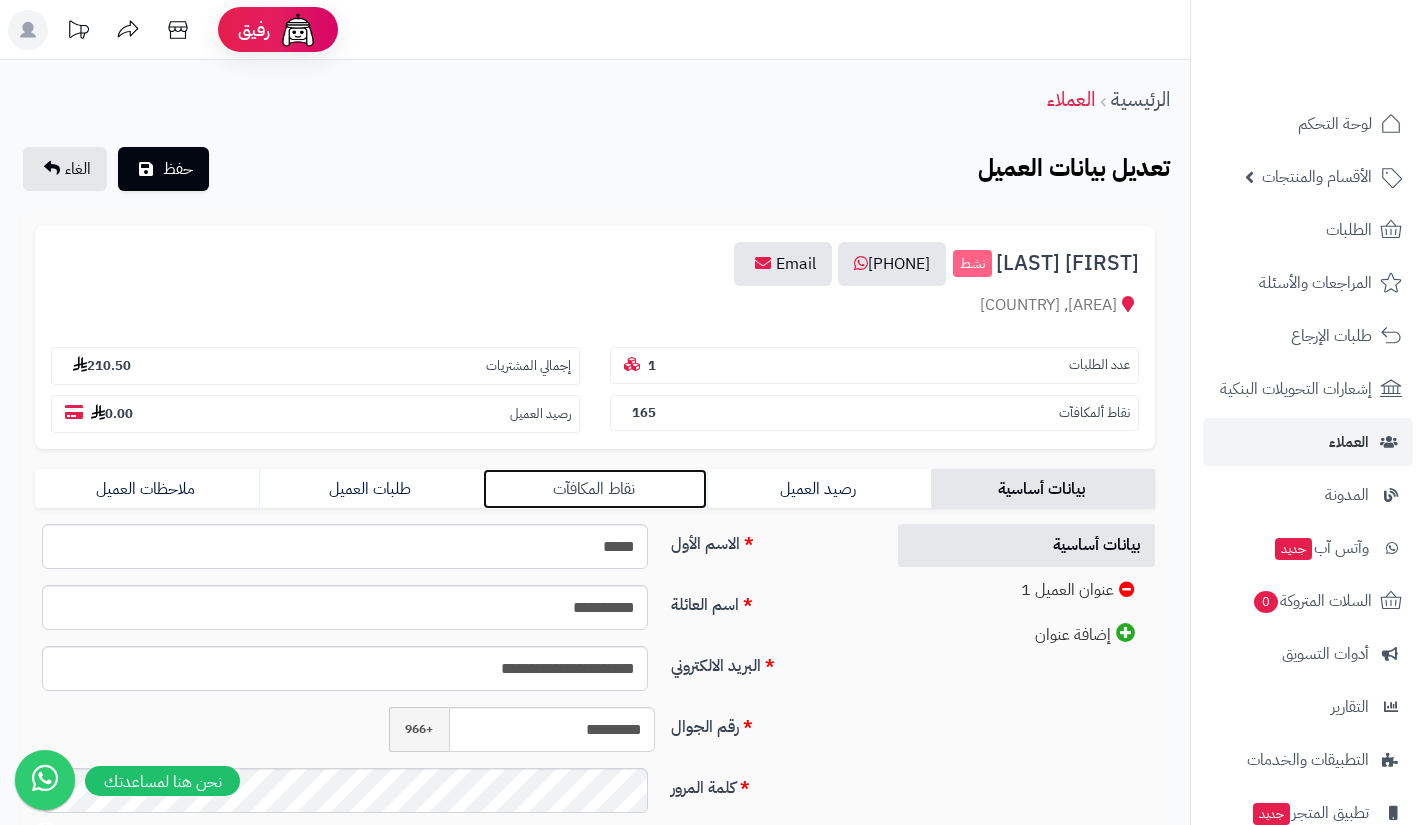 click on "نقاط المكافآت" at bounding box center (595, 489) 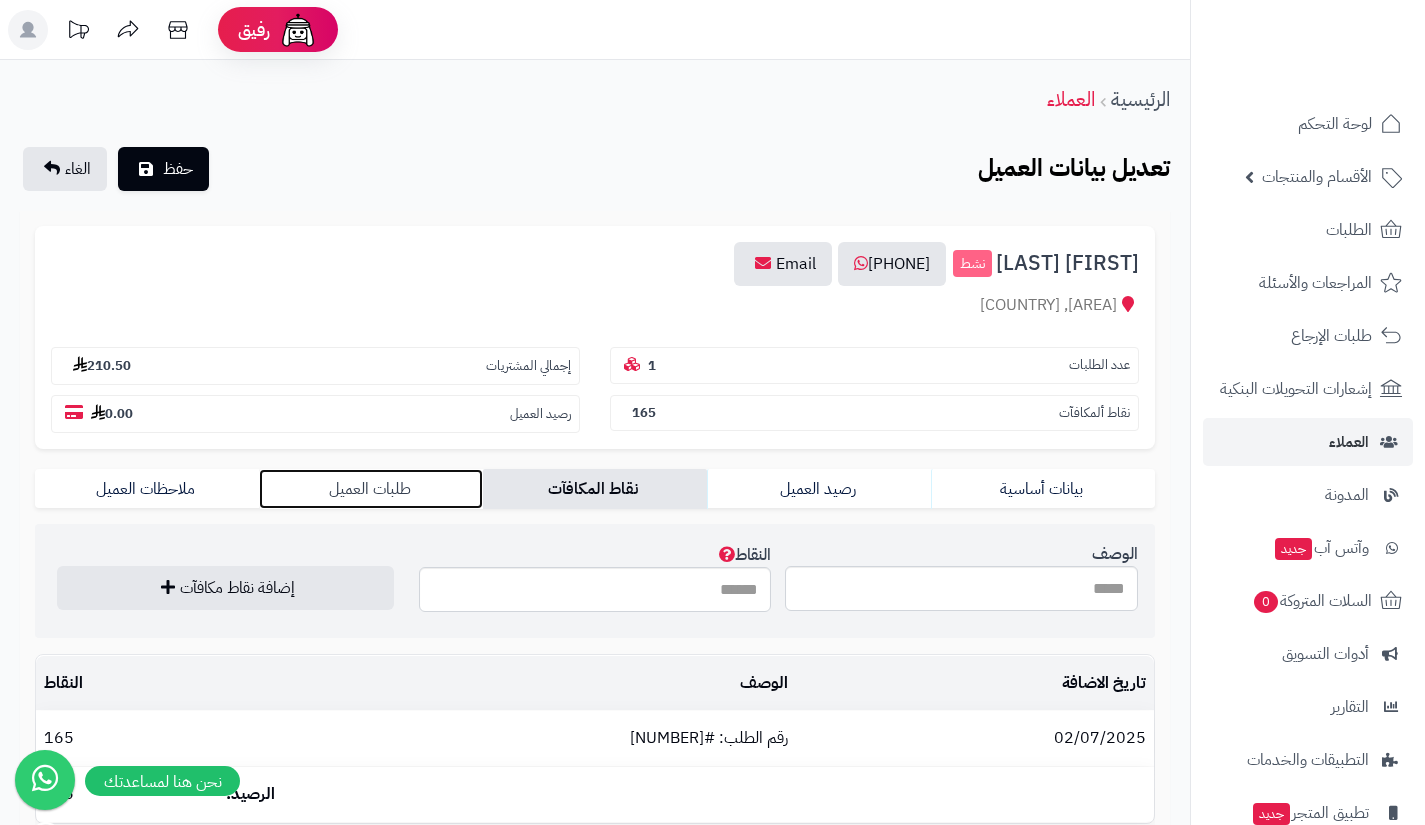 click on "طلبات العميل" at bounding box center [371, 489] 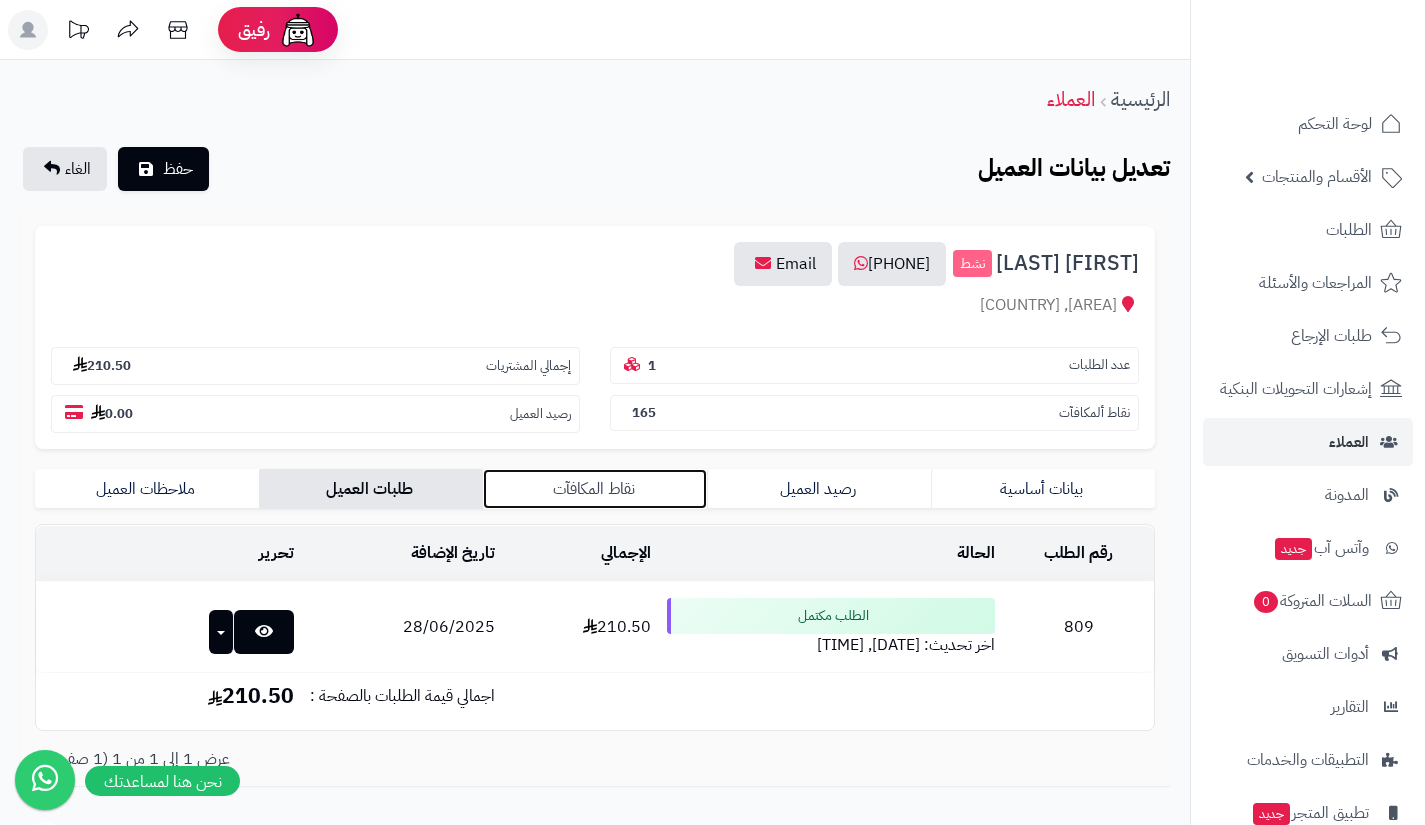click on "نقاط المكافآت" at bounding box center (595, 489) 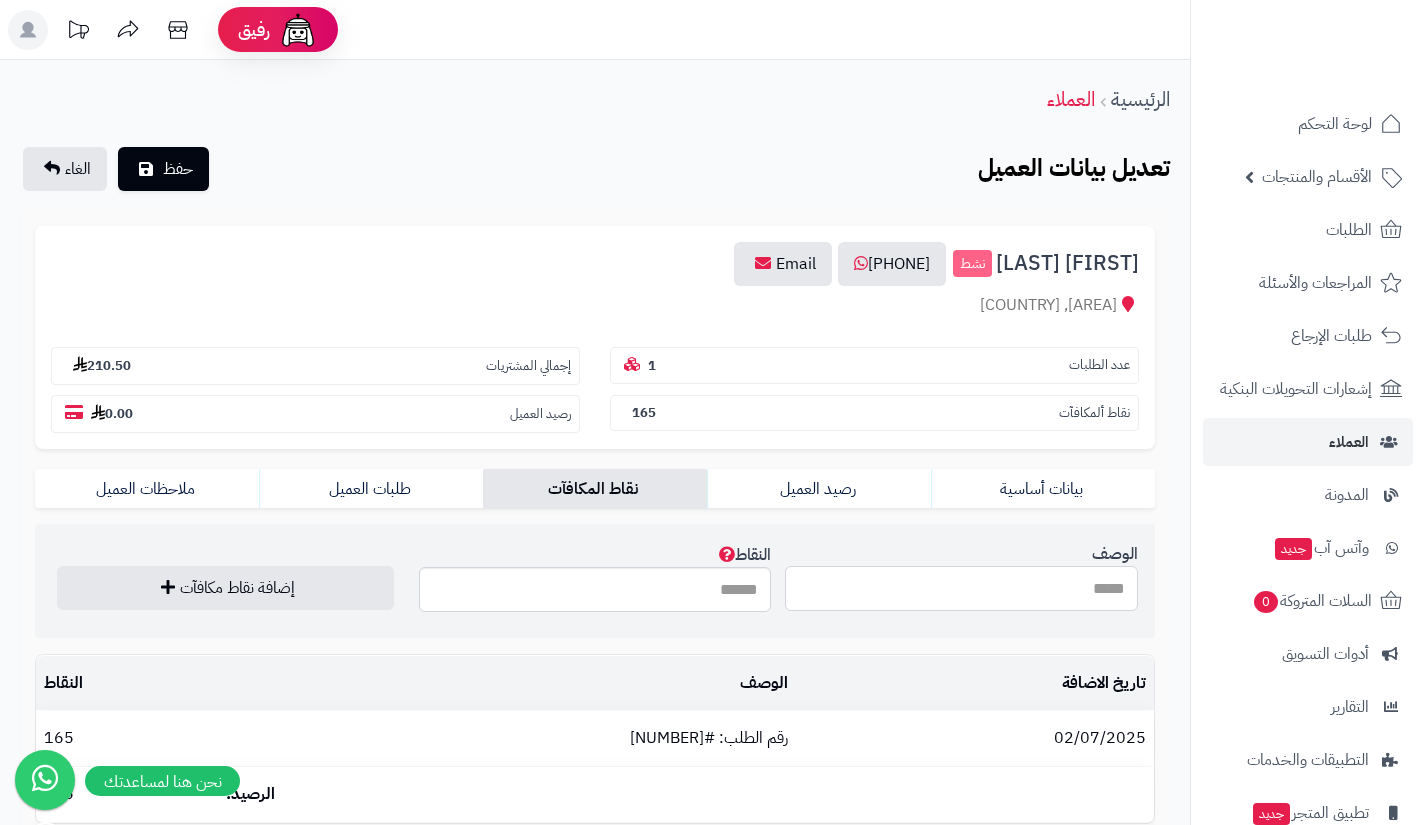 click on "الوصف" at bounding box center [961, 588] 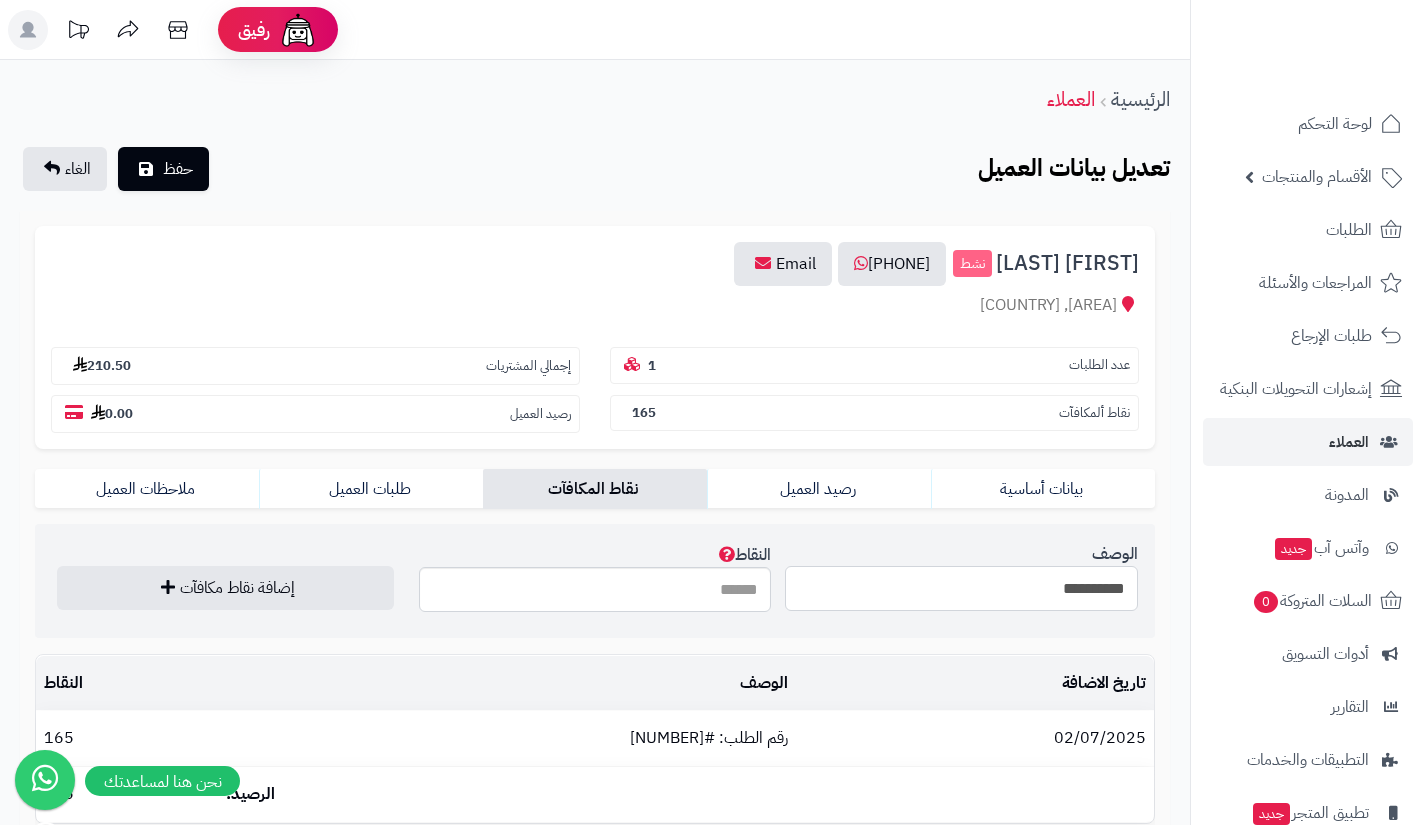 type on "**********" 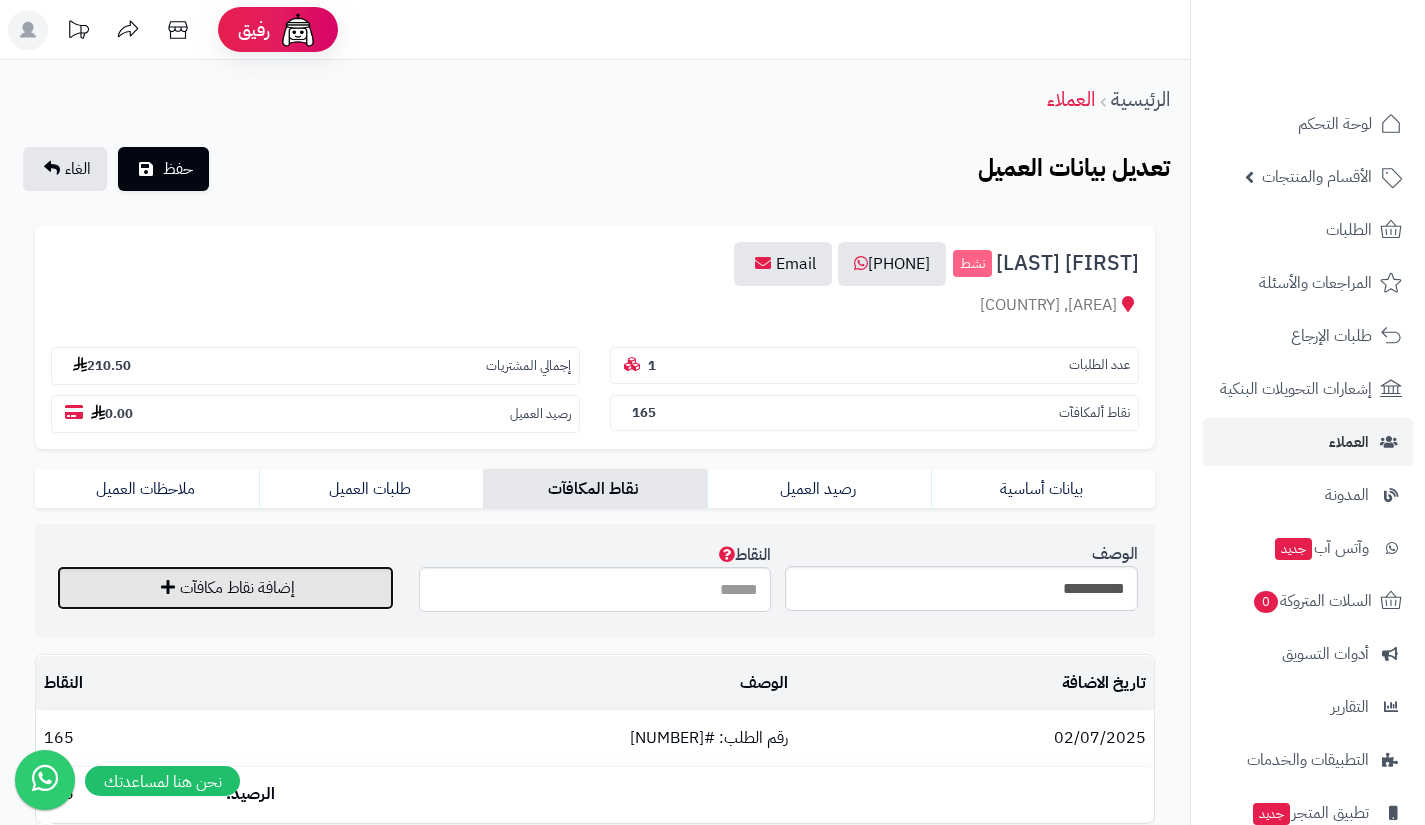 type 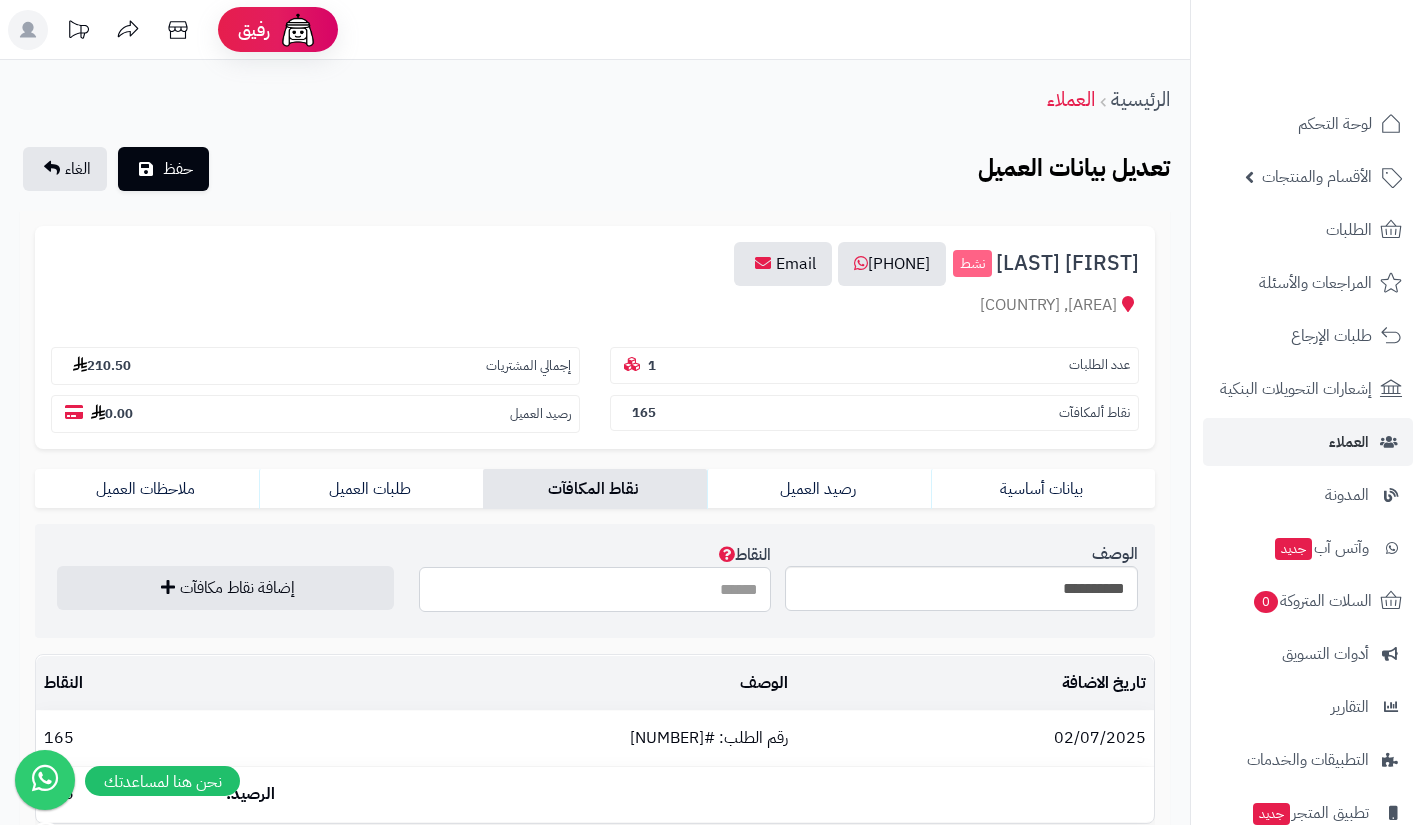 click on "النقاط" at bounding box center (595, 589) 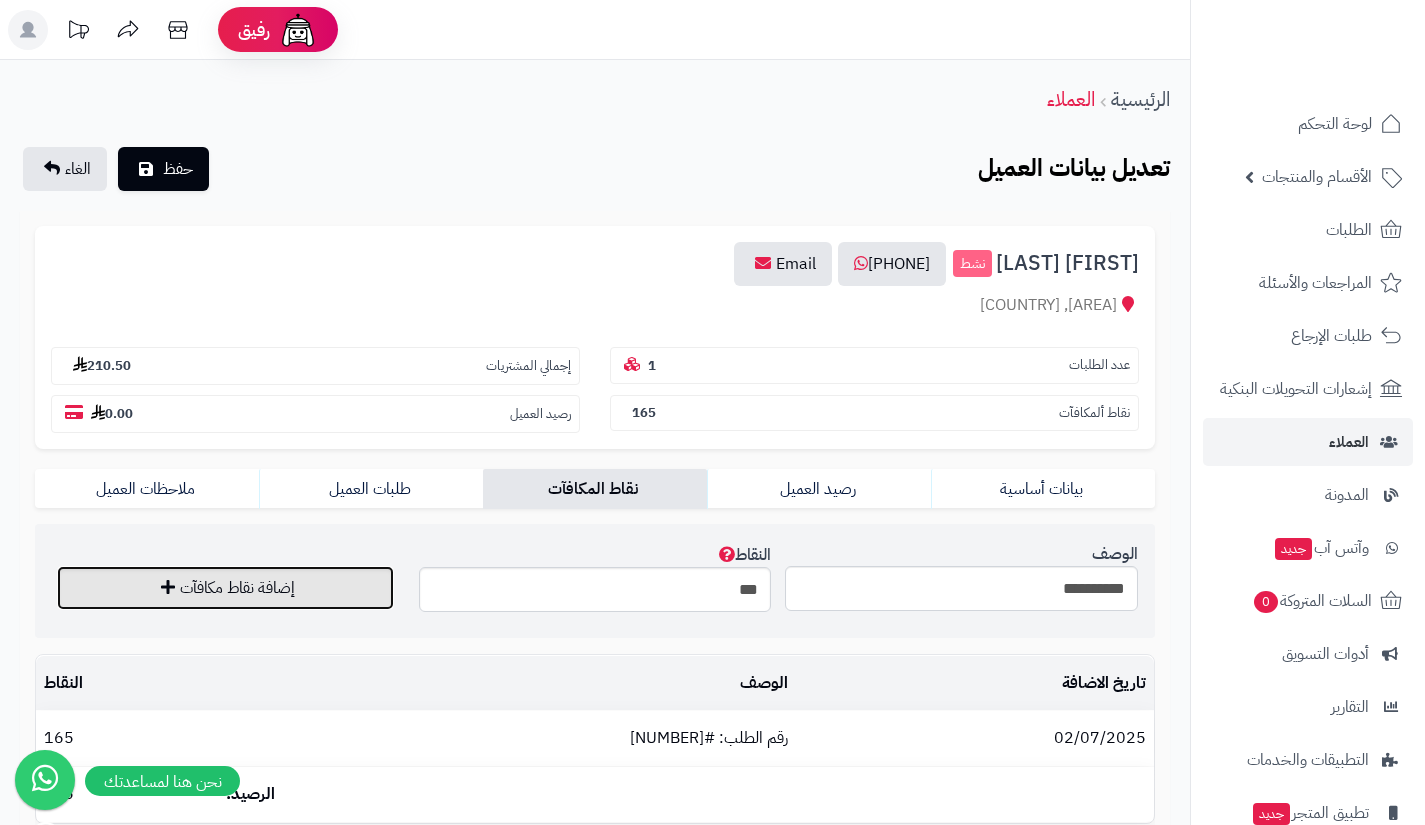 click on "إضافة نقاط مكافآت" at bounding box center [225, 588] 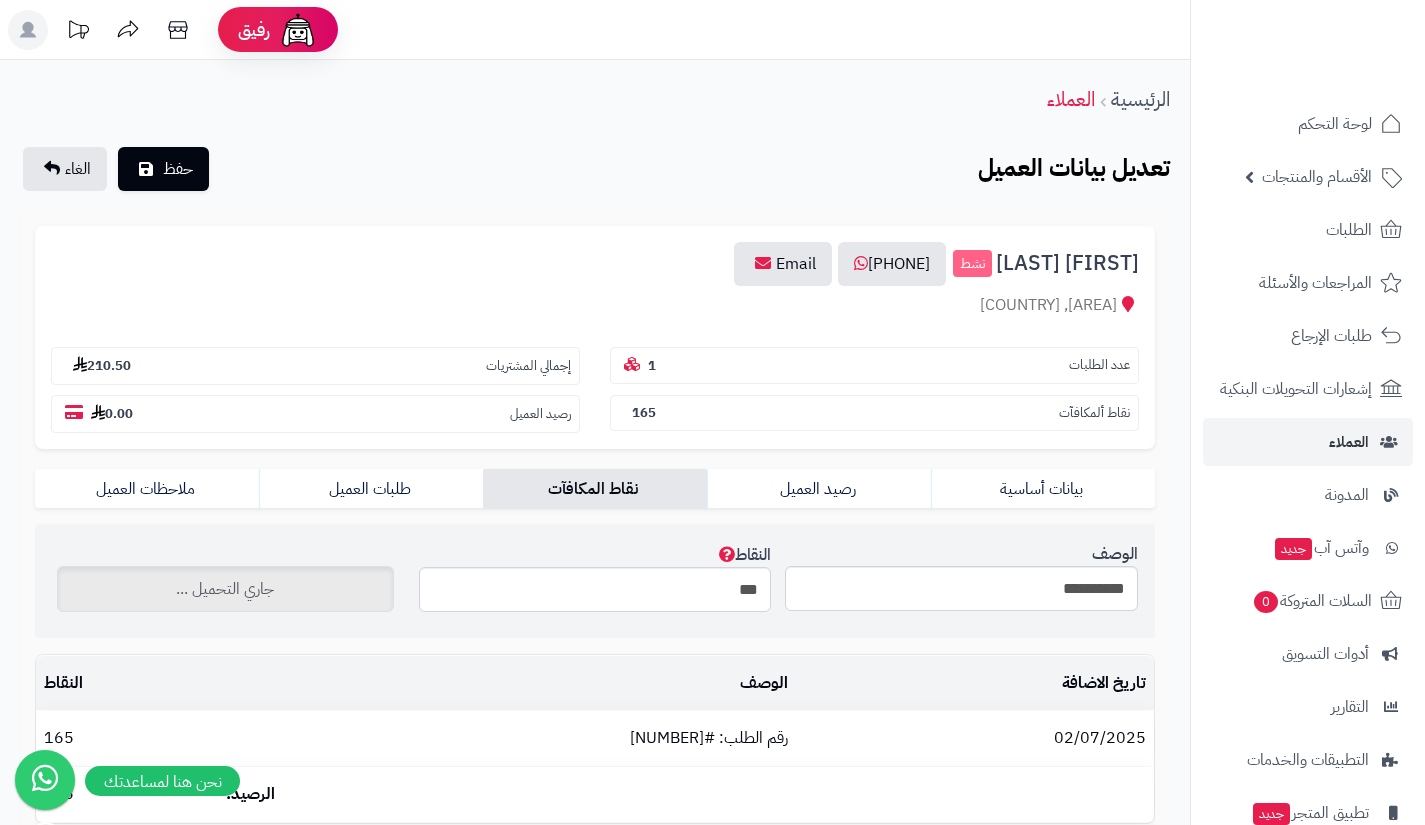 type 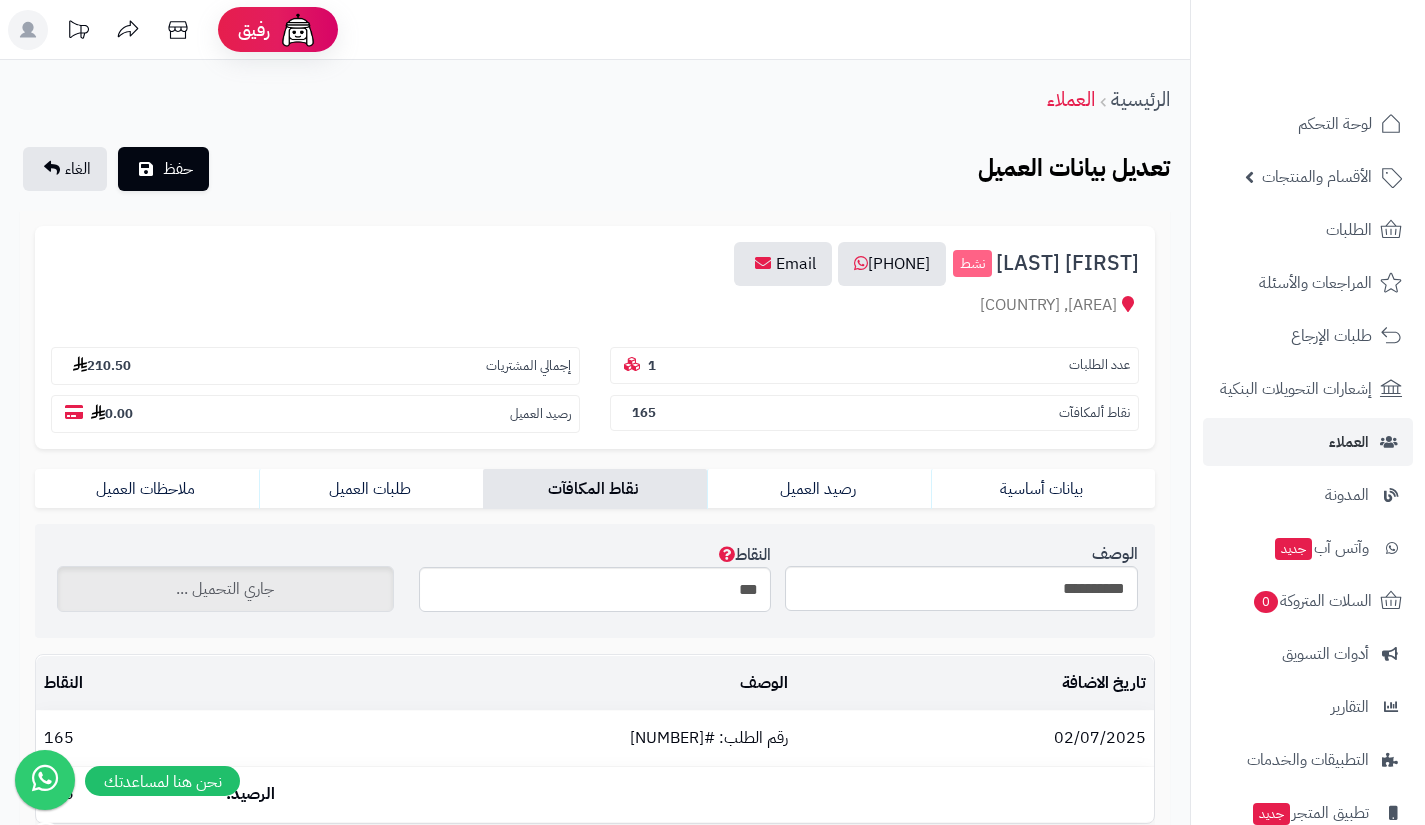 type 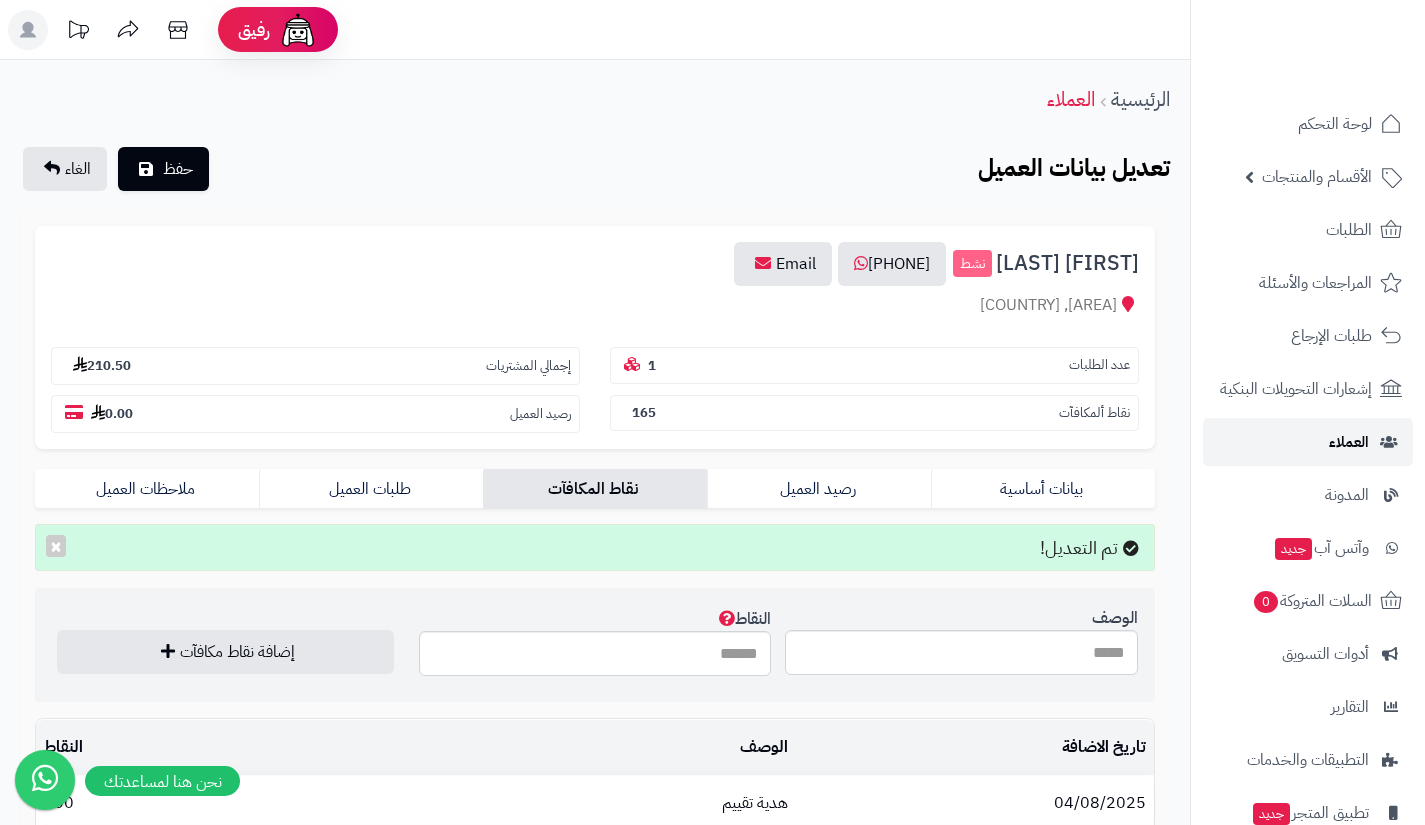click on "العملاء" at bounding box center (1308, 442) 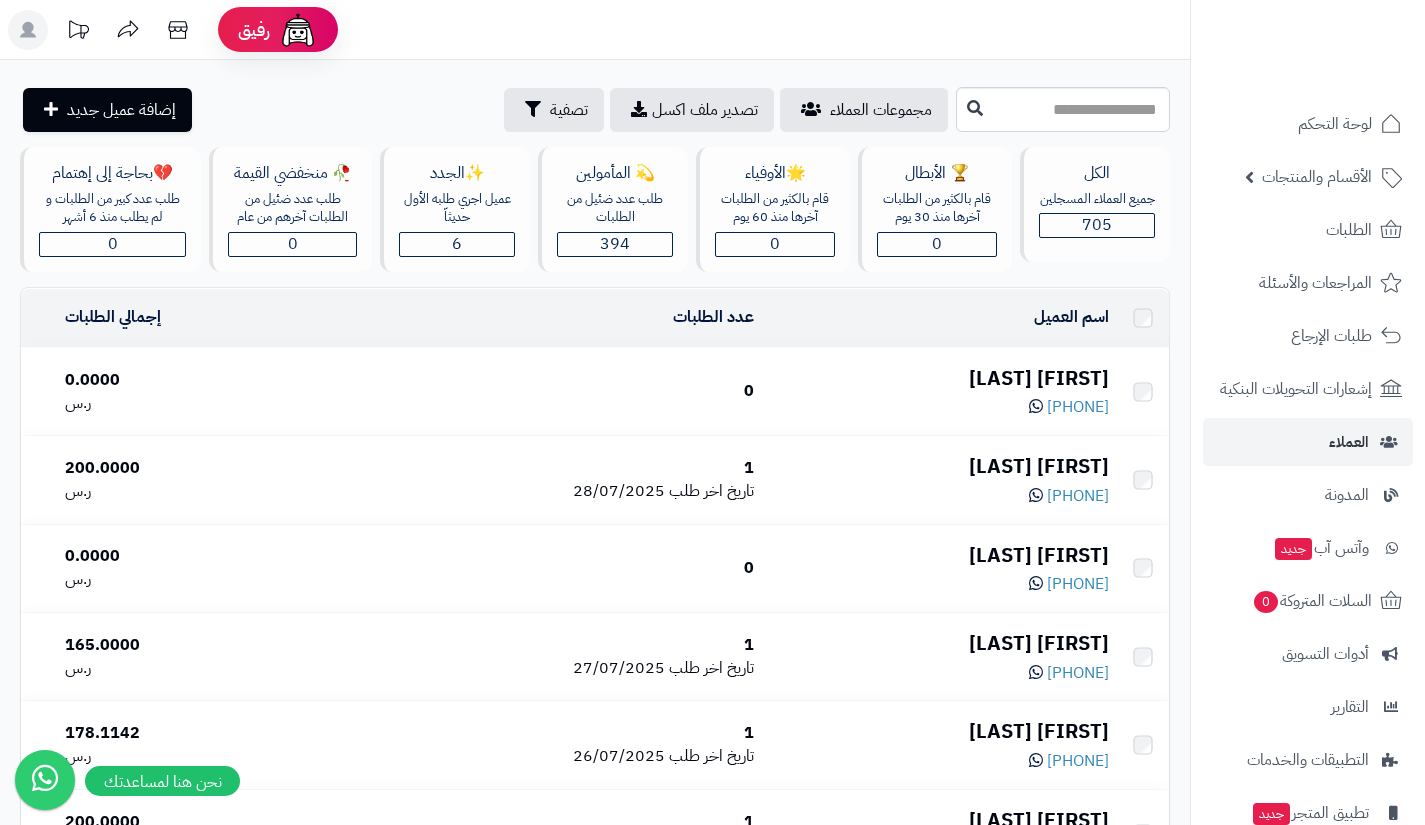 scroll, scrollTop: 0, scrollLeft: 0, axis: both 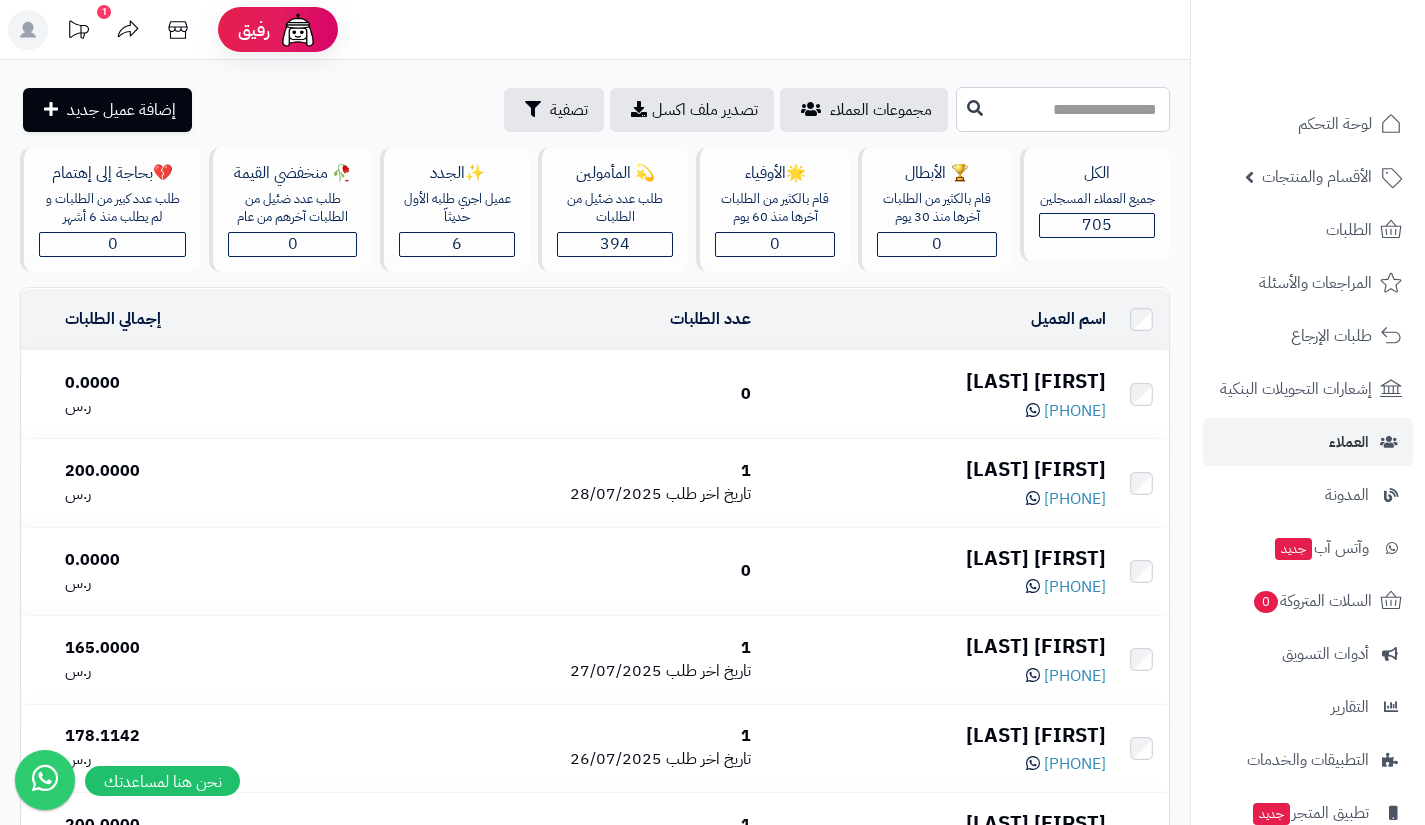 click at bounding box center (1063, 109) 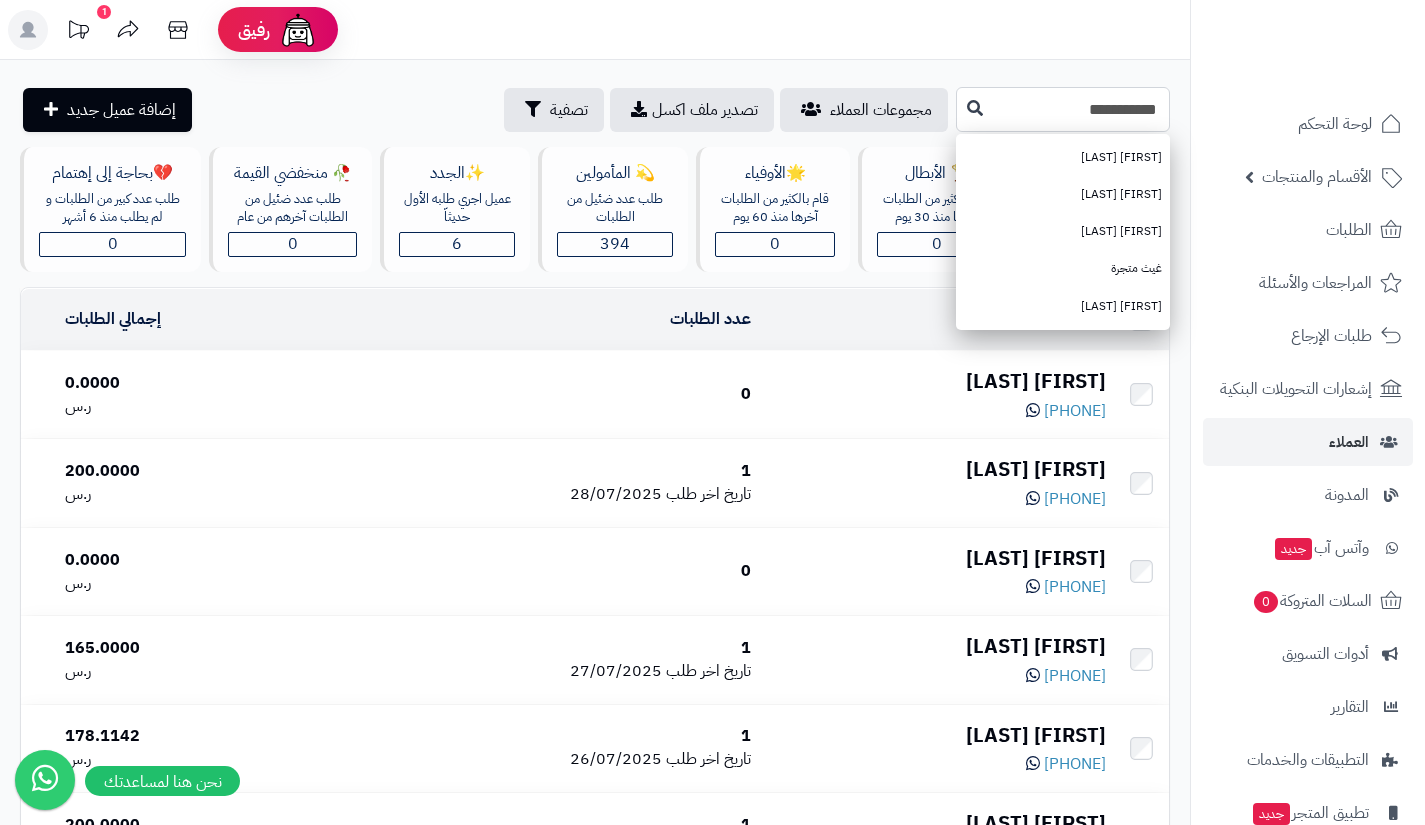 type on "**********" 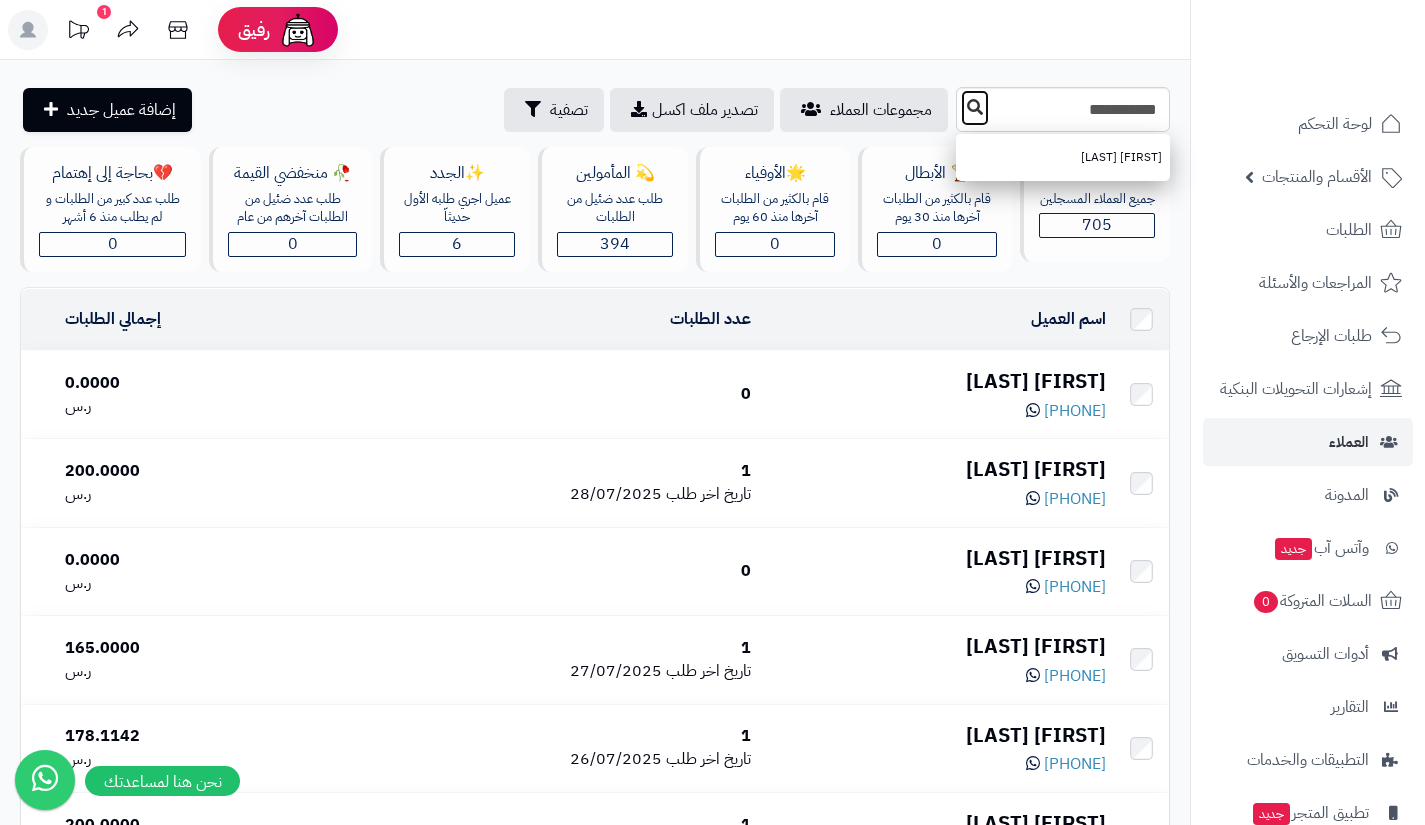 click at bounding box center [975, 107] 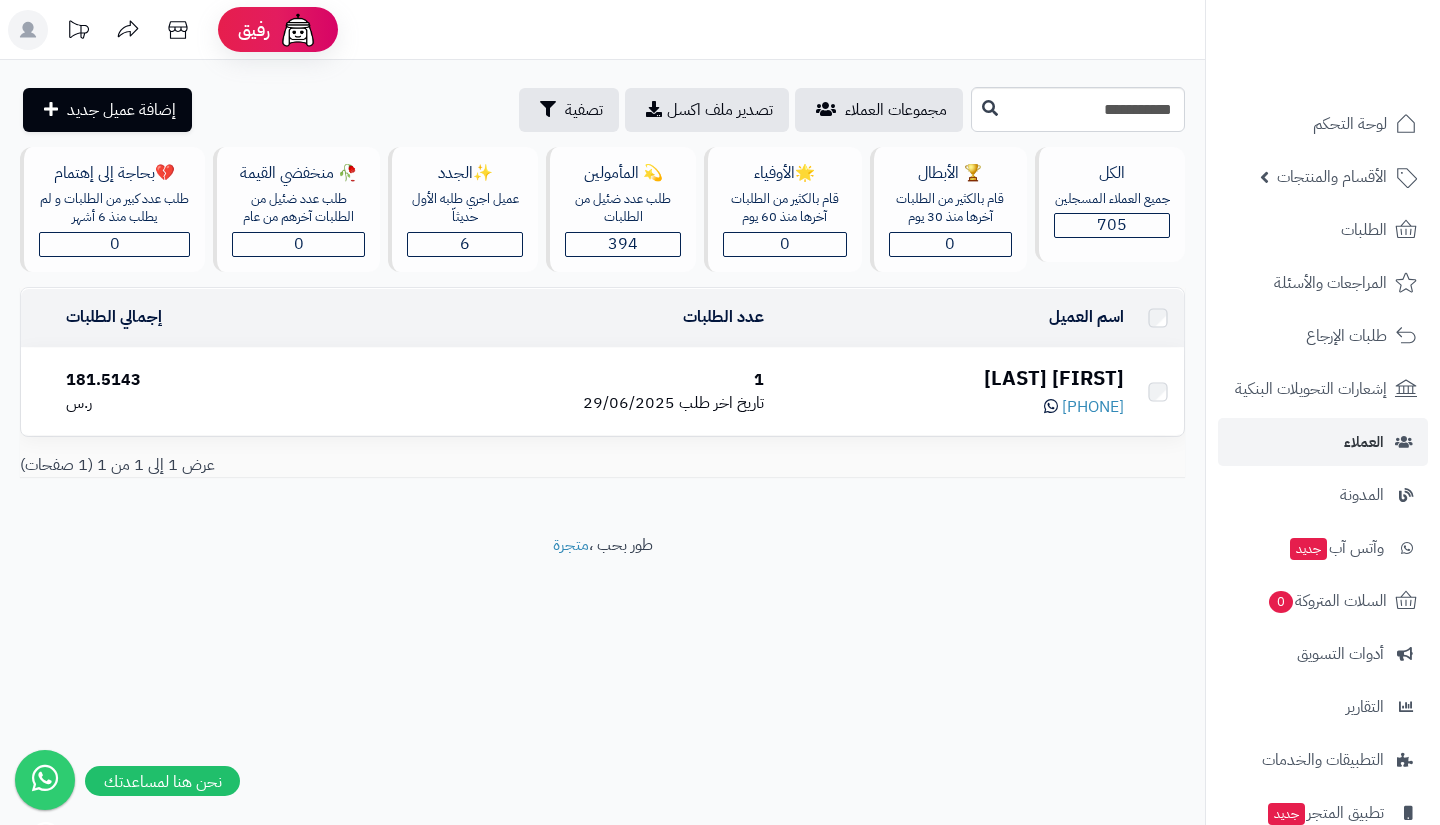 scroll, scrollTop: 0, scrollLeft: 0, axis: both 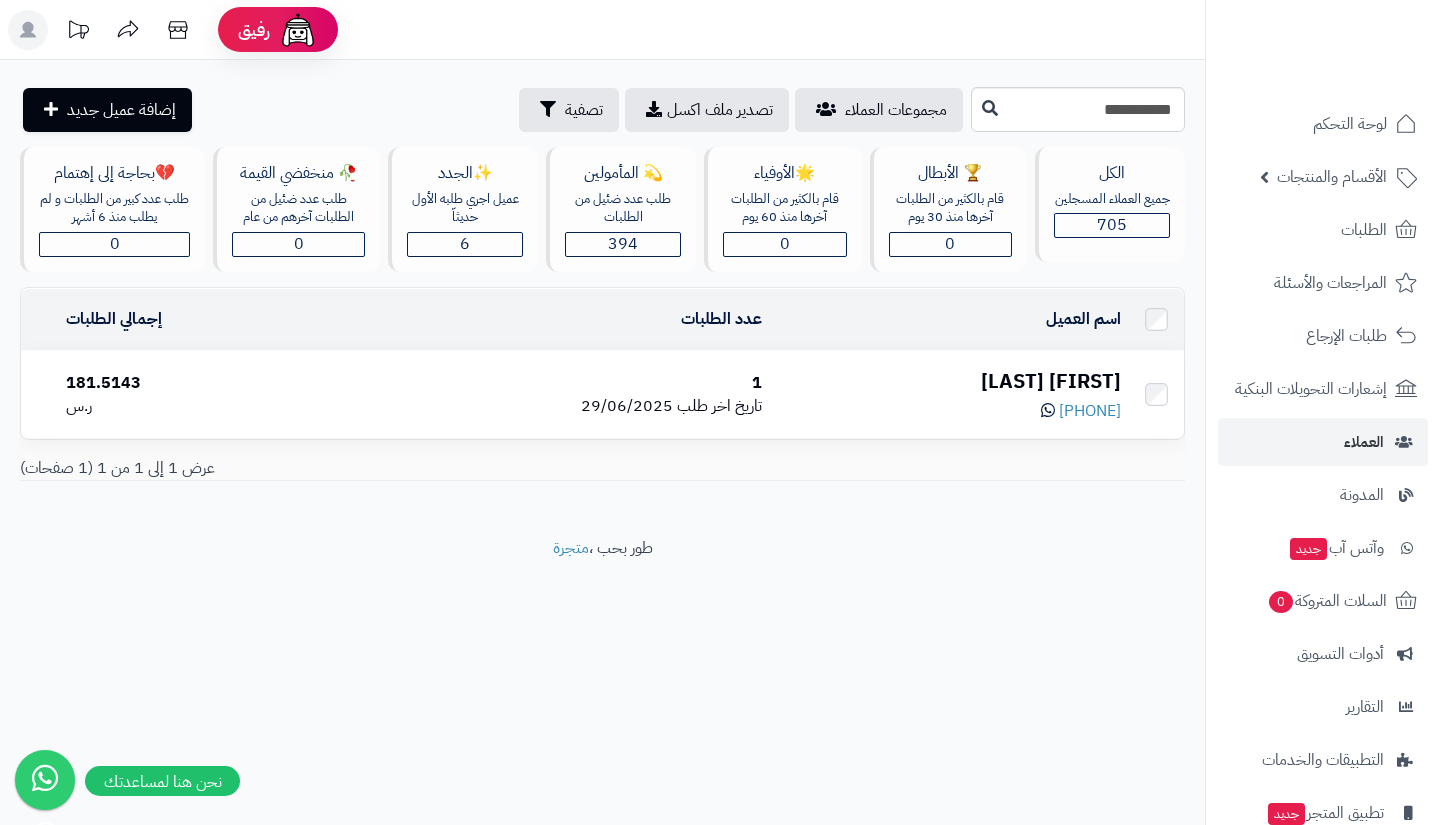 click on "[FIRST] [LAST]" at bounding box center (949, 381) 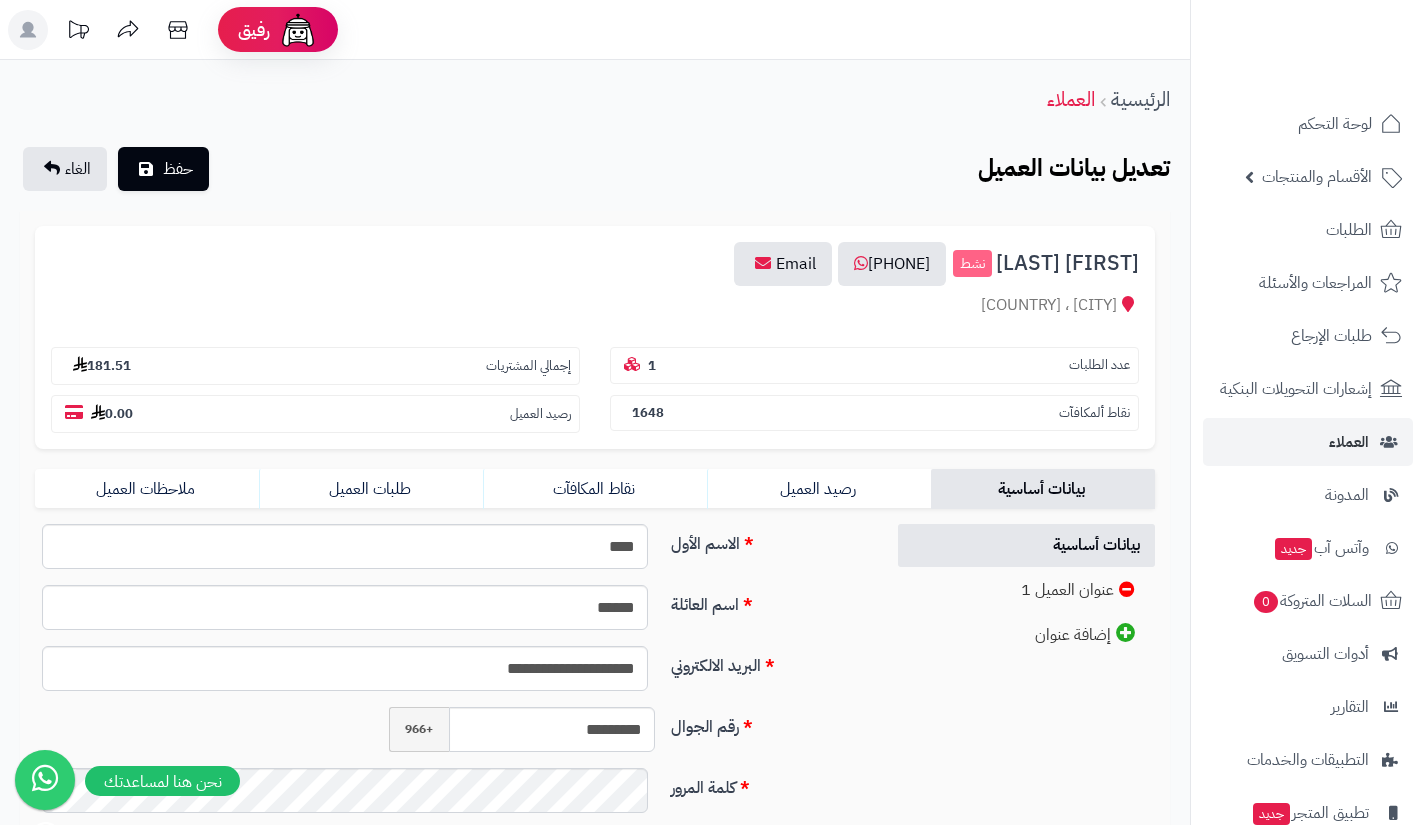scroll, scrollTop: 0, scrollLeft: 0, axis: both 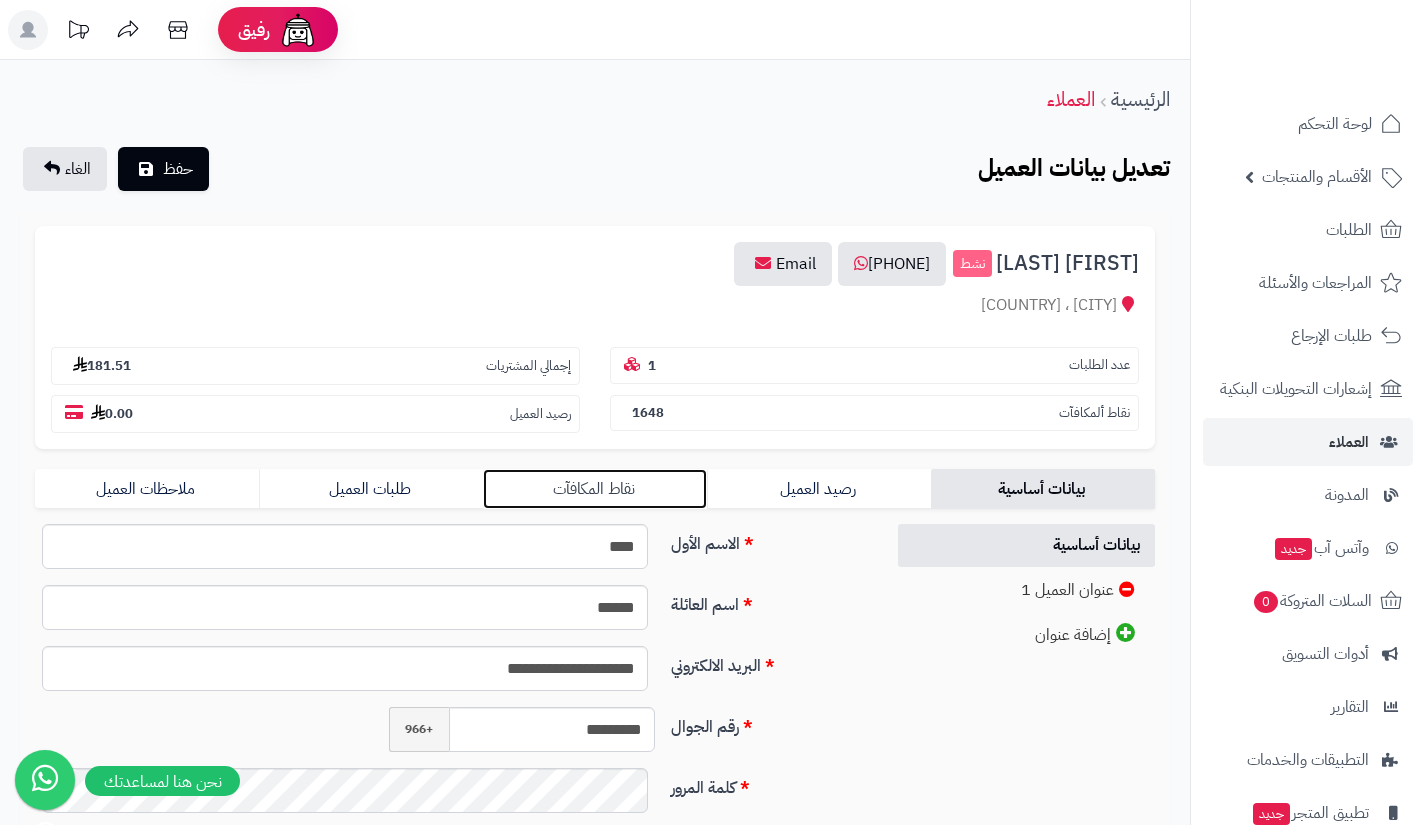 click on "نقاط المكافآت" at bounding box center [595, 489] 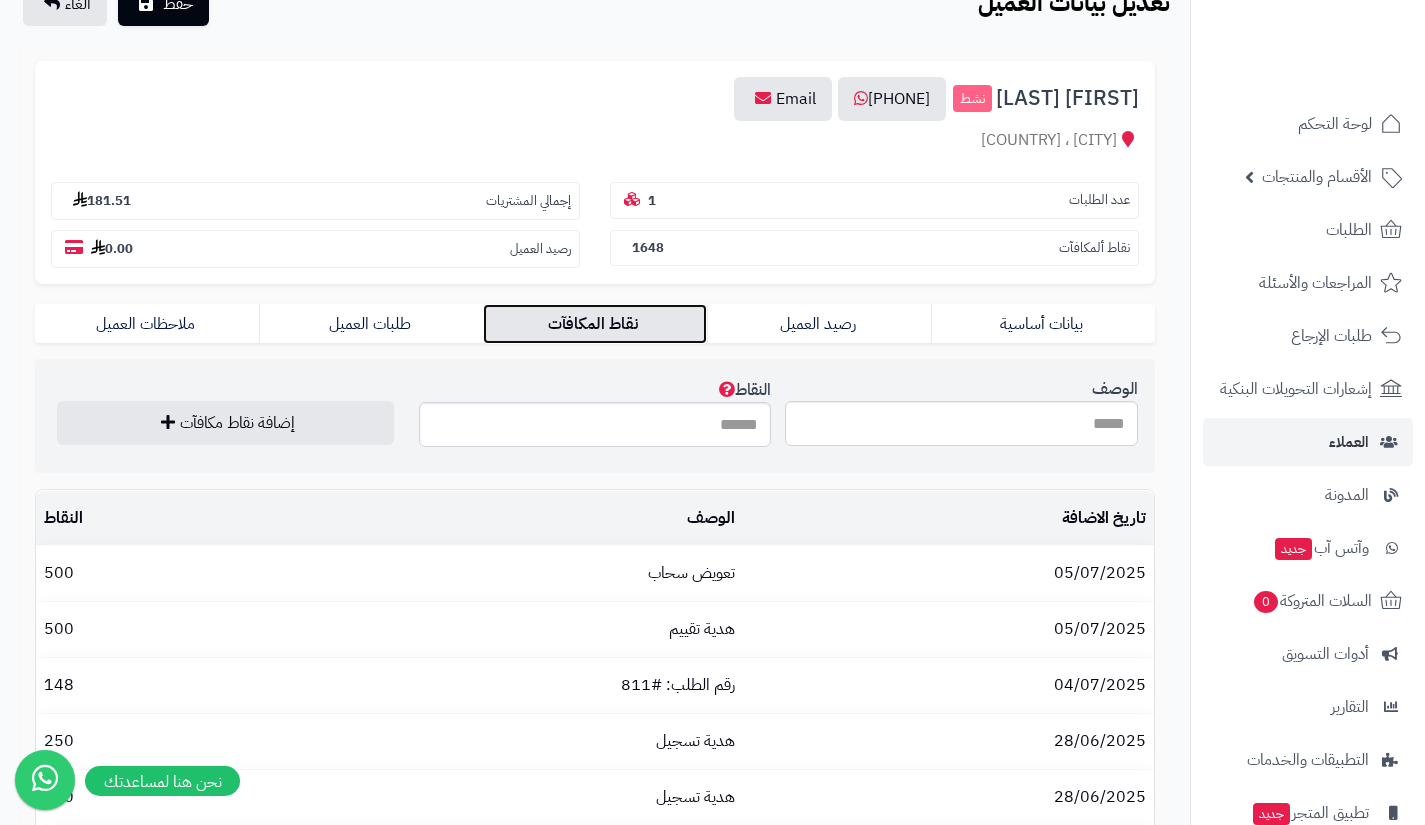 scroll, scrollTop: 164, scrollLeft: 0, axis: vertical 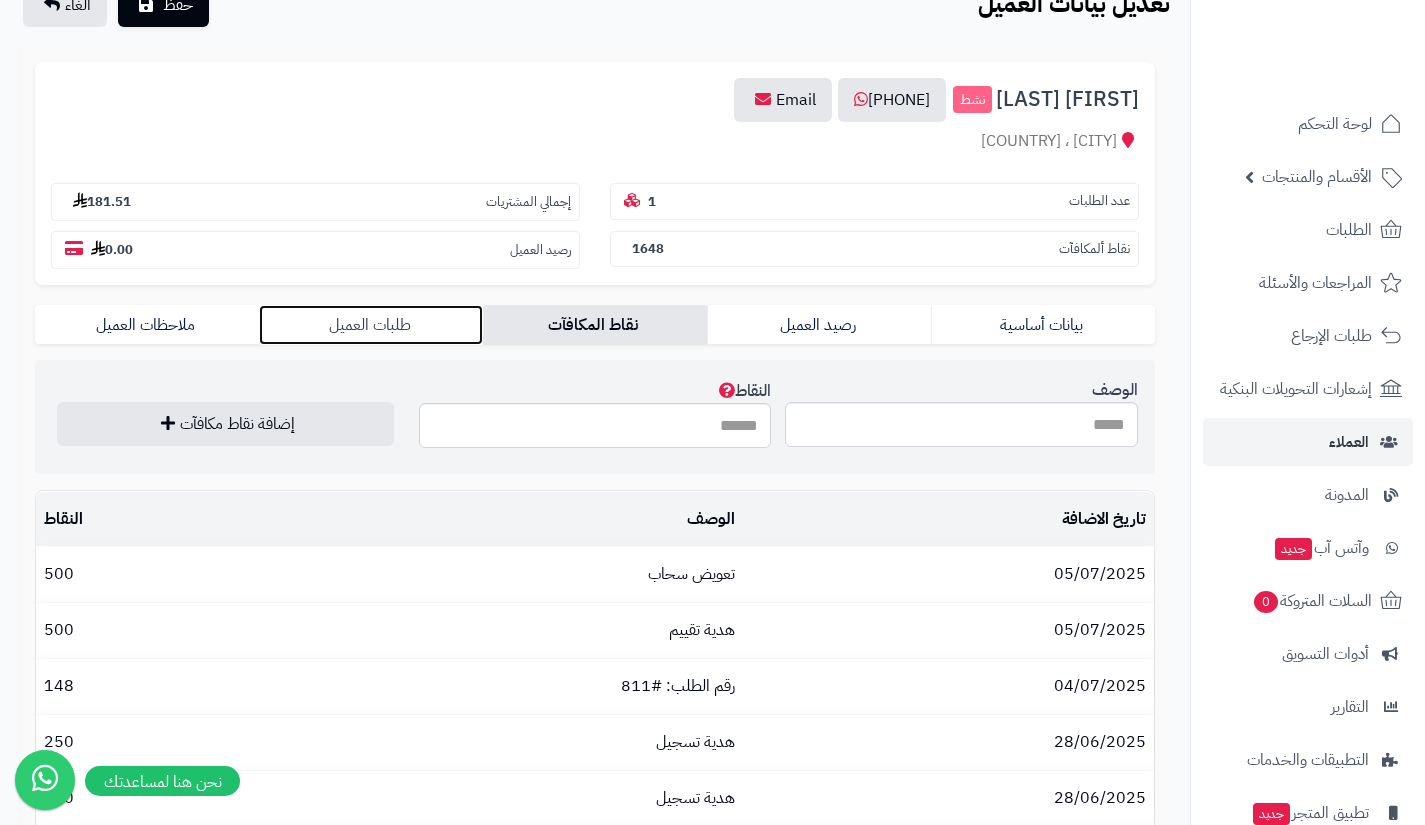 click on "طلبات العميل" at bounding box center (371, 325) 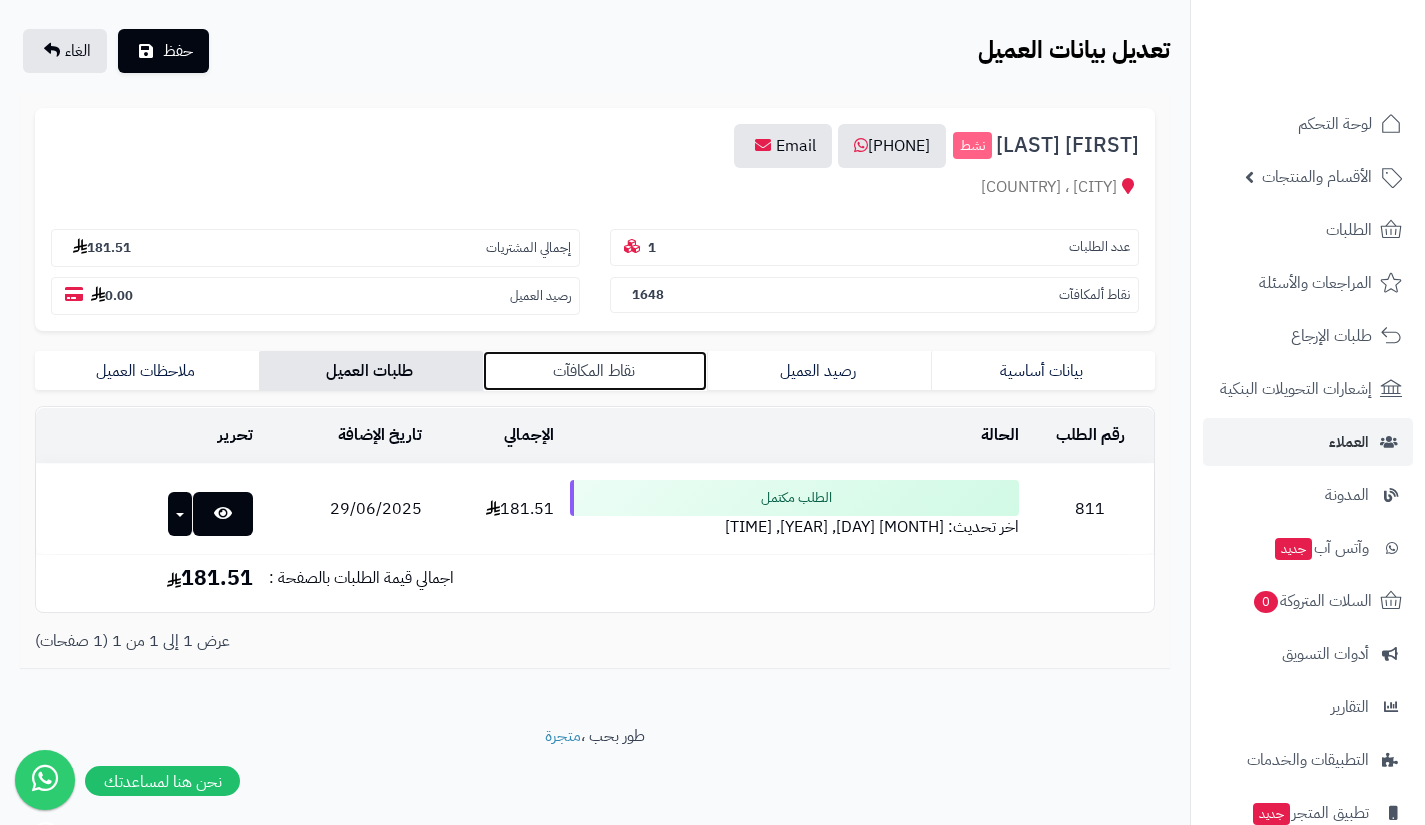 click on "نقاط المكافآت" at bounding box center [595, 371] 